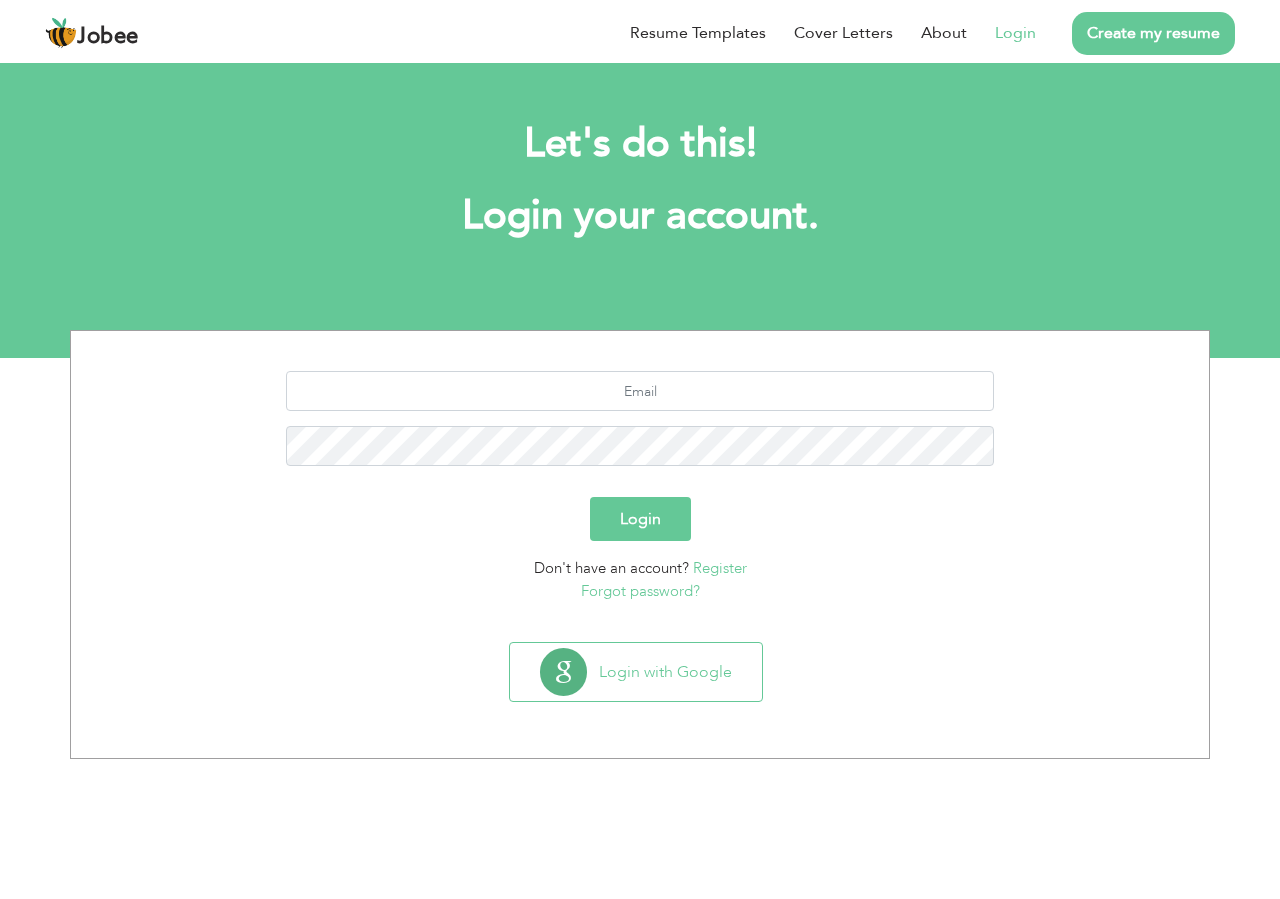scroll, scrollTop: 0, scrollLeft: 0, axis: both 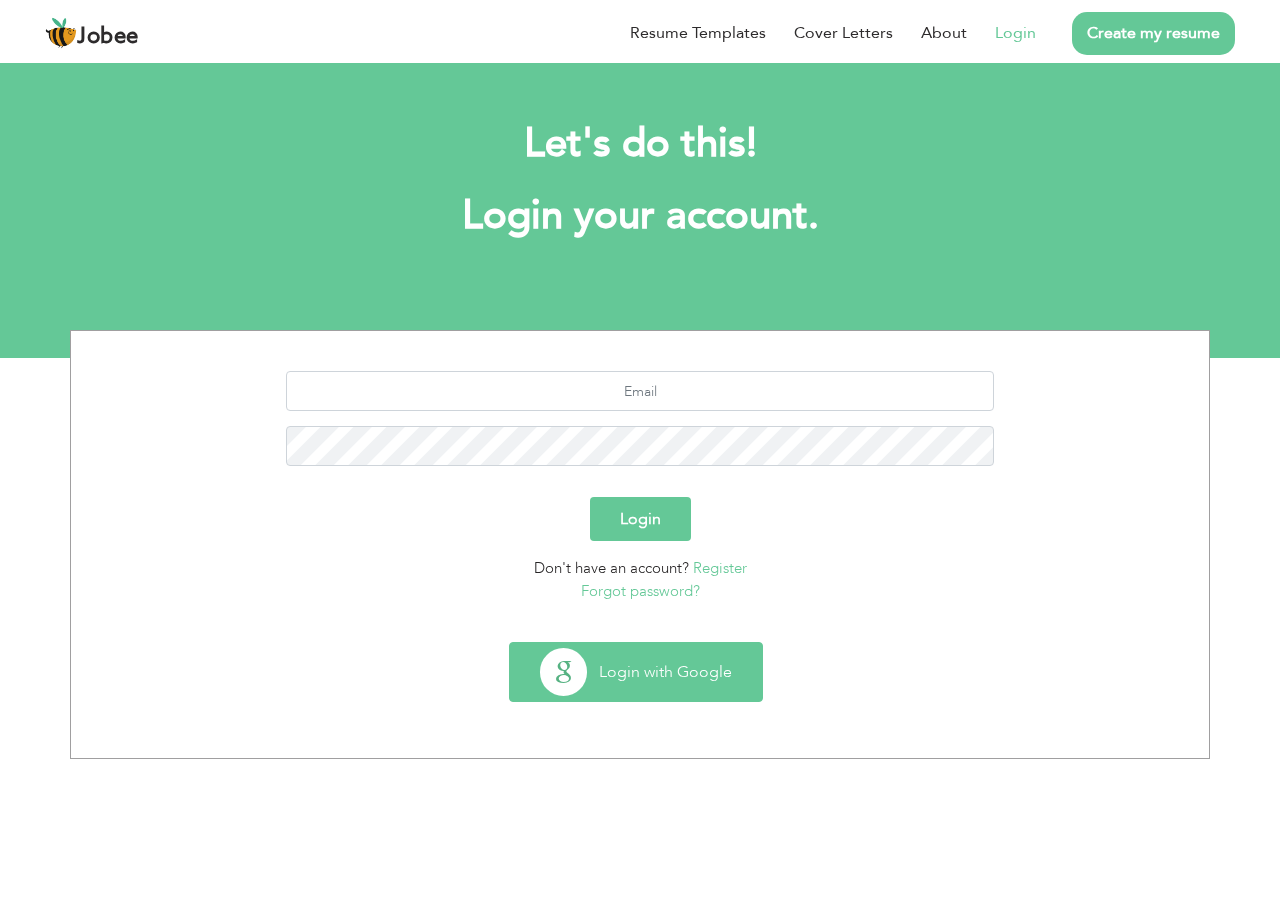 click on "Login with Google" at bounding box center [636, 672] 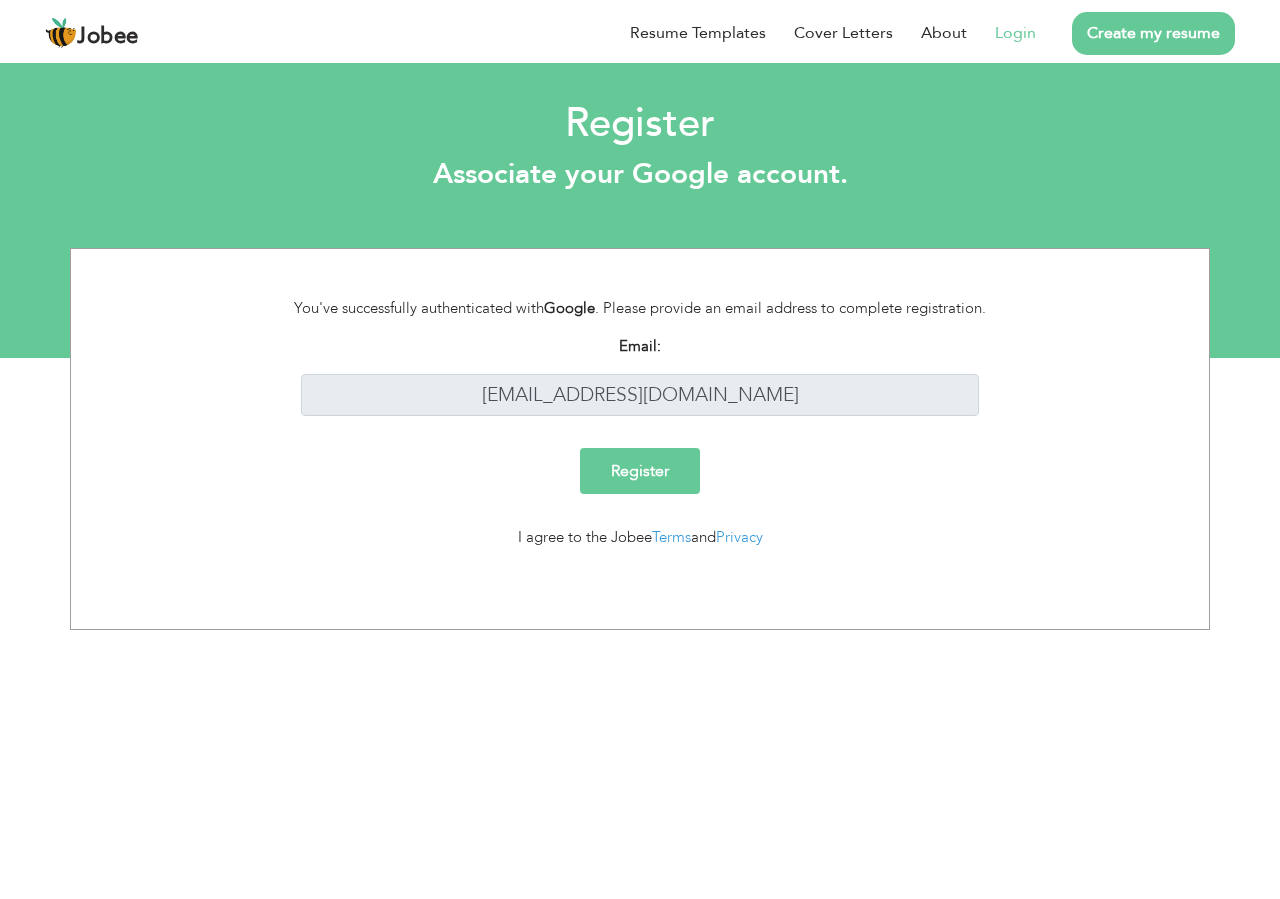 scroll, scrollTop: 0, scrollLeft: 0, axis: both 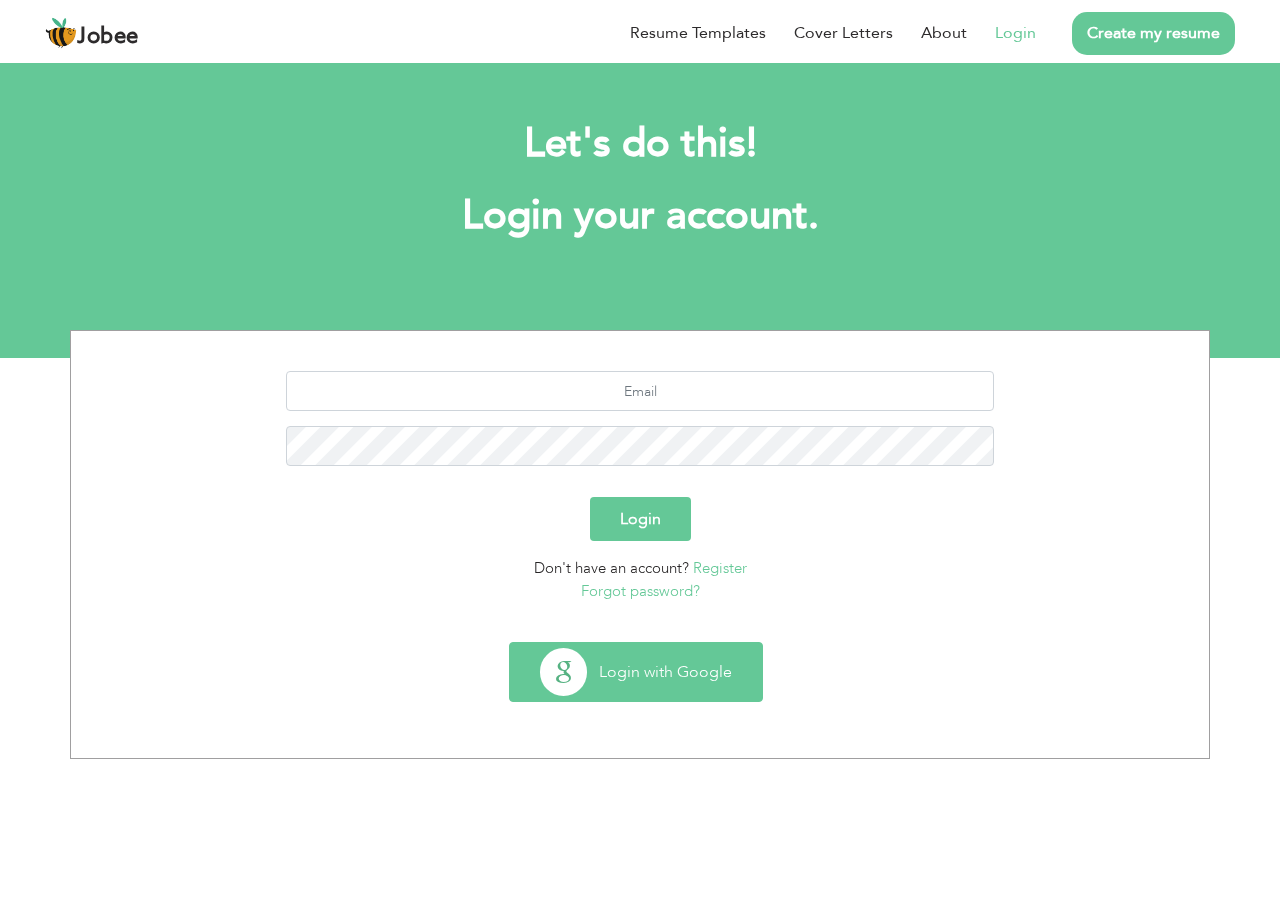 click on "Login with Google" at bounding box center [636, 672] 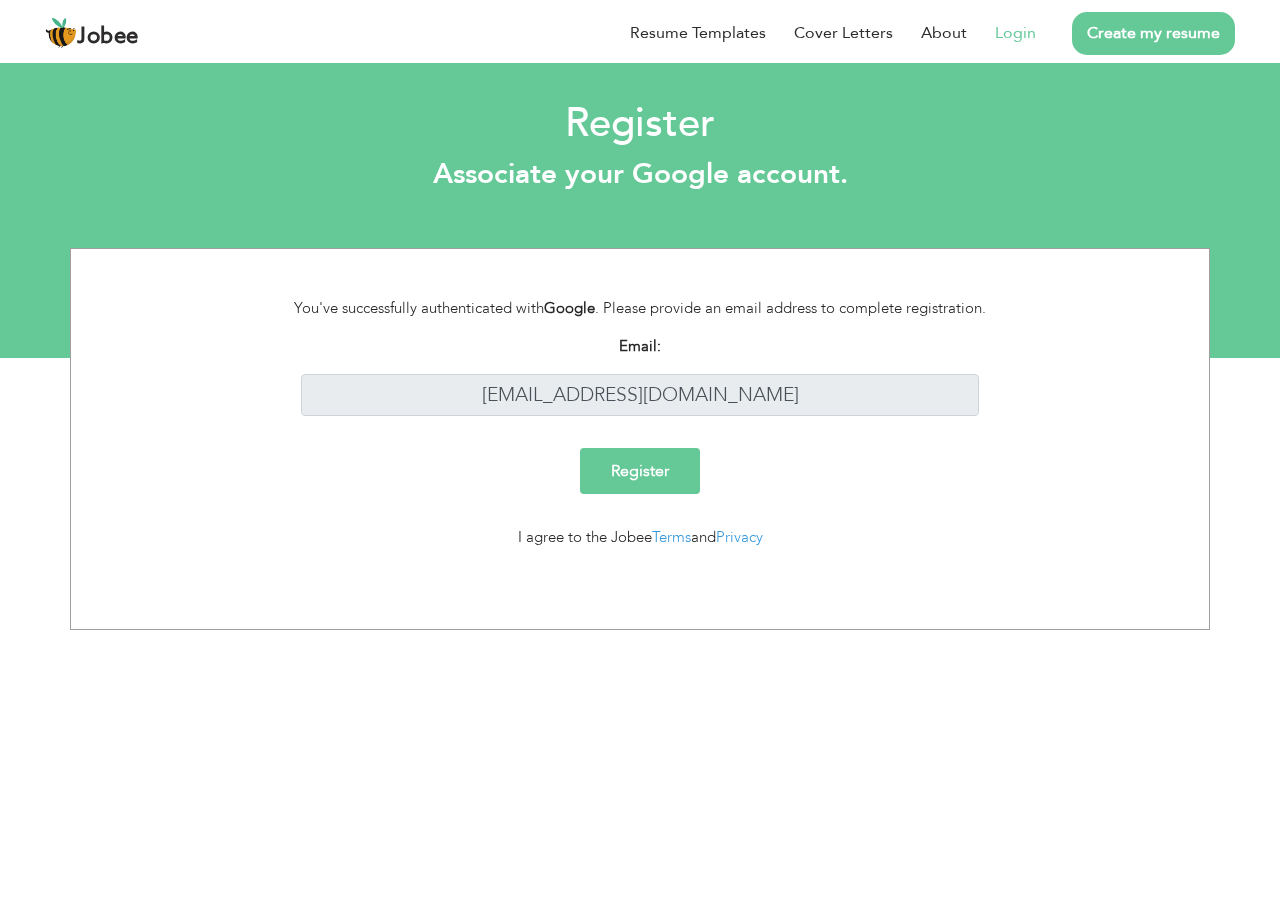 scroll, scrollTop: 0, scrollLeft: 0, axis: both 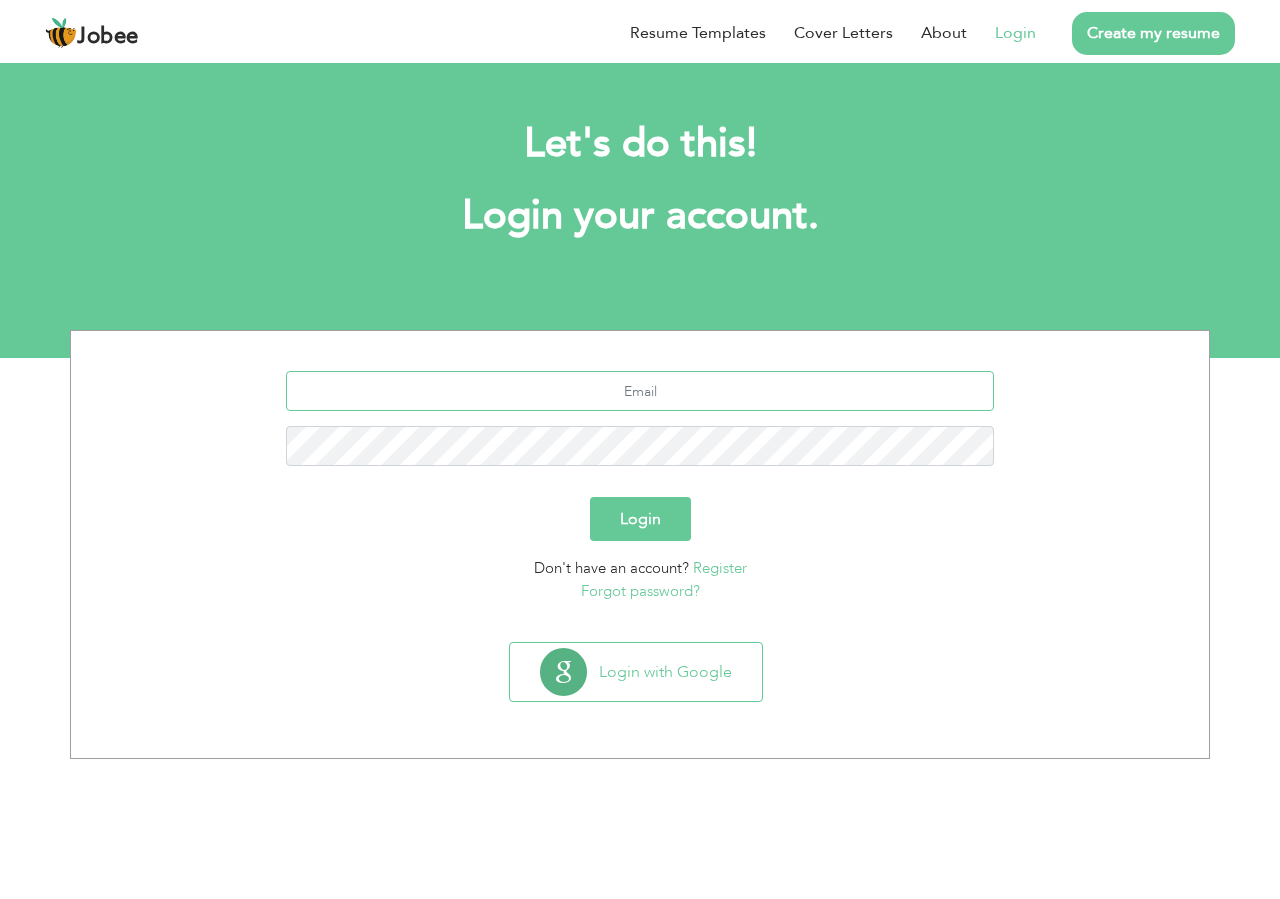 click at bounding box center (640, 391) 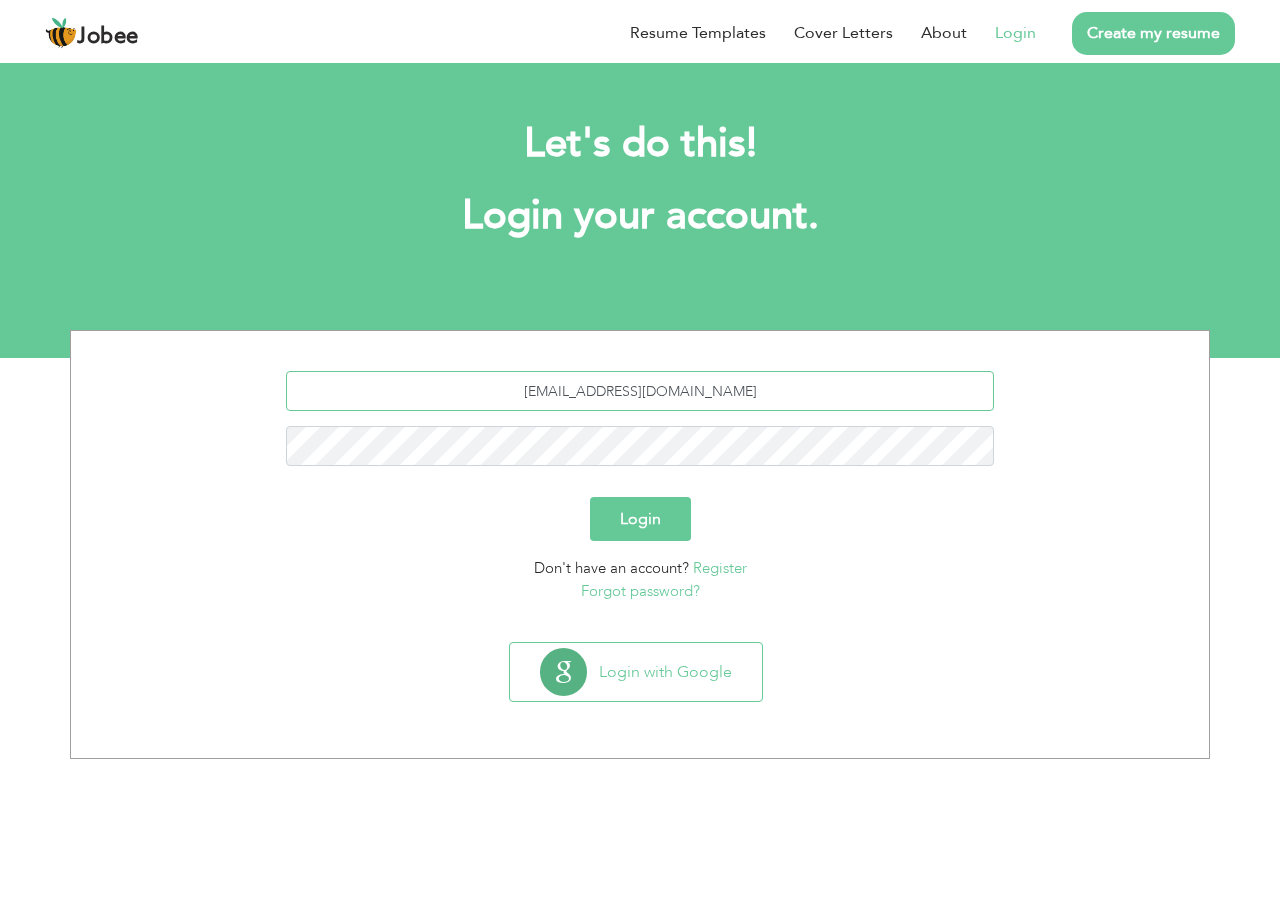 type on "[EMAIL_ADDRESS][DOMAIN_NAME]" 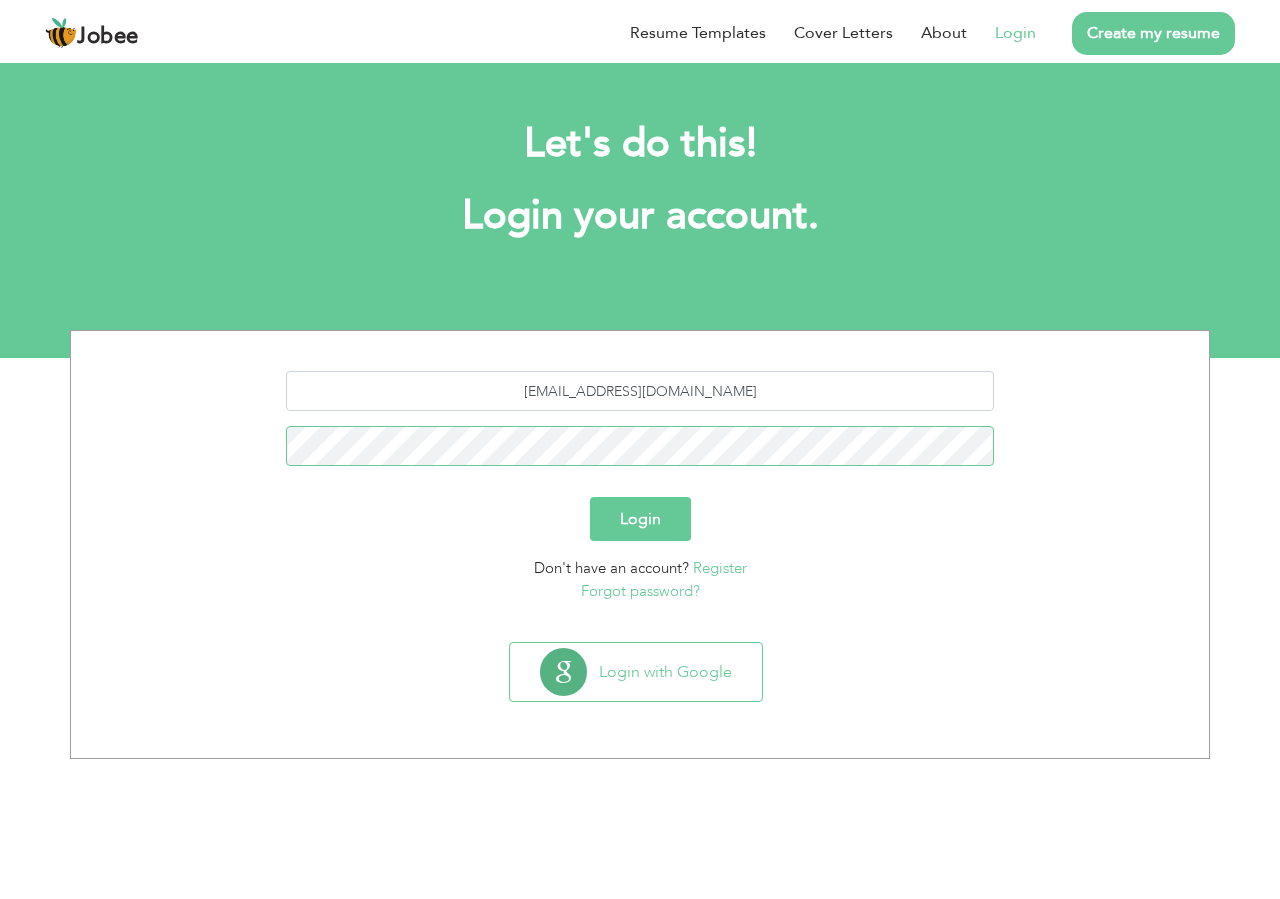 click on "Login" at bounding box center [640, 519] 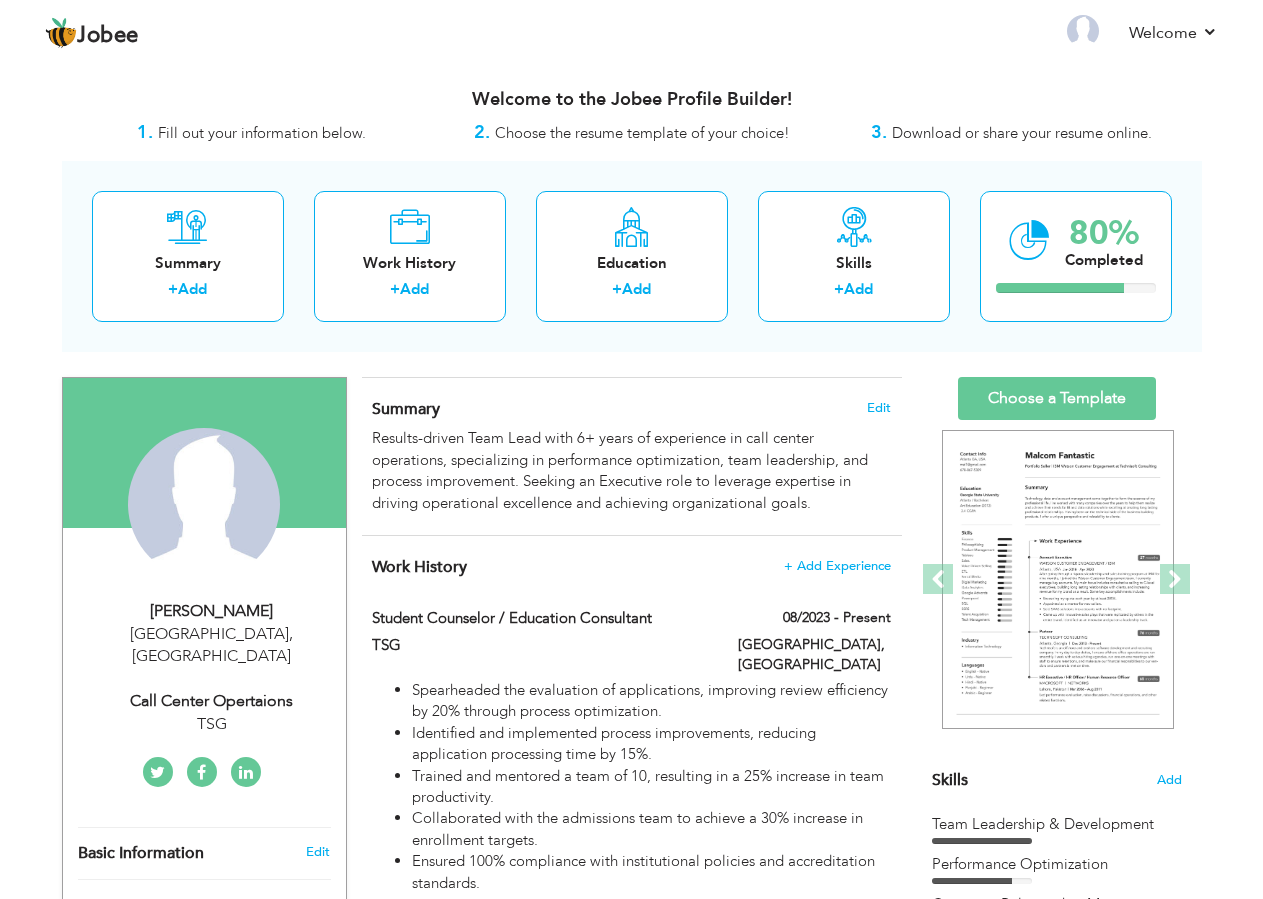 scroll, scrollTop: 0, scrollLeft: 0, axis: both 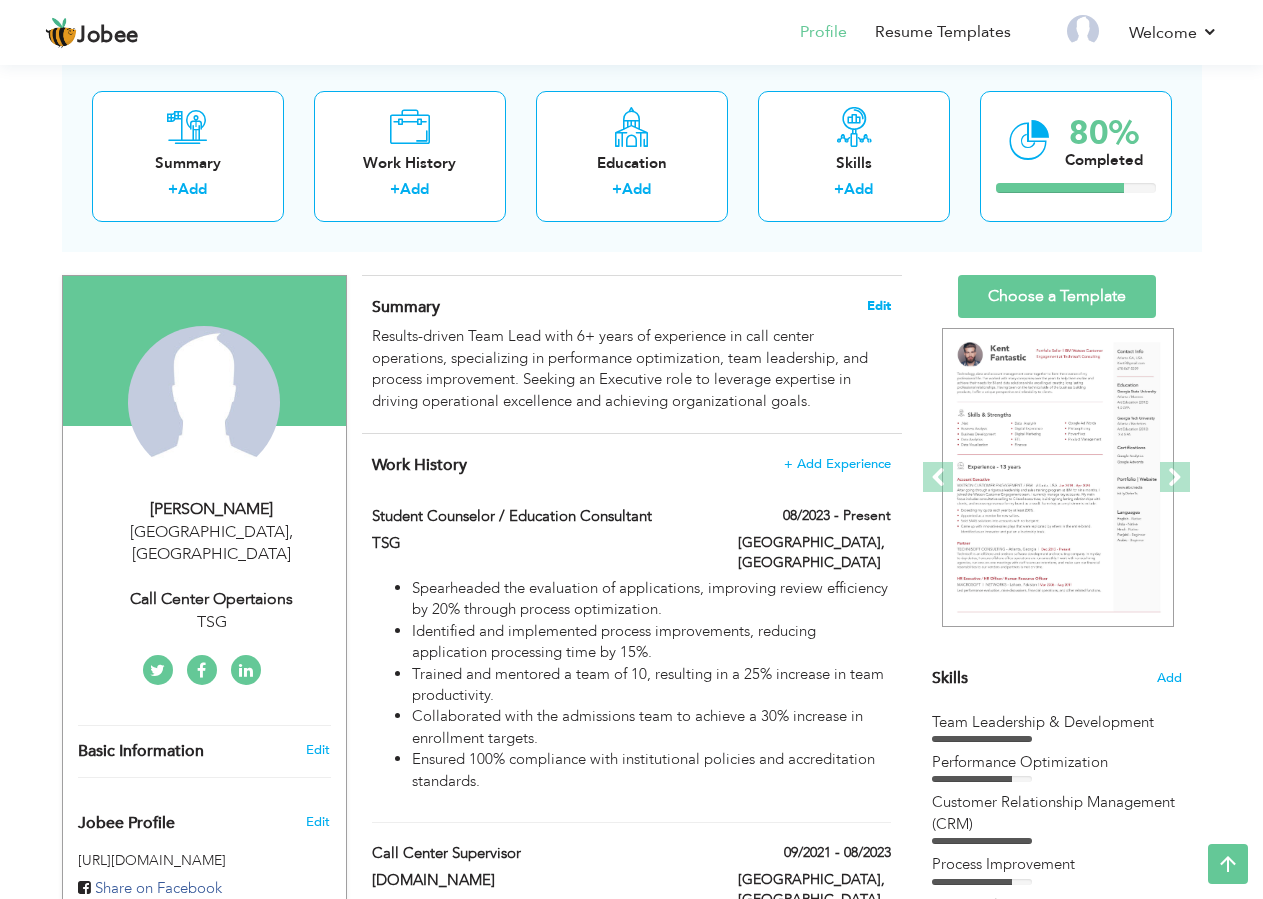 click on "Edit" at bounding box center [879, 306] 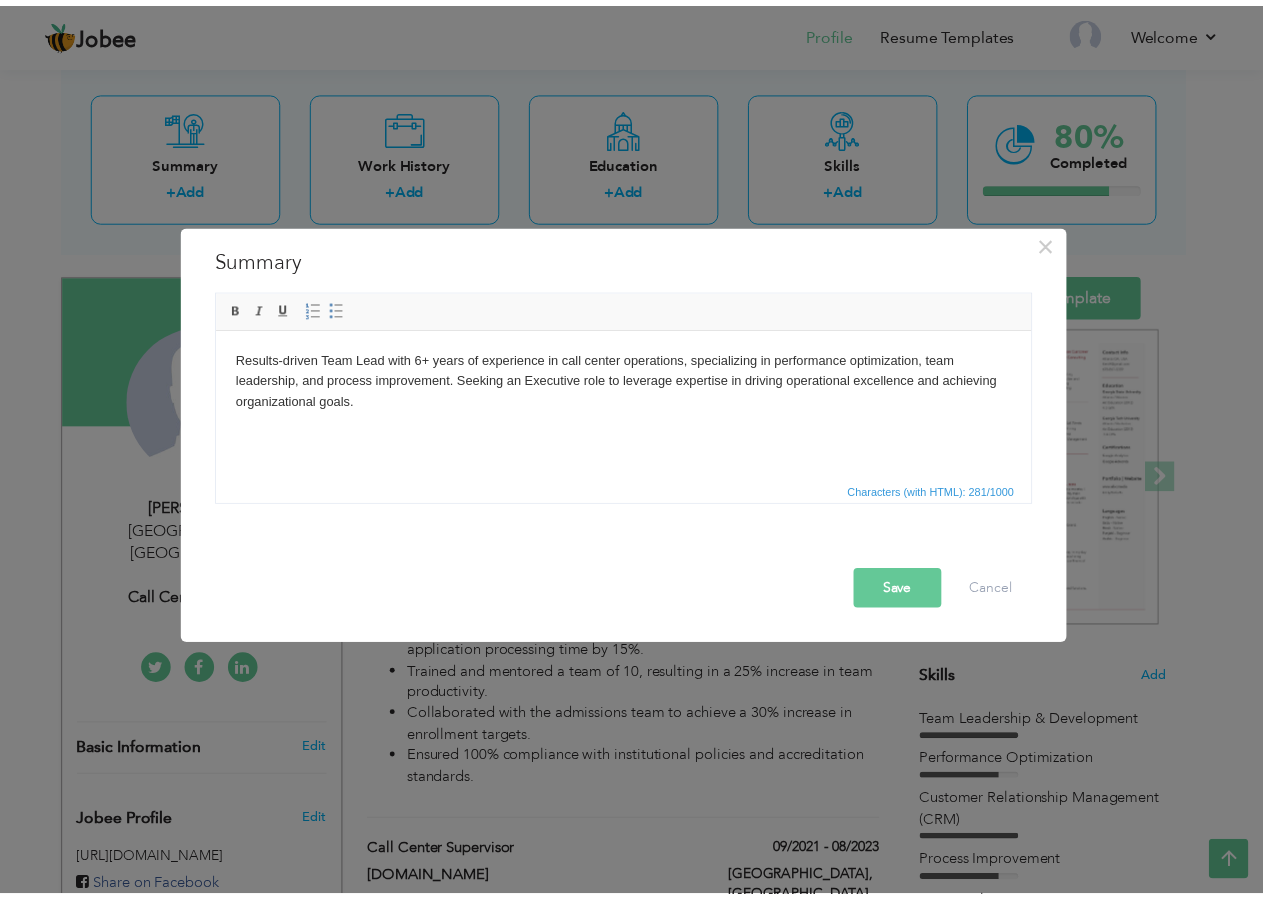 scroll, scrollTop: 0, scrollLeft: 0, axis: both 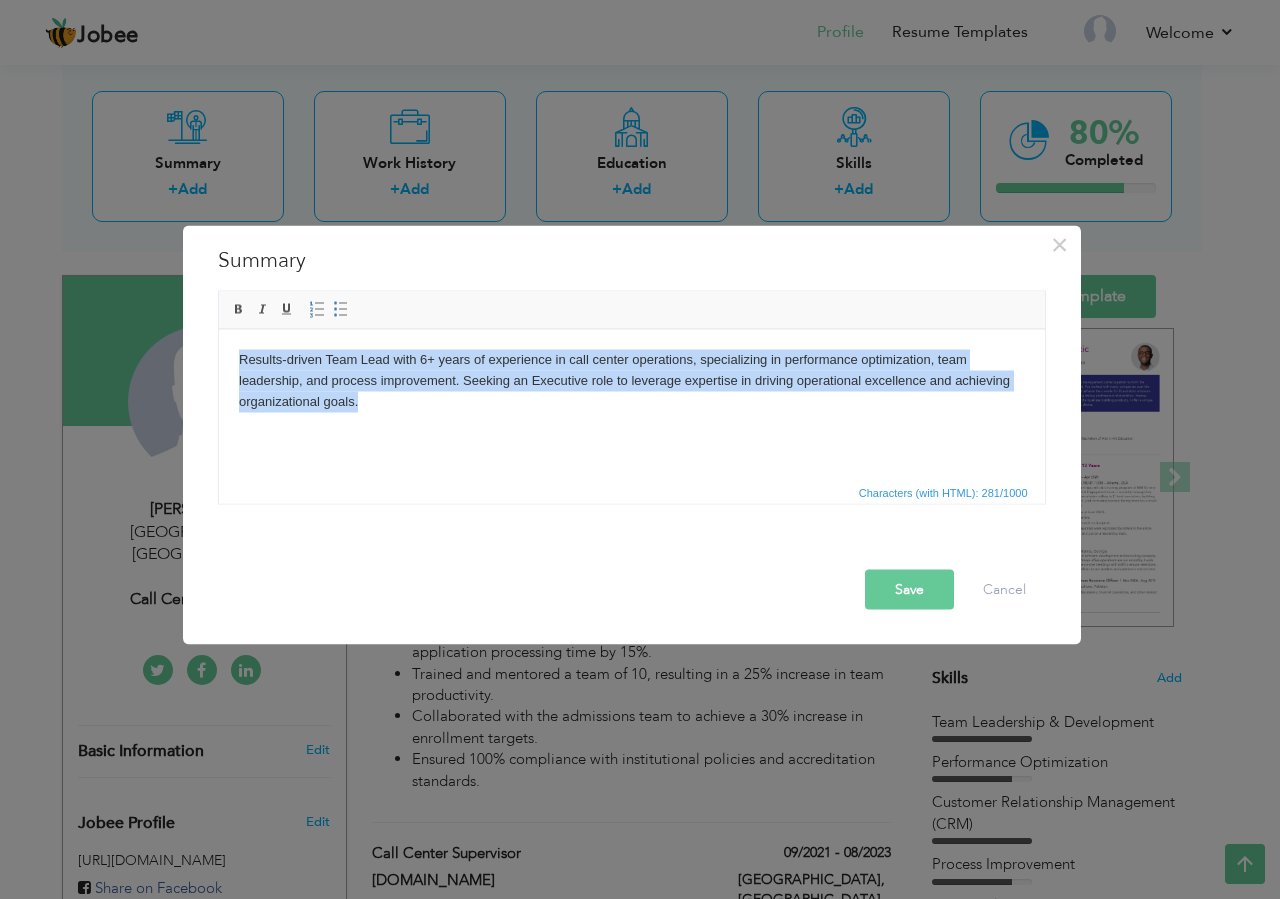 drag, startPoint x: 237, startPoint y: 358, endPoint x: 530, endPoint y: 420, distance: 299.48788 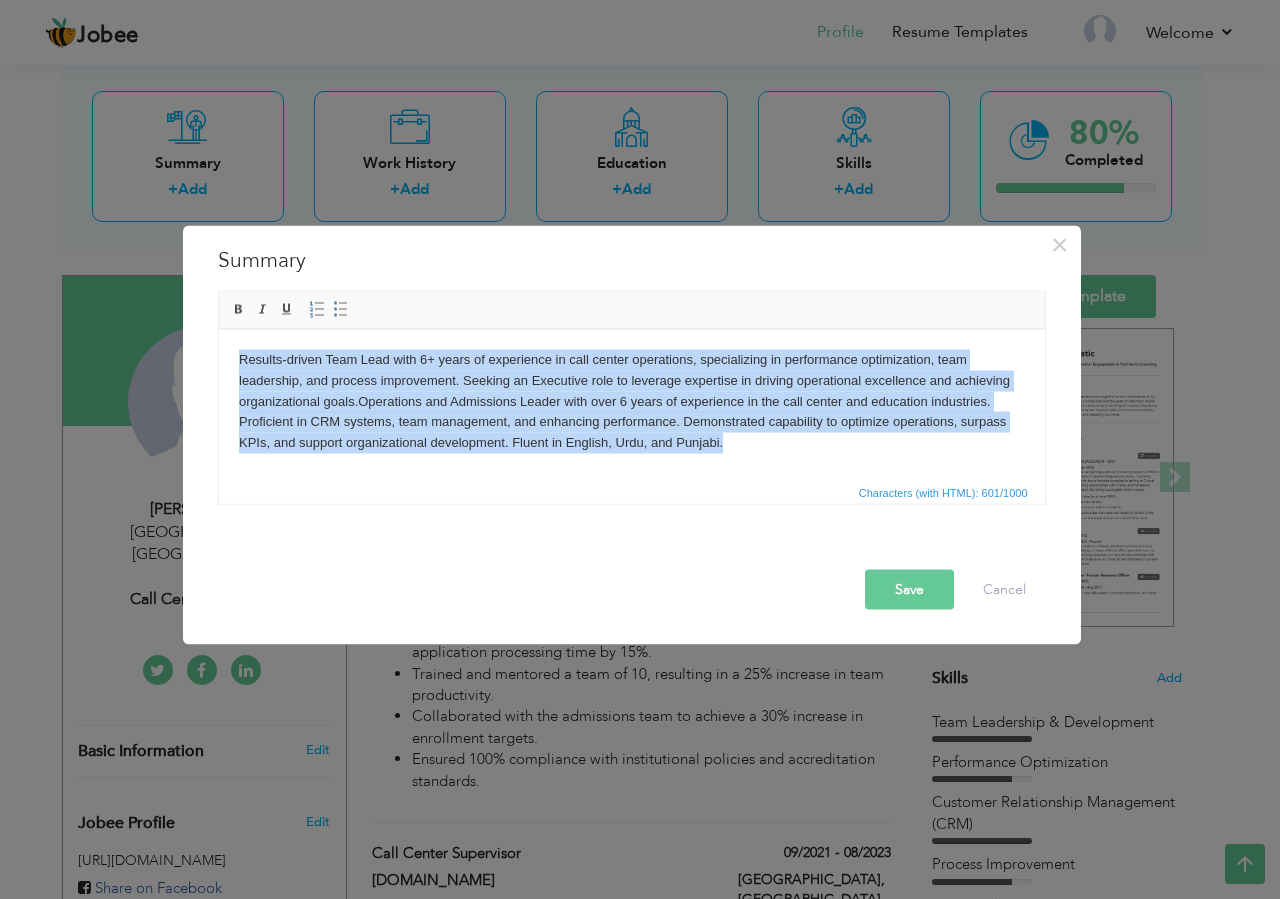 drag, startPoint x: 306, startPoint y: 335, endPoint x: 46, endPoint y: 273, distance: 267.2901 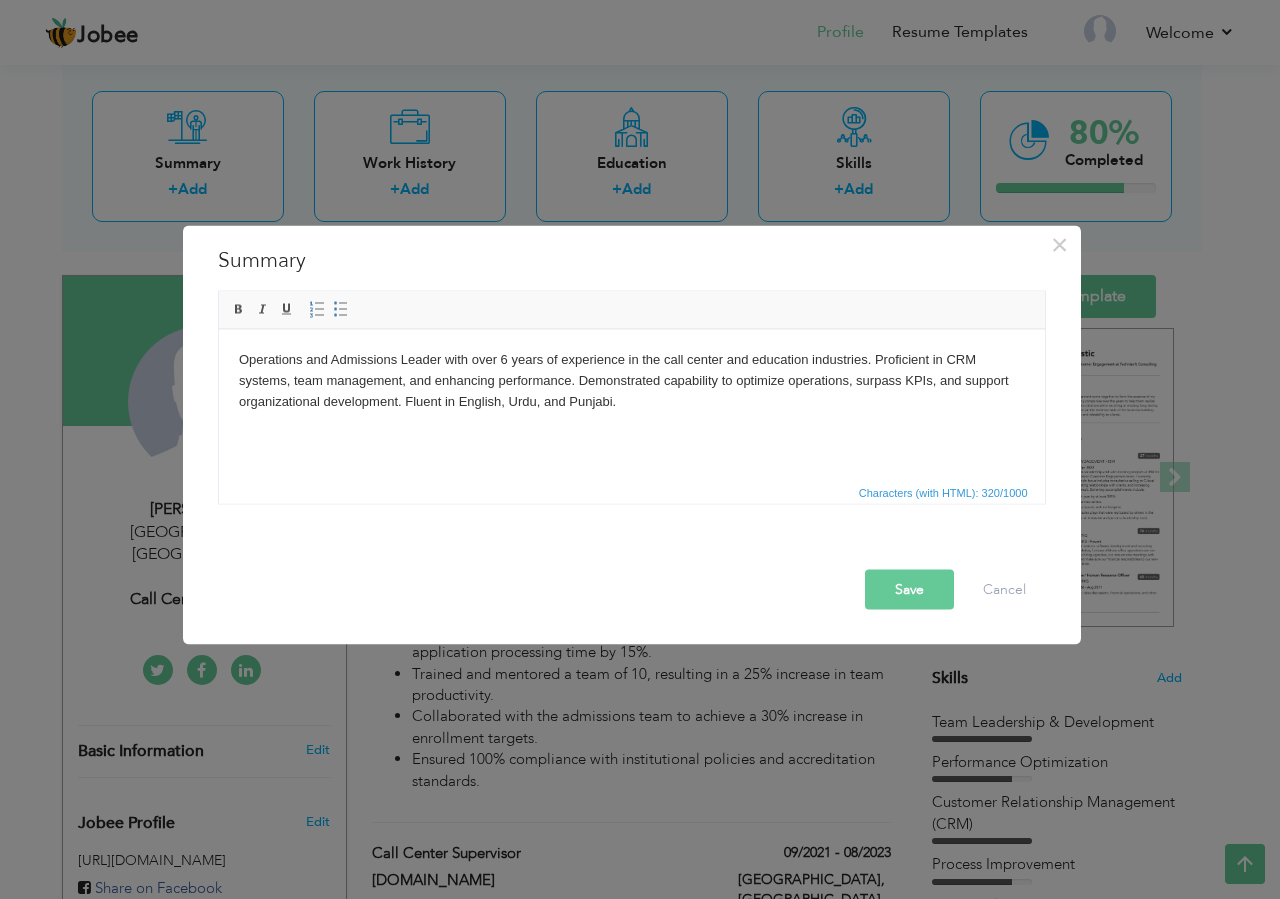 click on "Save" at bounding box center (909, 589) 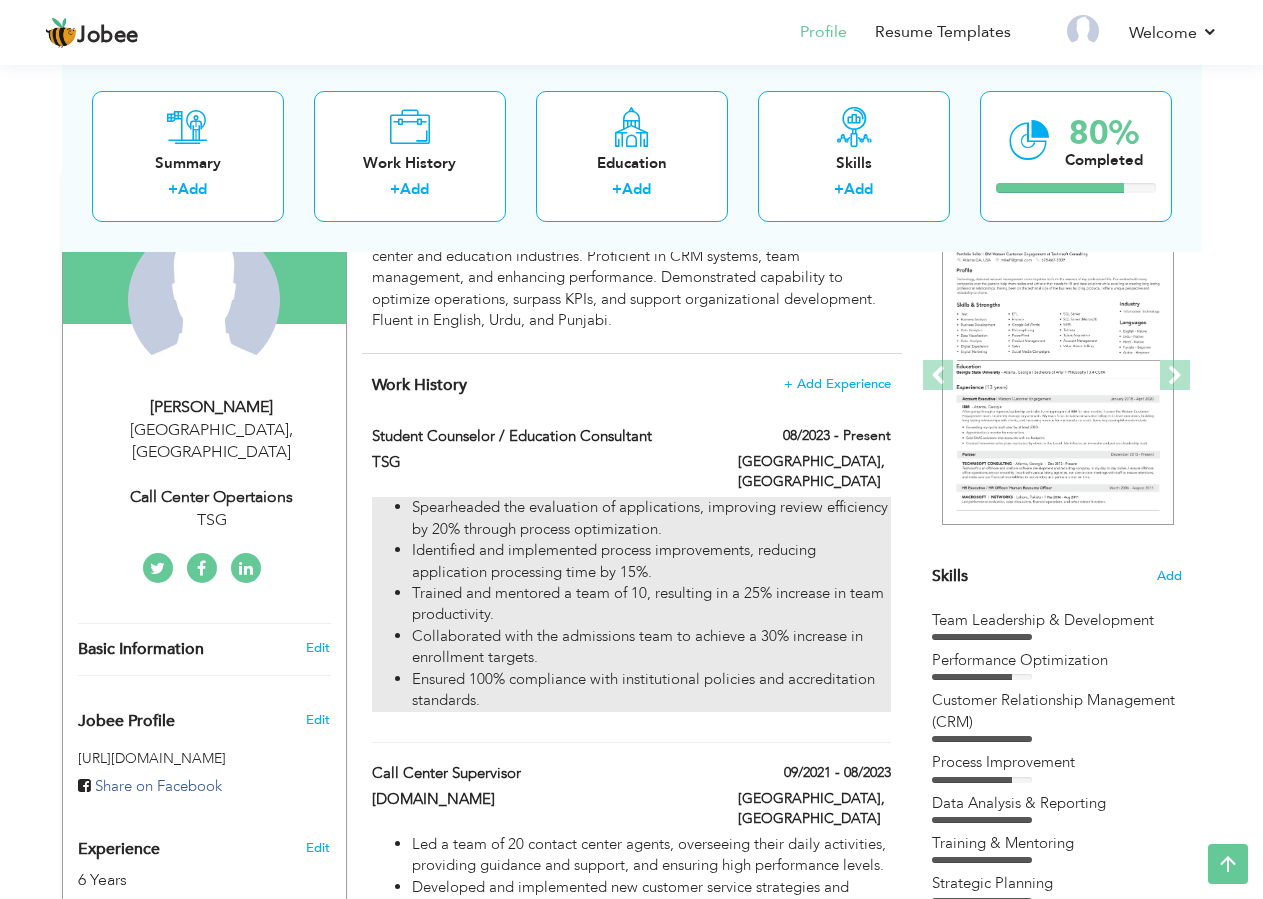 scroll, scrollTop: 408, scrollLeft: 0, axis: vertical 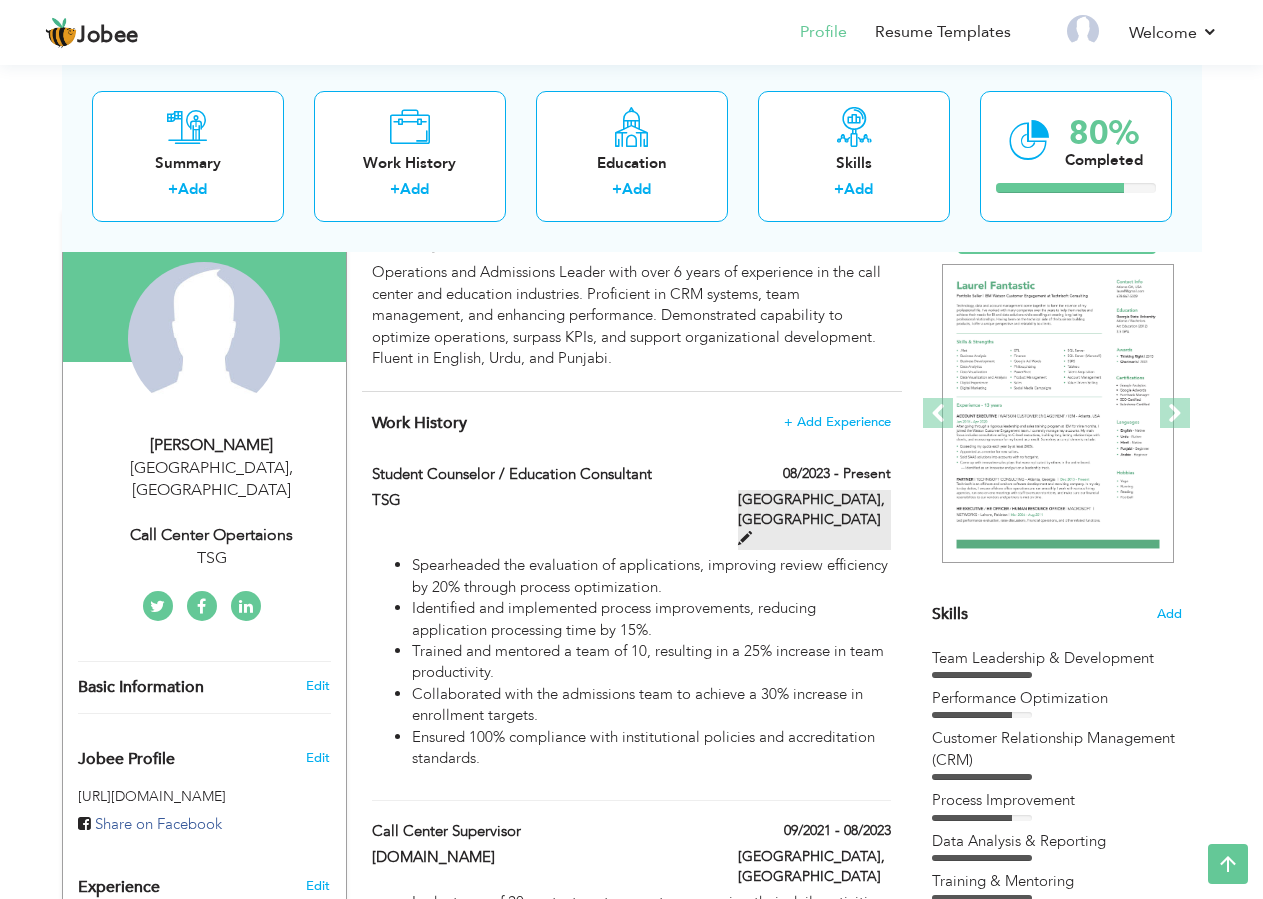 click at bounding box center [745, 538] 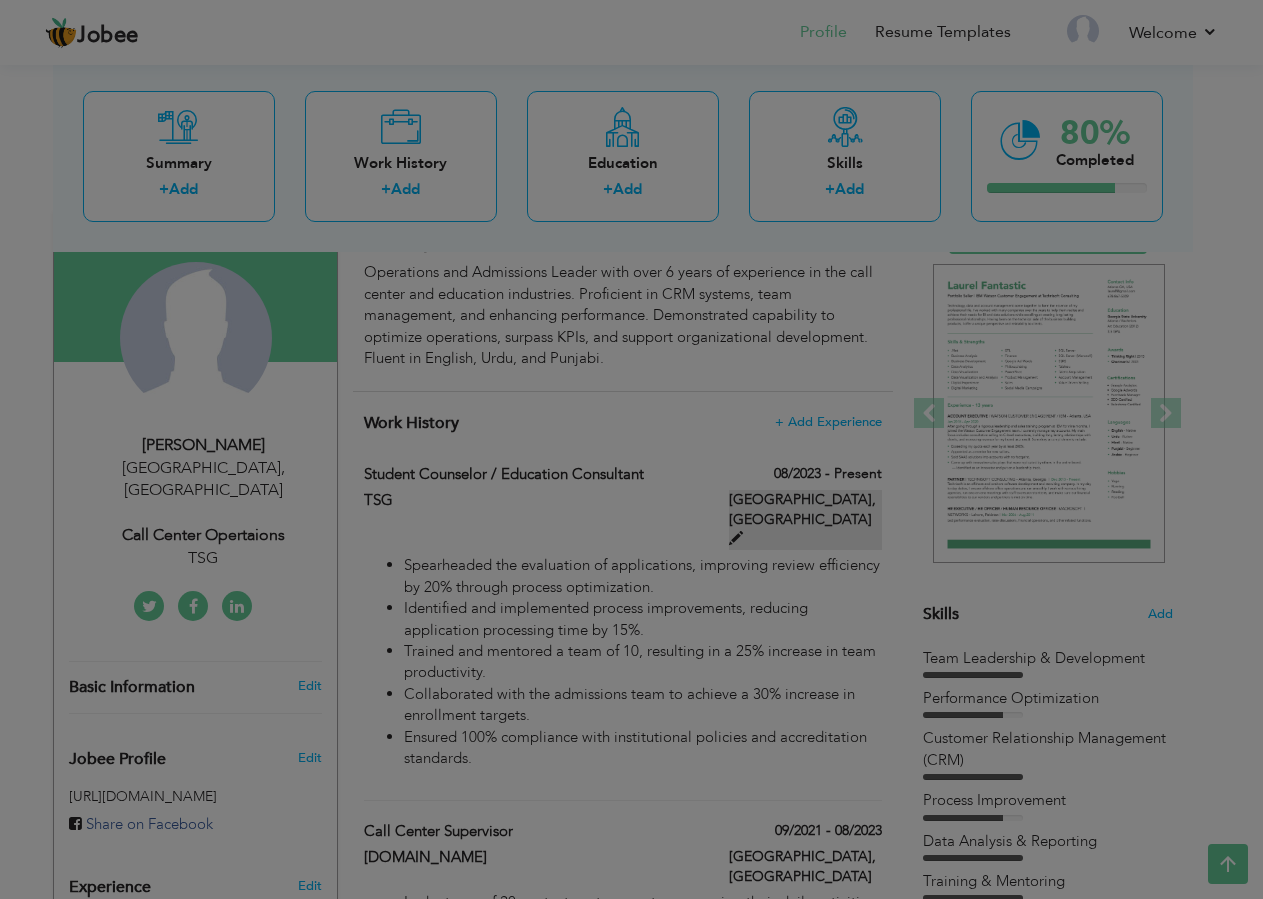 type on "Student Counselor / Education Consultant" 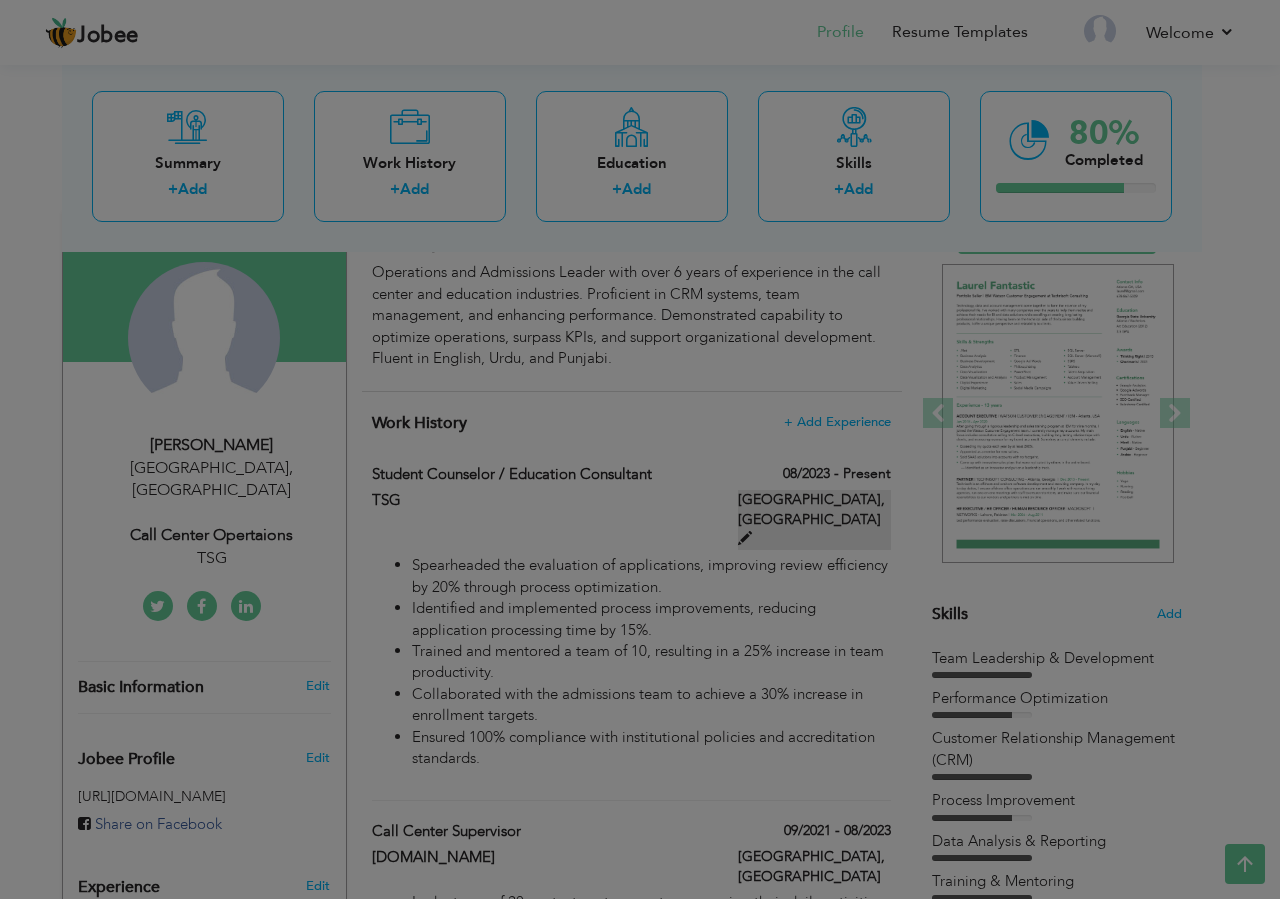 scroll, scrollTop: 0, scrollLeft: 0, axis: both 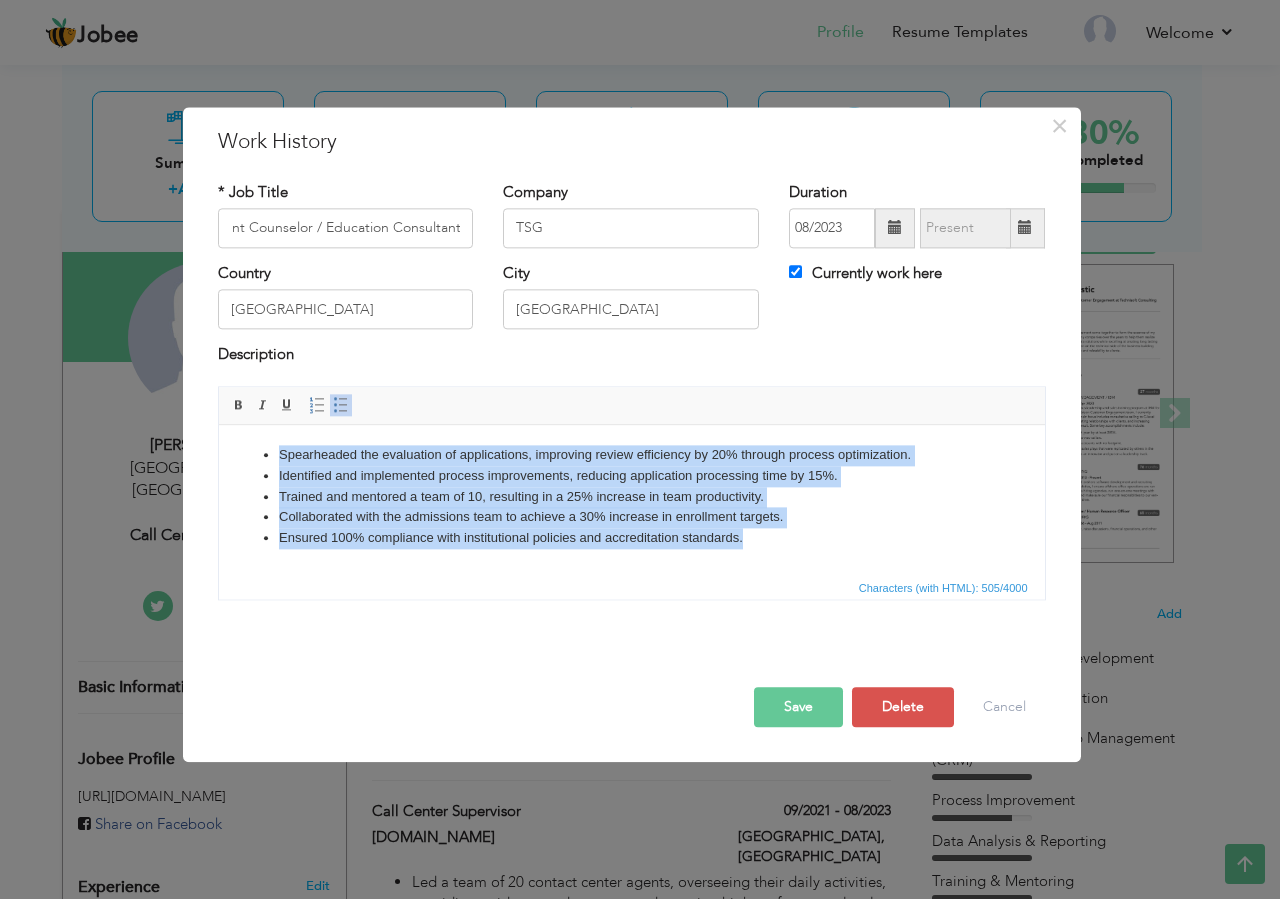drag, startPoint x: 759, startPoint y: 546, endPoint x: 218, endPoint y: 836, distance: 613.8249 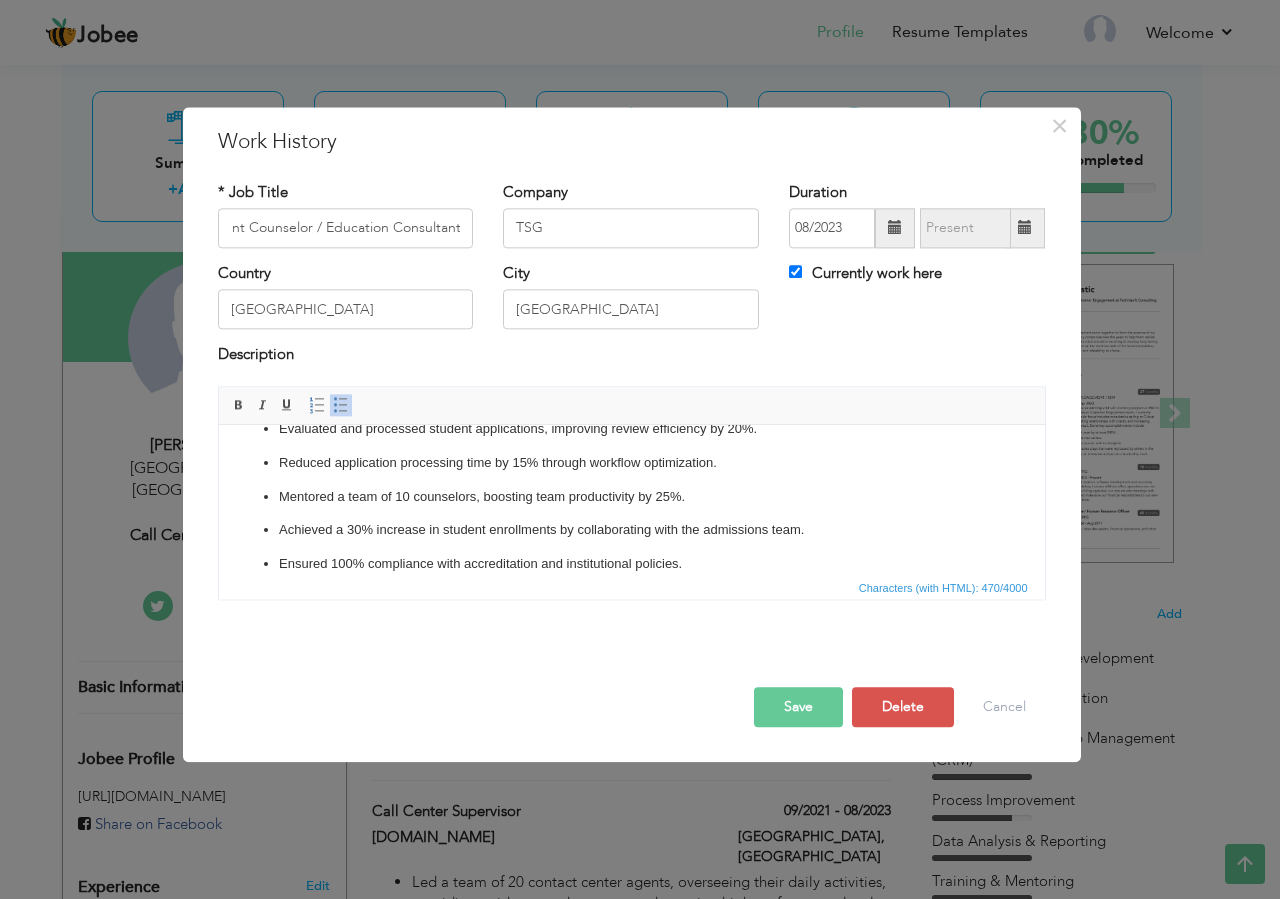scroll, scrollTop: 0, scrollLeft: 0, axis: both 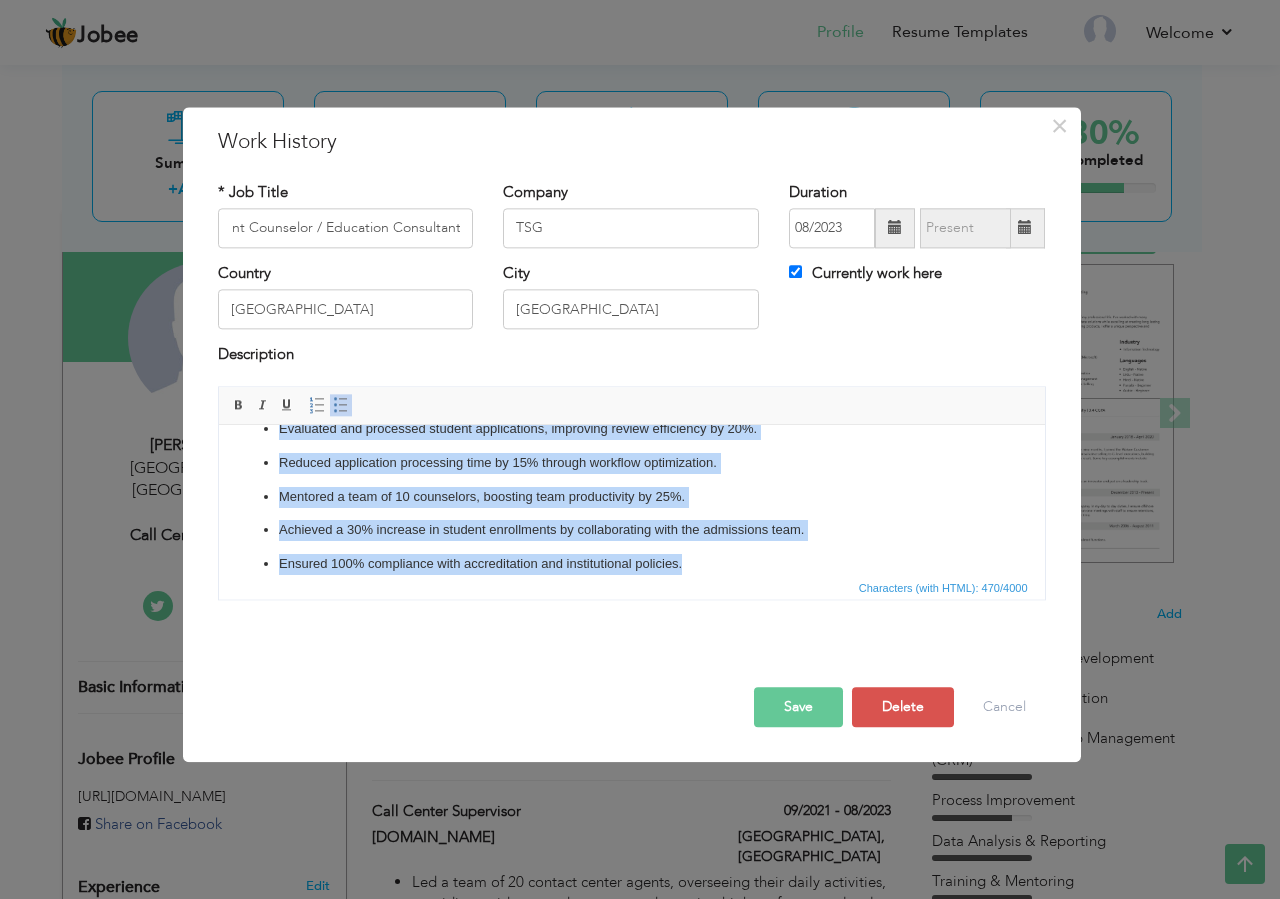 drag, startPoint x: 308, startPoint y: 474, endPoint x: 801, endPoint y: 609, distance: 511.1497 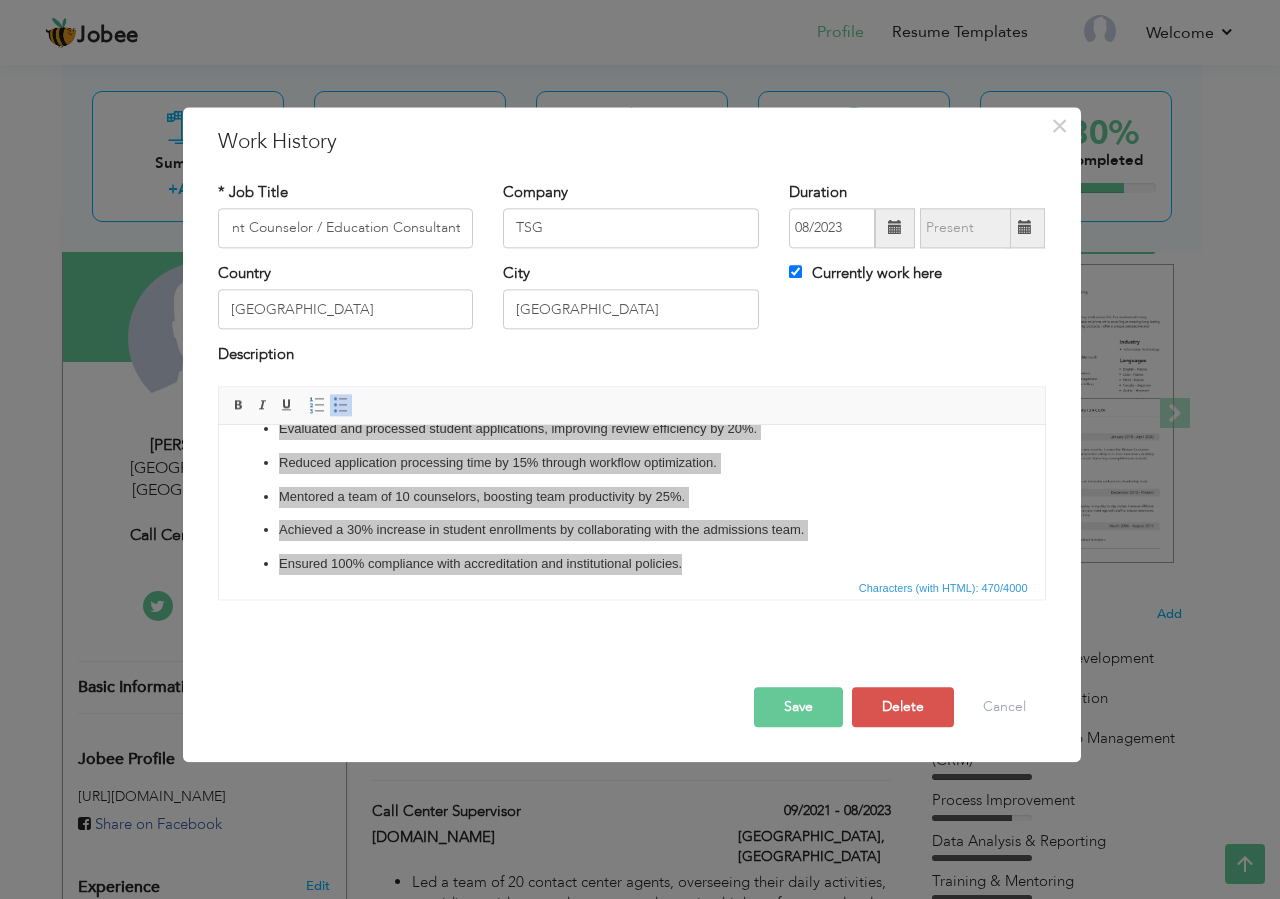 click on "Save" at bounding box center [798, 707] 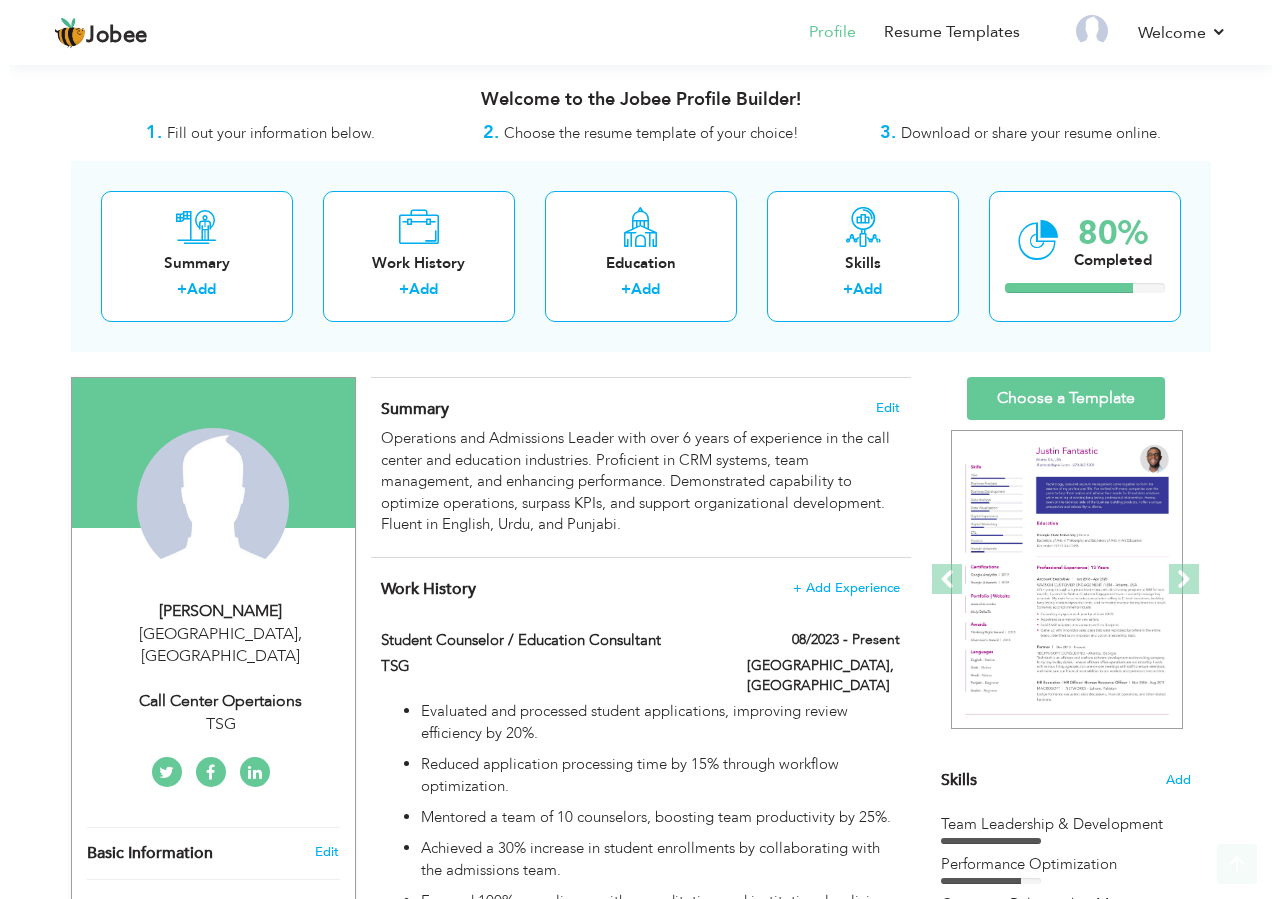 scroll, scrollTop: 204, scrollLeft: 0, axis: vertical 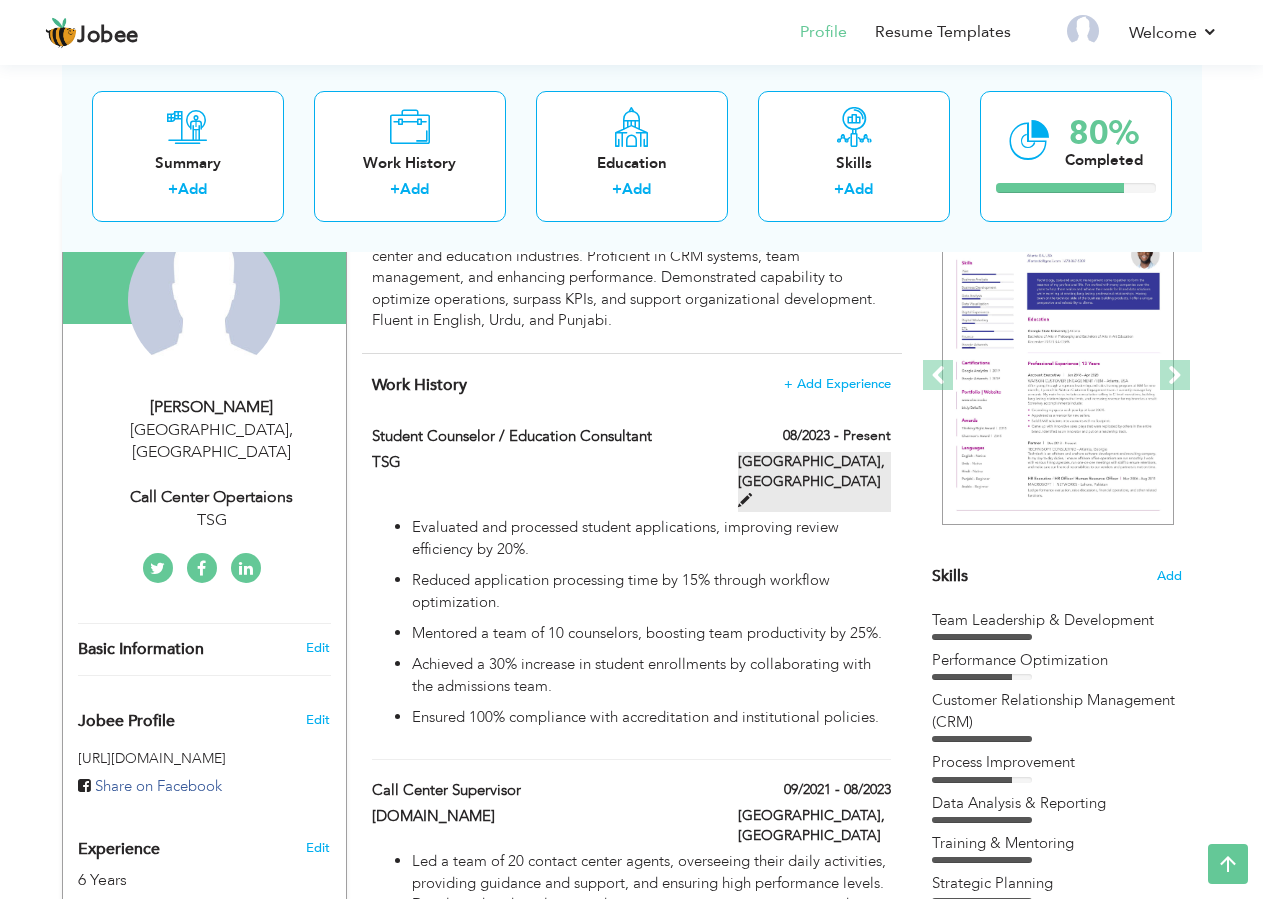 click at bounding box center [745, 500] 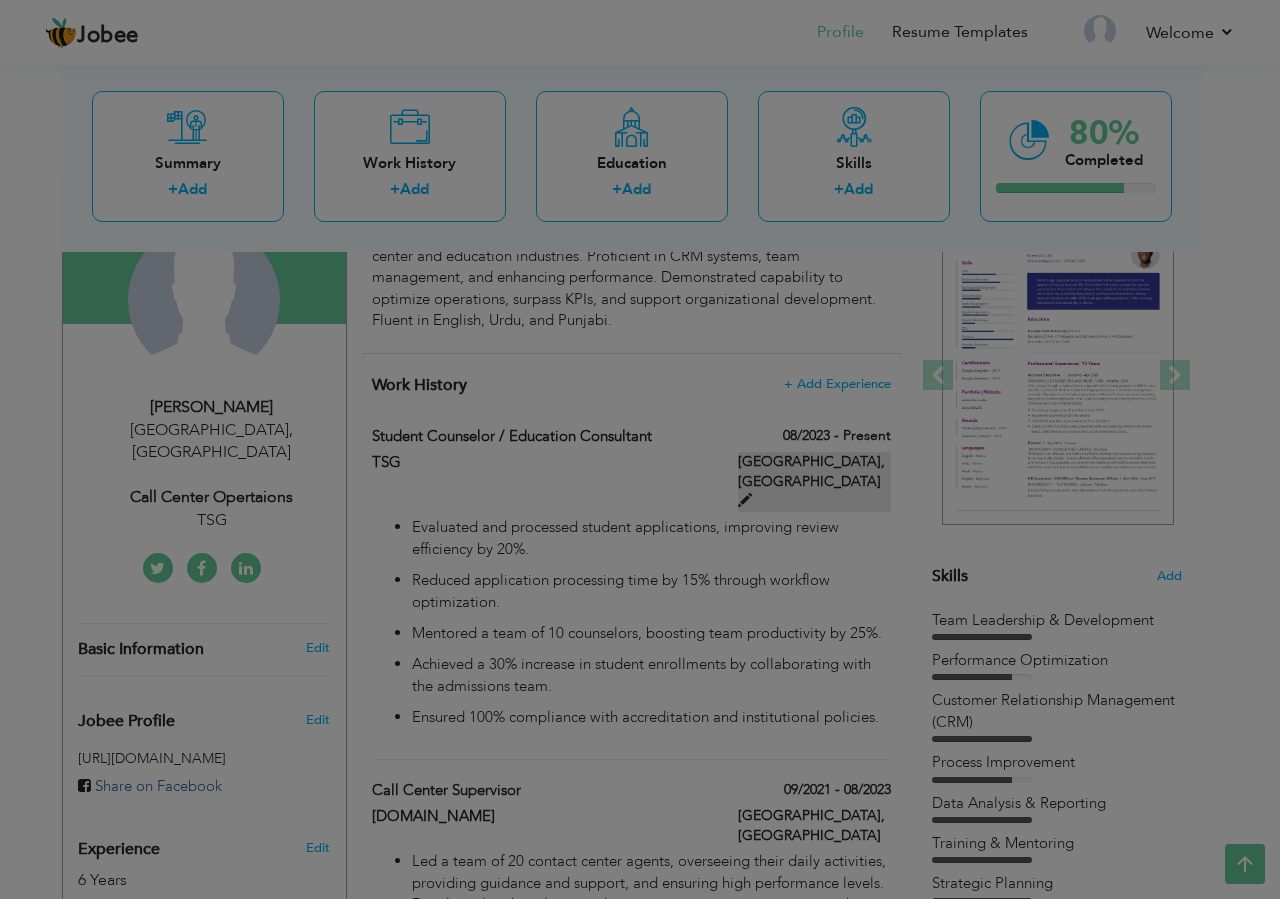 scroll, scrollTop: 0, scrollLeft: 0, axis: both 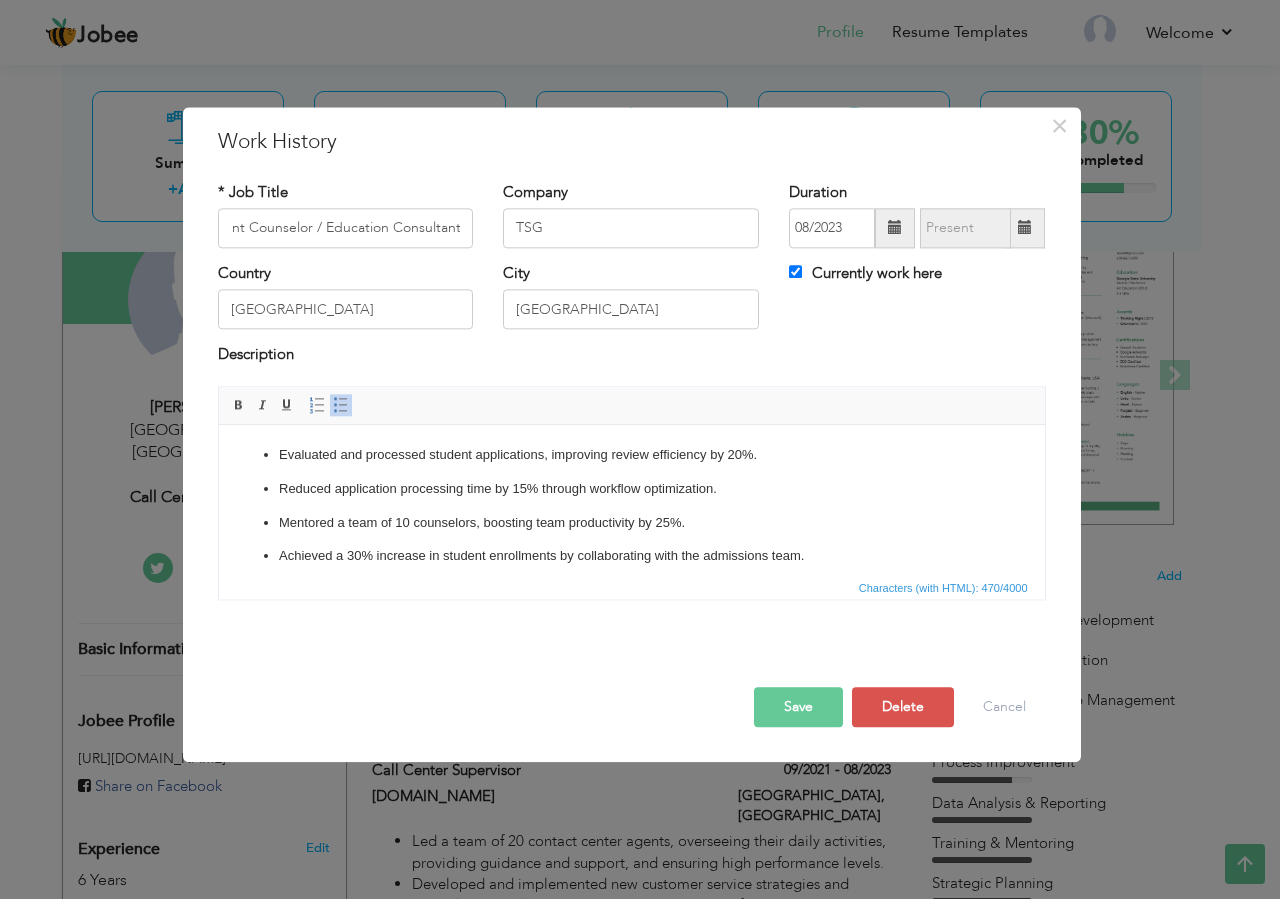 click on "Mentored a team of 10 counselors, boosting team productivity by 25%." at bounding box center (631, 523) 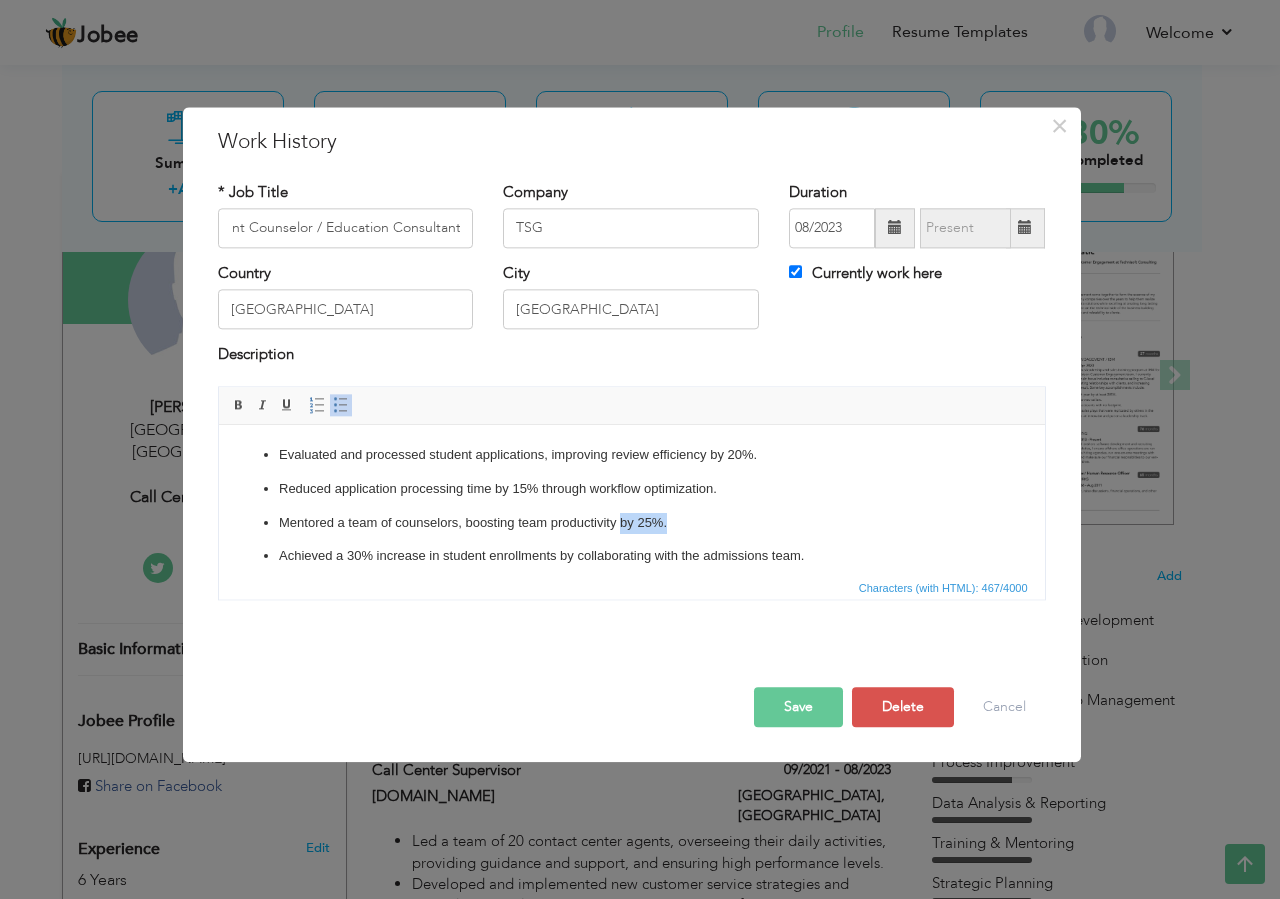 drag, startPoint x: 671, startPoint y: 528, endPoint x: 619, endPoint y: 519, distance: 52.773098 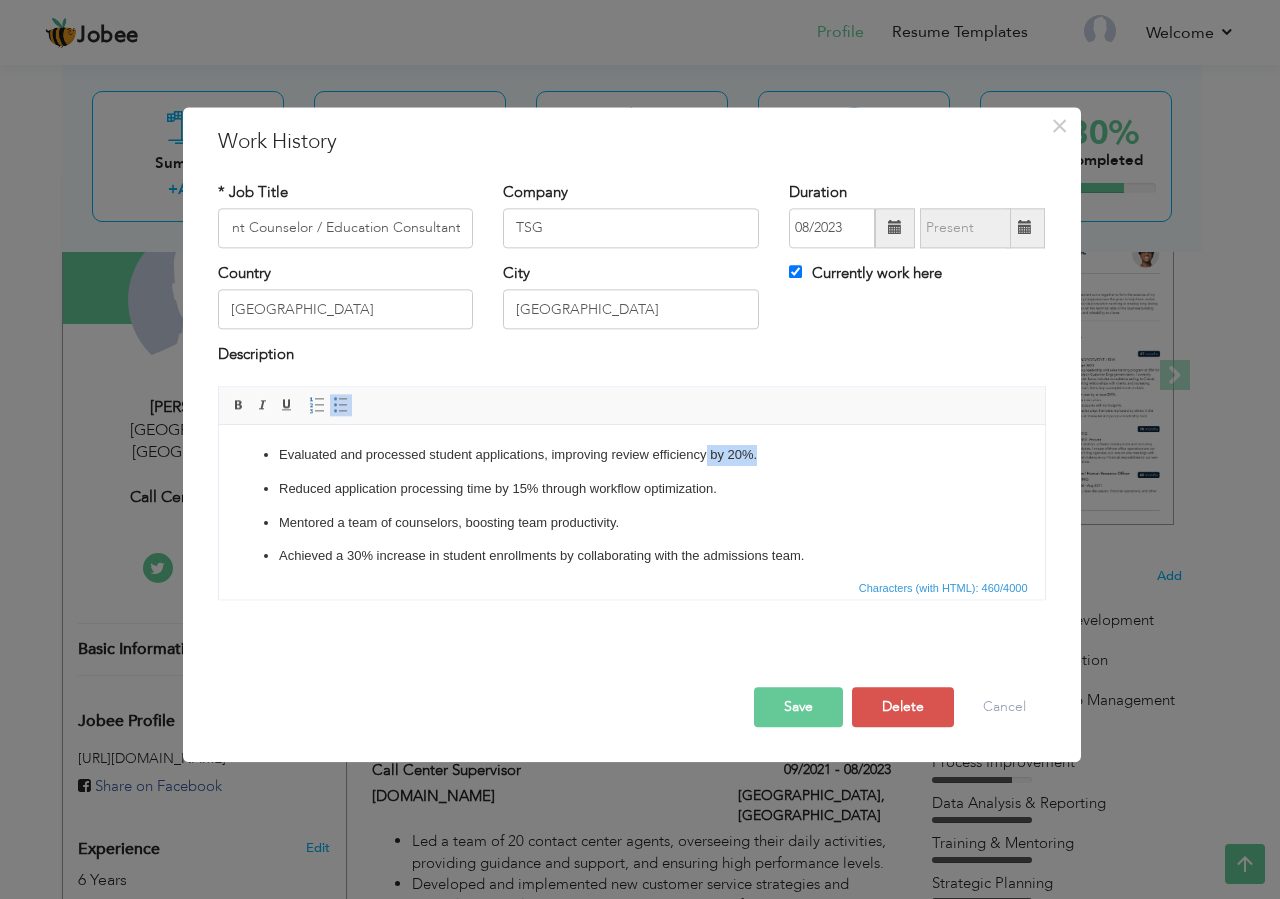drag, startPoint x: 767, startPoint y: 457, endPoint x: 704, endPoint y: 460, distance: 63.07139 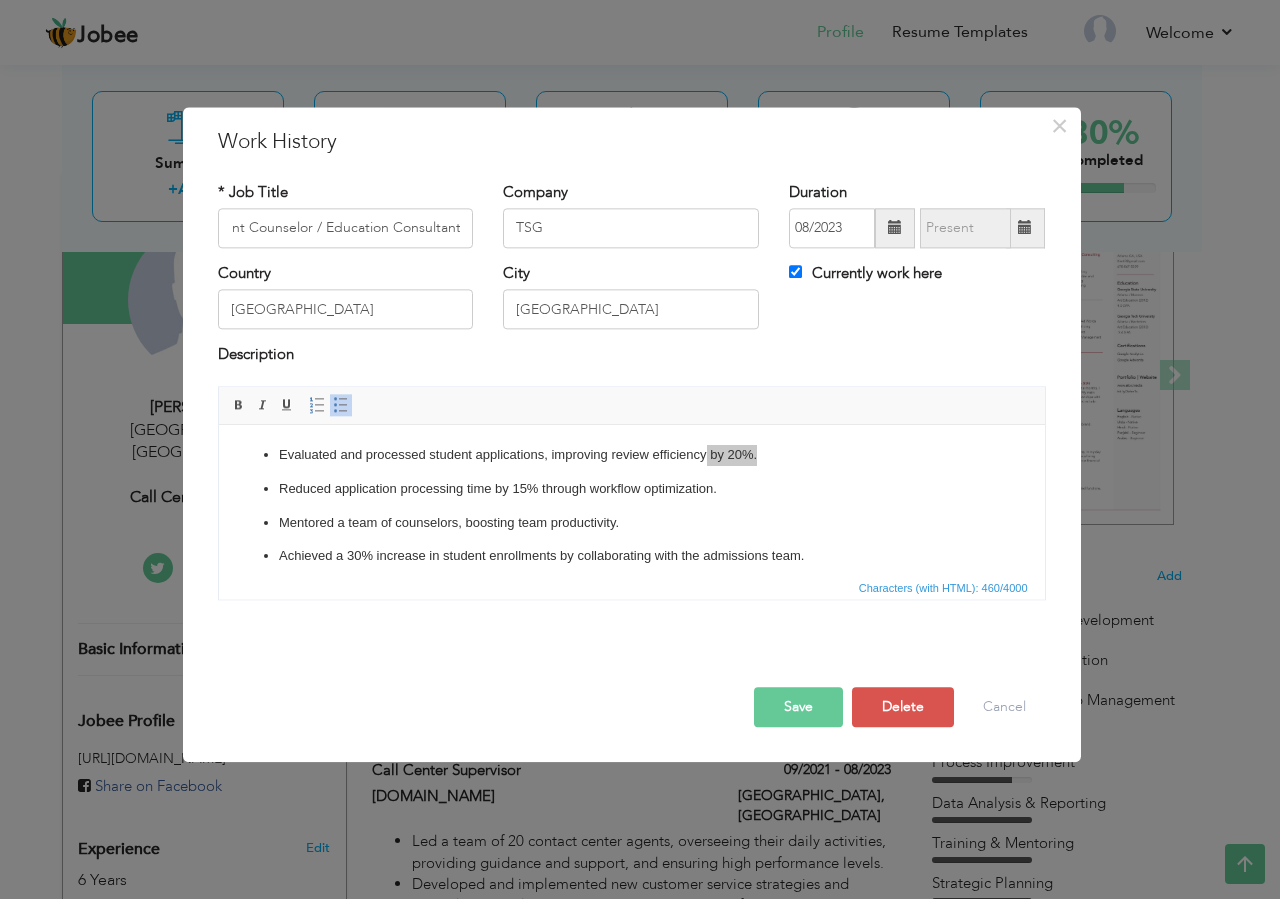 click on "Save" at bounding box center [798, 707] 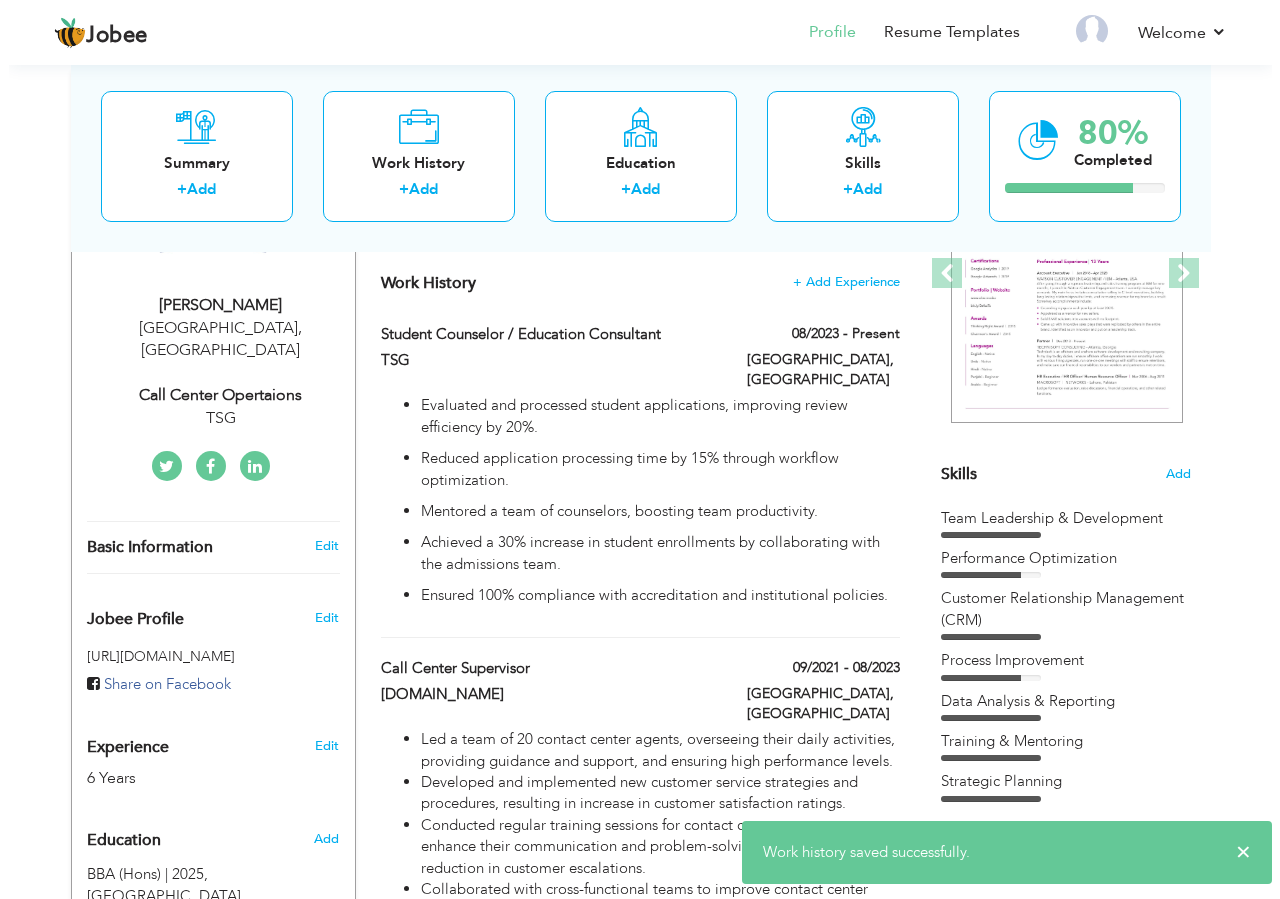 scroll, scrollTop: 510, scrollLeft: 0, axis: vertical 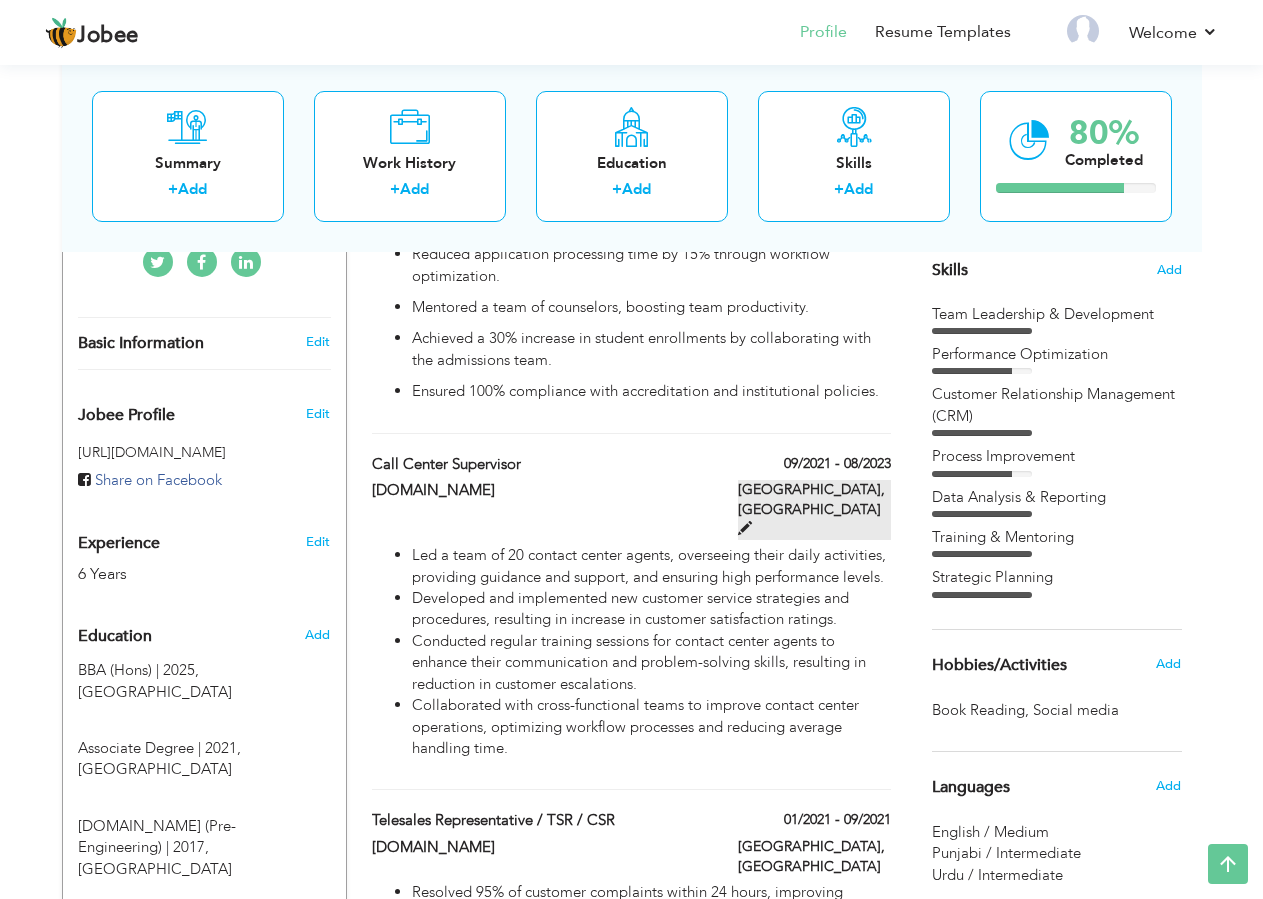 click at bounding box center (745, 528) 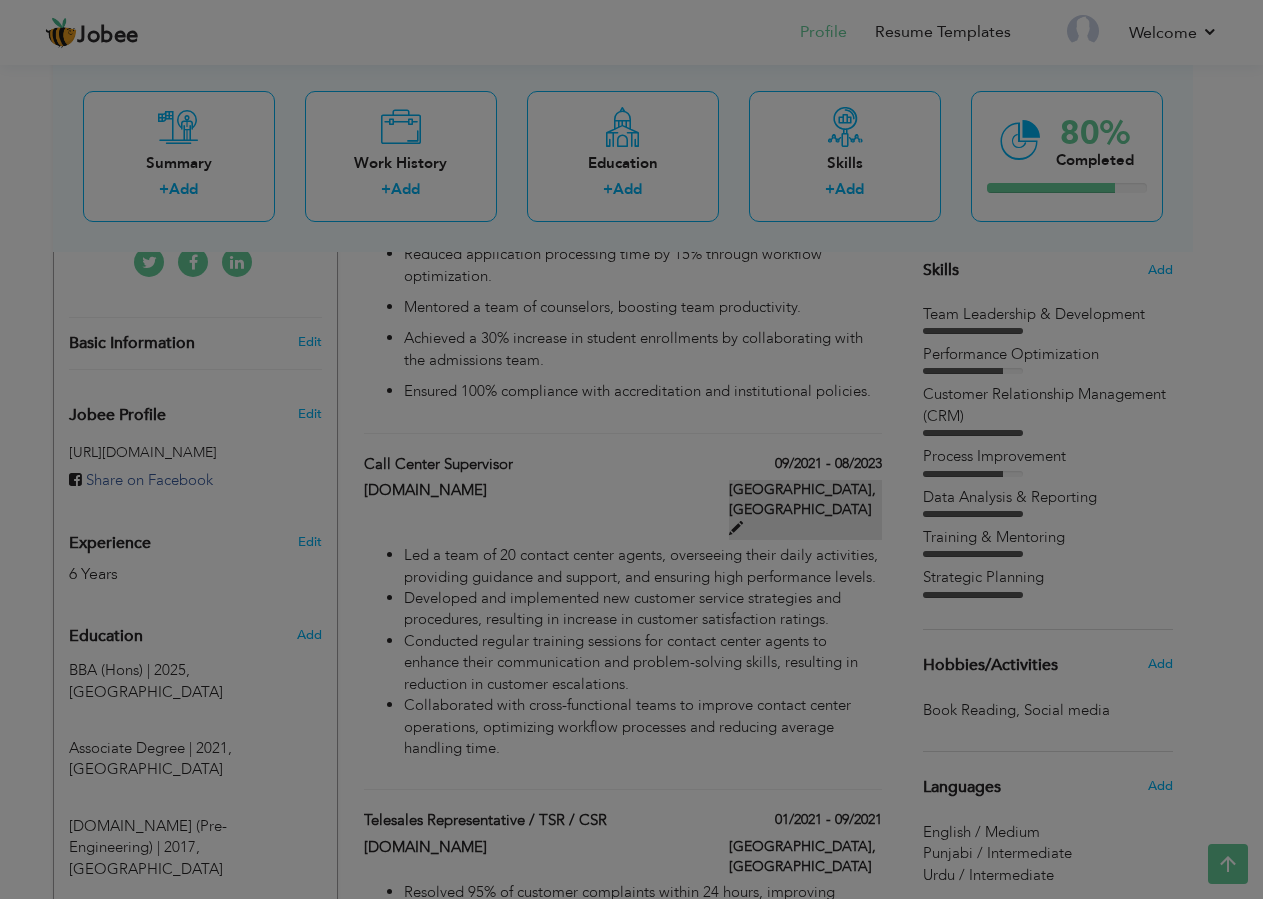 type on "Call Center Supervisor" 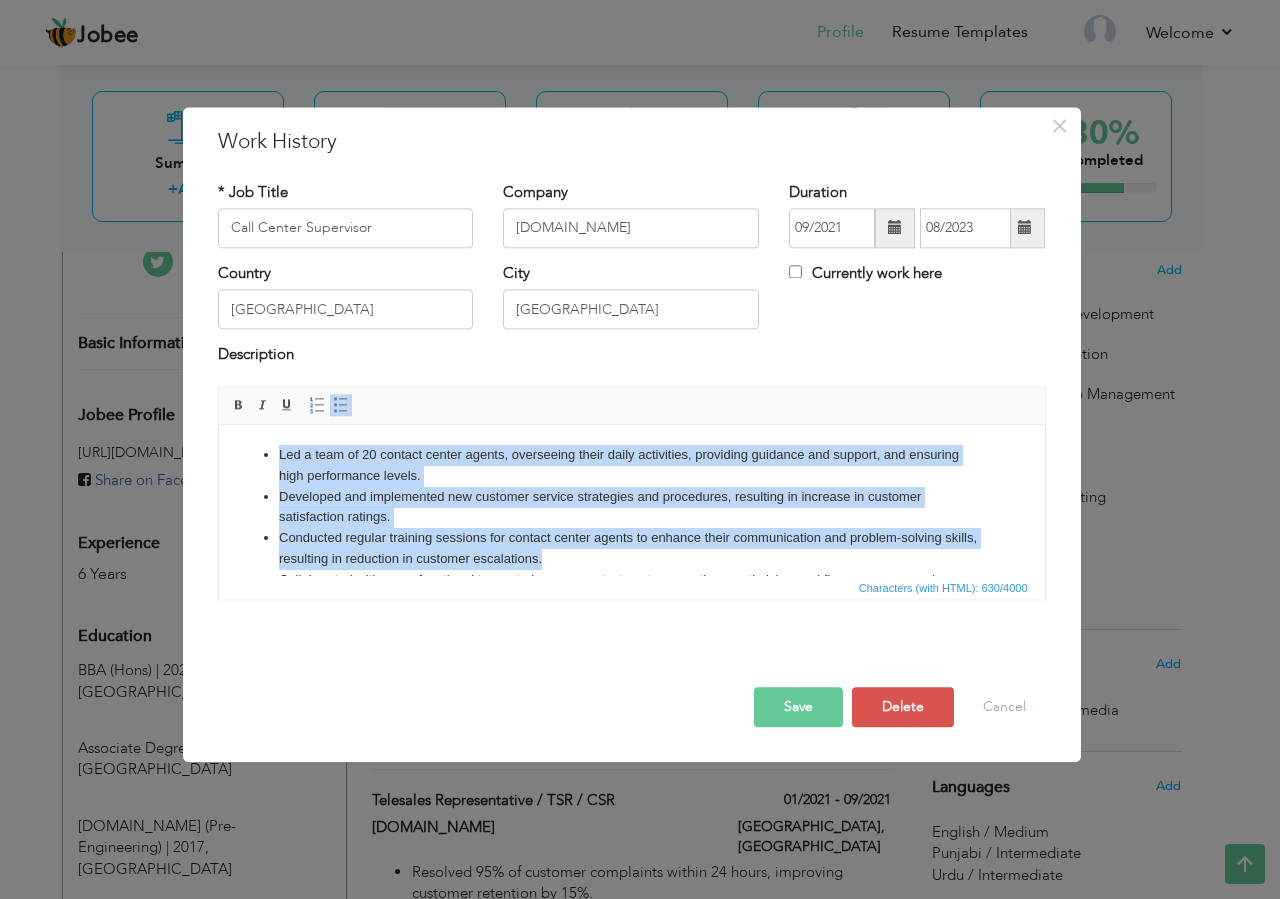 drag, startPoint x: 264, startPoint y: 453, endPoint x: 715, endPoint y: 566, distance: 464.94086 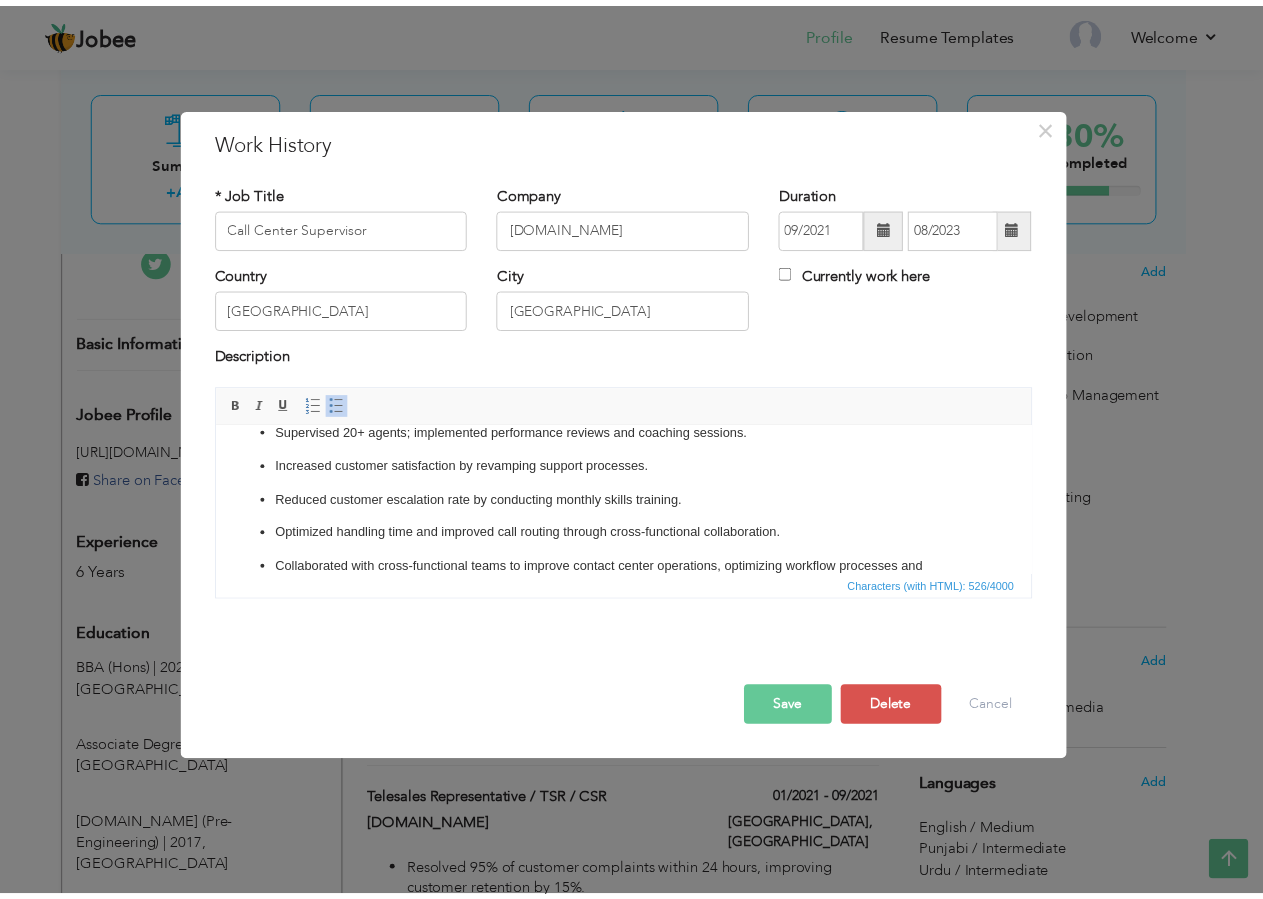 scroll, scrollTop: 0, scrollLeft: 0, axis: both 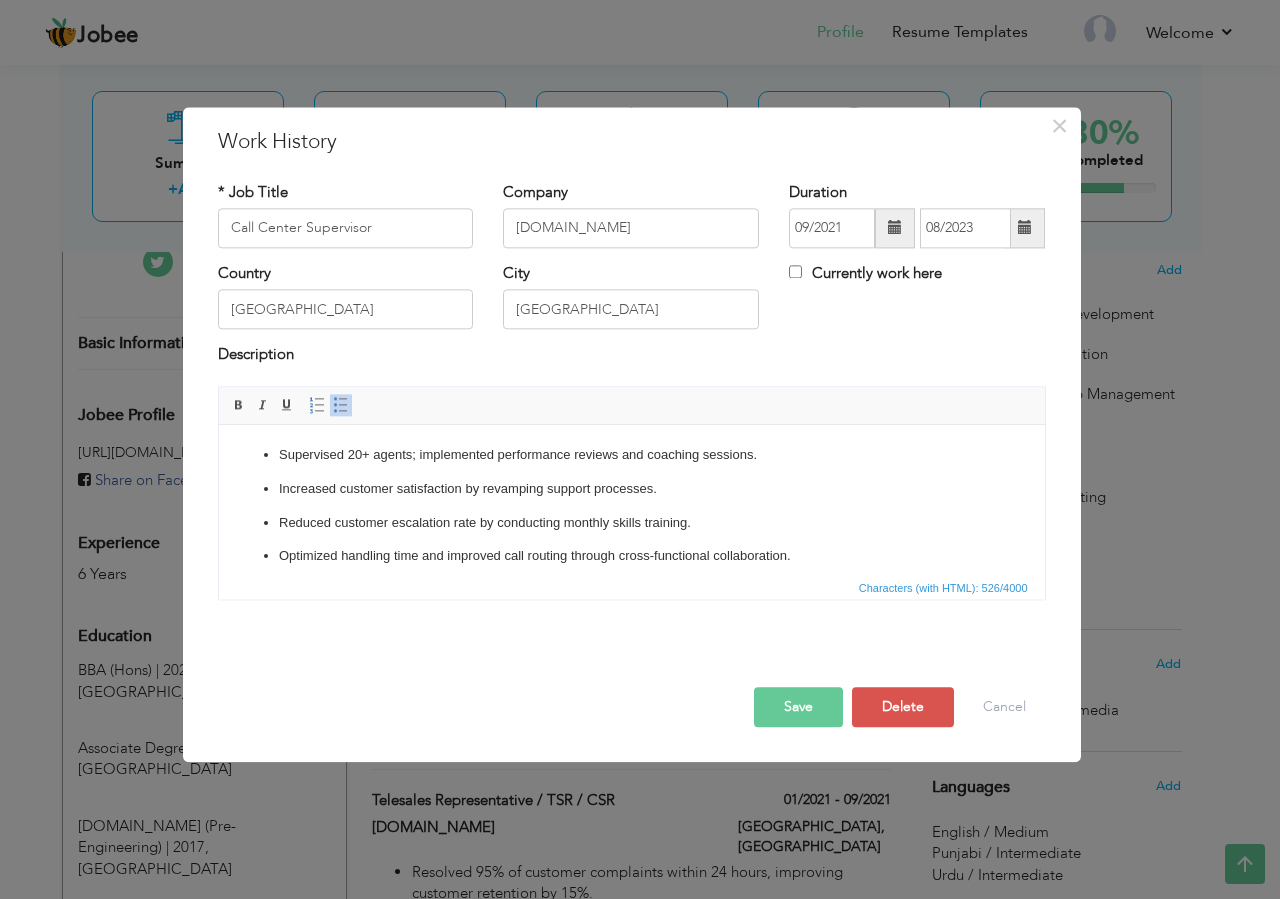 click on "Save" at bounding box center [798, 707] 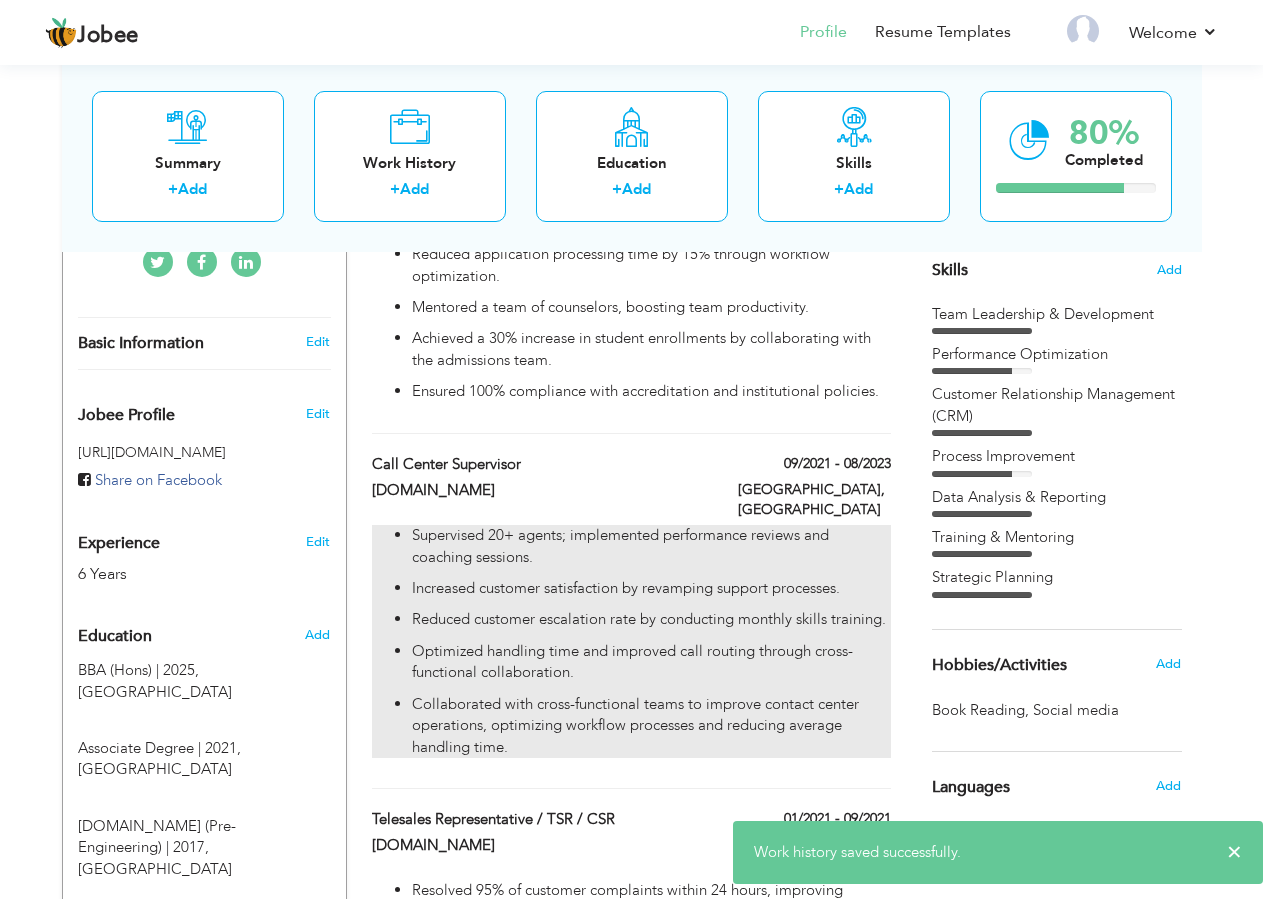 scroll, scrollTop: 714, scrollLeft: 0, axis: vertical 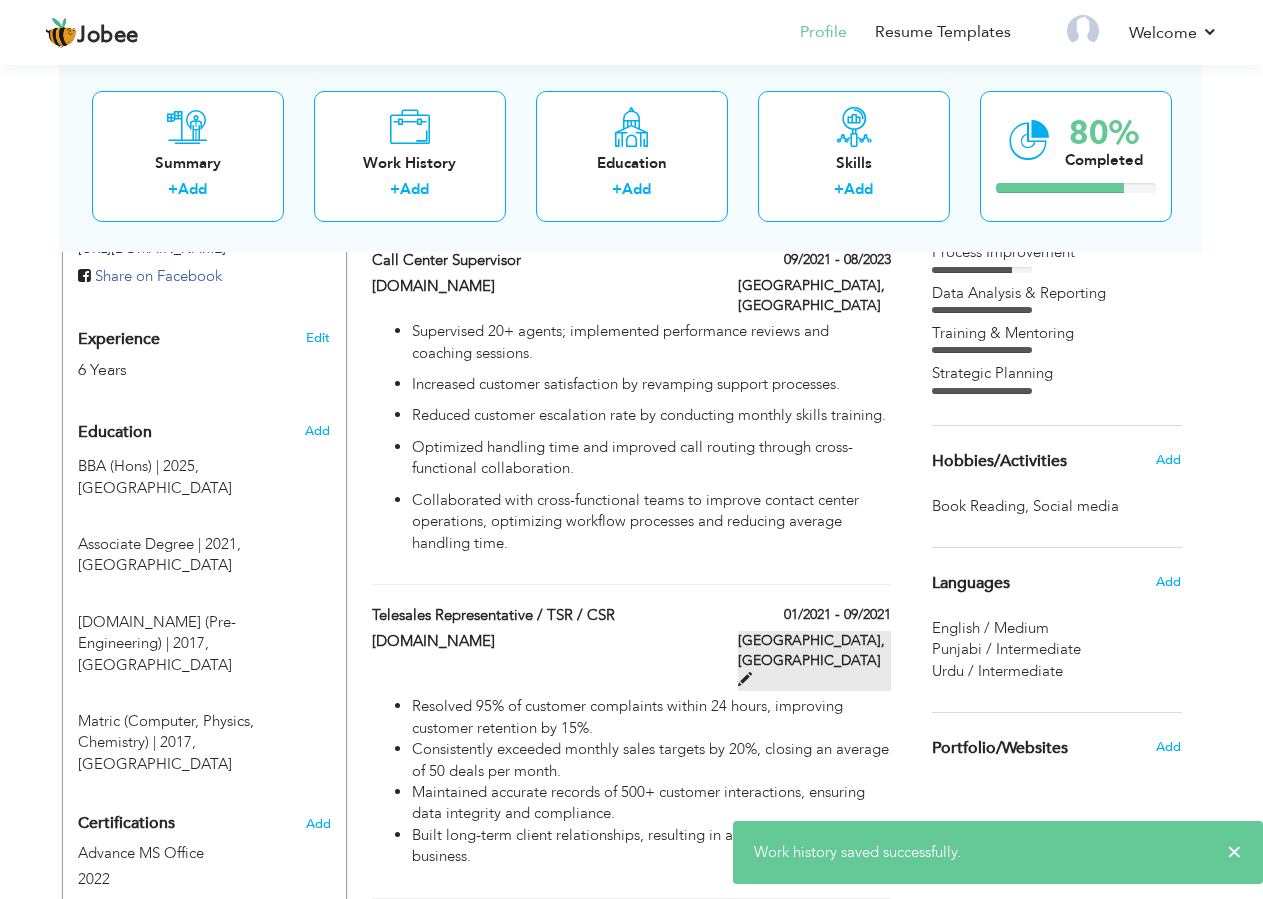 click at bounding box center (745, 679) 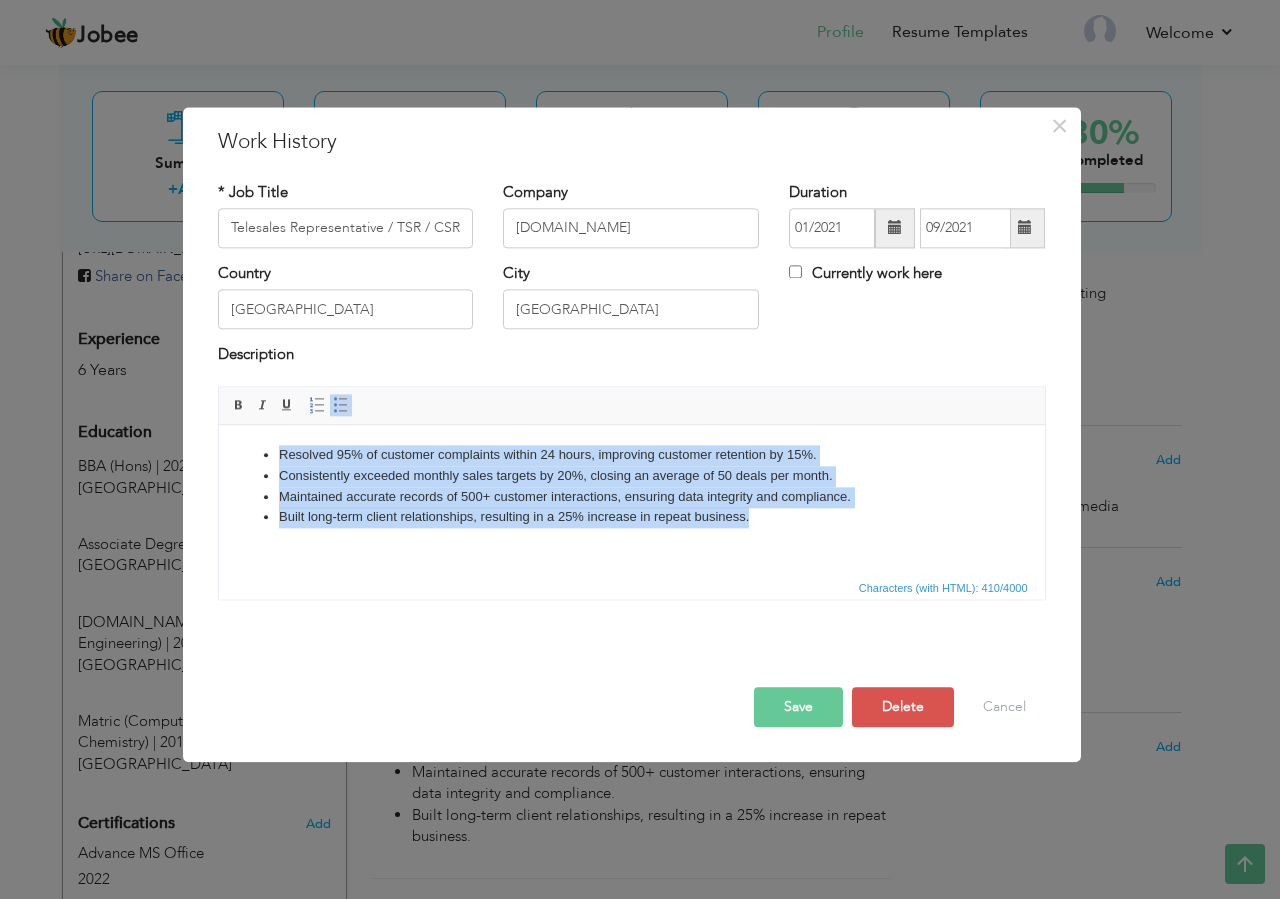 drag, startPoint x: 781, startPoint y: 528, endPoint x: 0, endPoint y: 422, distance: 788.1605 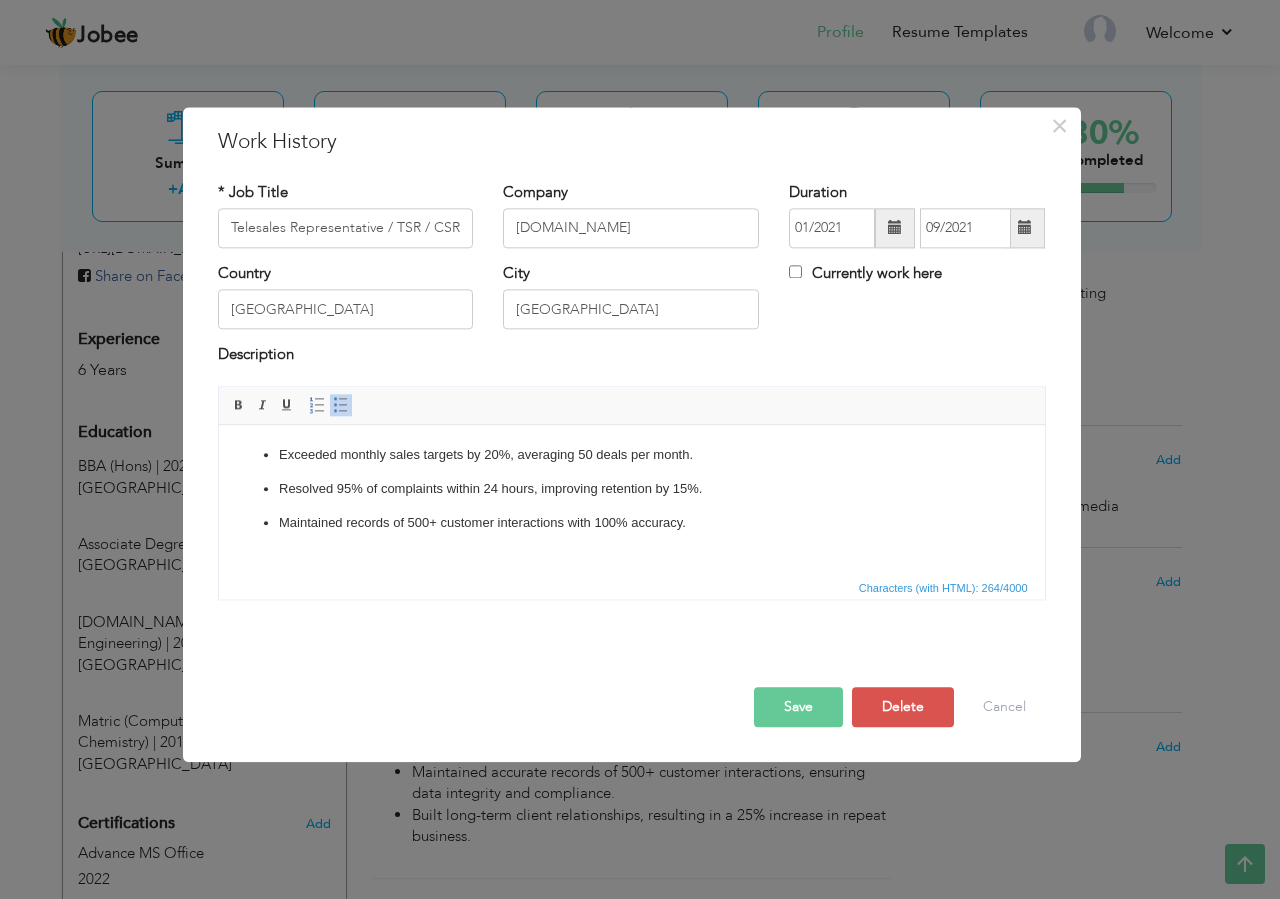 type 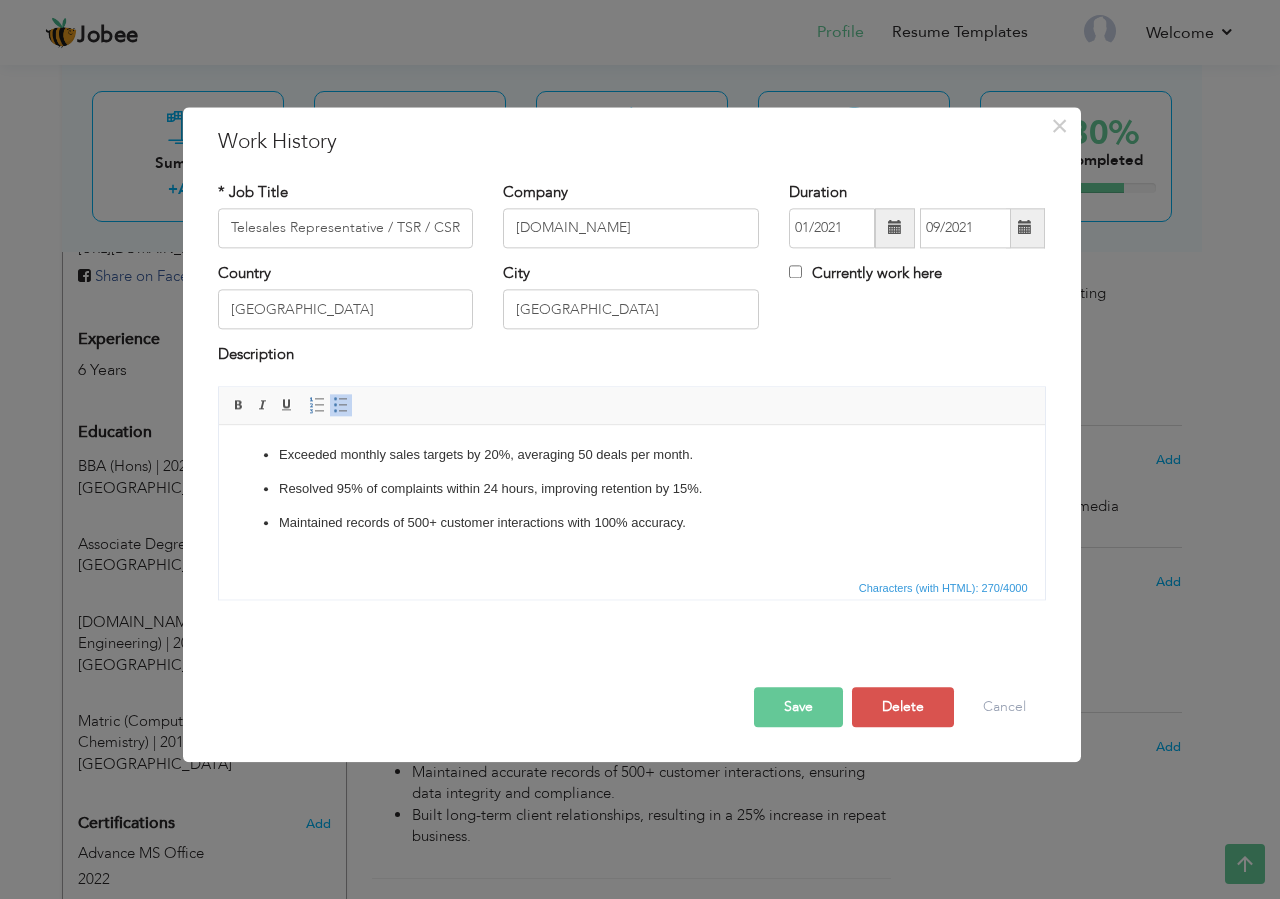 click on "Save" at bounding box center (798, 707) 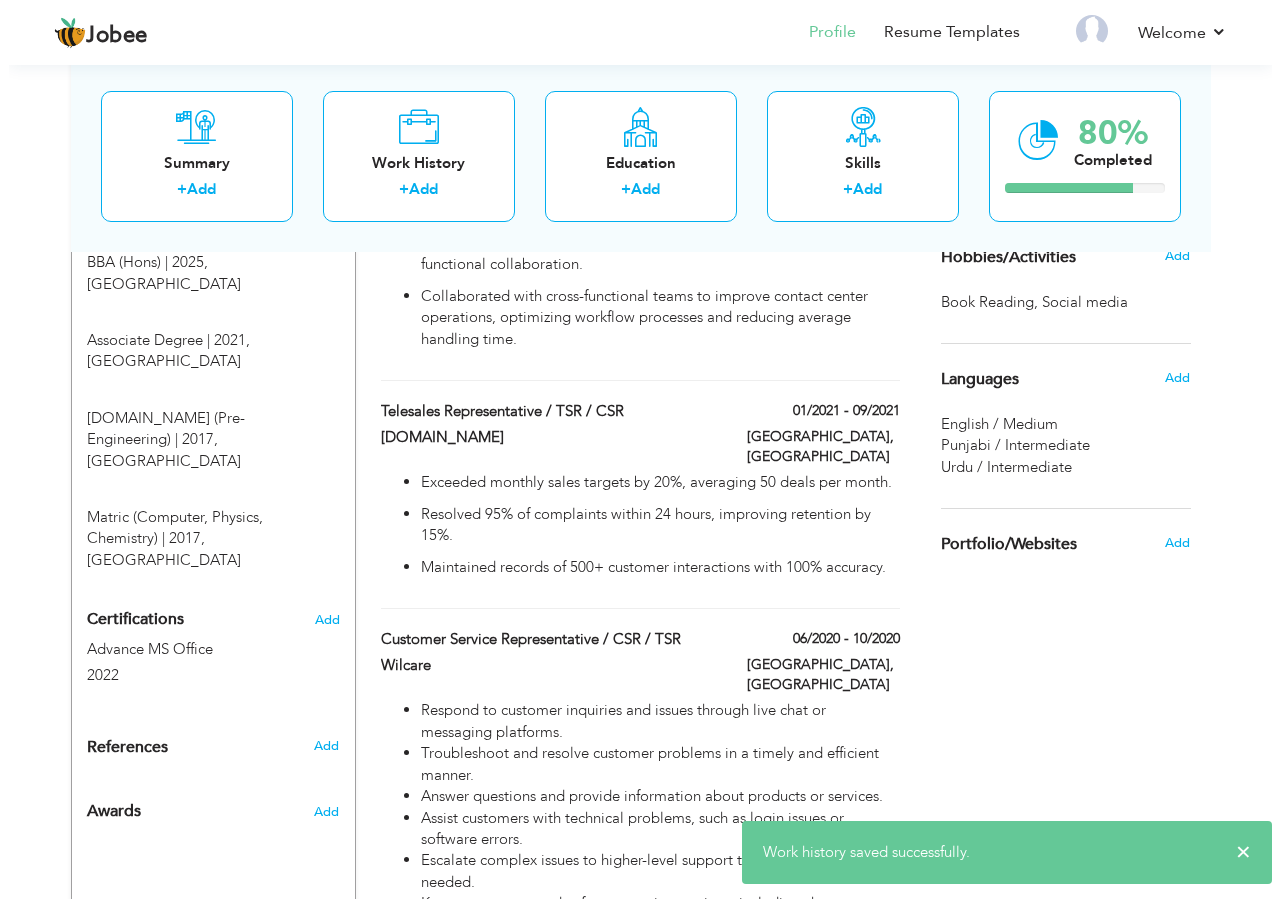 scroll, scrollTop: 1122, scrollLeft: 0, axis: vertical 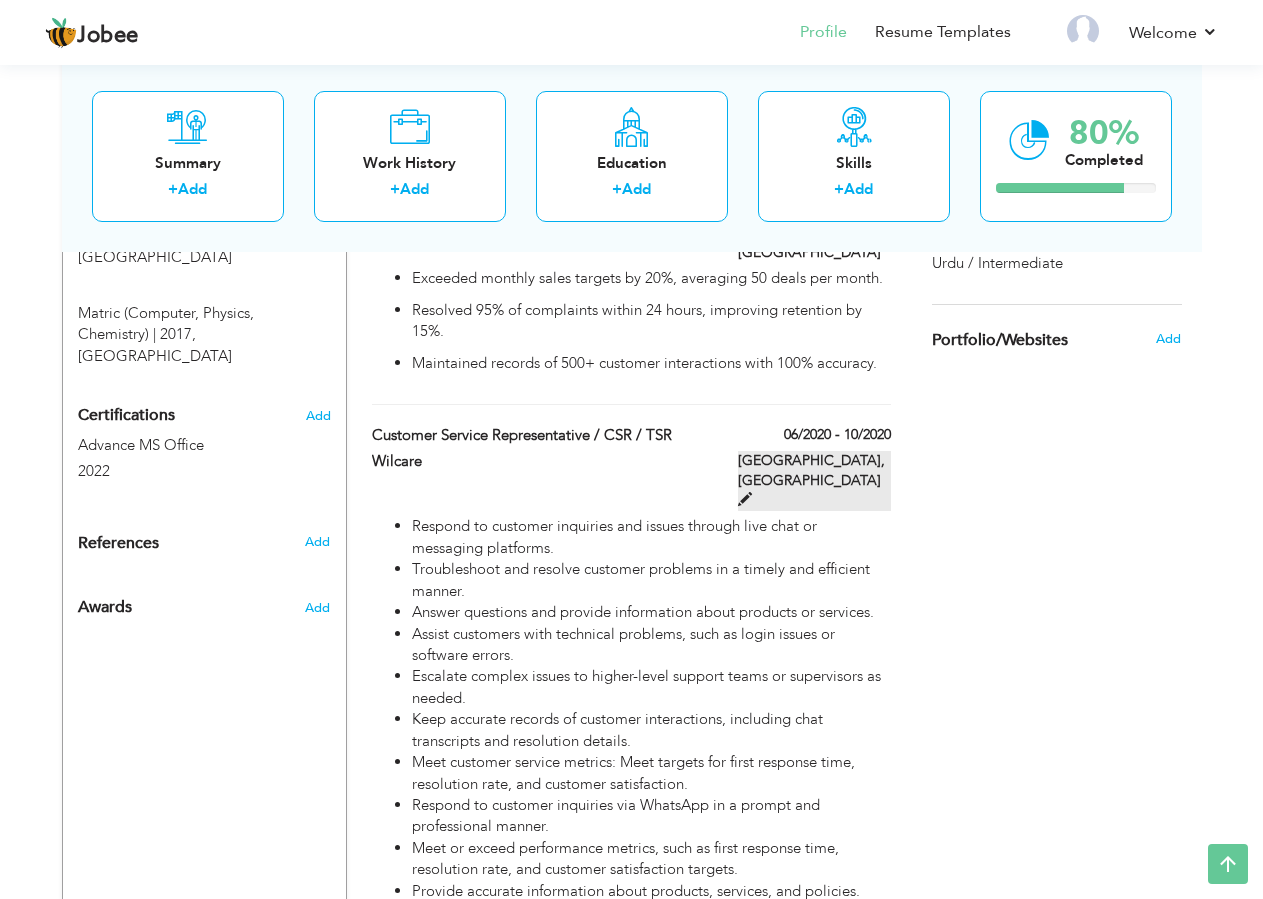 click at bounding box center (745, 499) 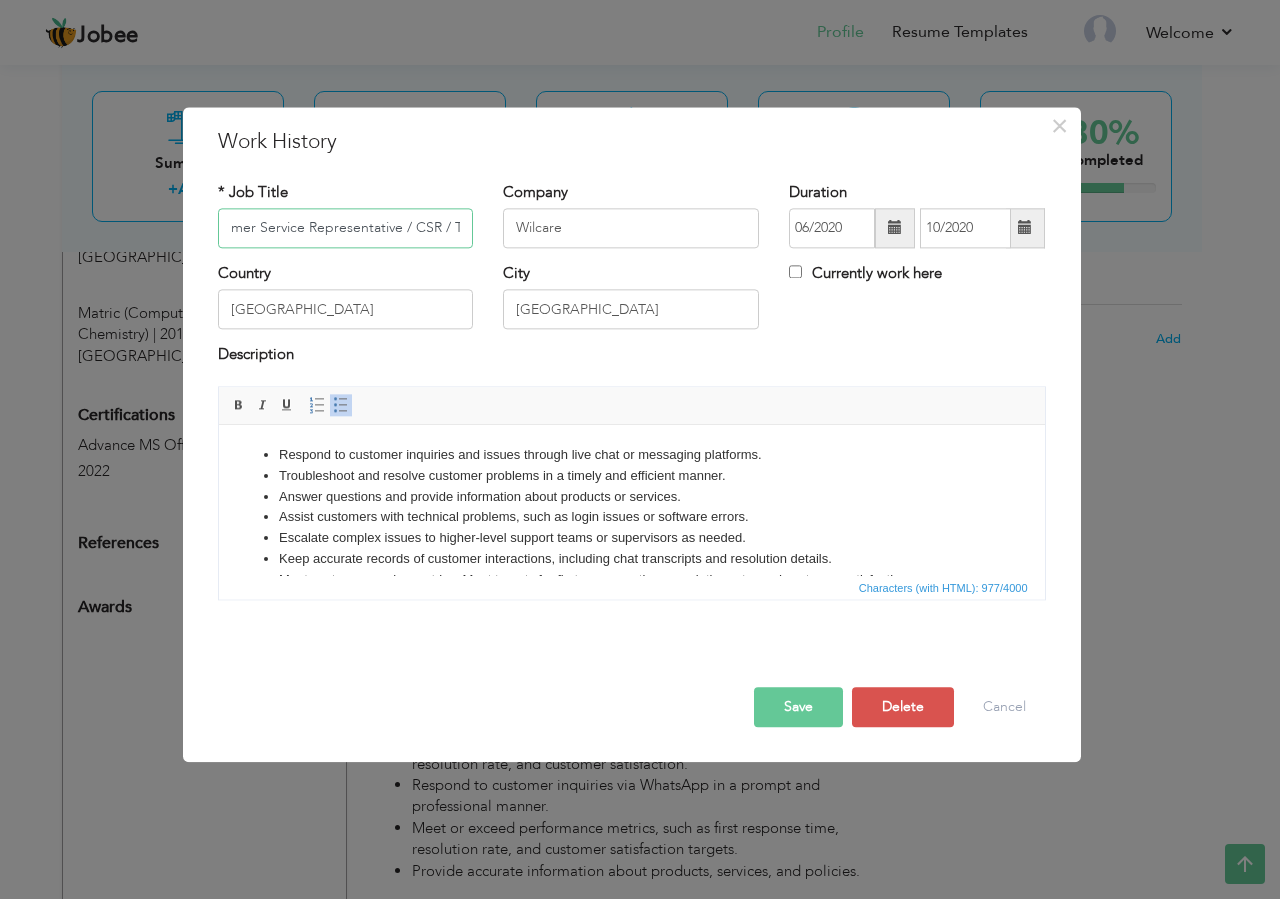 scroll, scrollTop: 0, scrollLeft: 56, axis: horizontal 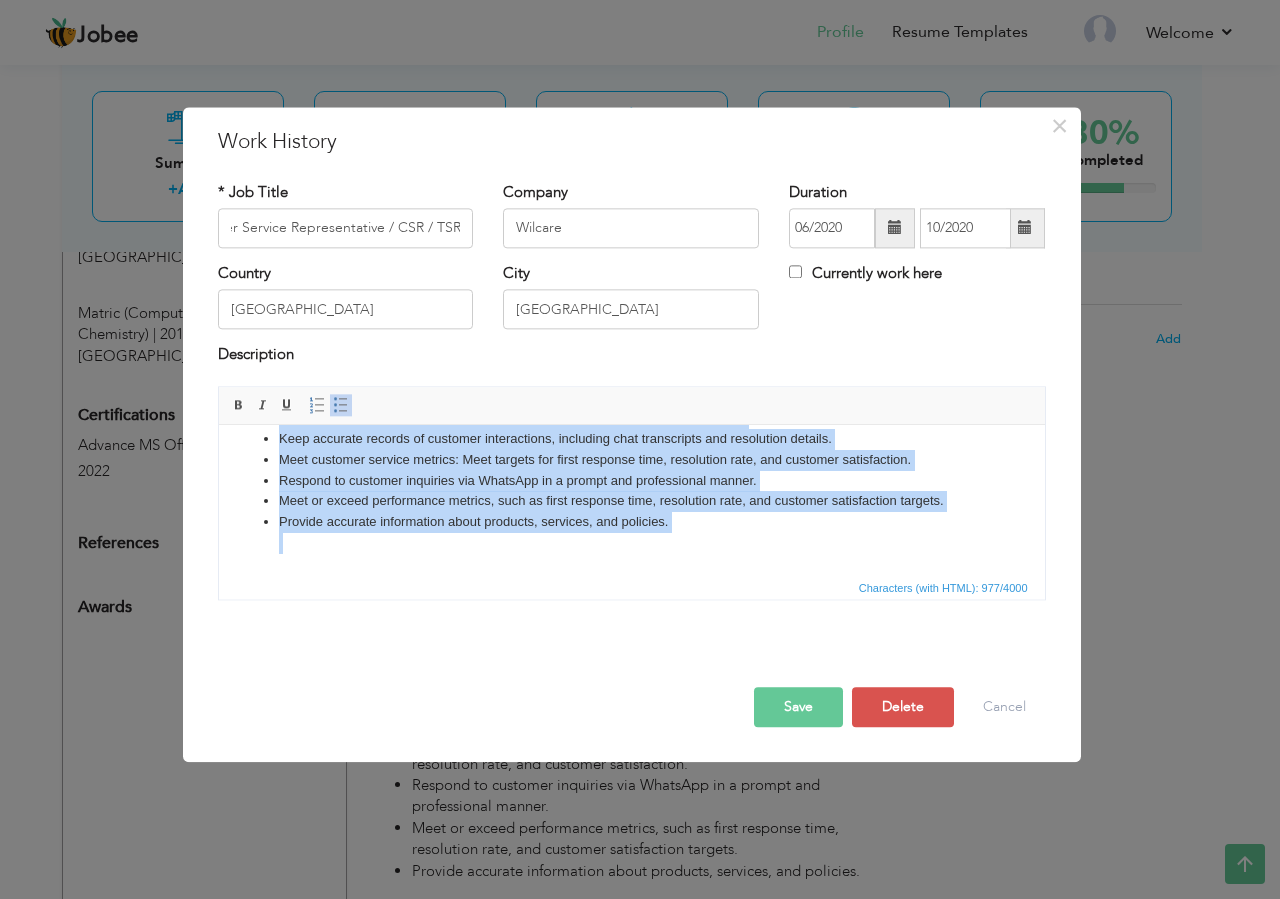 drag, startPoint x: 364, startPoint y: 474, endPoint x: 1054, endPoint y: 602, distance: 701.77203 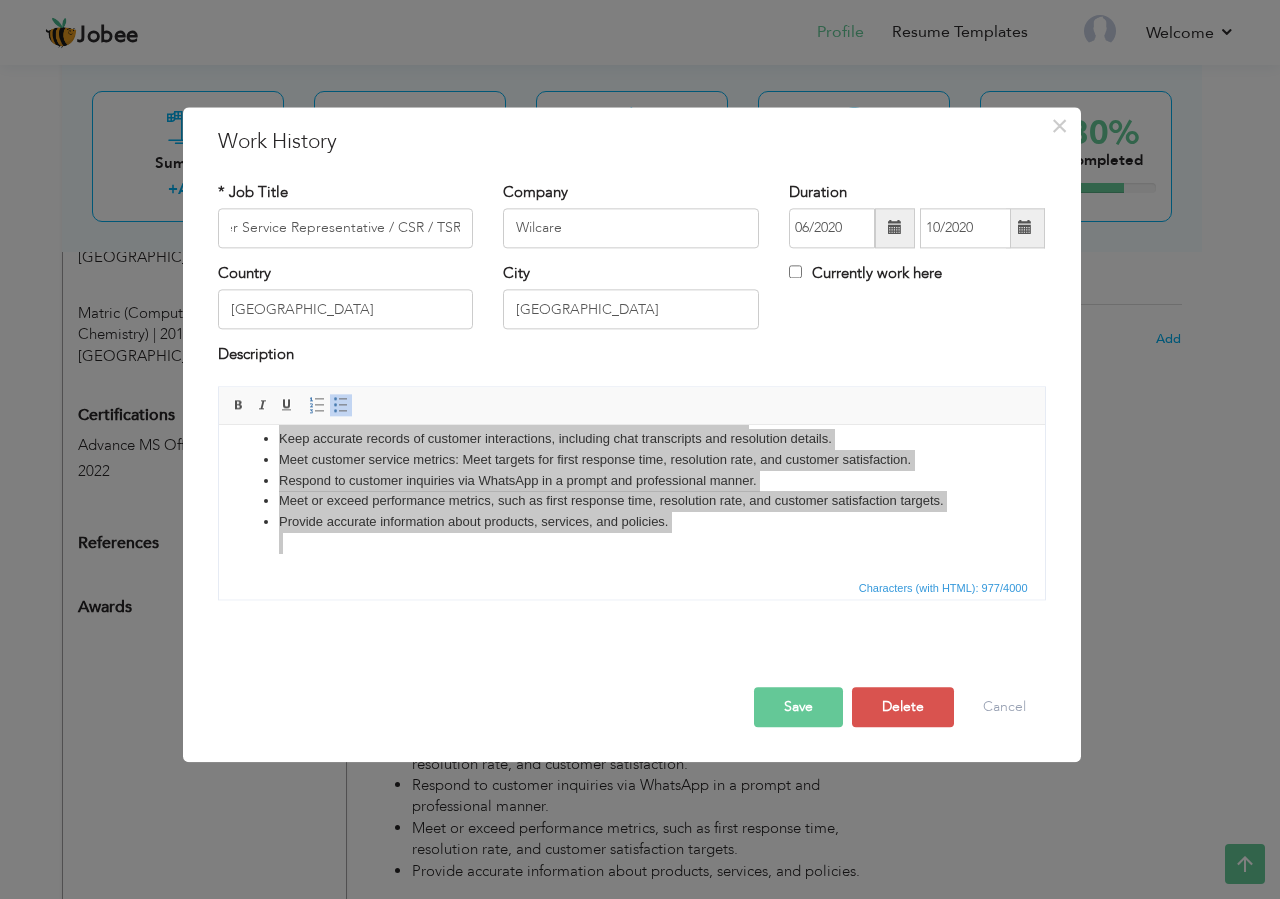 click on "Save" at bounding box center [798, 707] 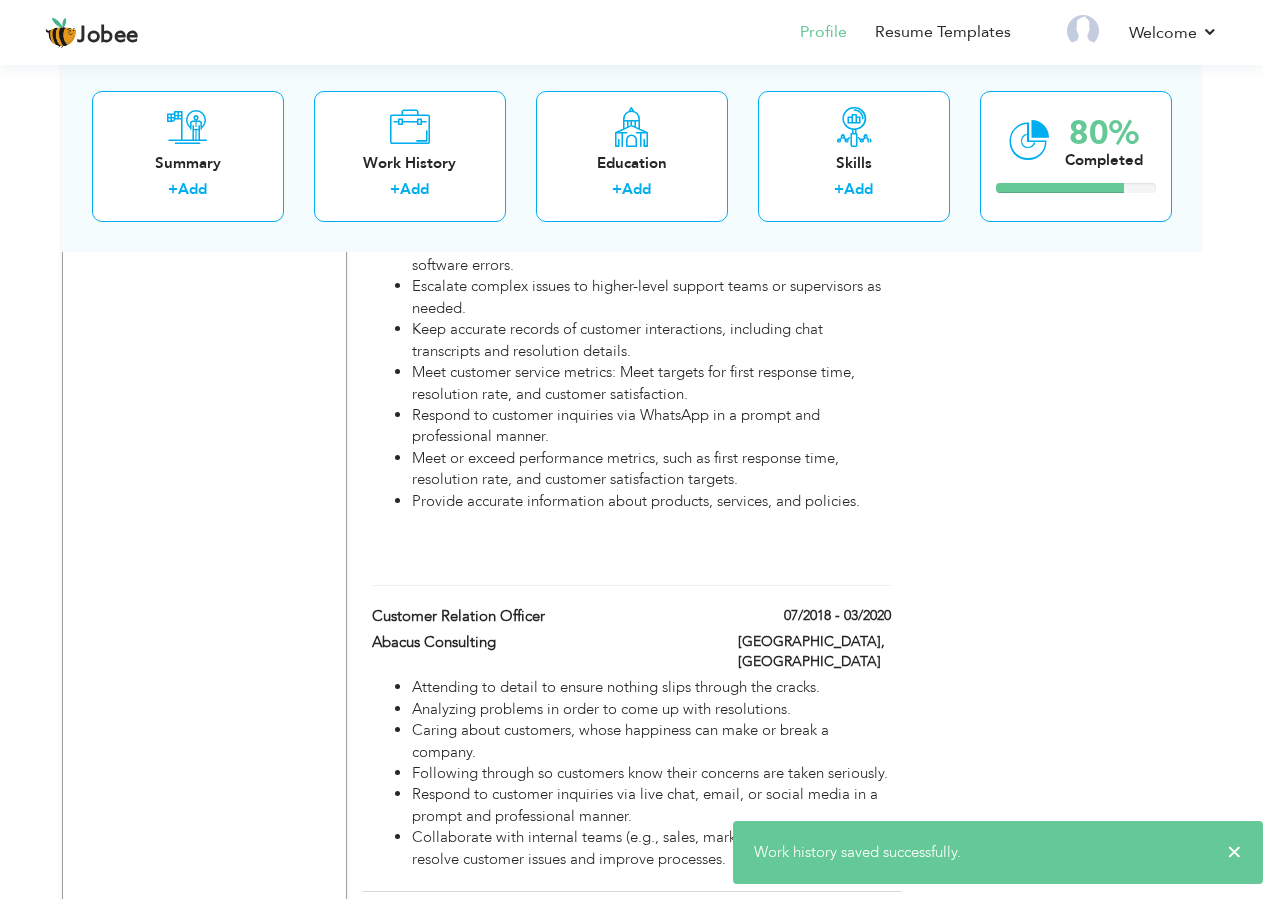 scroll, scrollTop: 1390, scrollLeft: 0, axis: vertical 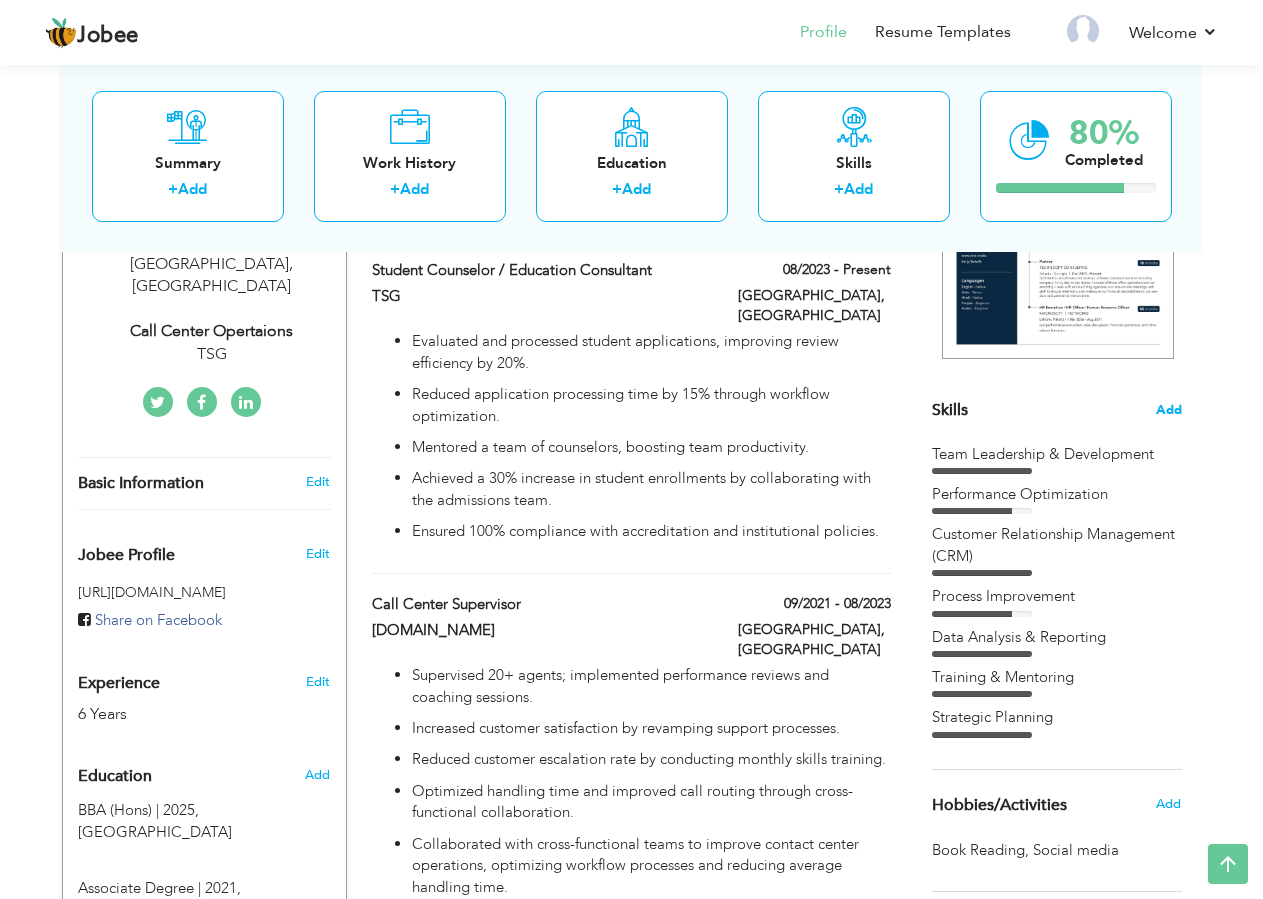 click on "Add" at bounding box center (1169, 410) 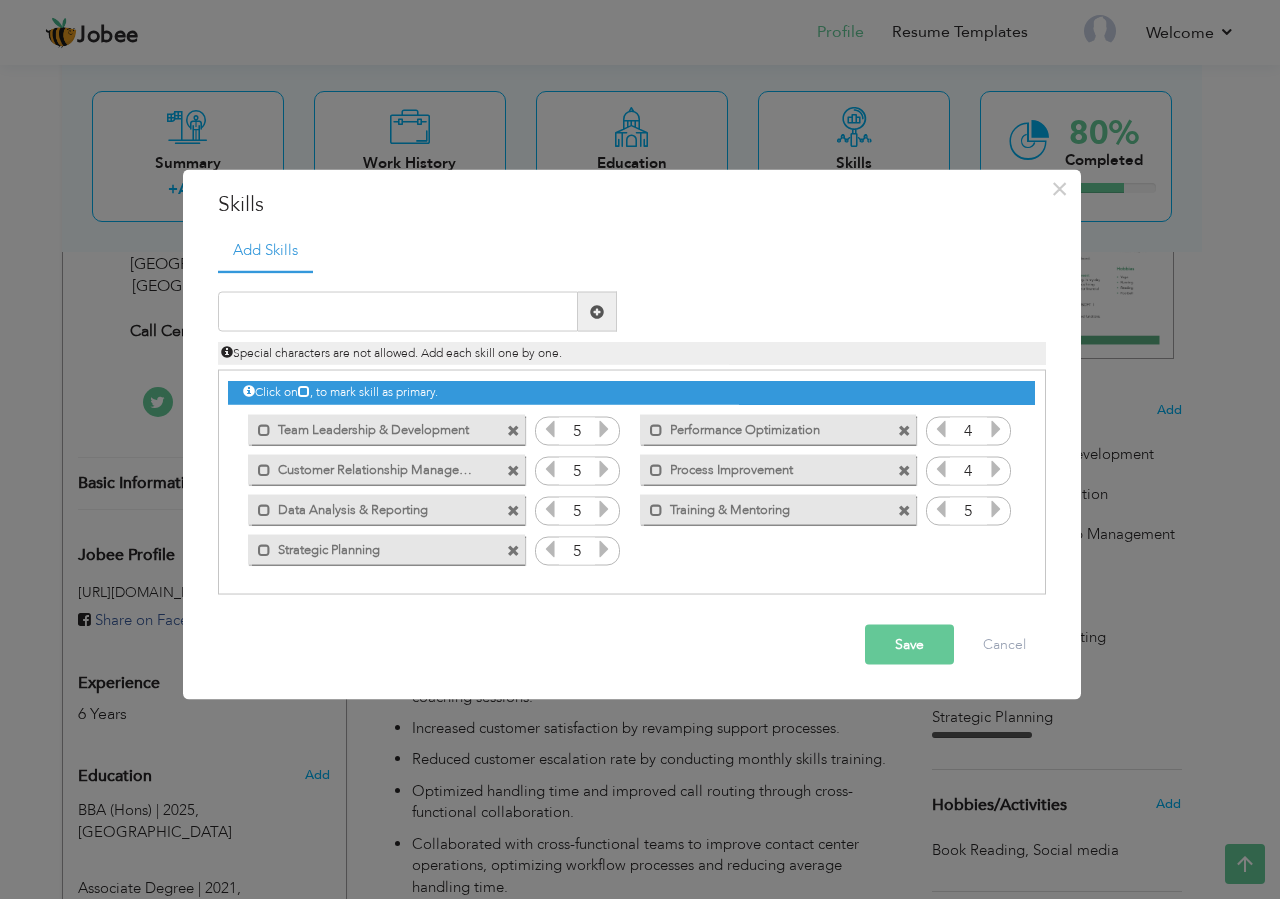 click on "Click on  , to mark skill as primary." at bounding box center [632, 482] 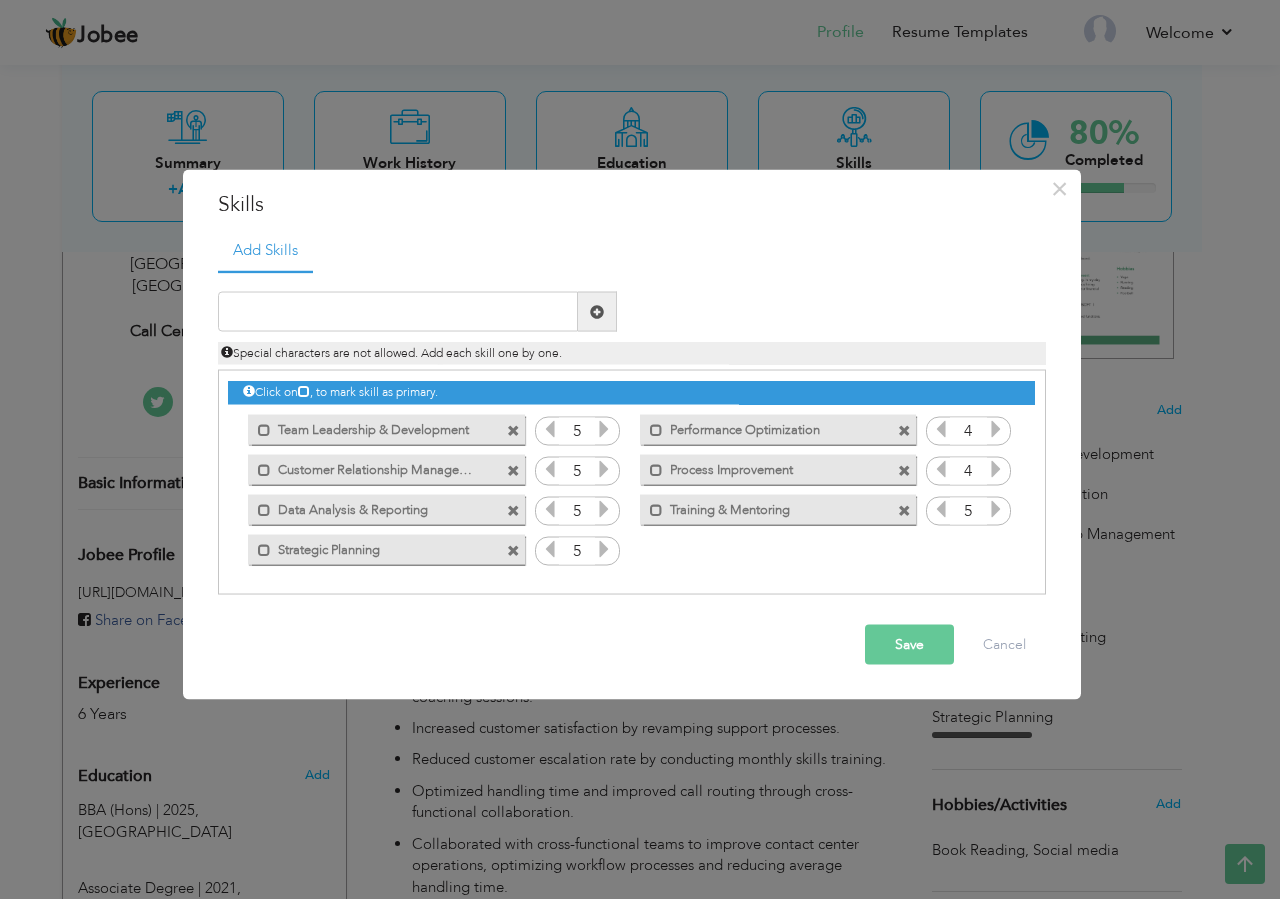 click at bounding box center (904, 510) 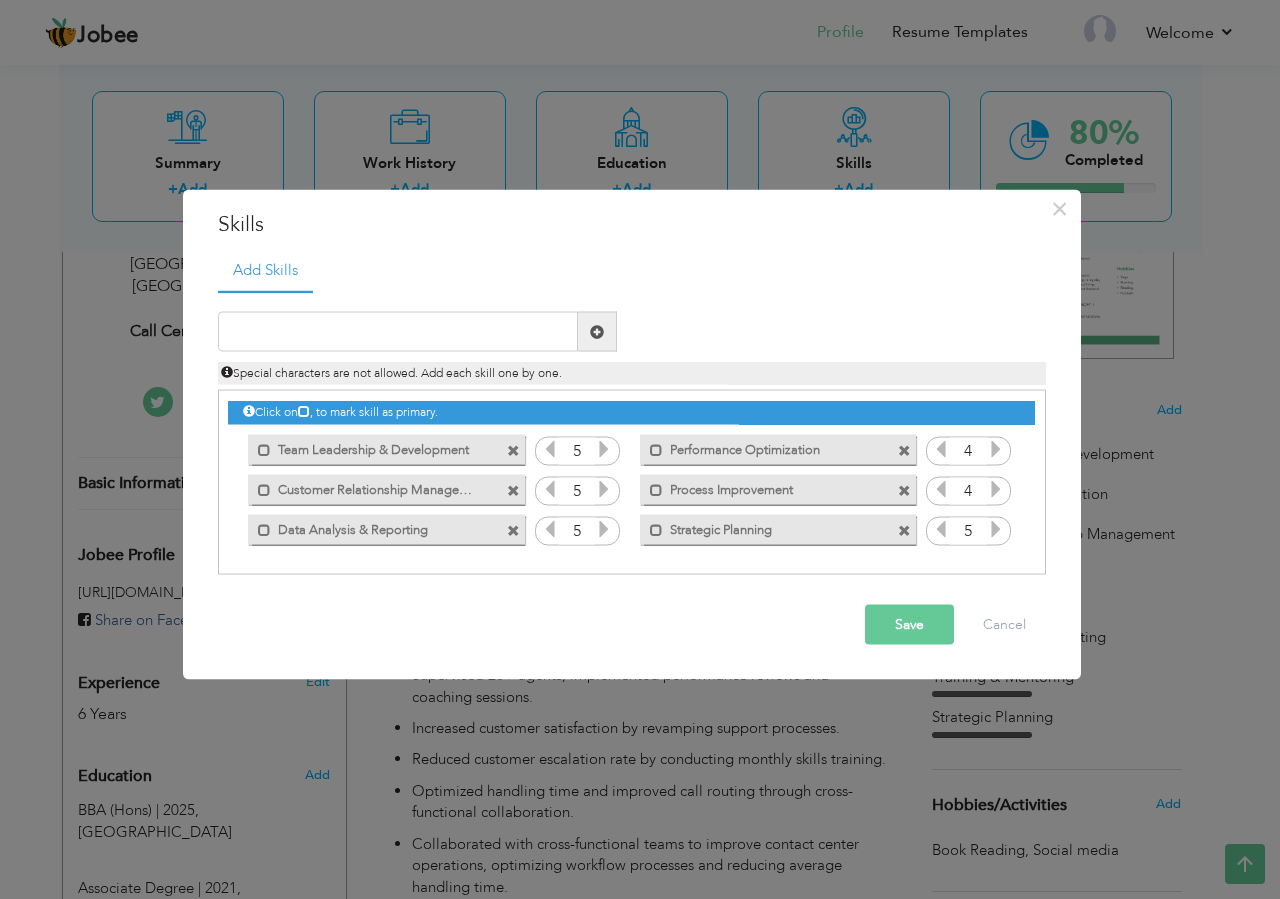 click at bounding box center (513, 530) 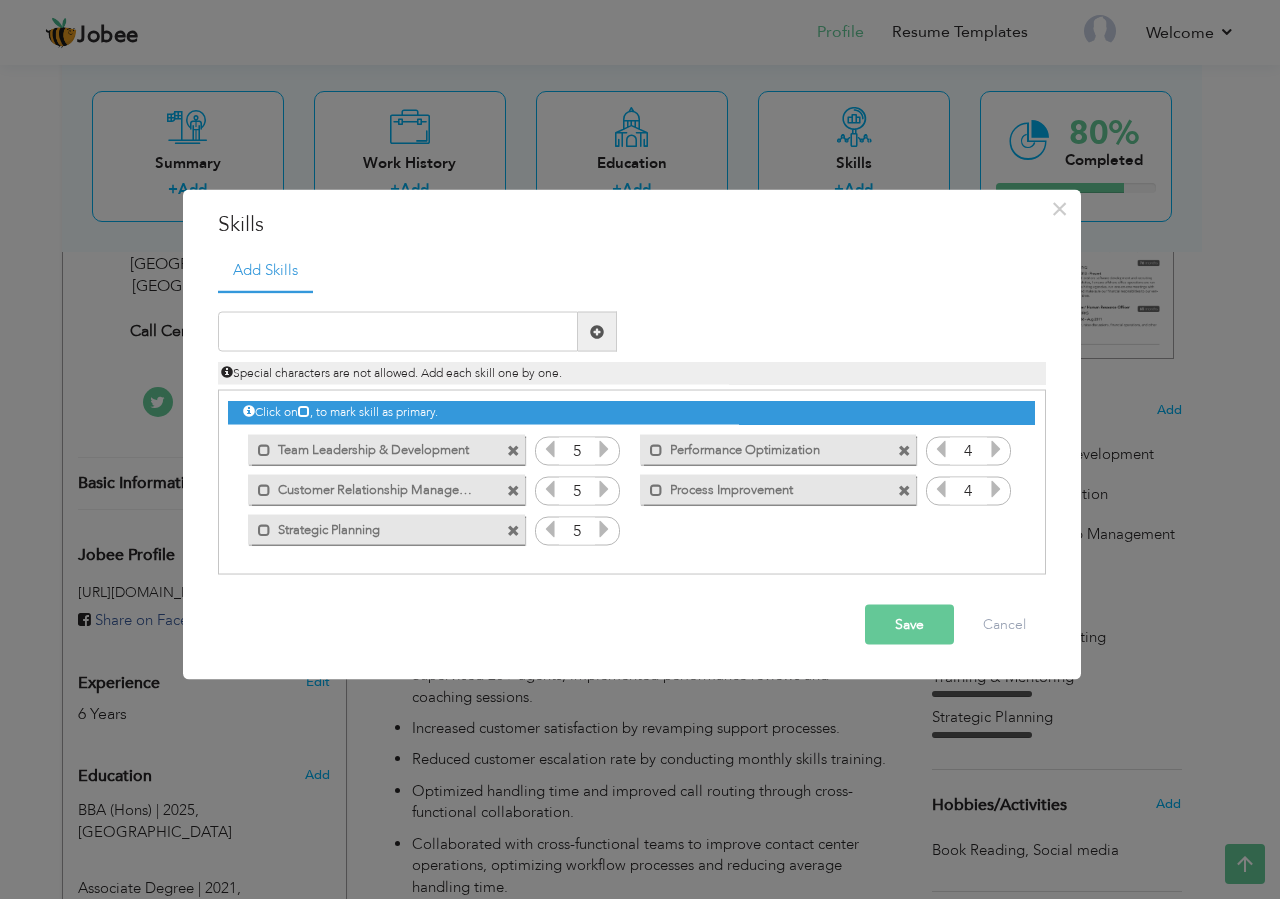 click at bounding box center [513, 530] 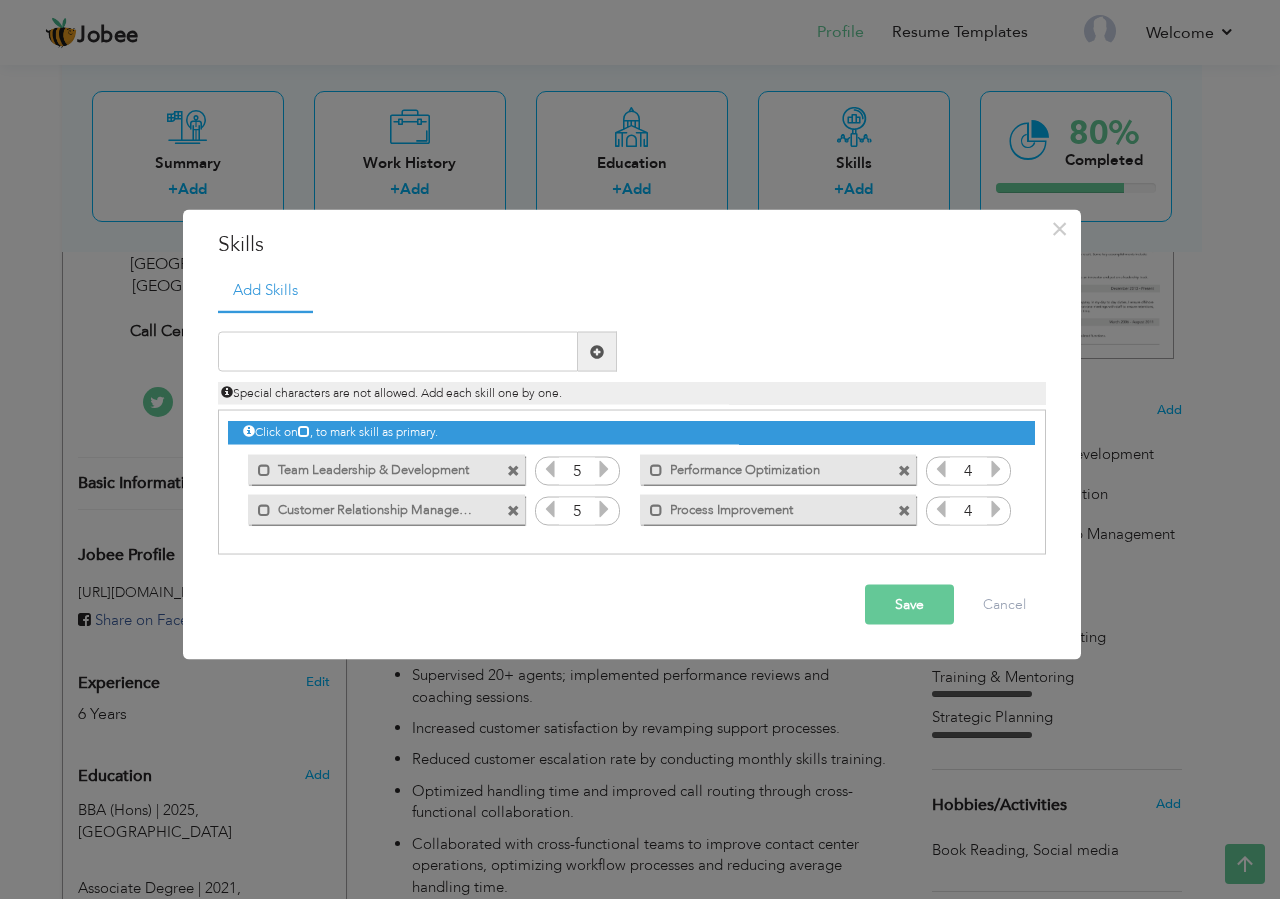 click at bounding box center (904, 510) 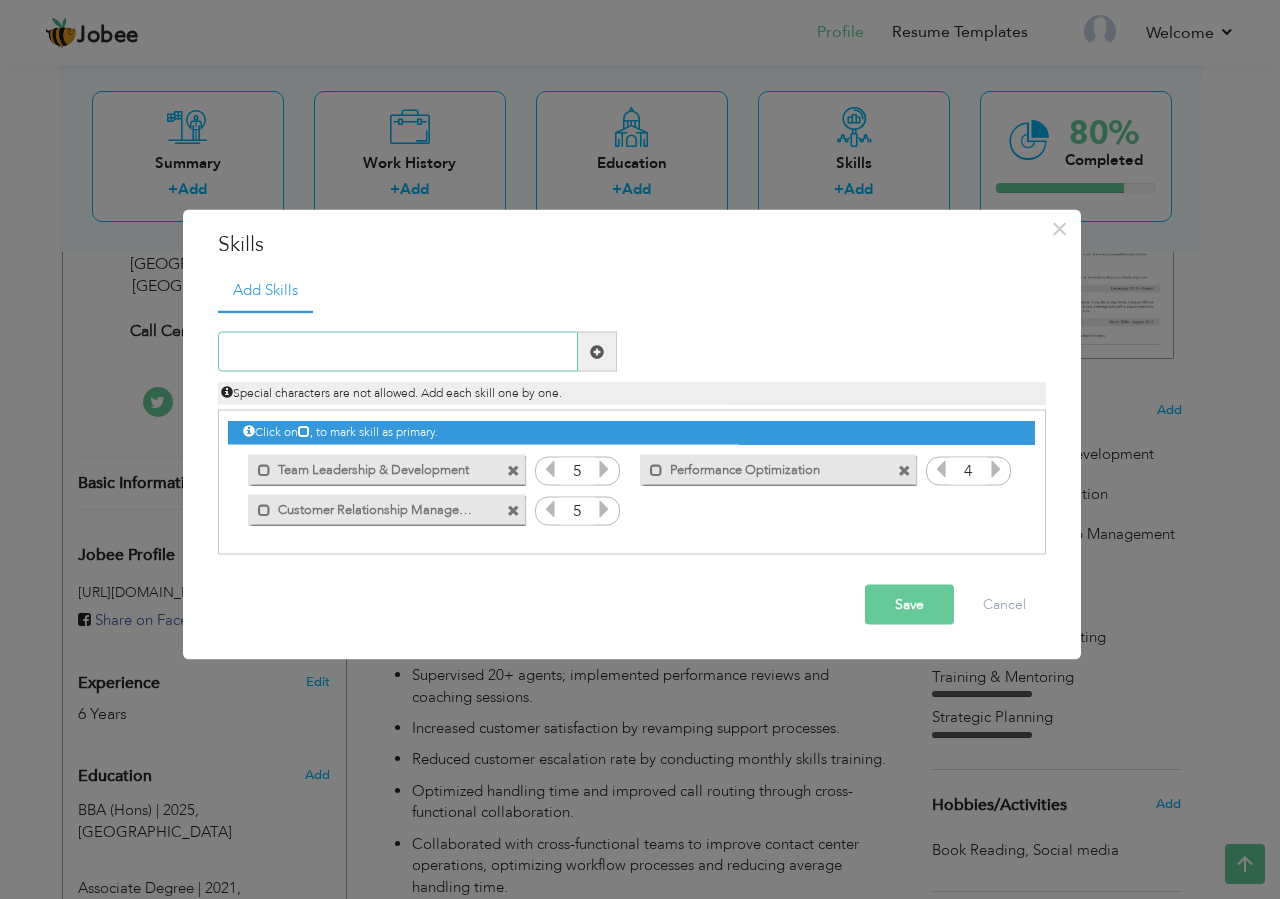 click at bounding box center (398, 352) 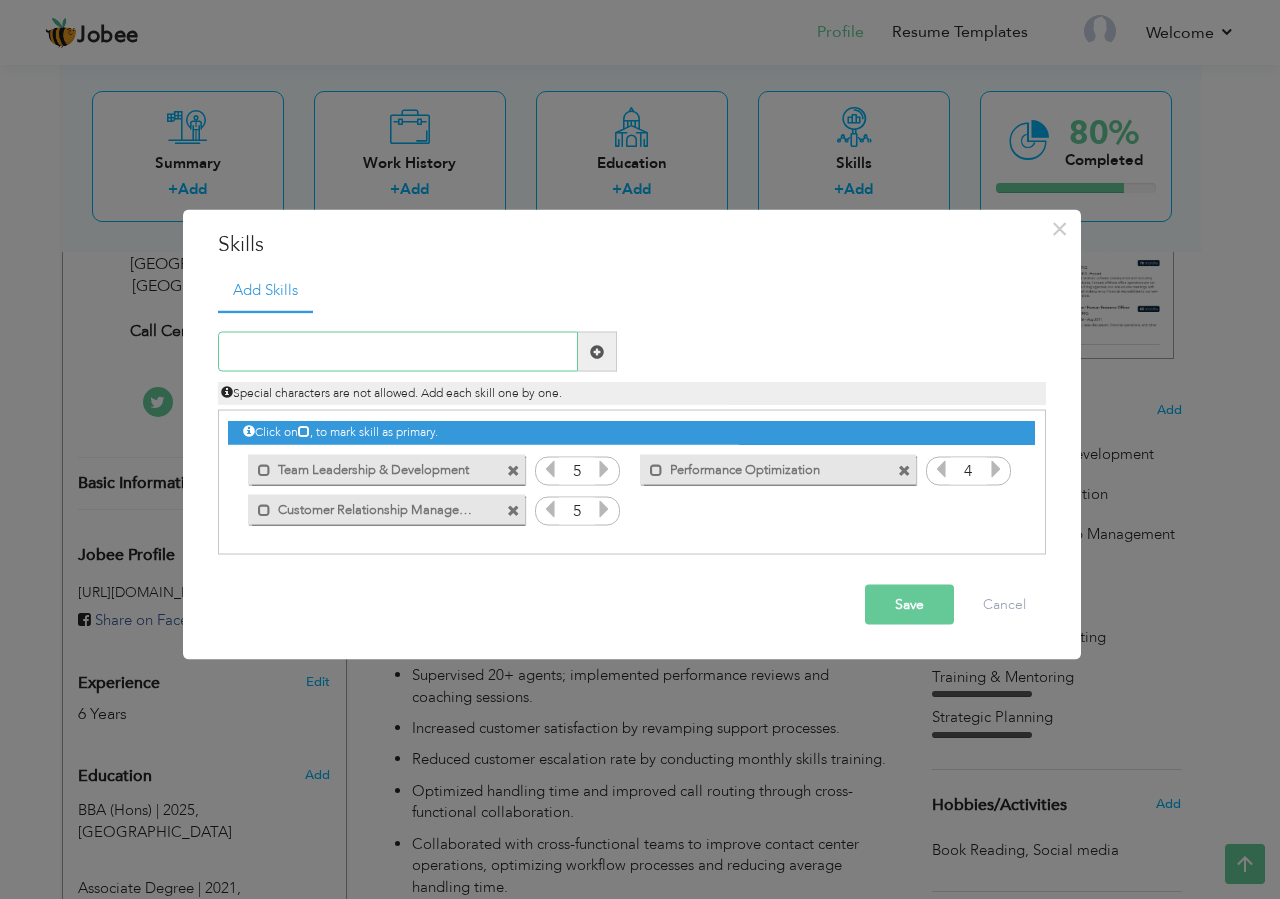 click at bounding box center [398, 352] 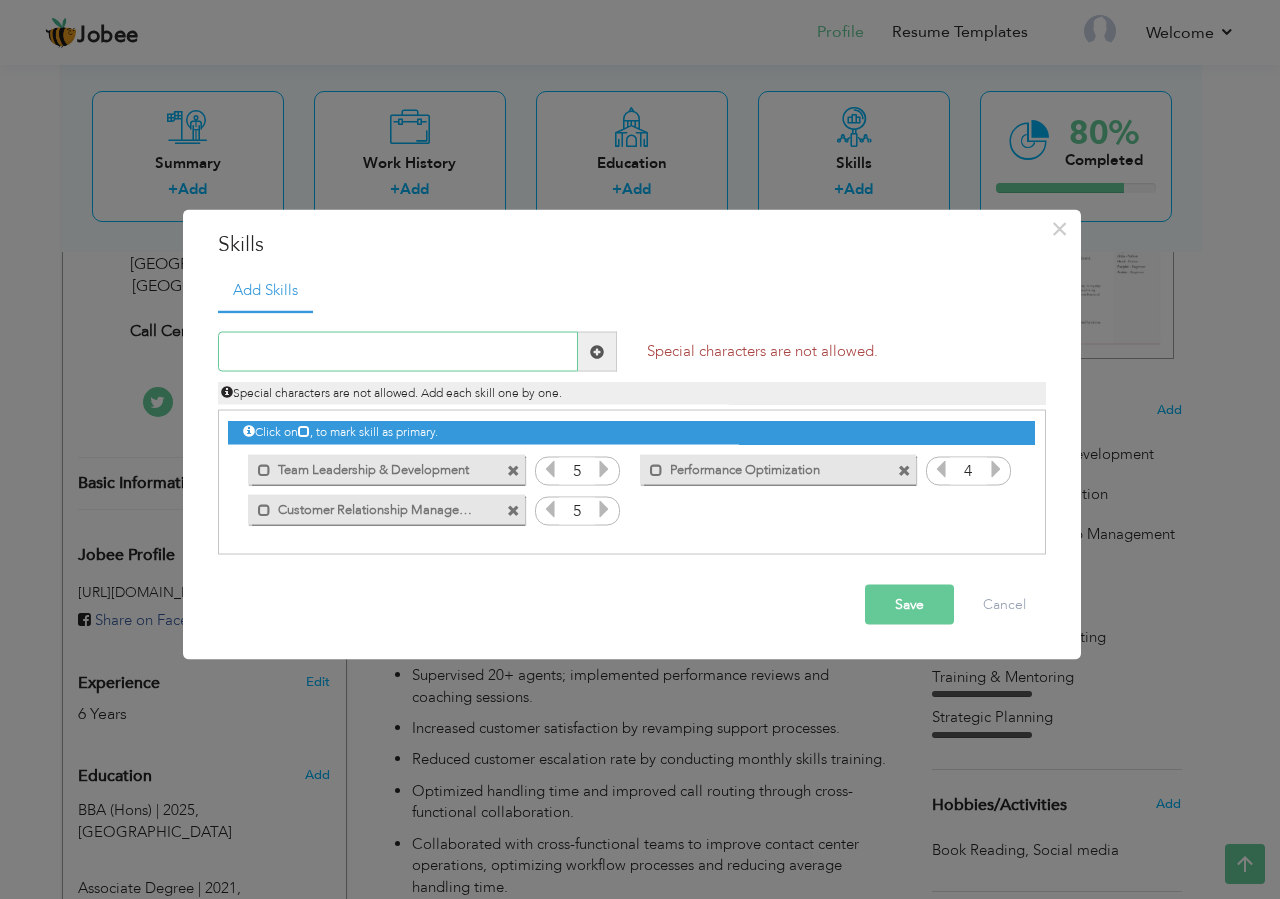 click at bounding box center [398, 352] 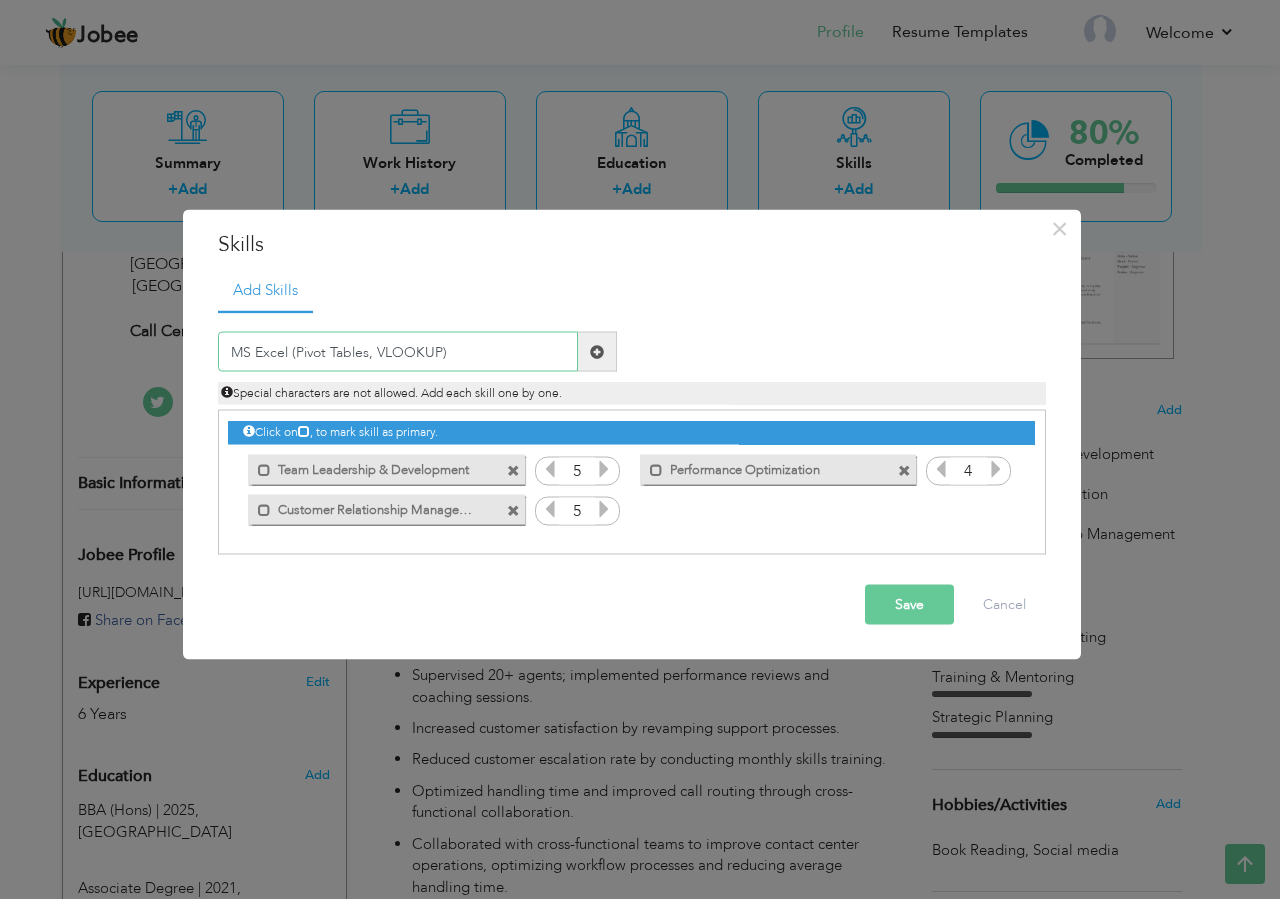 type on "MS Excel (Pivot Tables, VLOOKUP)" 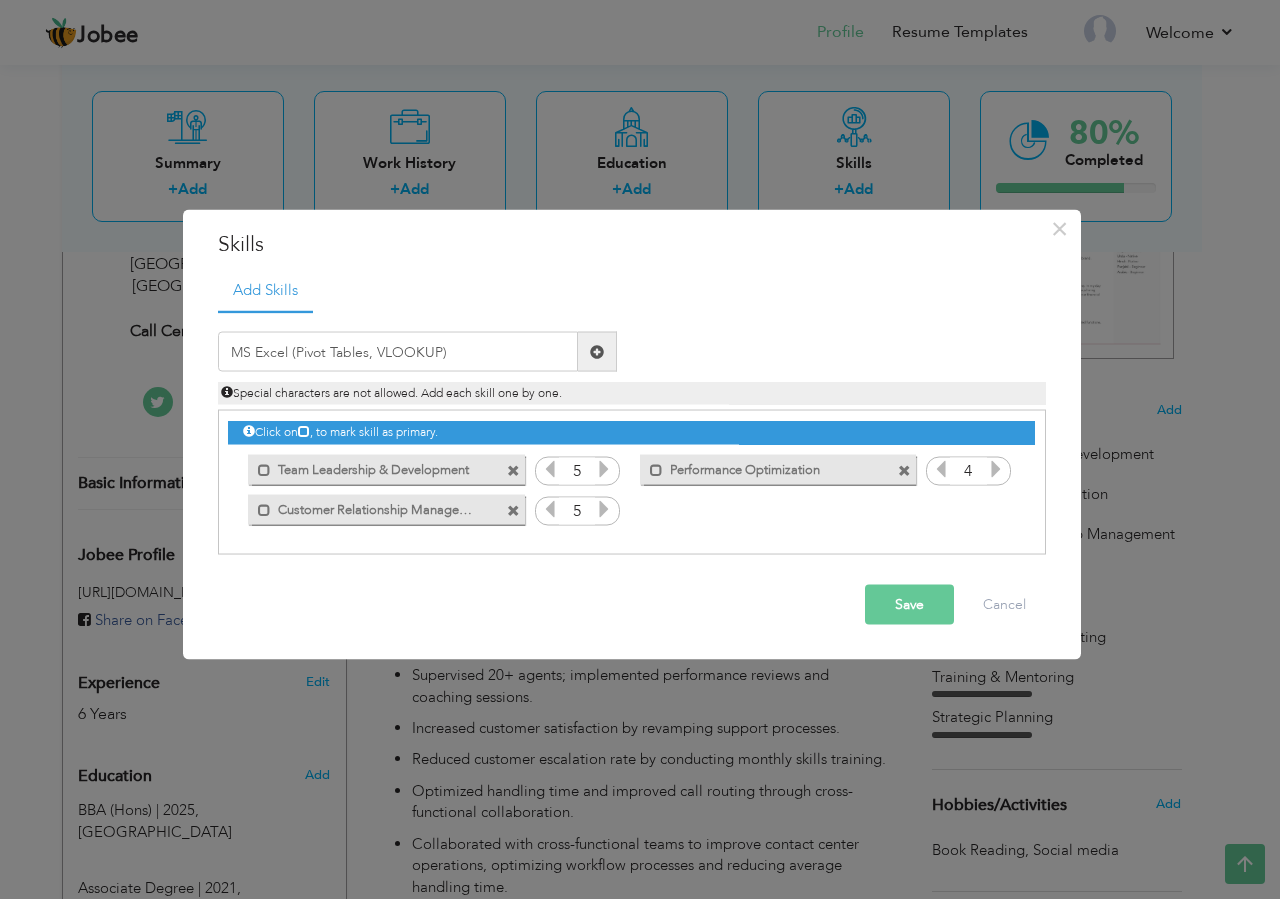 click at bounding box center [597, 351] 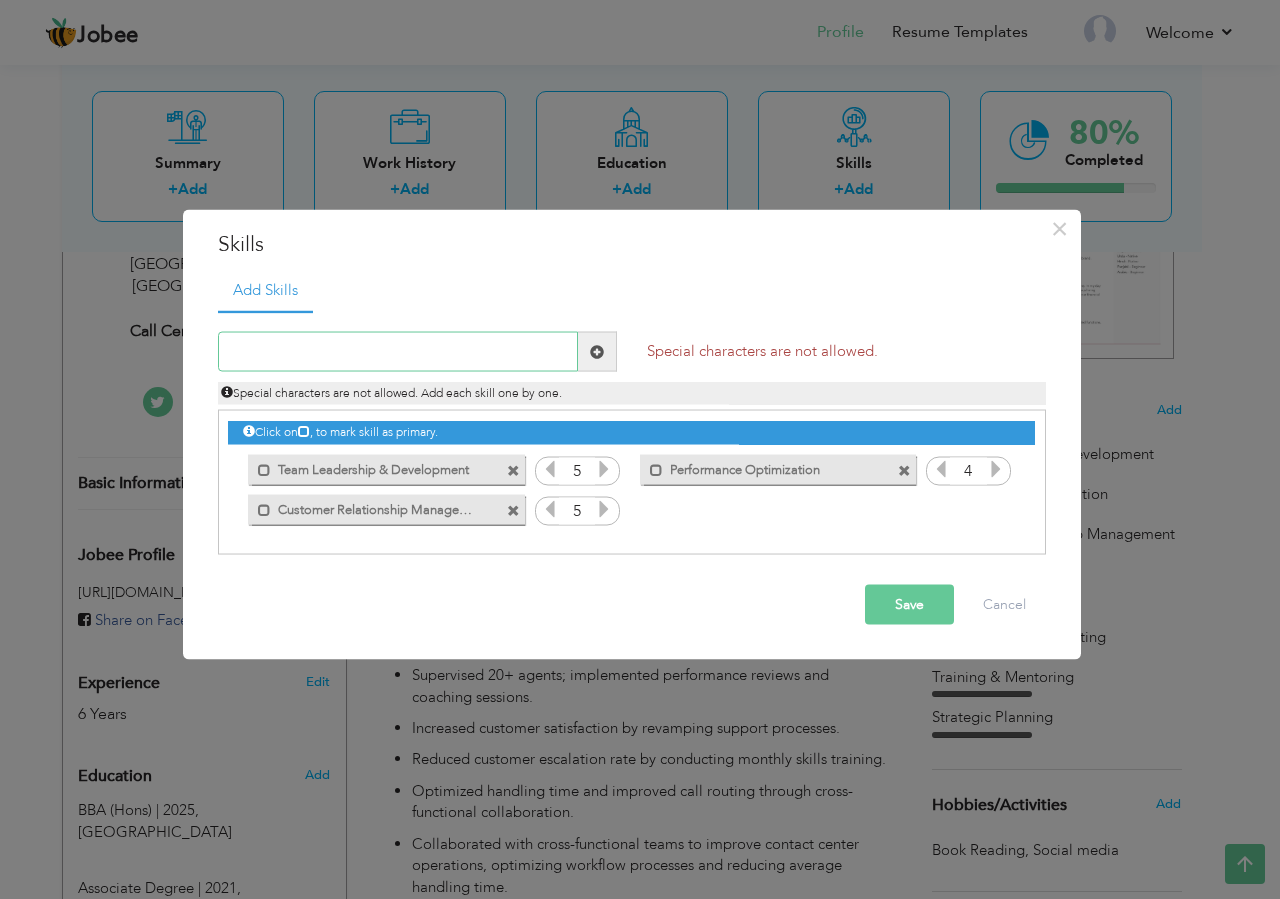 click at bounding box center [398, 352] 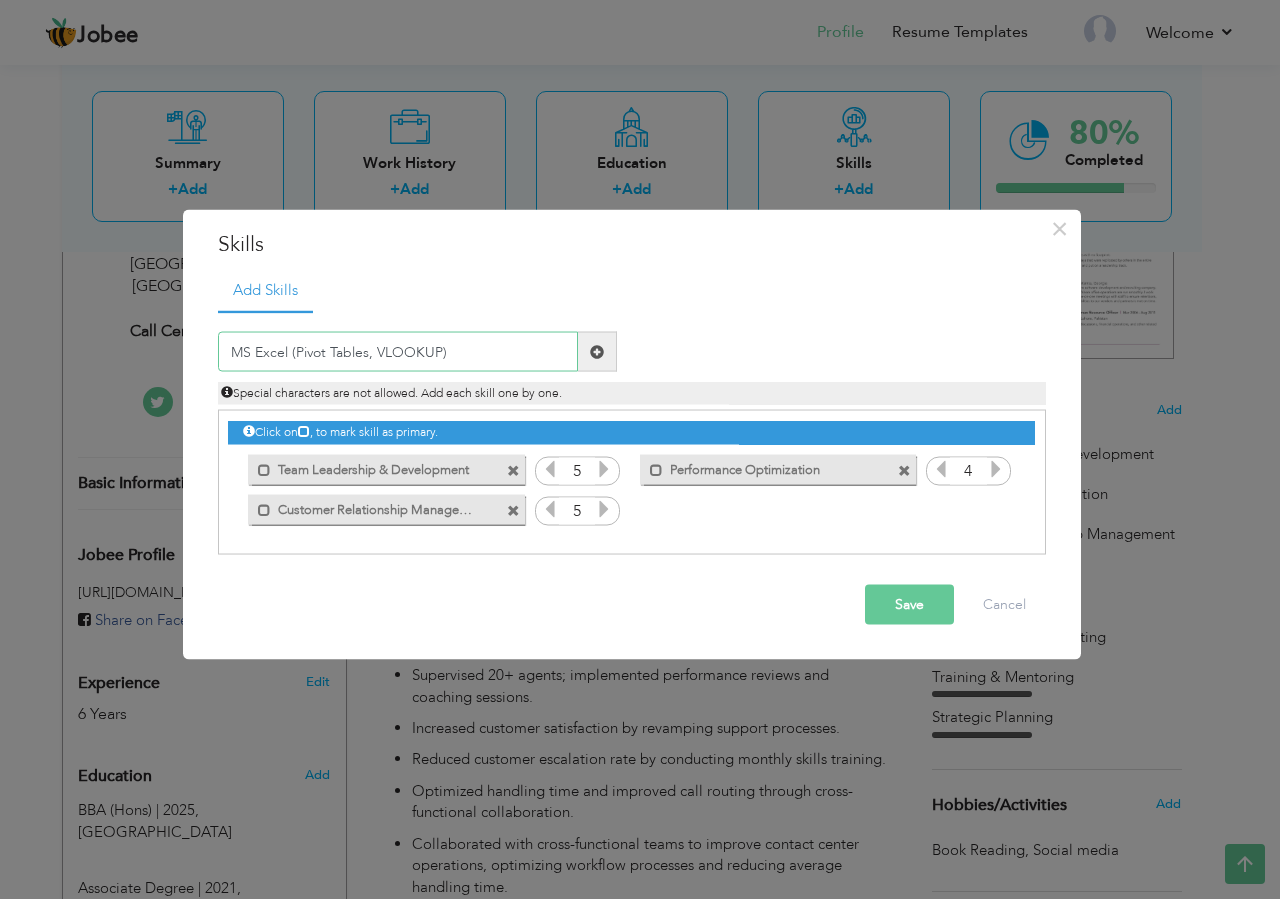 drag, startPoint x: 475, startPoint y: 352, endPoint x: 289, endPoint y: 360, distance: 186.17197 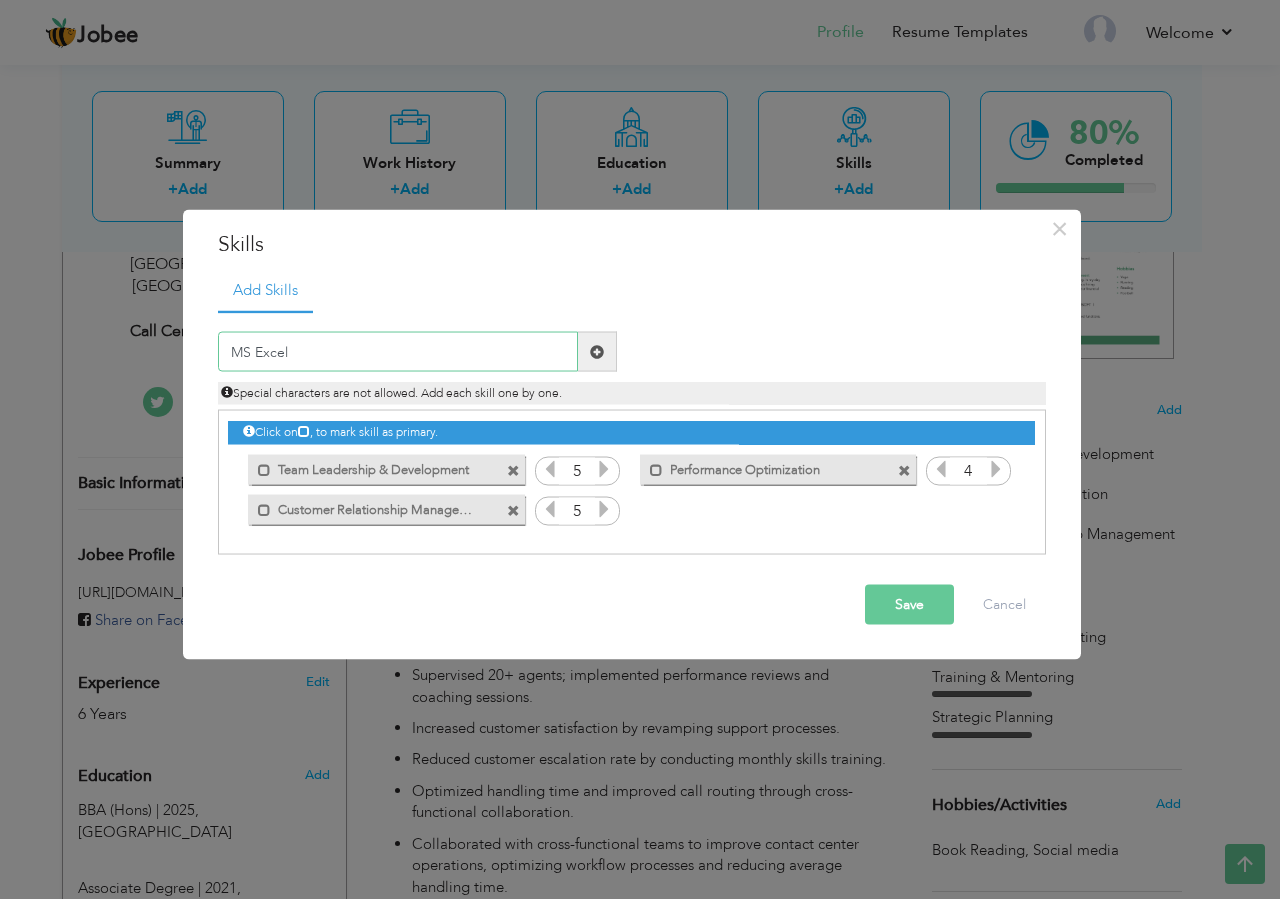 type on "MS Excel" 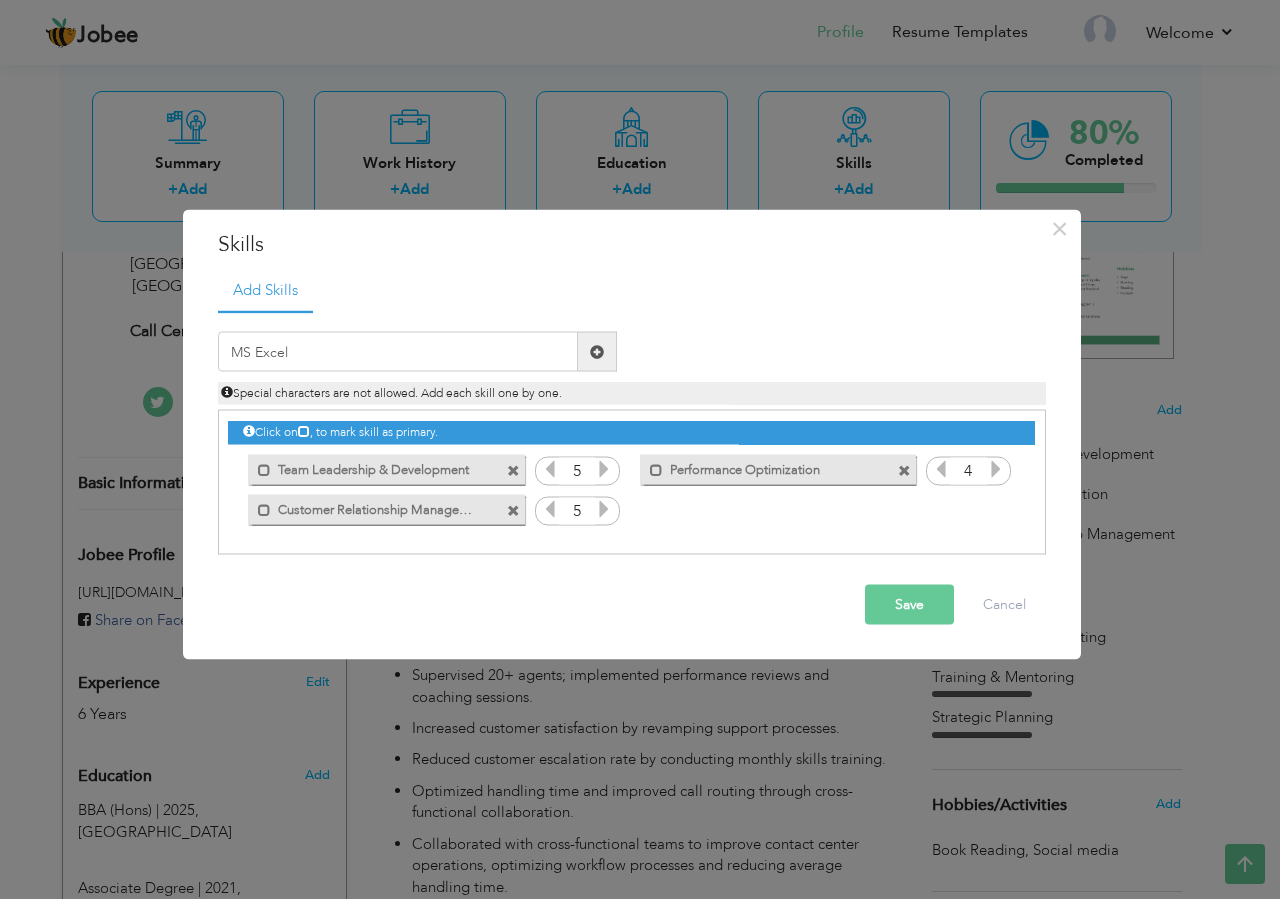 click at bounding box center [597, 351] 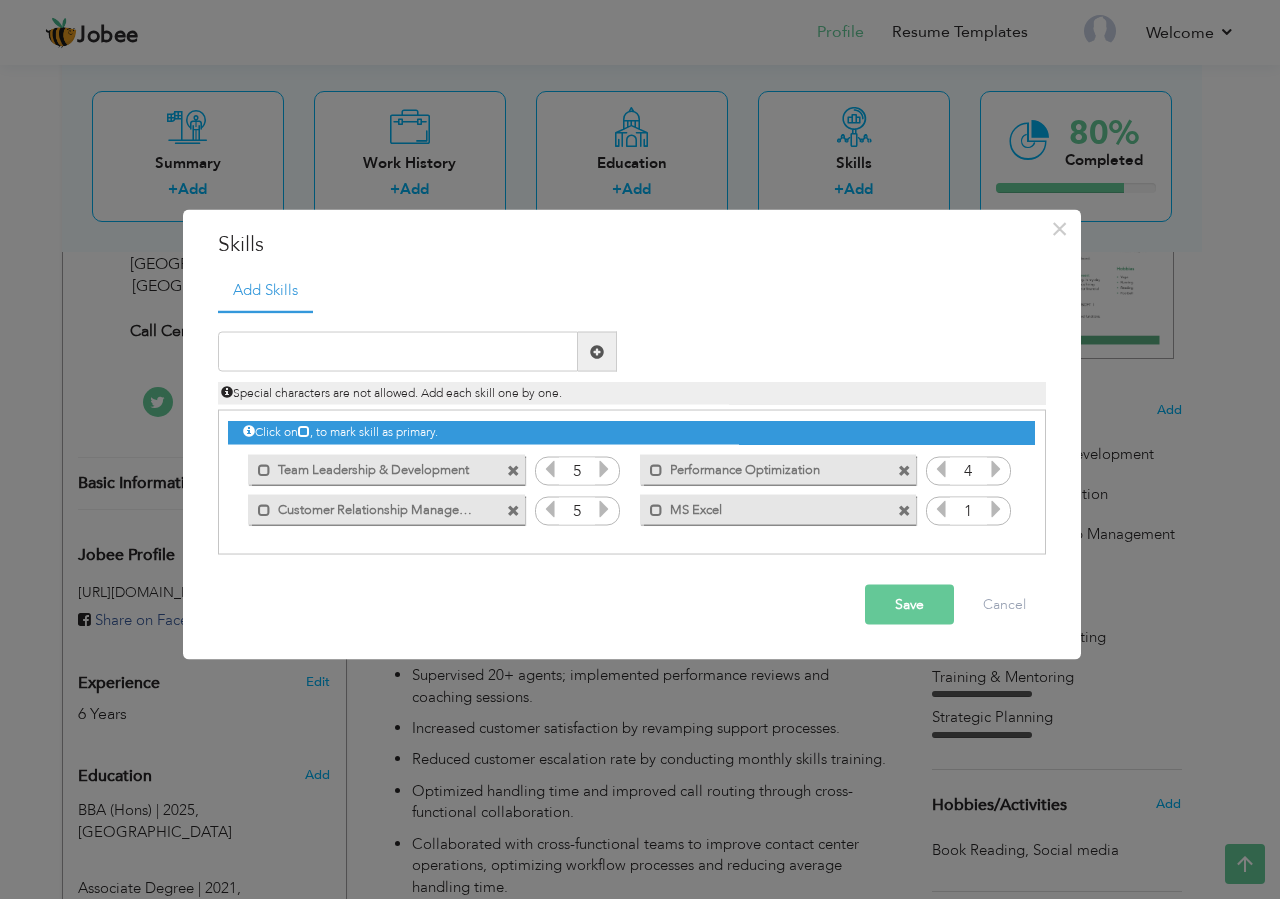 click at bounding box center (996, 509) 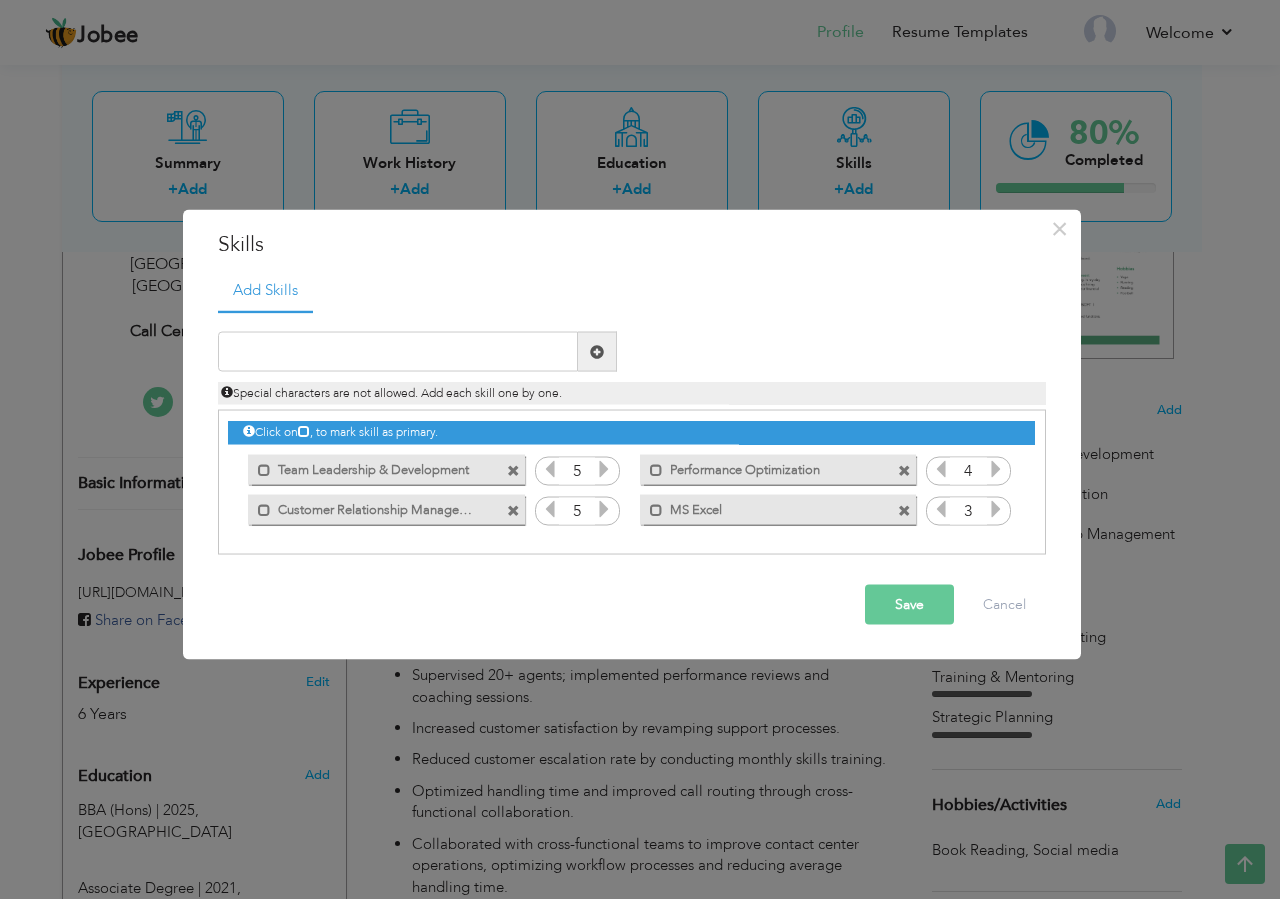 click at bounding box center (996, 509) 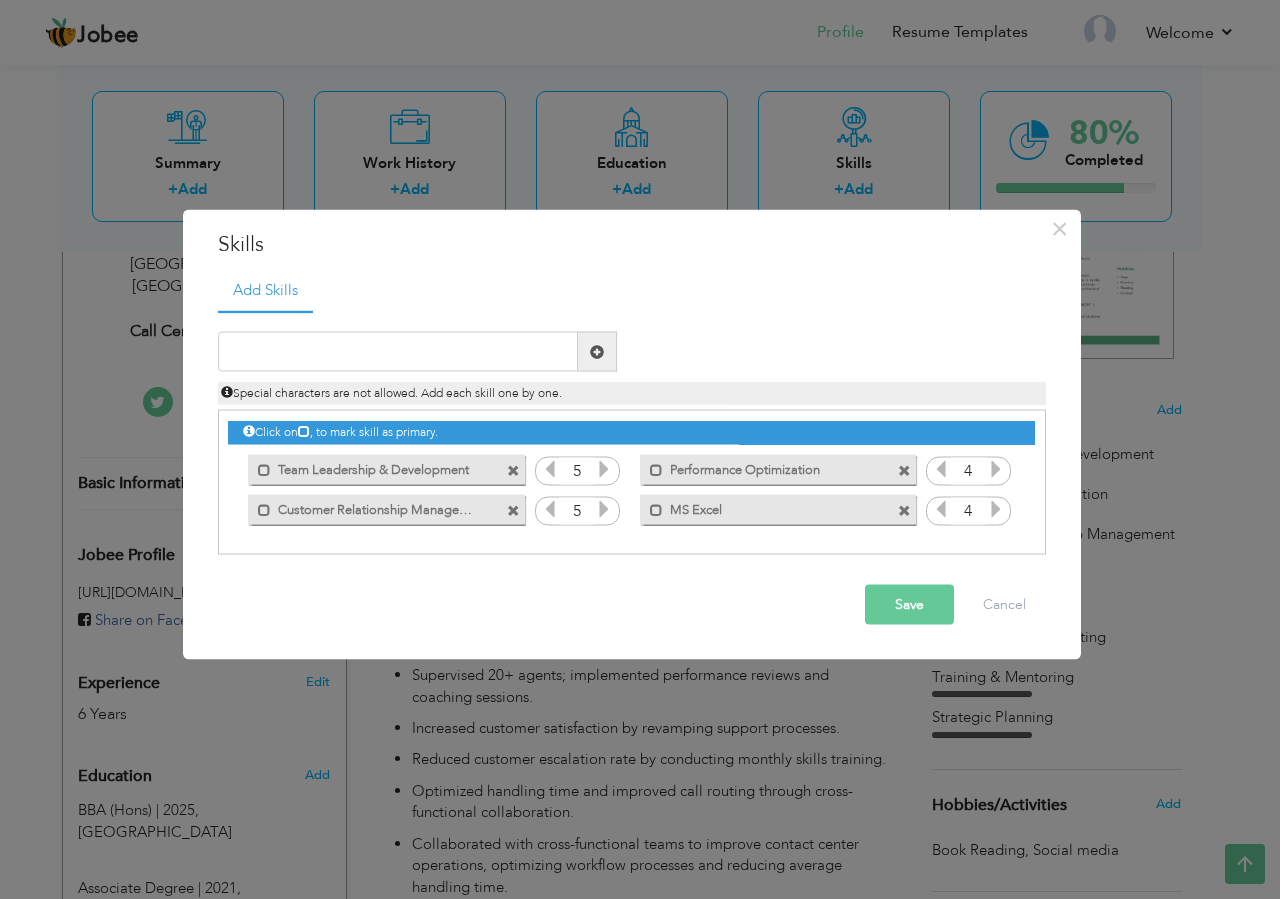 click on "Save" at bounding box center [909, 605] 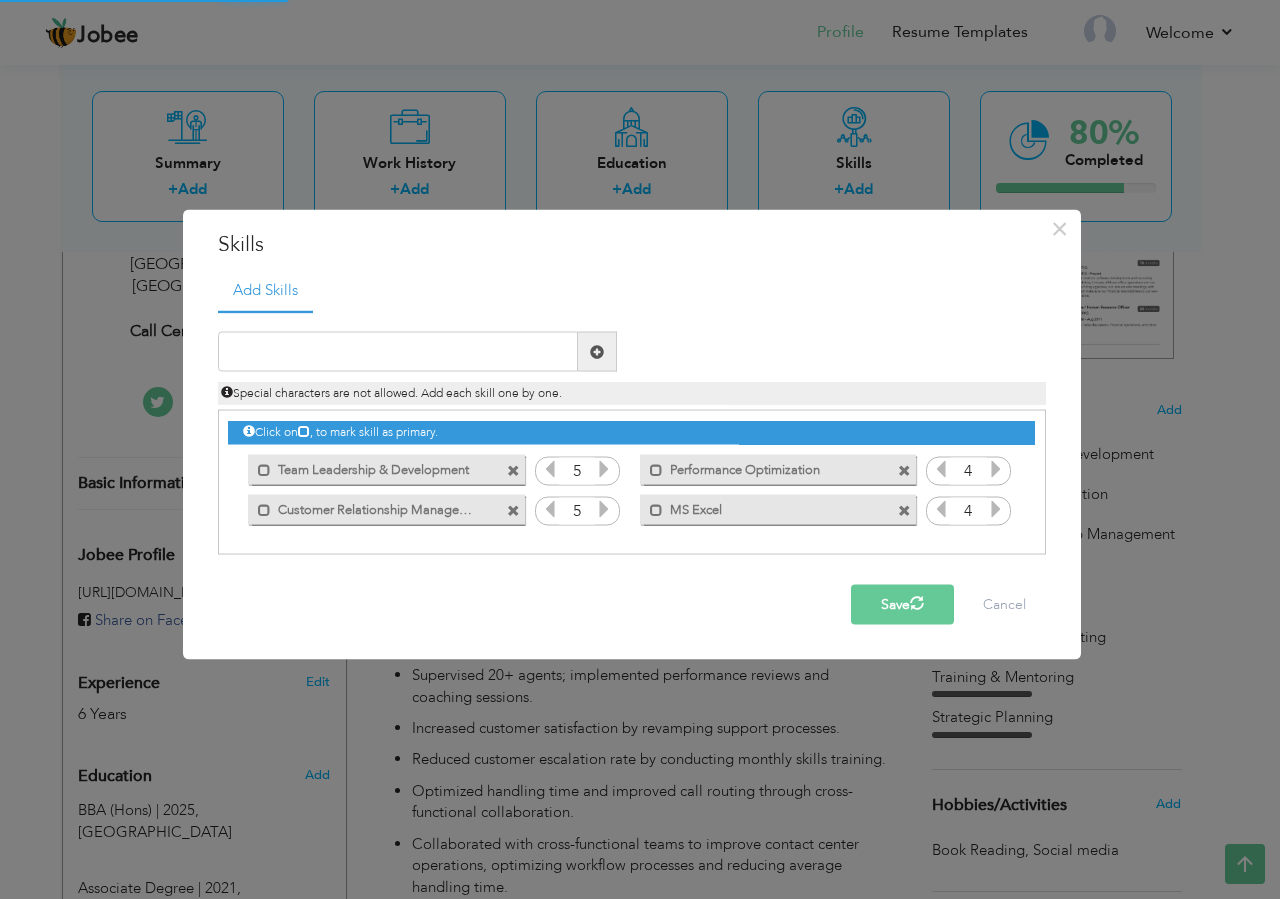 type 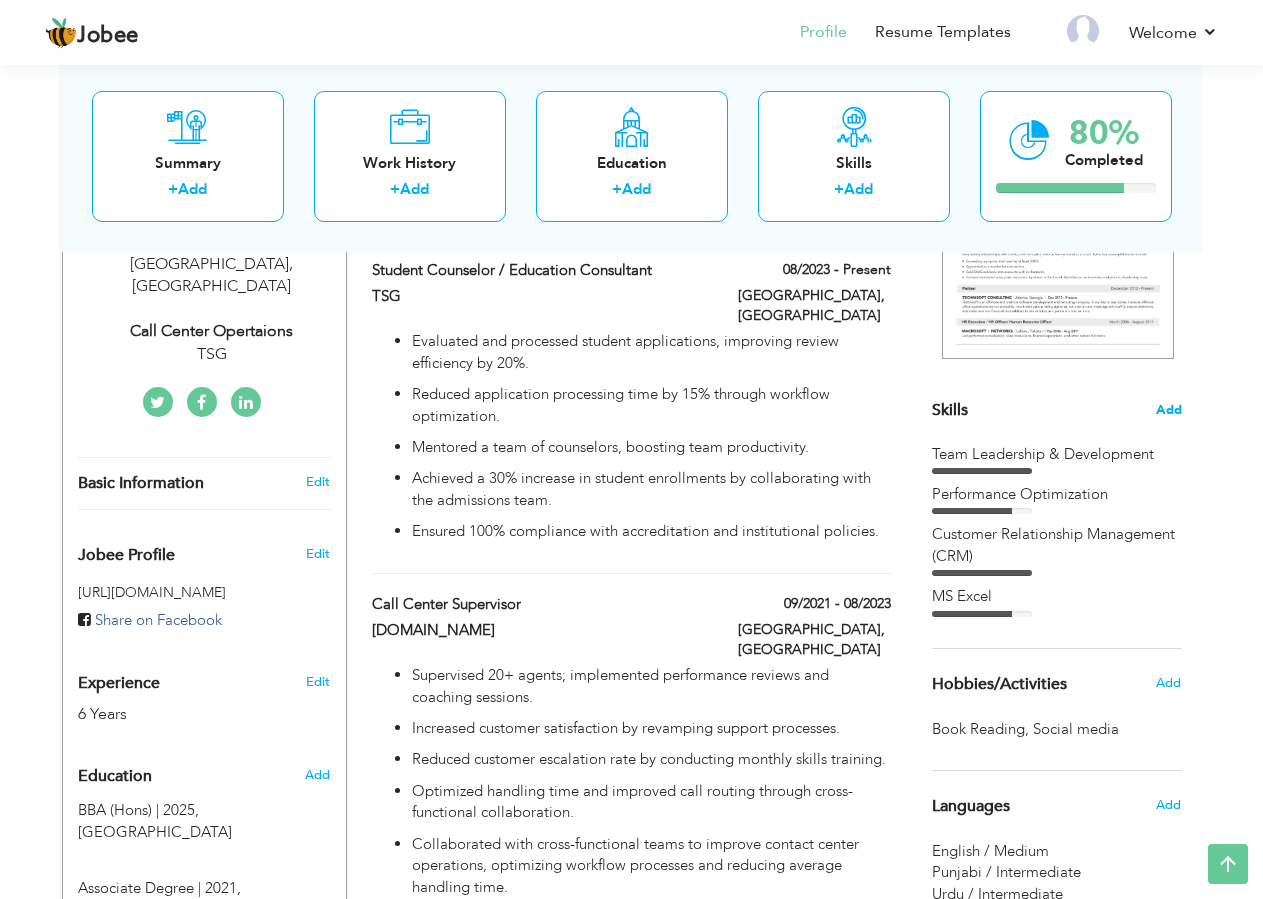 click on "Add" at bounding box center [1169, 410] 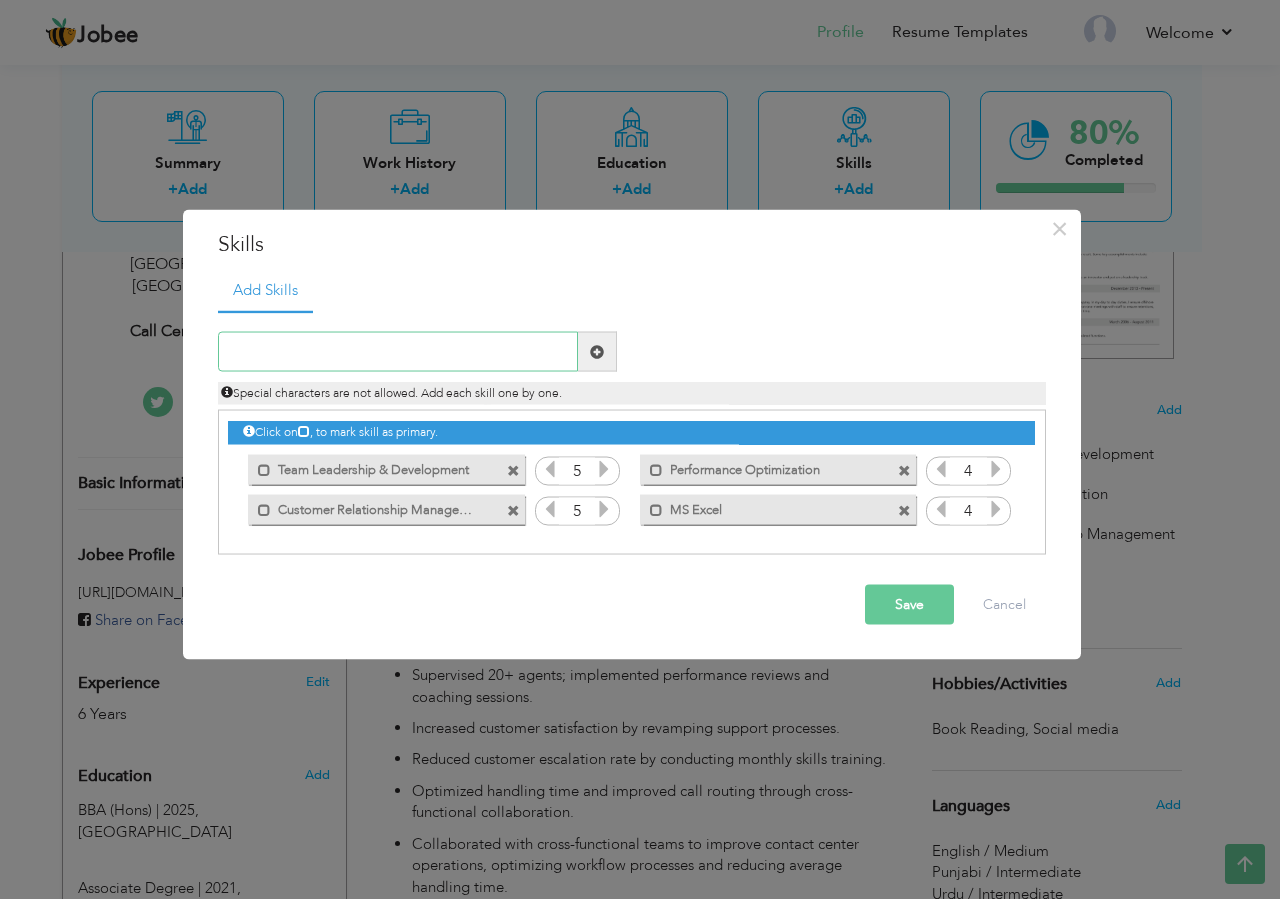 click at bounding box center [398, 352] 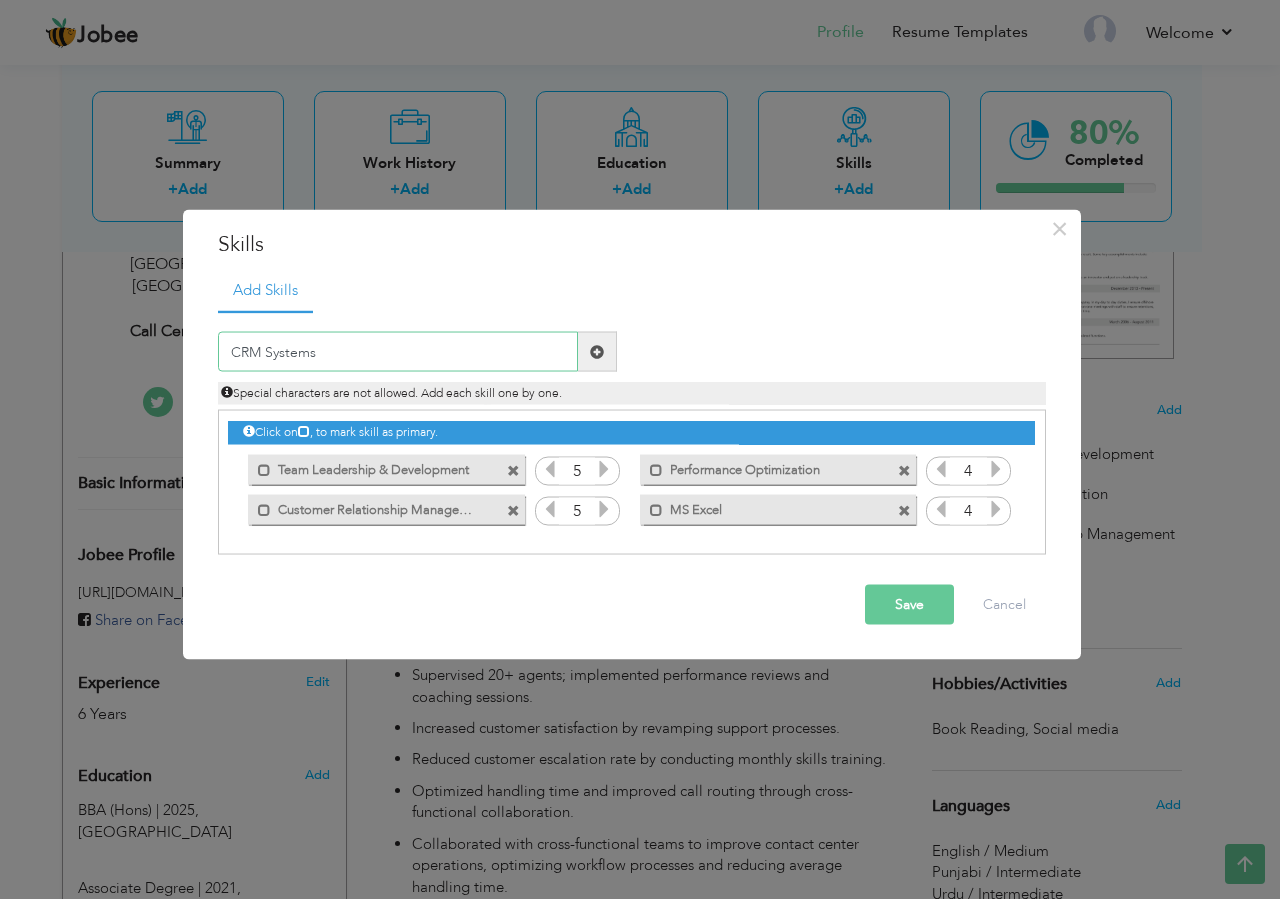 type on "CRM Systems" 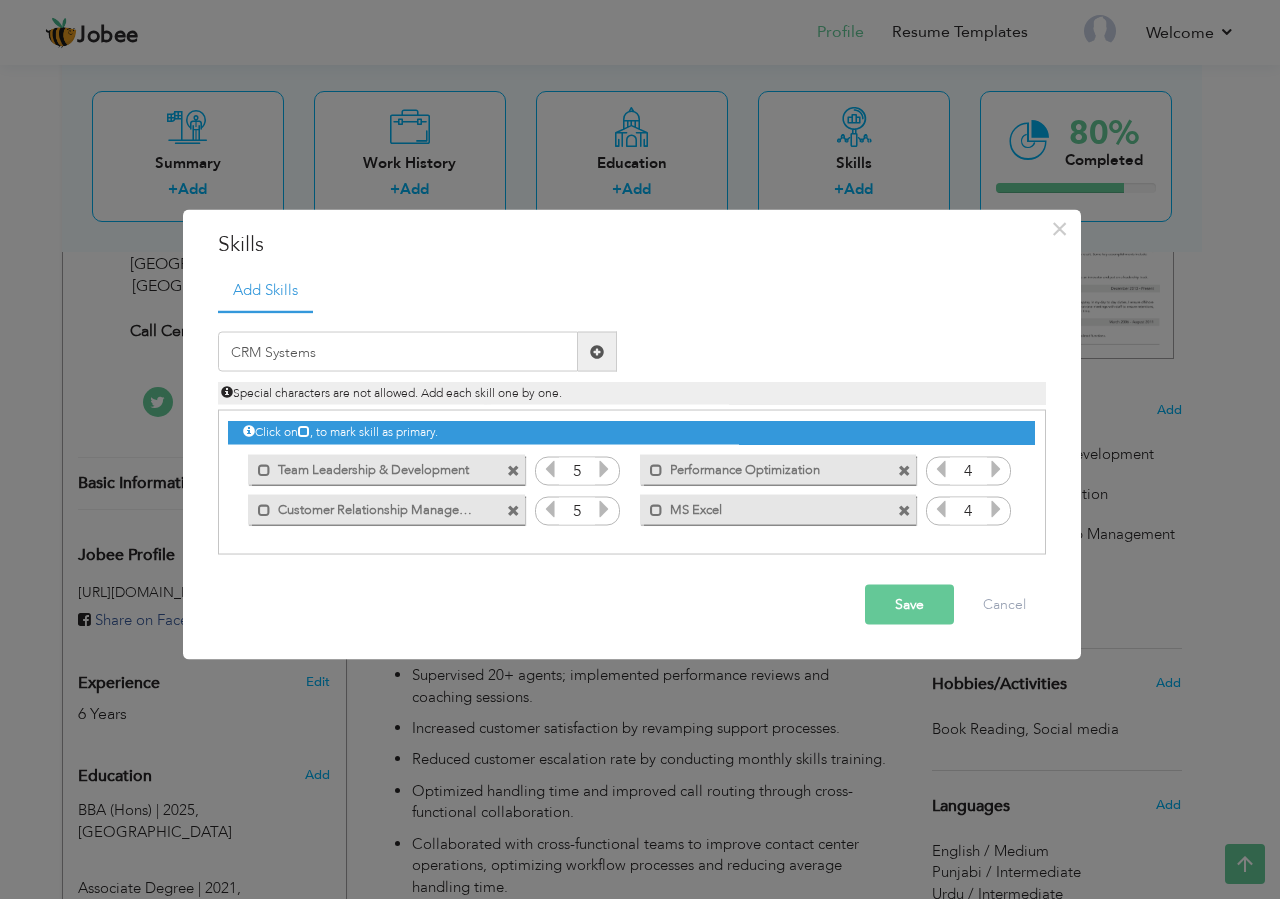 click at bounding box center (597, 352) 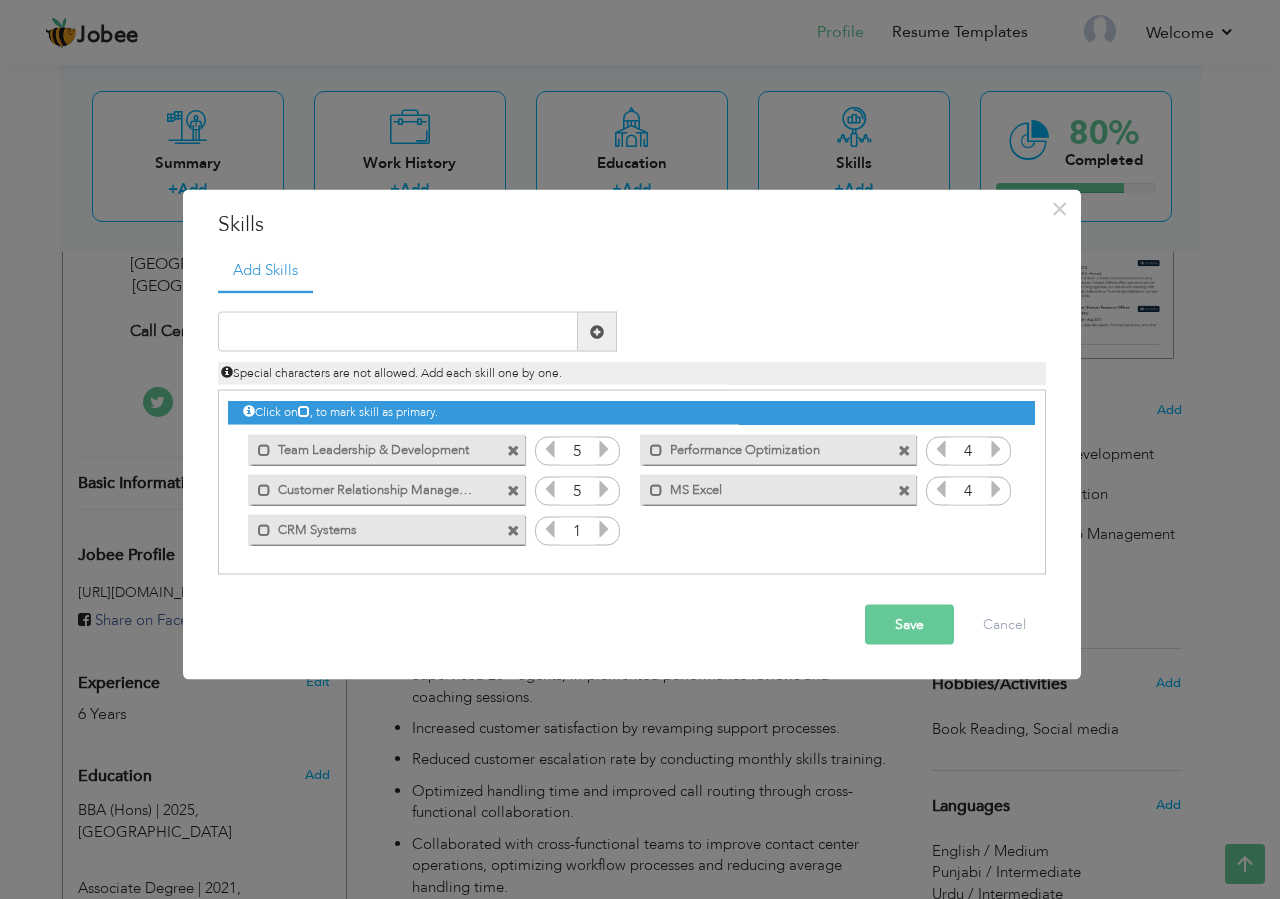 click at bounding box center [604, 529] 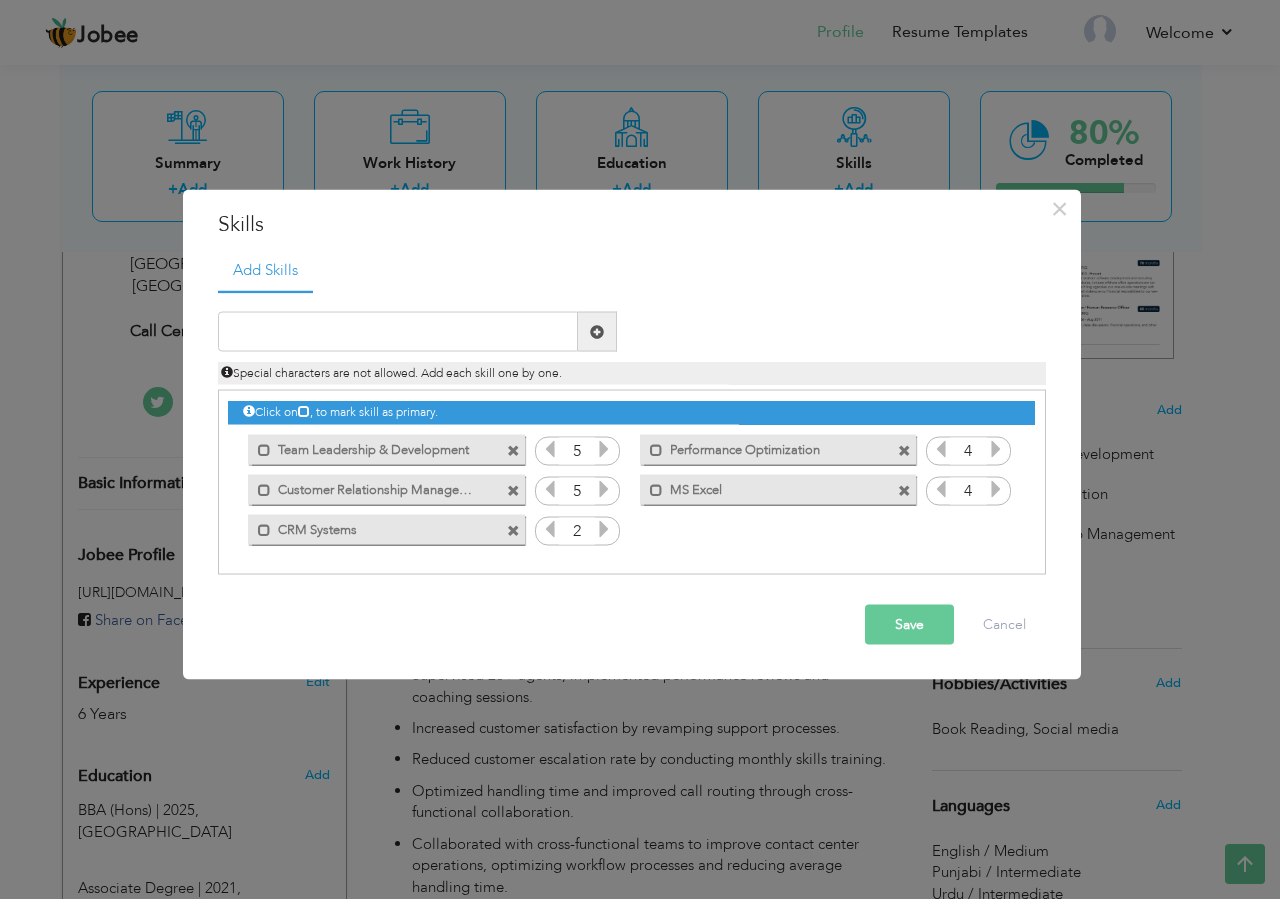 click at bounding box center [604, 529] 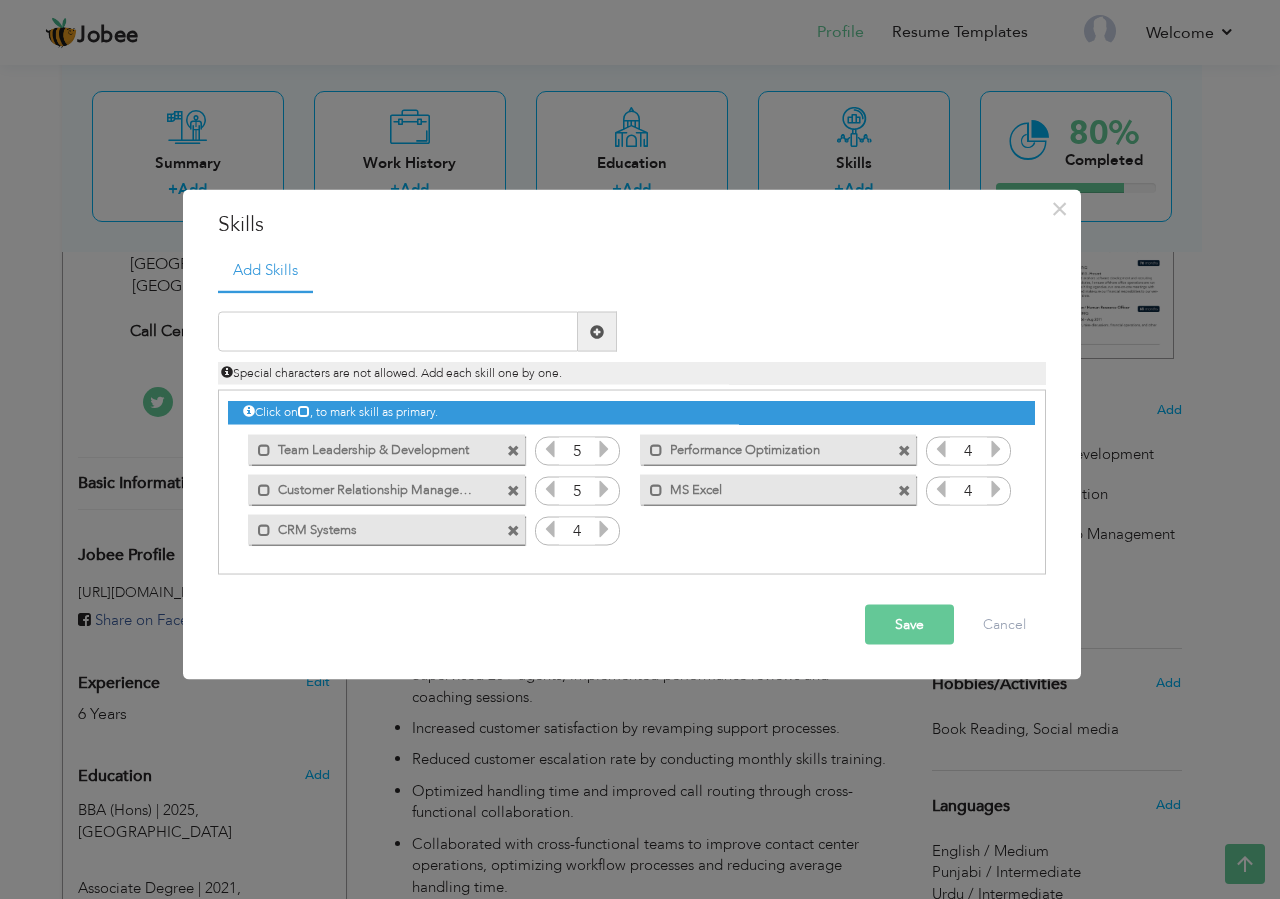 click at bounding box center (604, 529) 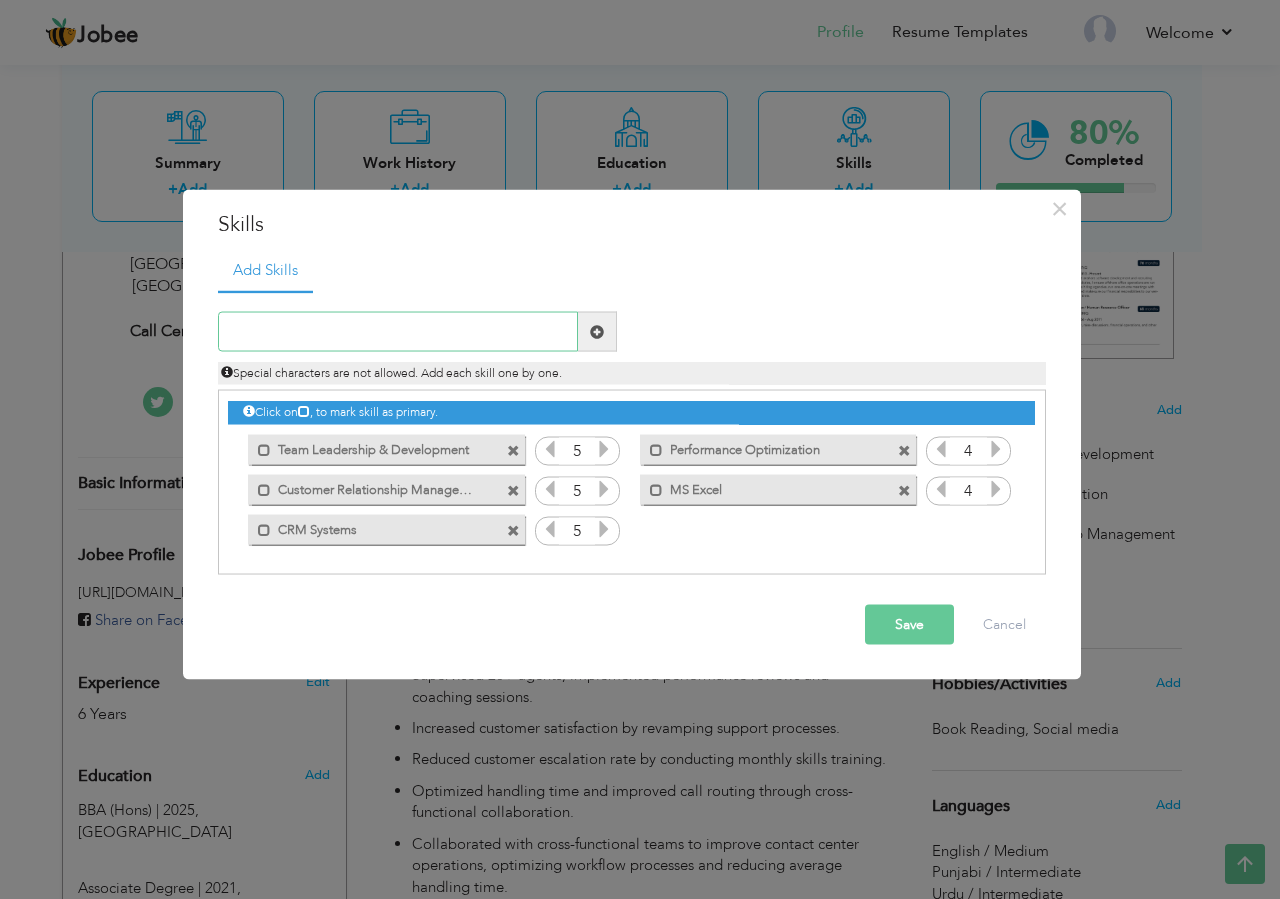 click at bounding box center [398, 332] 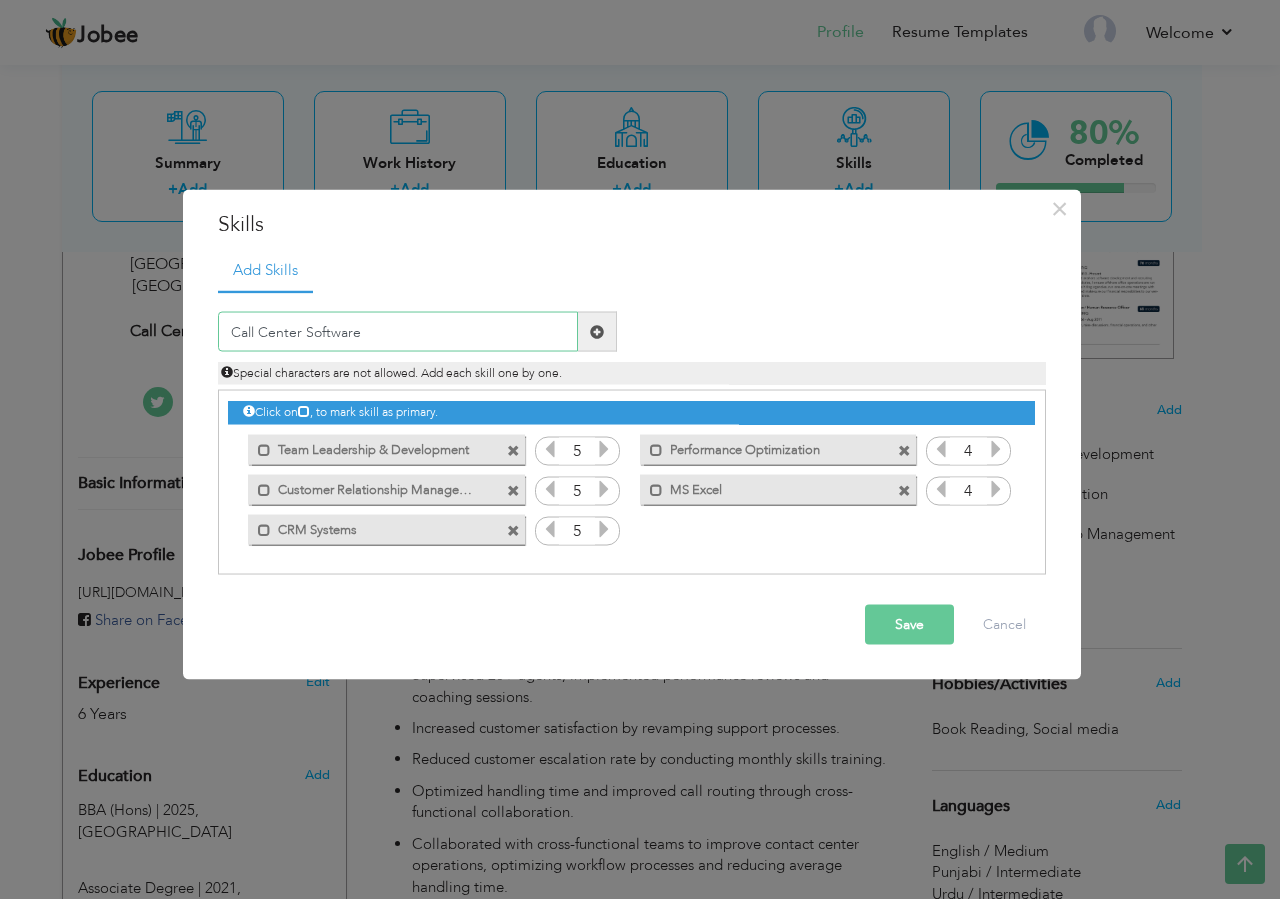 type on "Call Center Software" 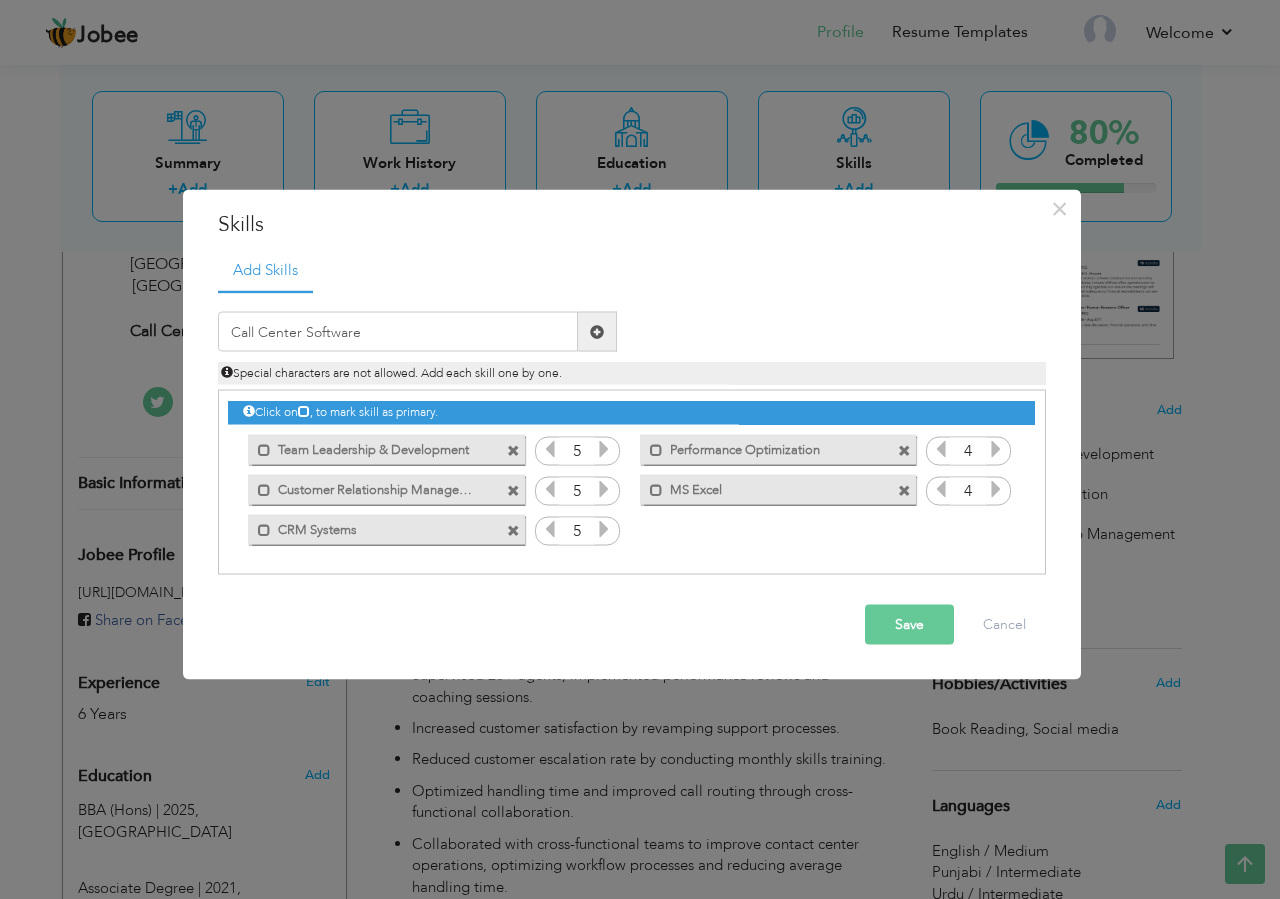 click at bounding box center [597, 331] 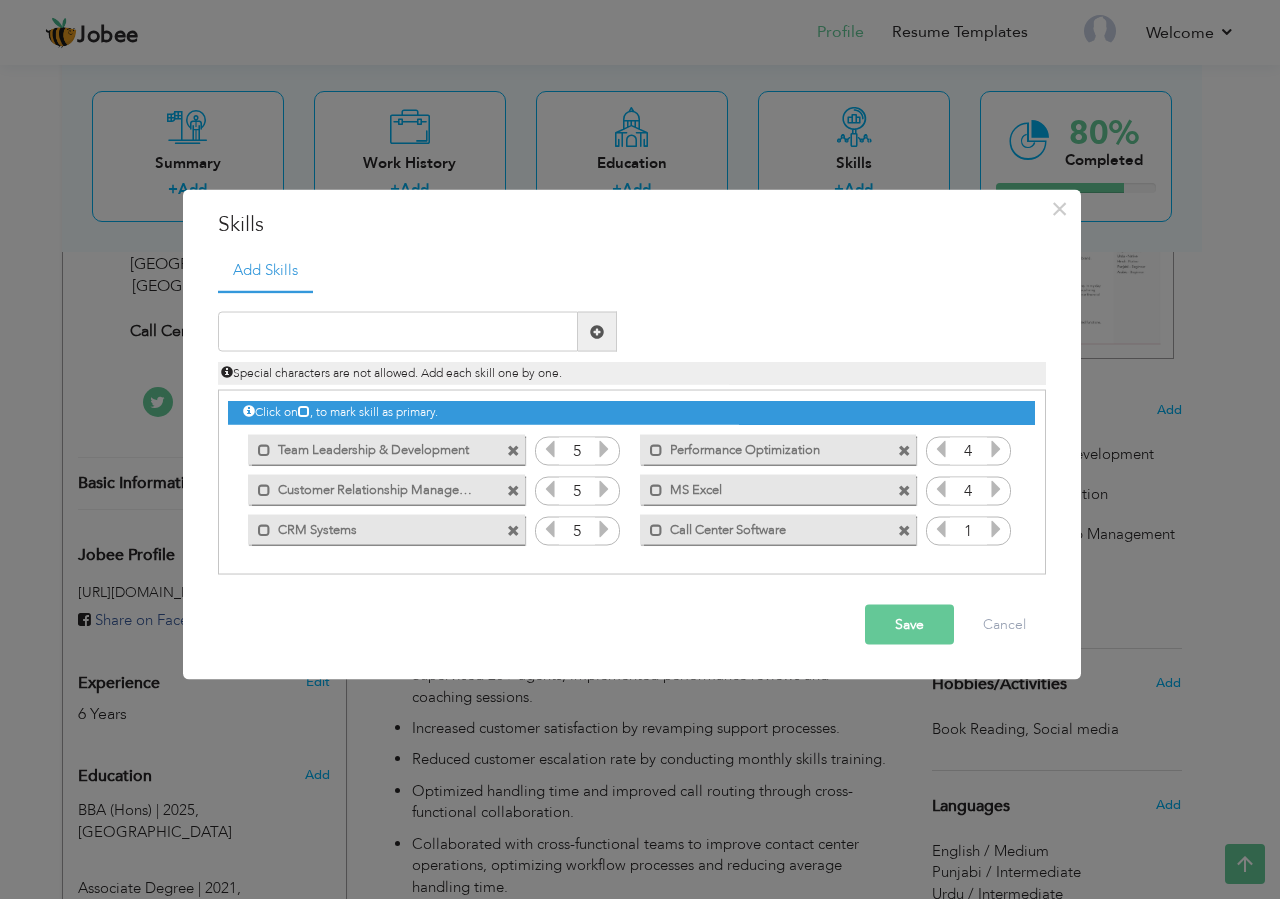 click at bounding box center [996, 529] 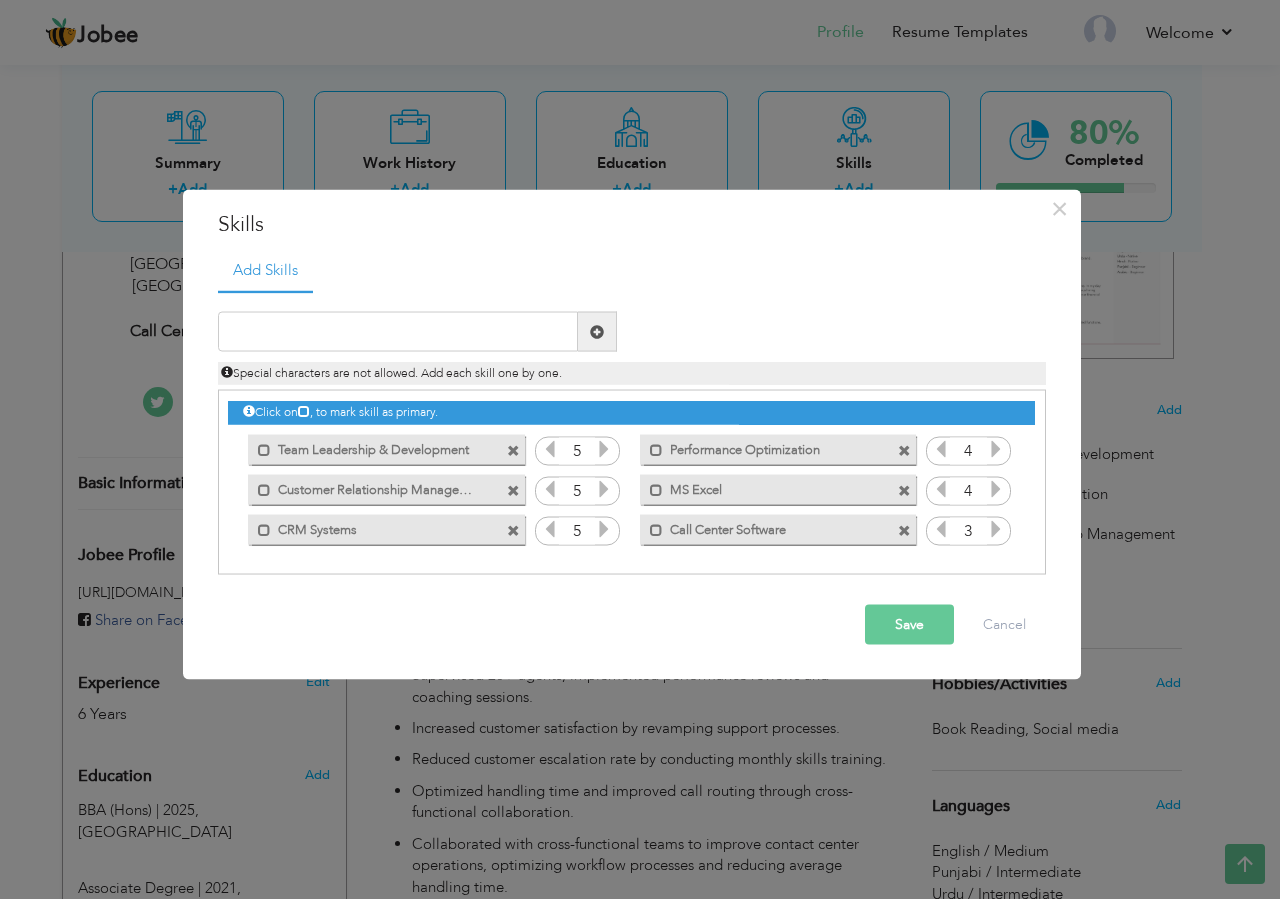 click at bounding box center (996, 529) 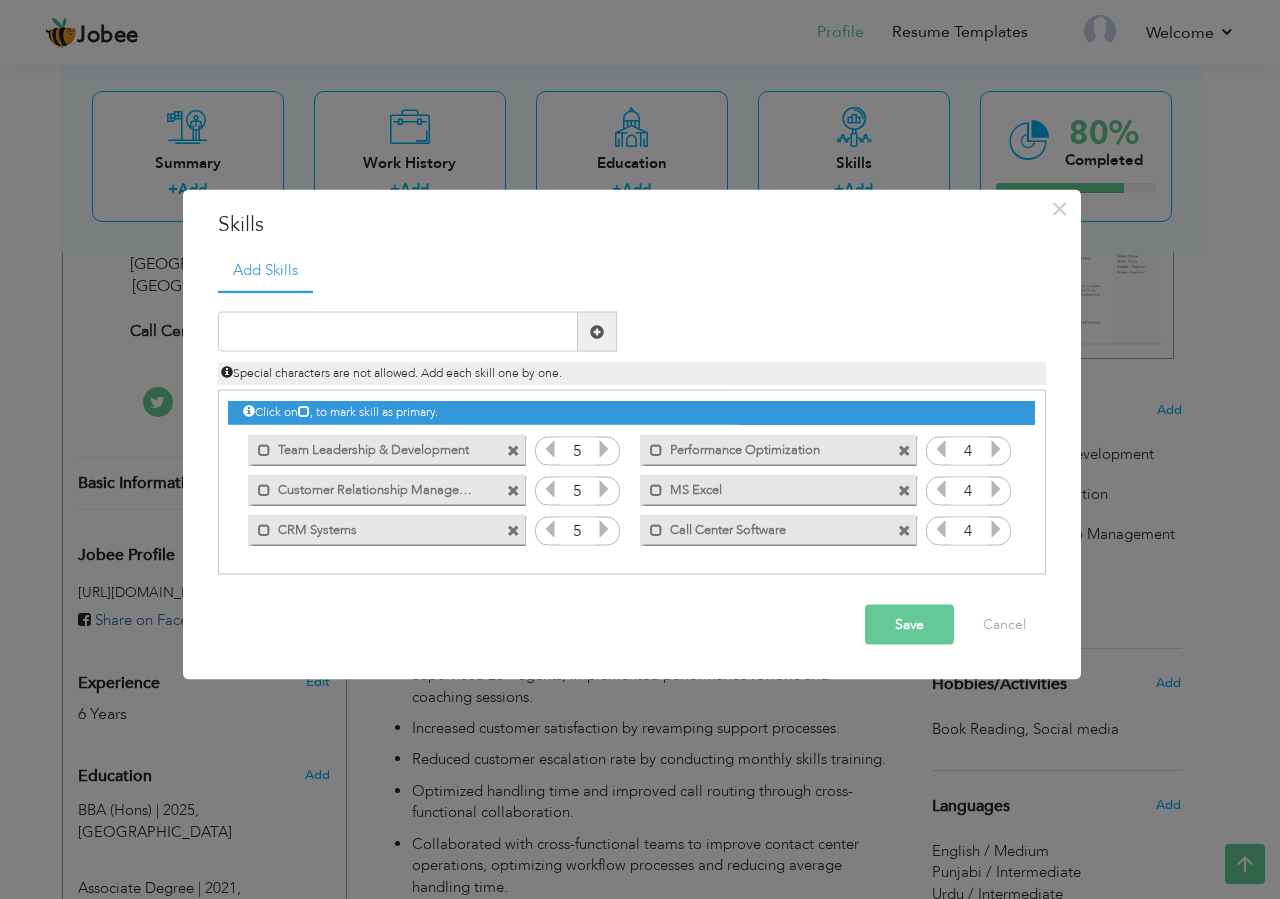 click at bounding box center (996, 529) 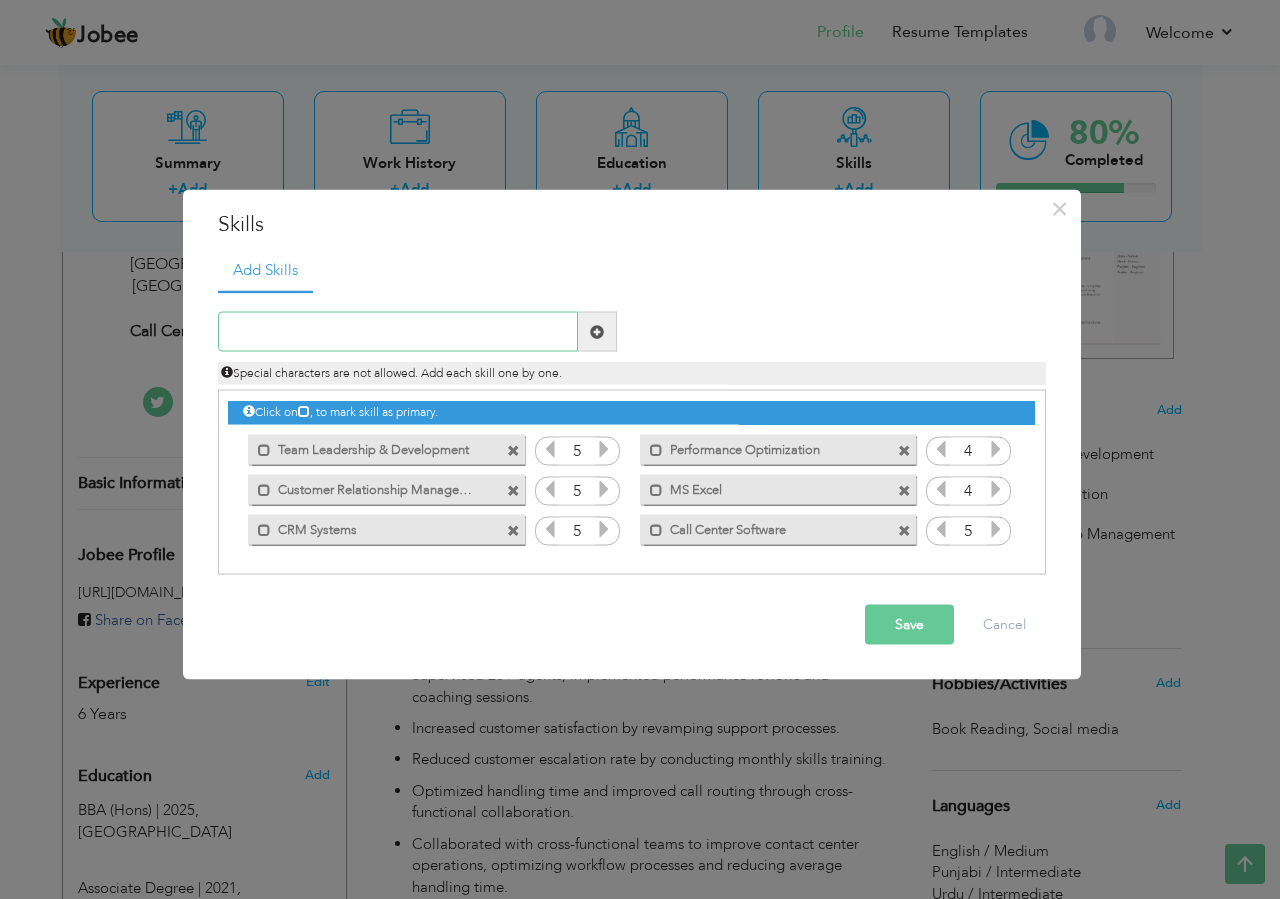 click at bounding box center [398, 332] 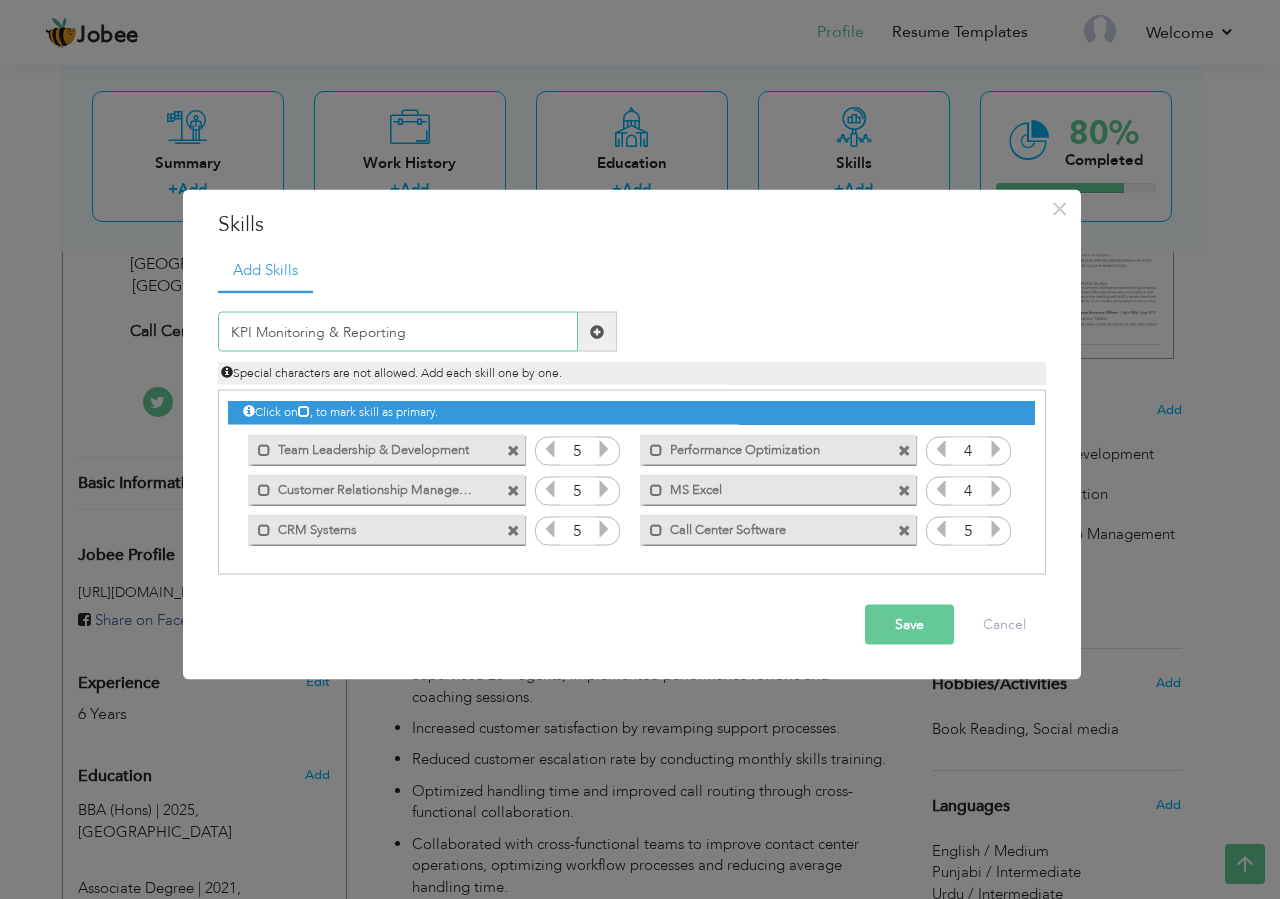 type on "KPI Monitoring & Reporting" 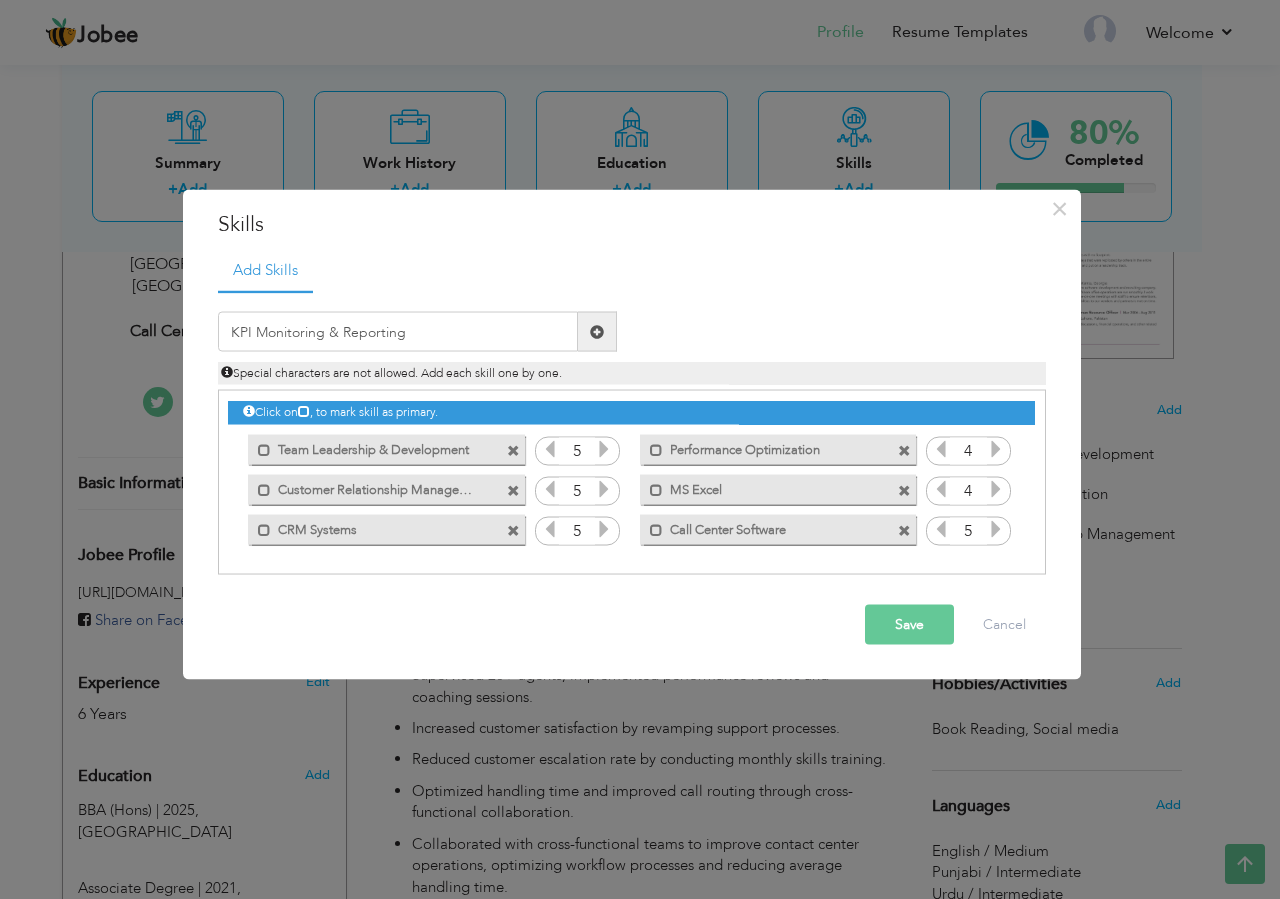 click at bounding box center [597, 332] 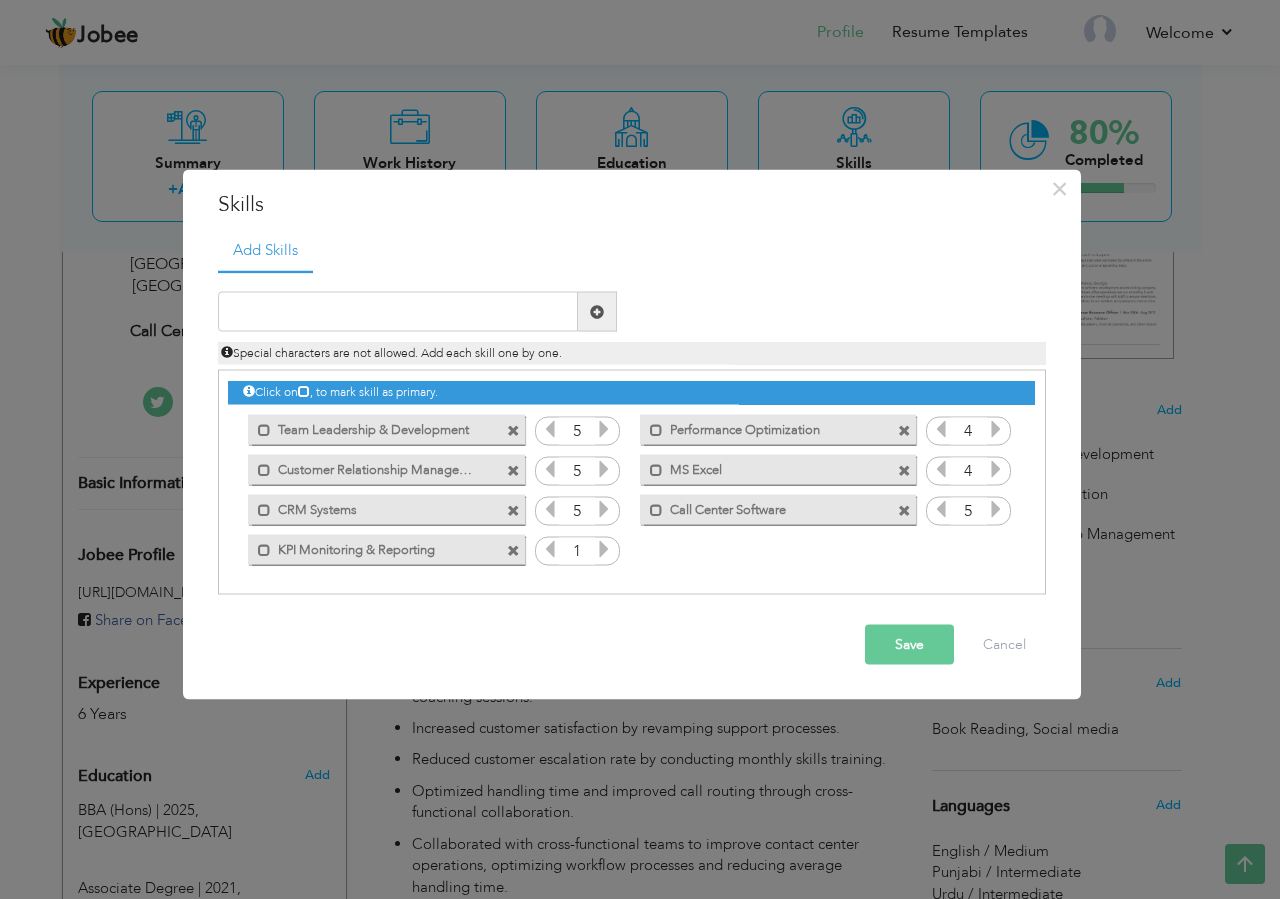 click at bounding box center [604, 549] 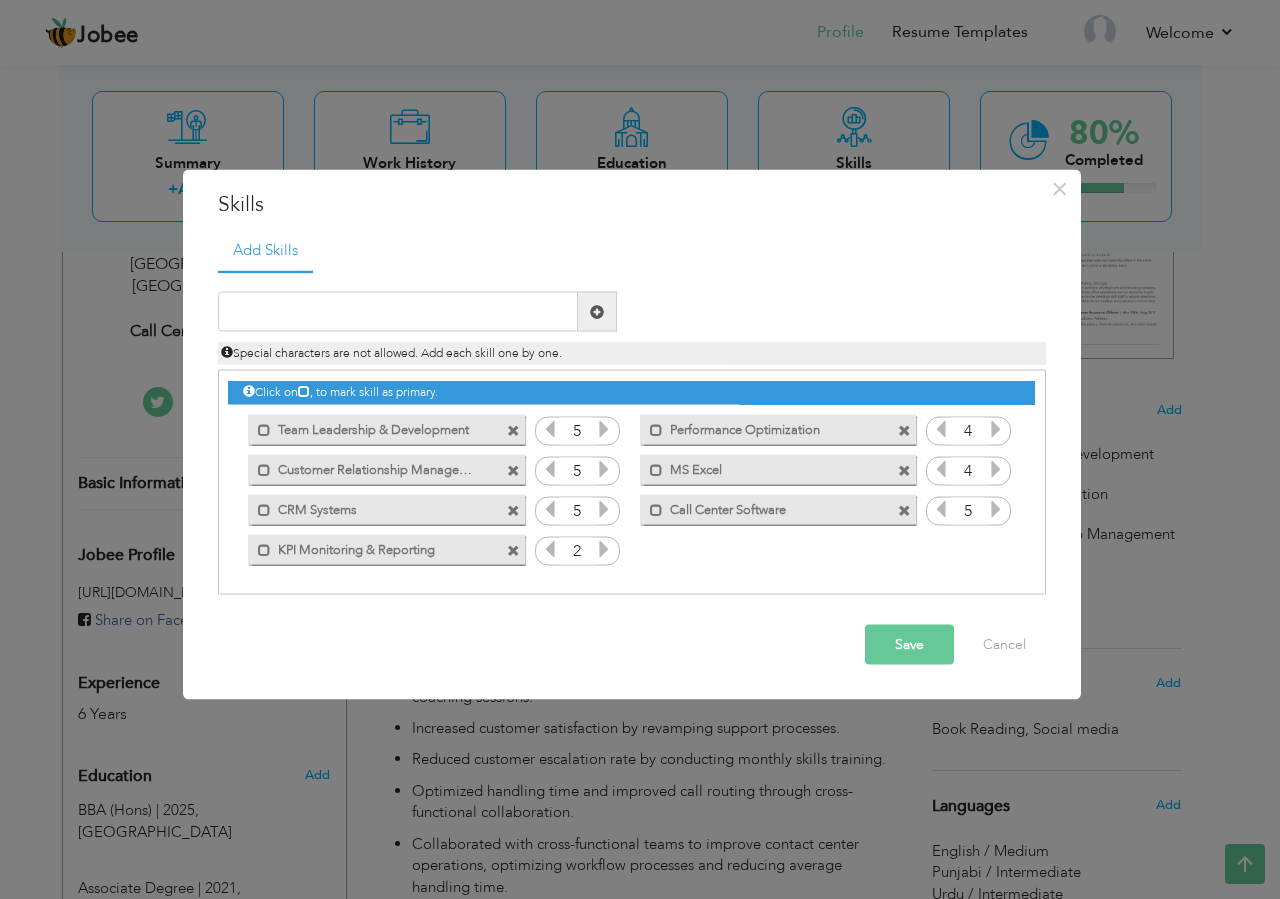click at bounding box center (604, 549) 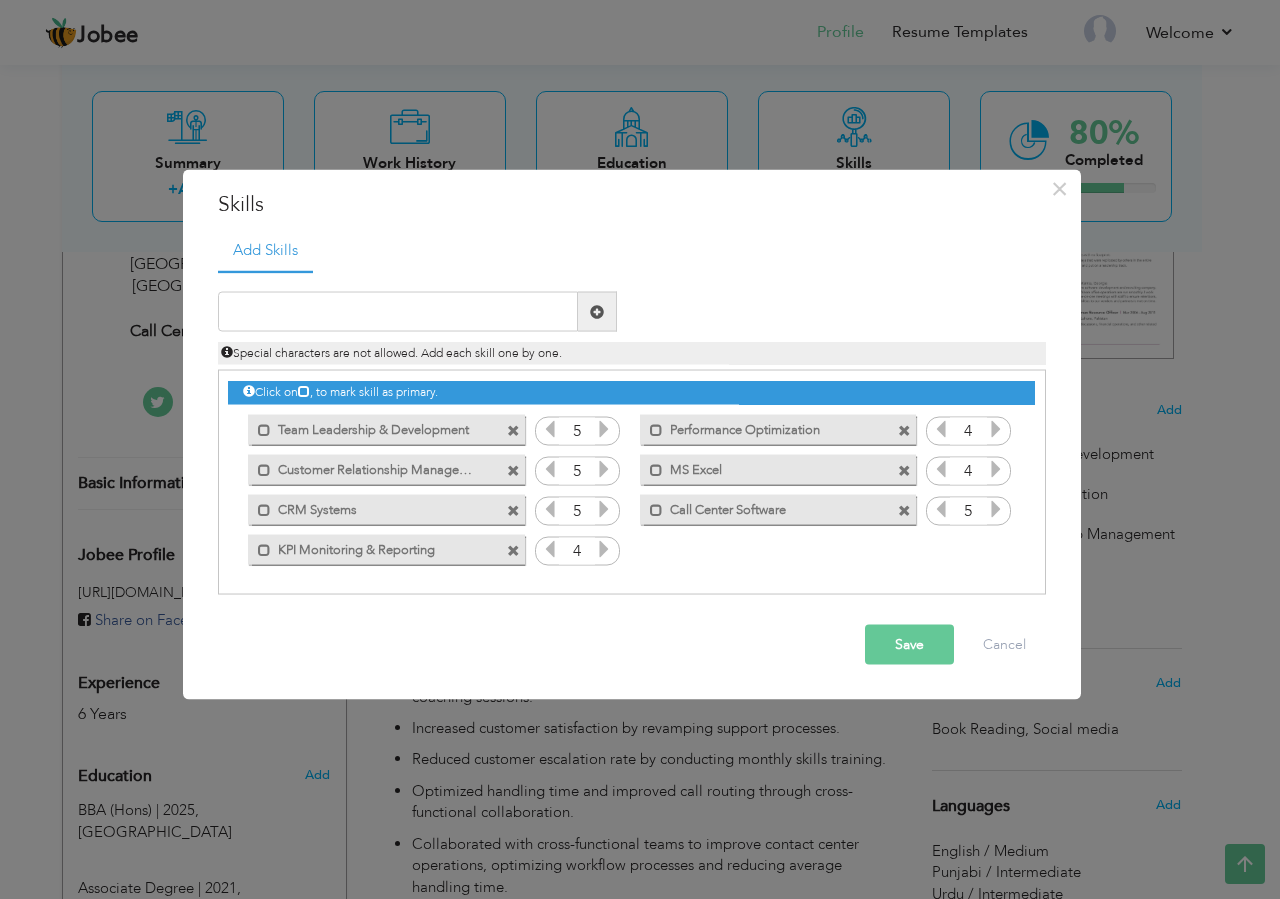 click at bounding box center [604, 549] 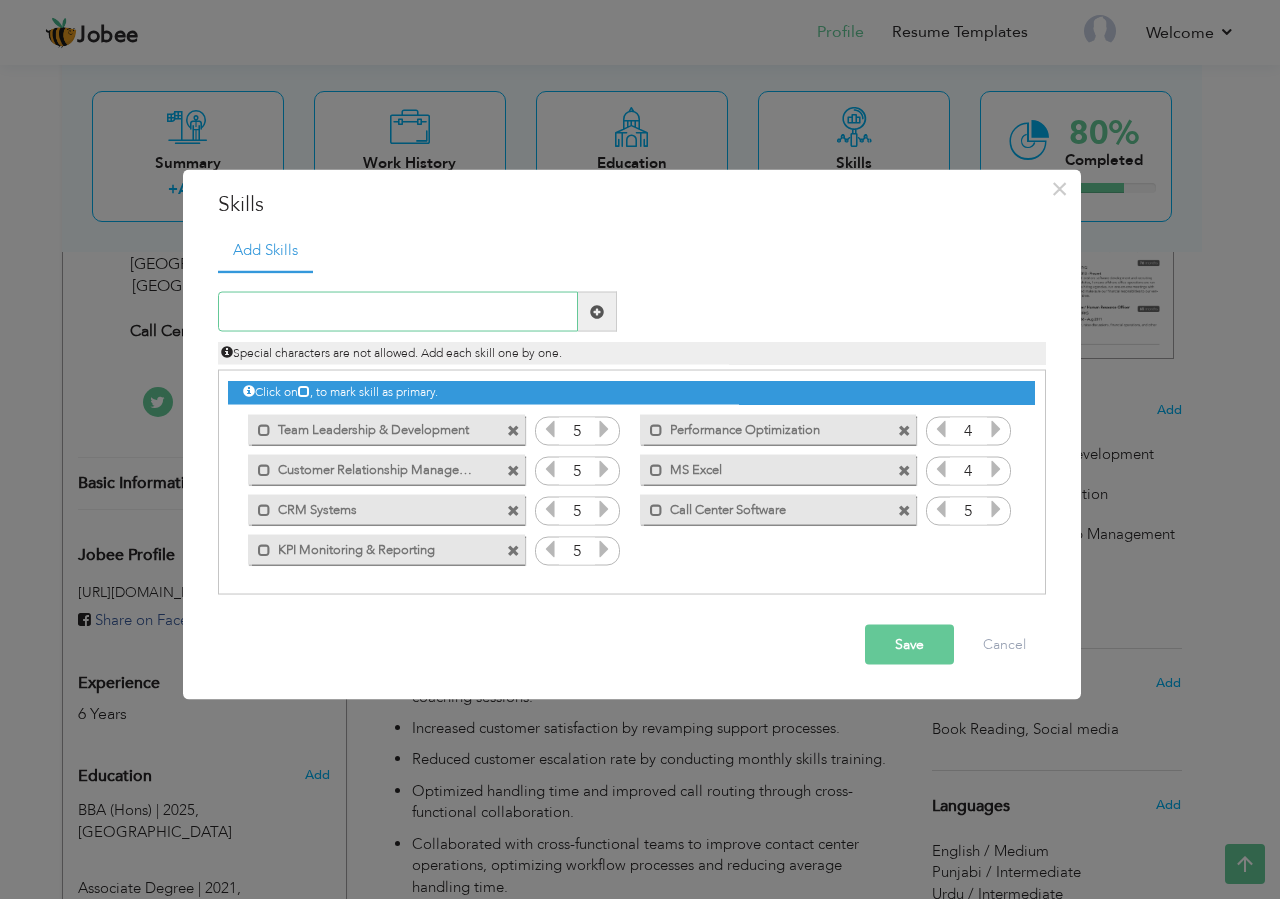 click at bounding box center [398, 312] 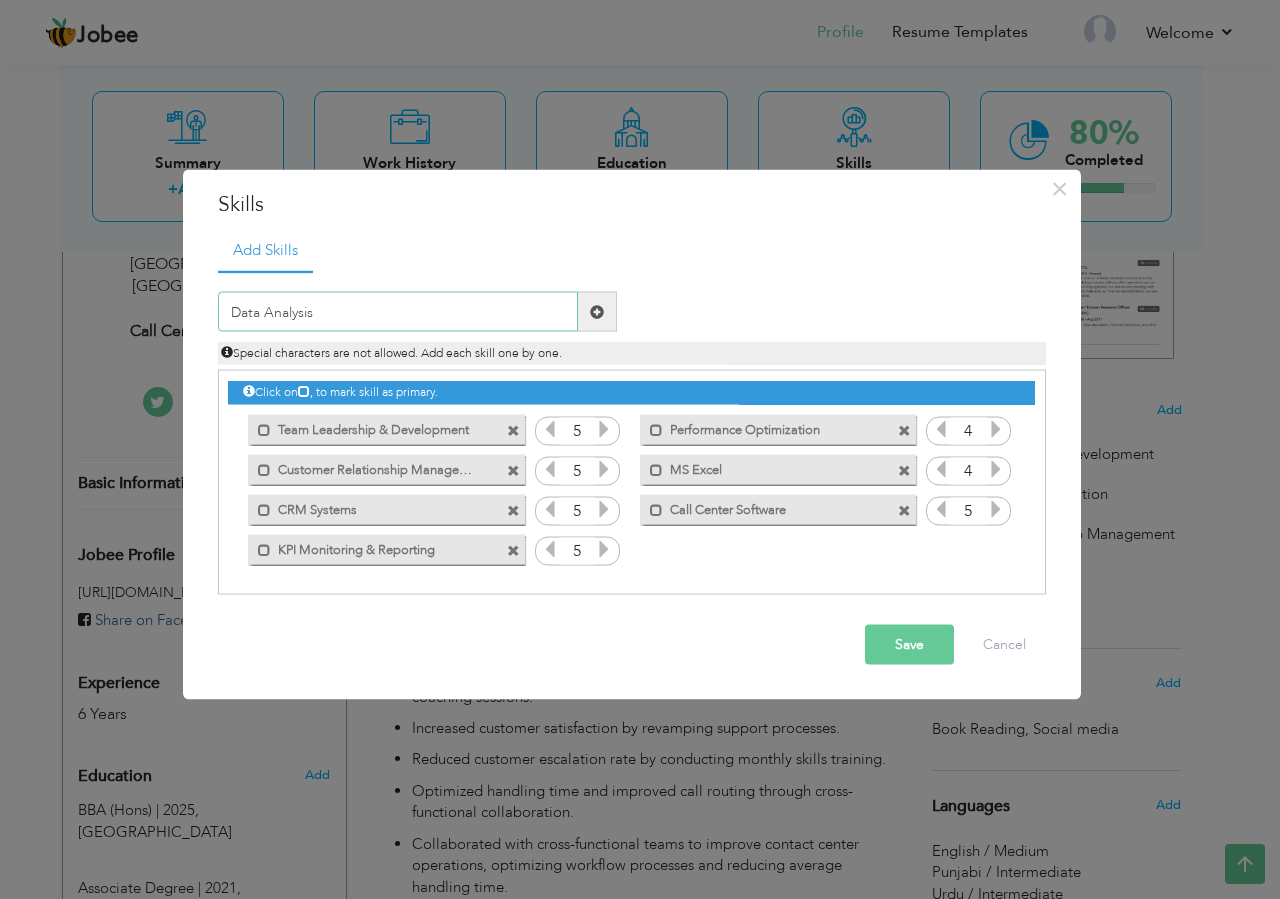 type on "Data Analysis" 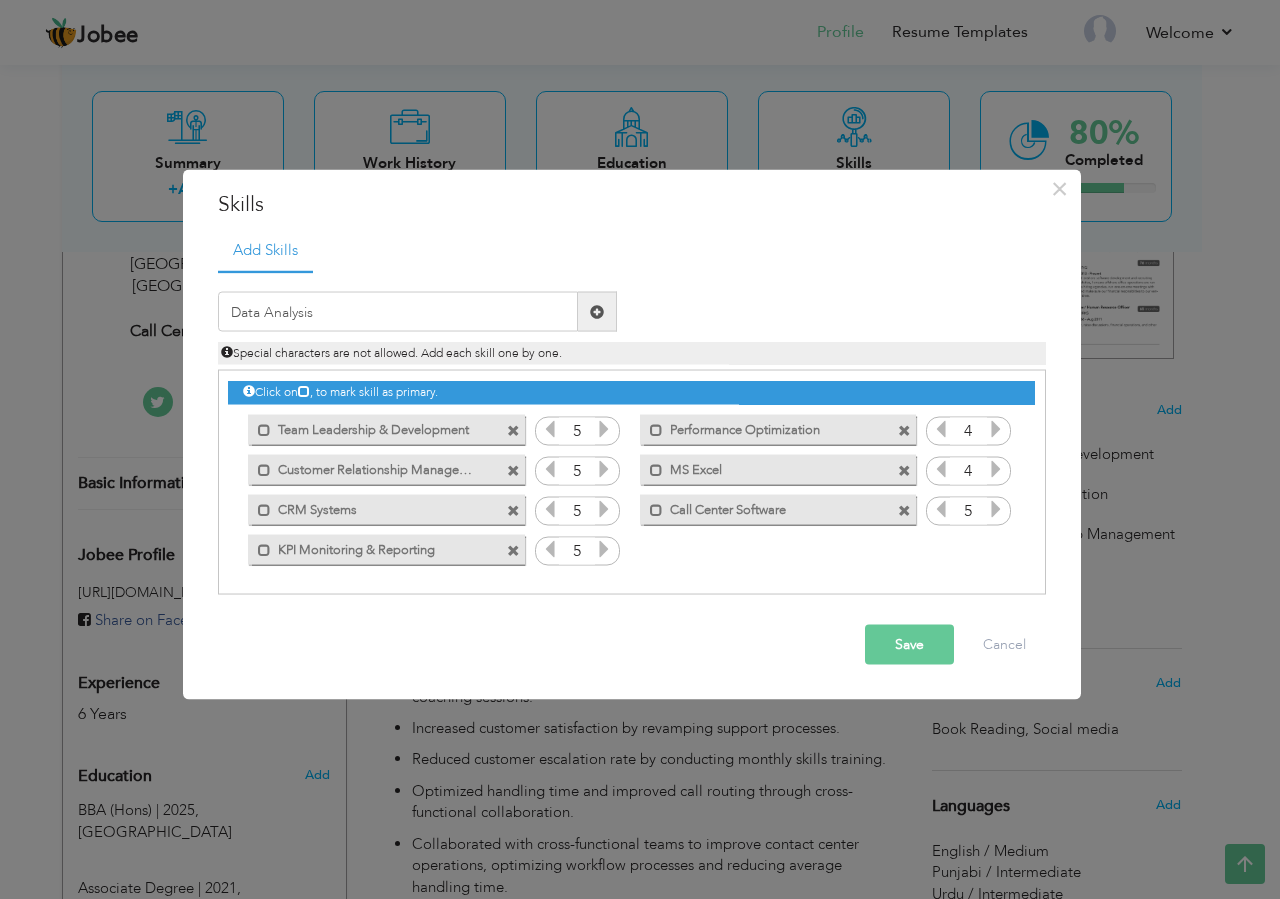 click at bounding box center [597, 312] 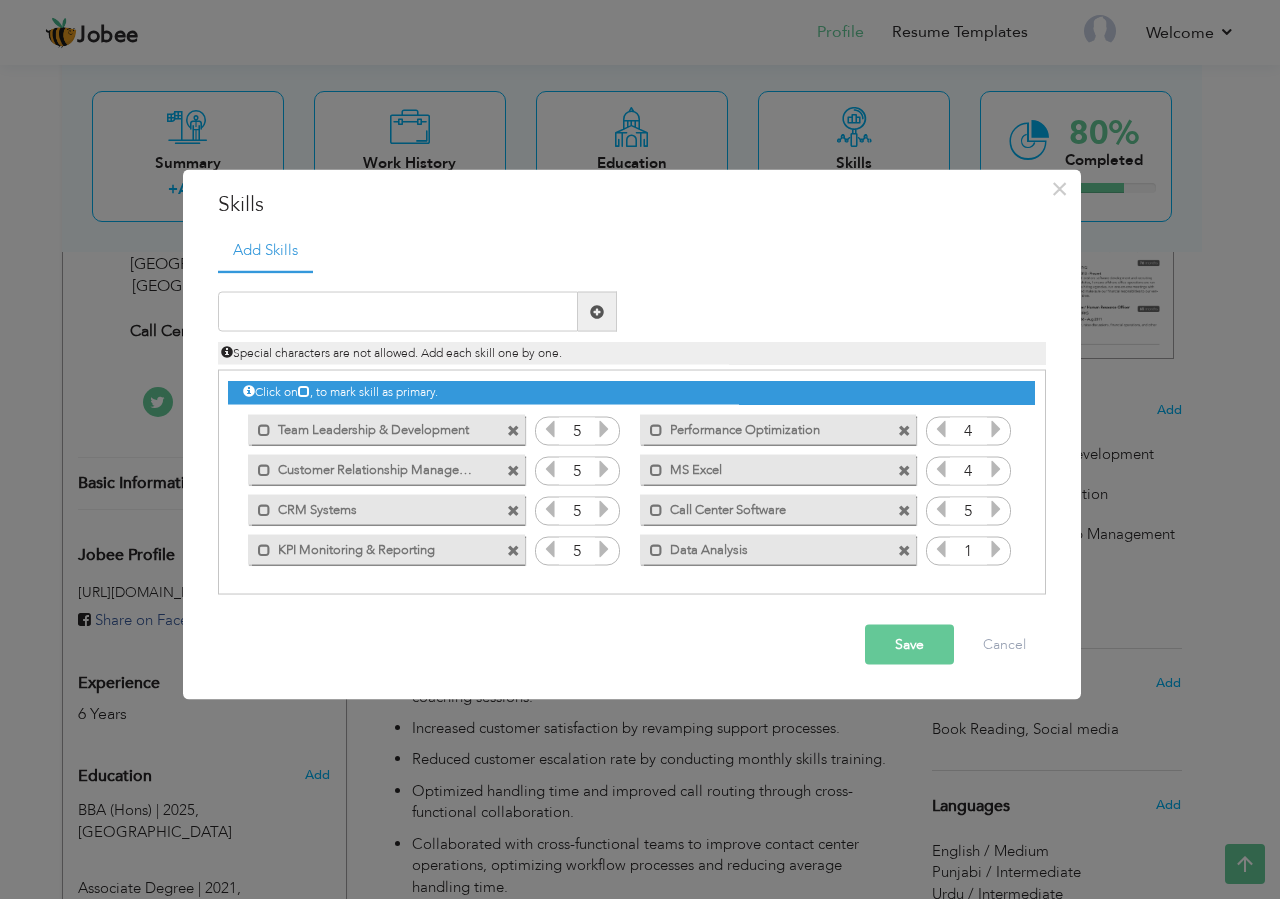 click at bounding box center [996, 549] 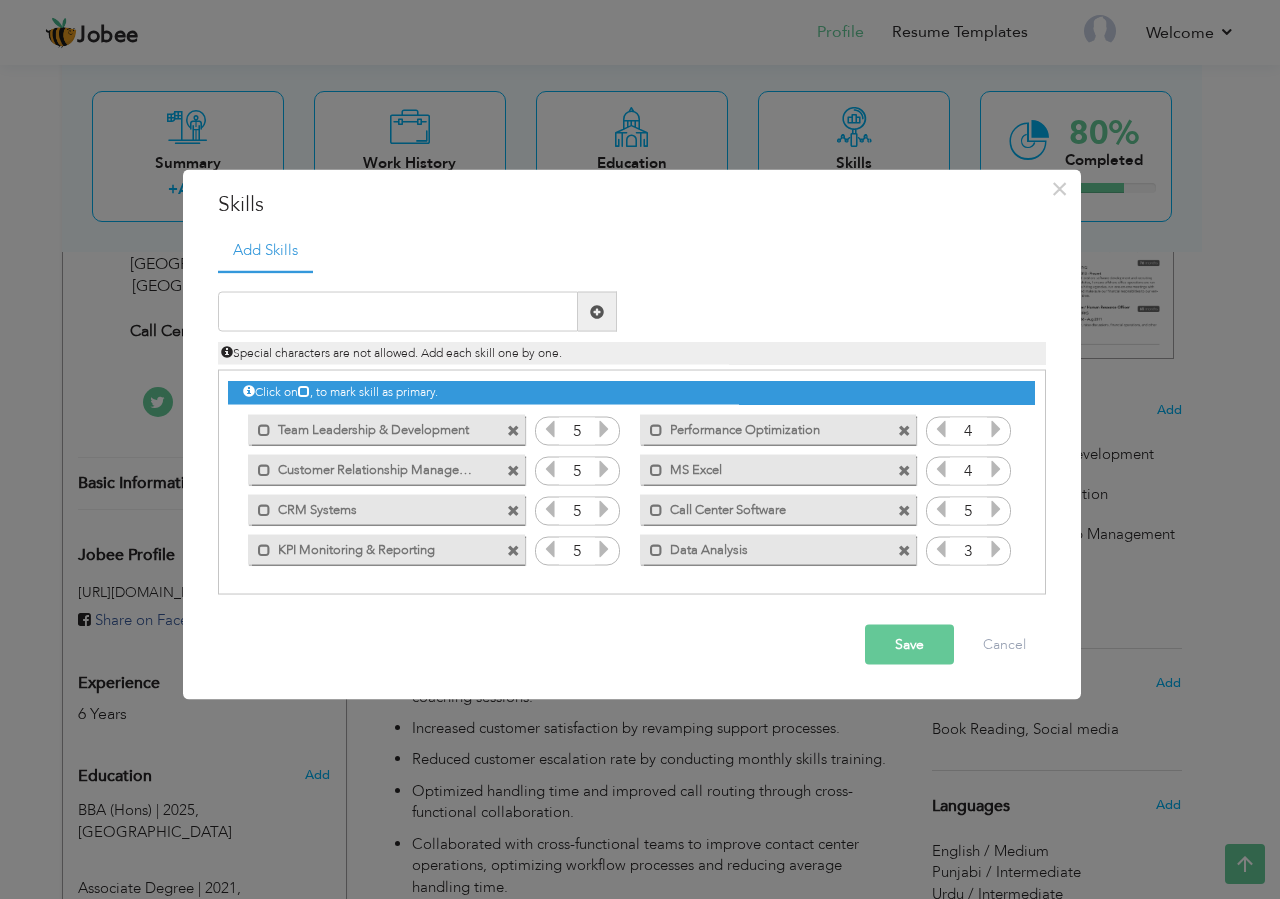 click at bounding box center [996, 549] 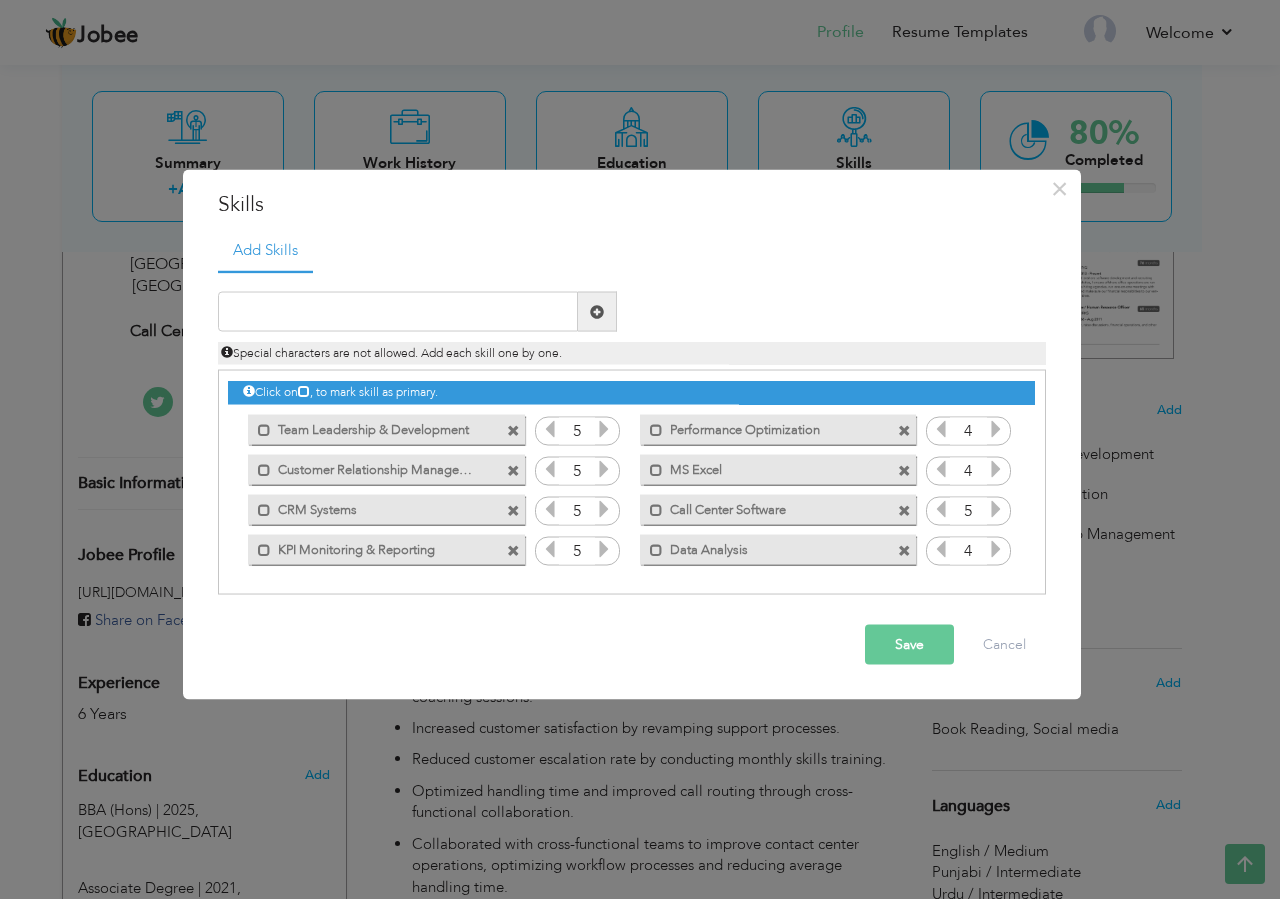click at bounding box center [996, 549] 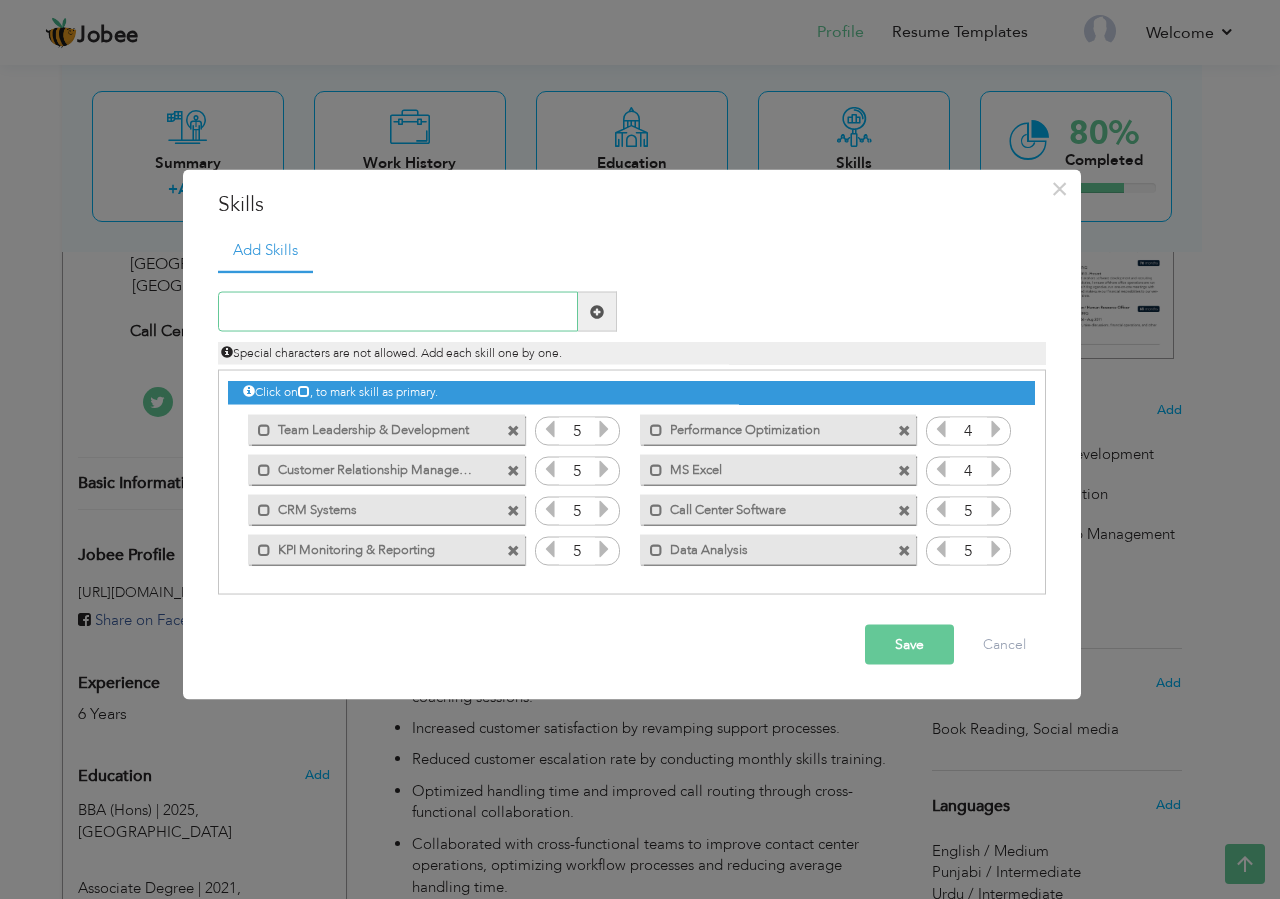click at bounding box center [398, 312] 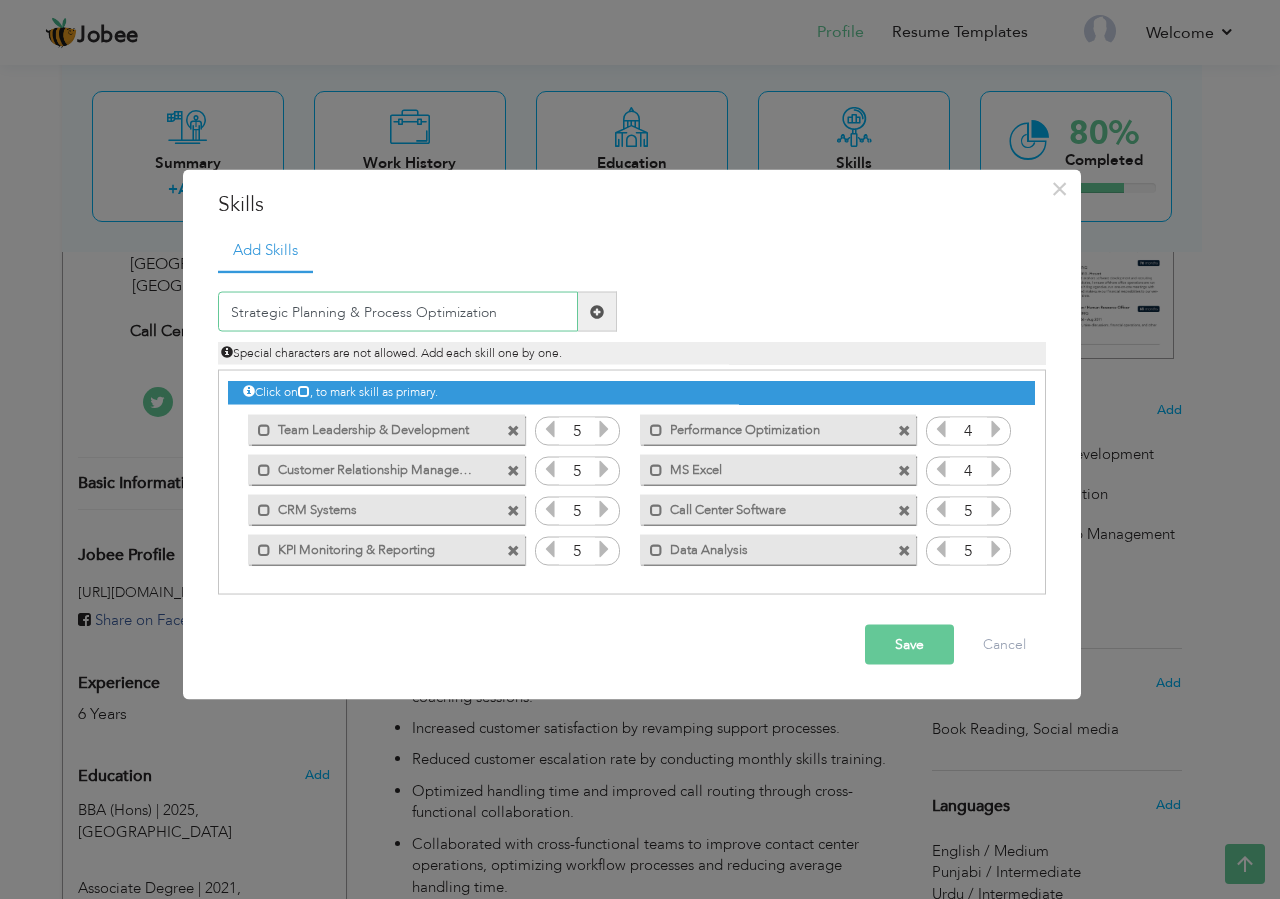 type on "Strategic Planning & Process Optimization" 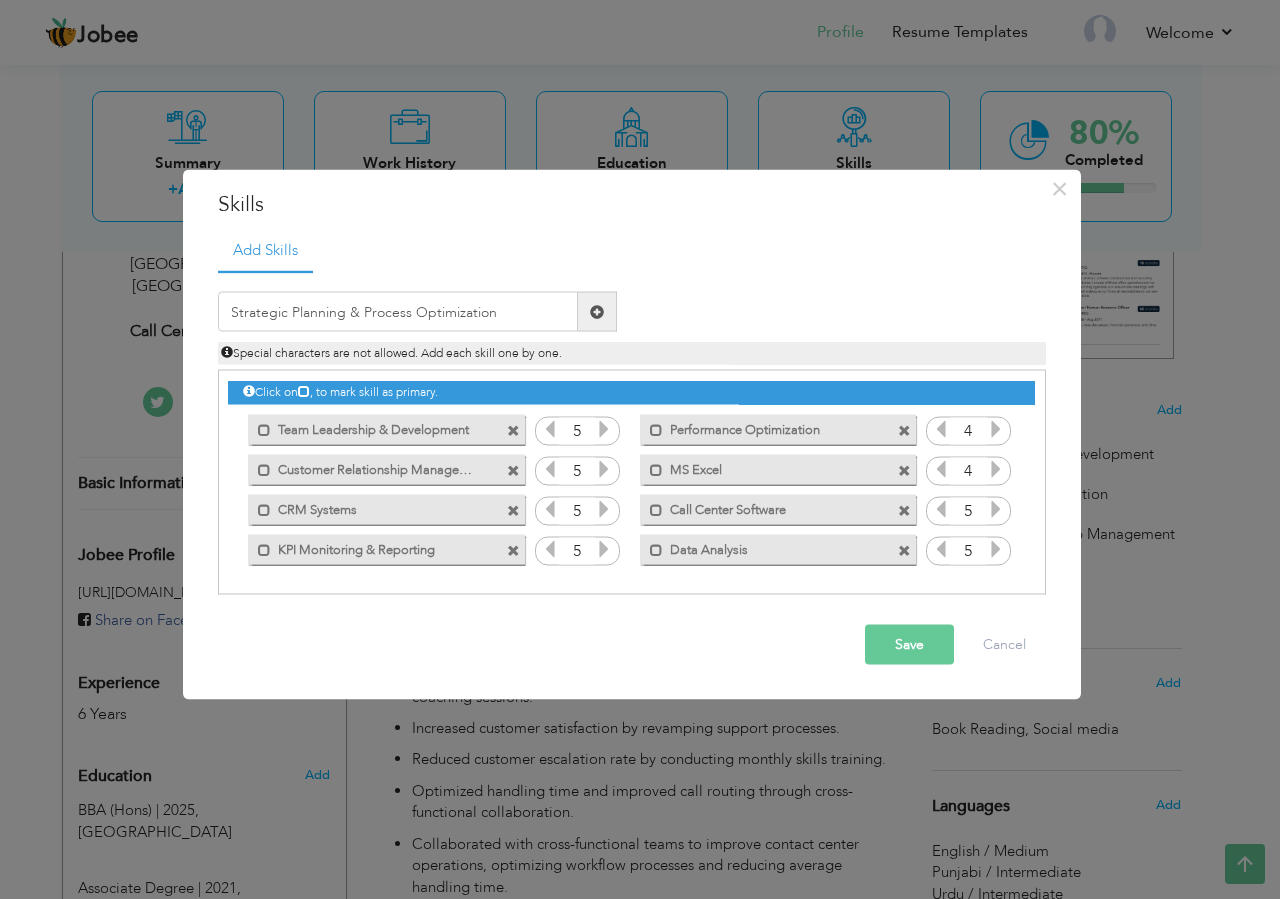 click at bounding box center [597, 311] 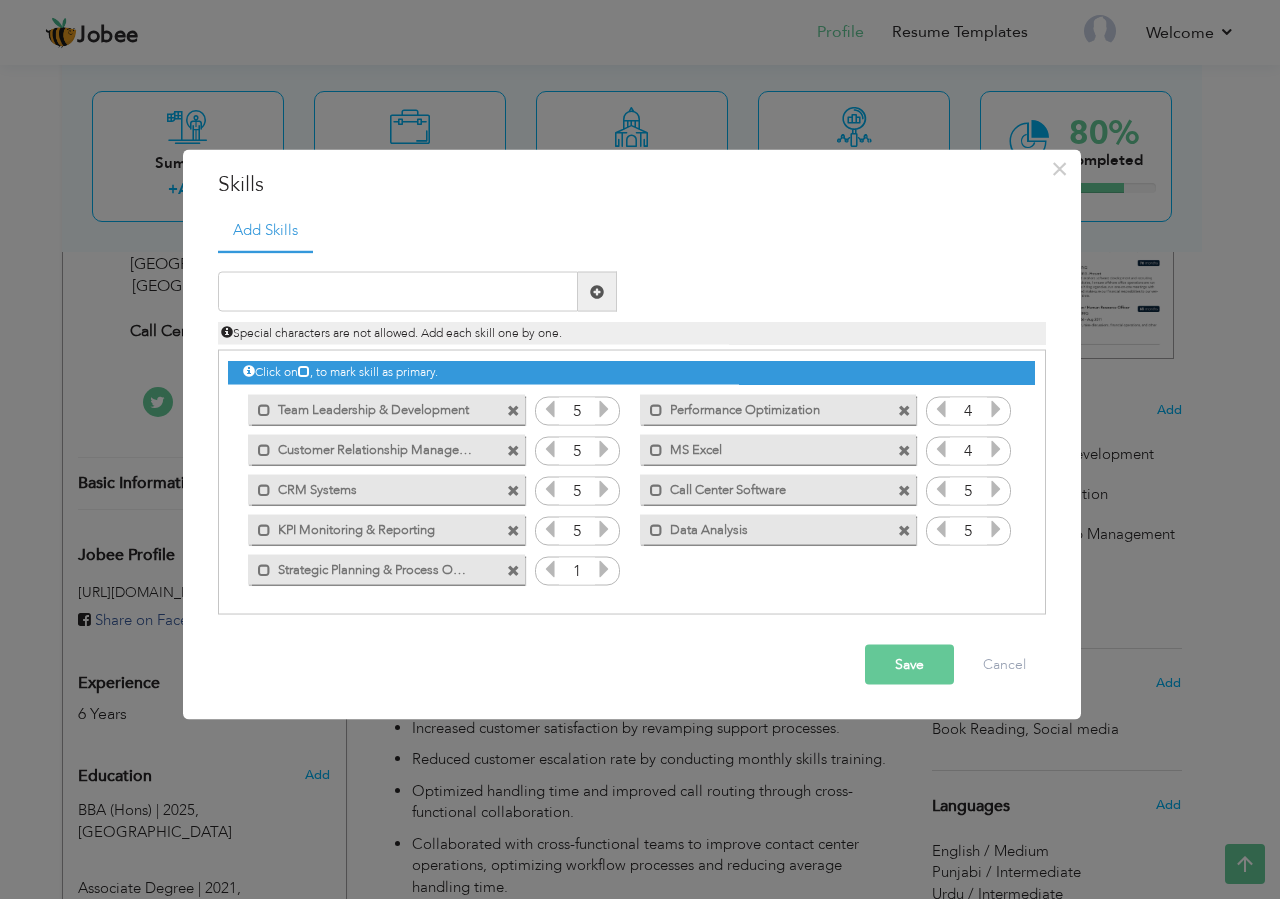 click at bounding box center (604, 569) 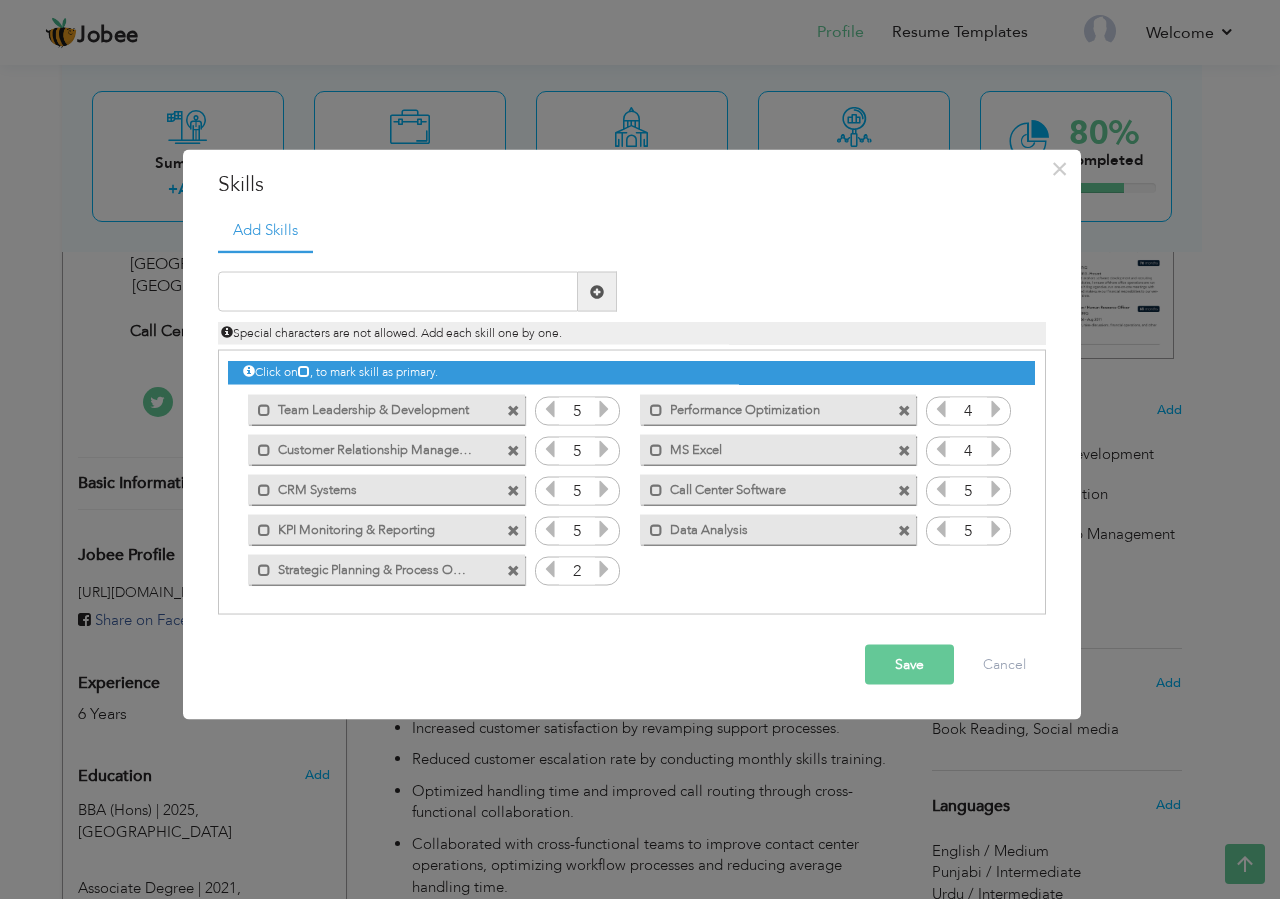 click at bounding box center [604, 569] 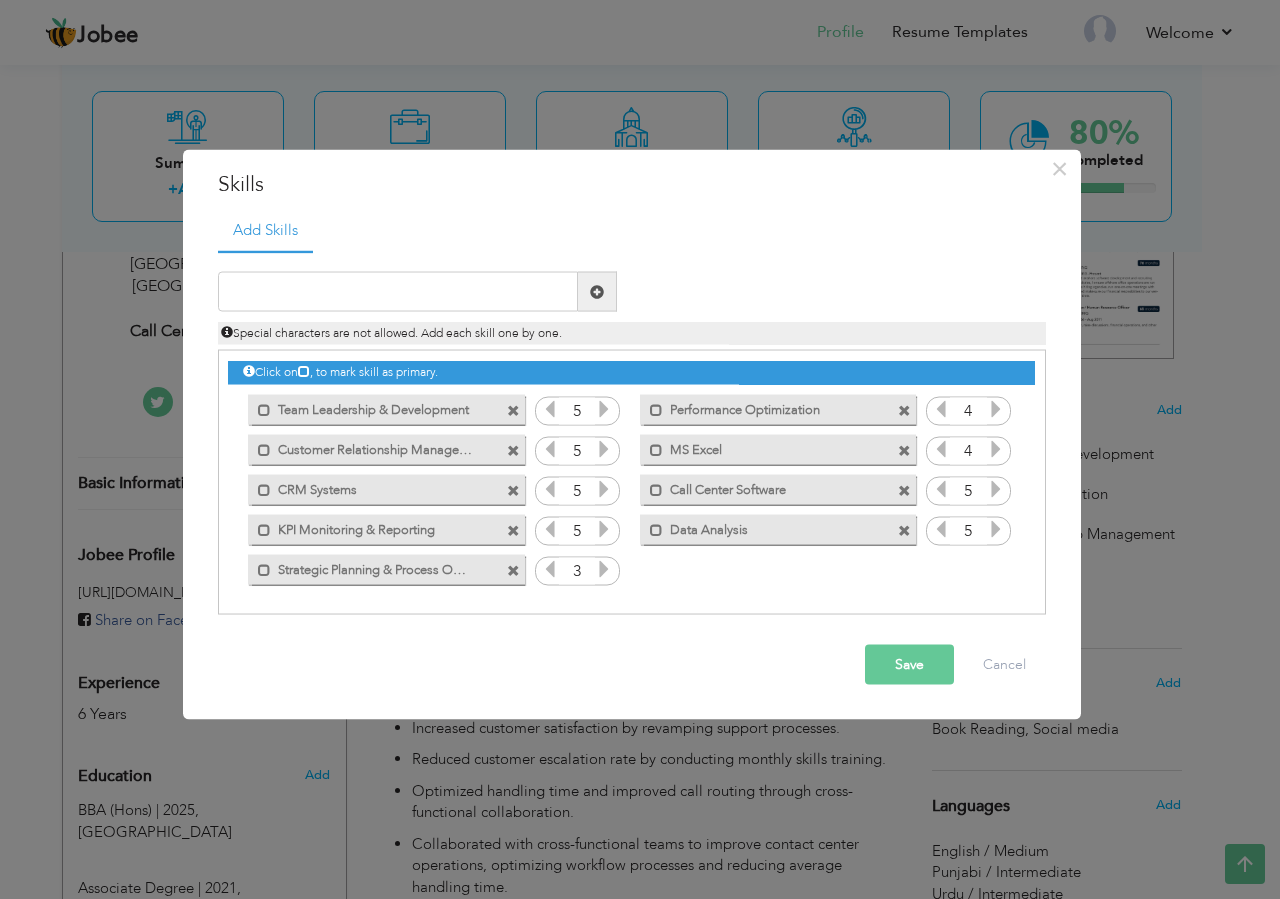 click at bounding box center (604, 569) 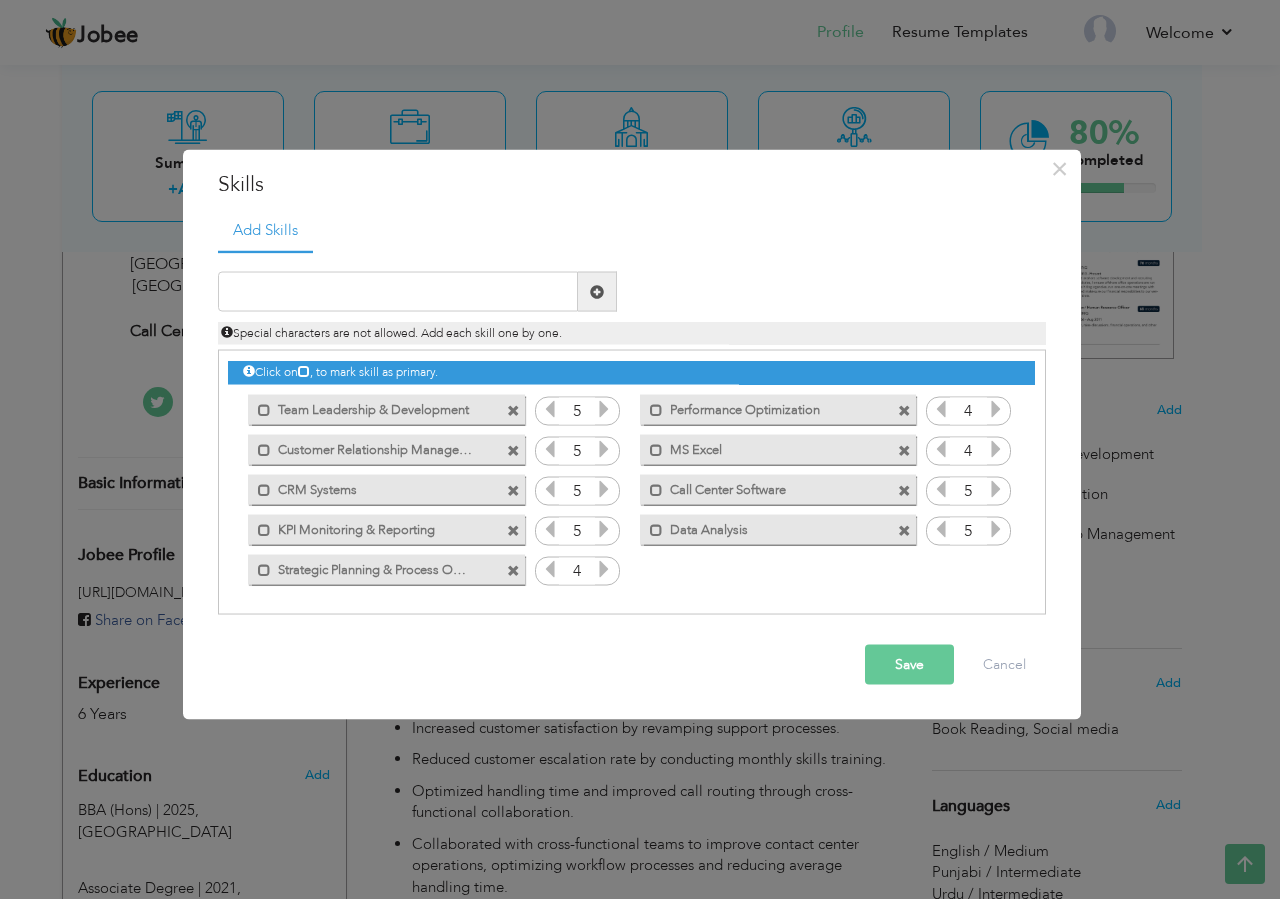 click at bounding box center [604, 569] 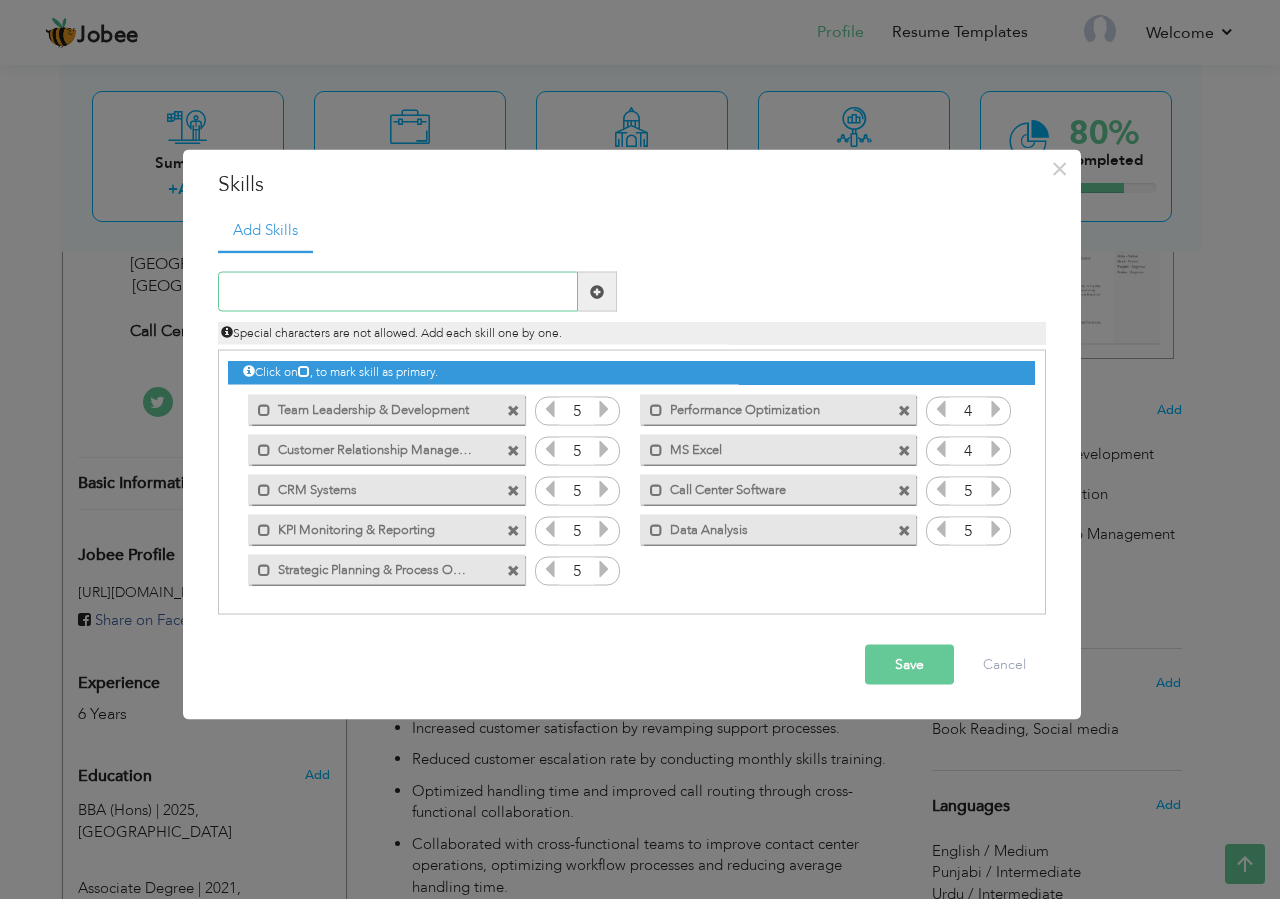 click at bounding box center (398, 292) 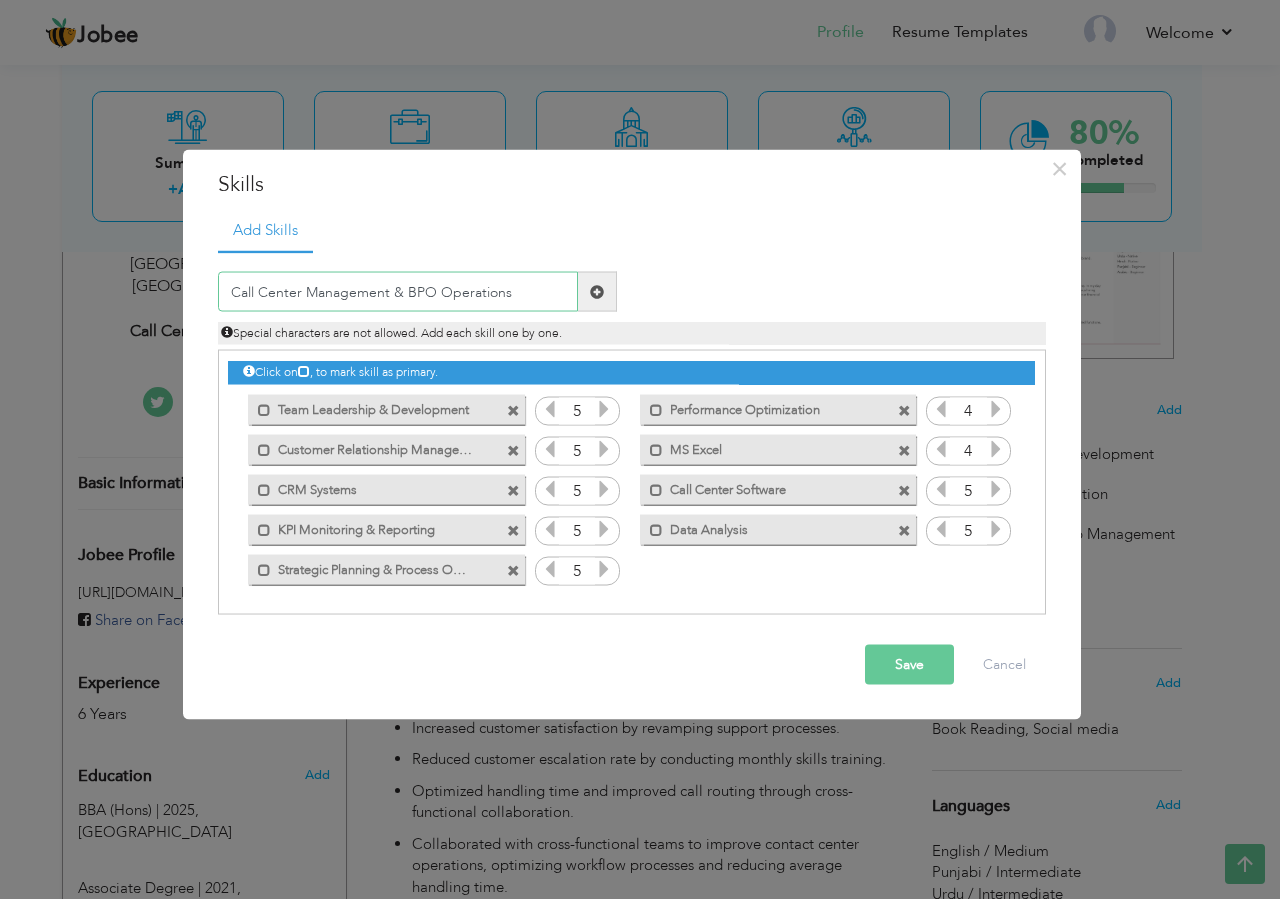 type on "Call Center Management & BPO Operations" 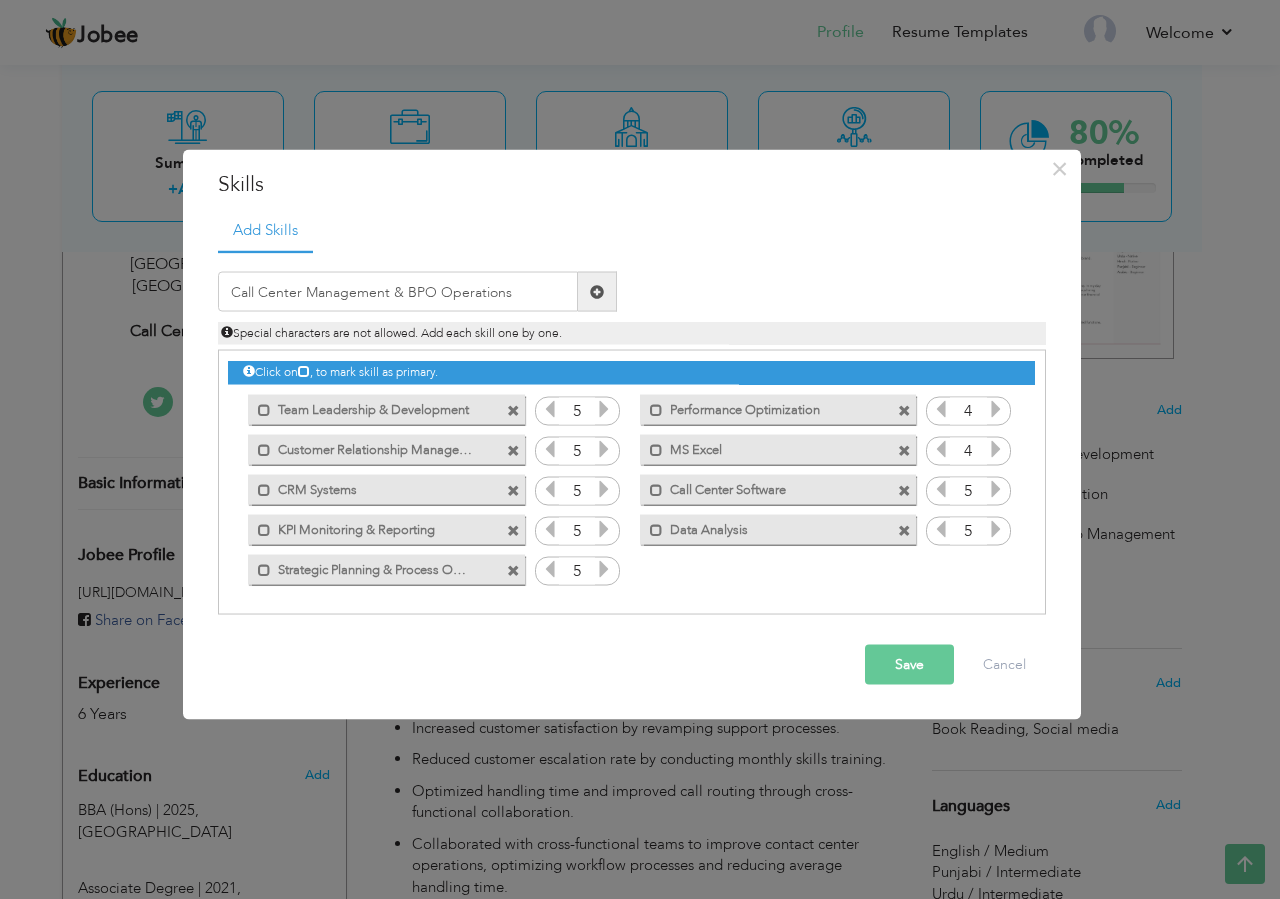 click at bounding box center (597, 291) 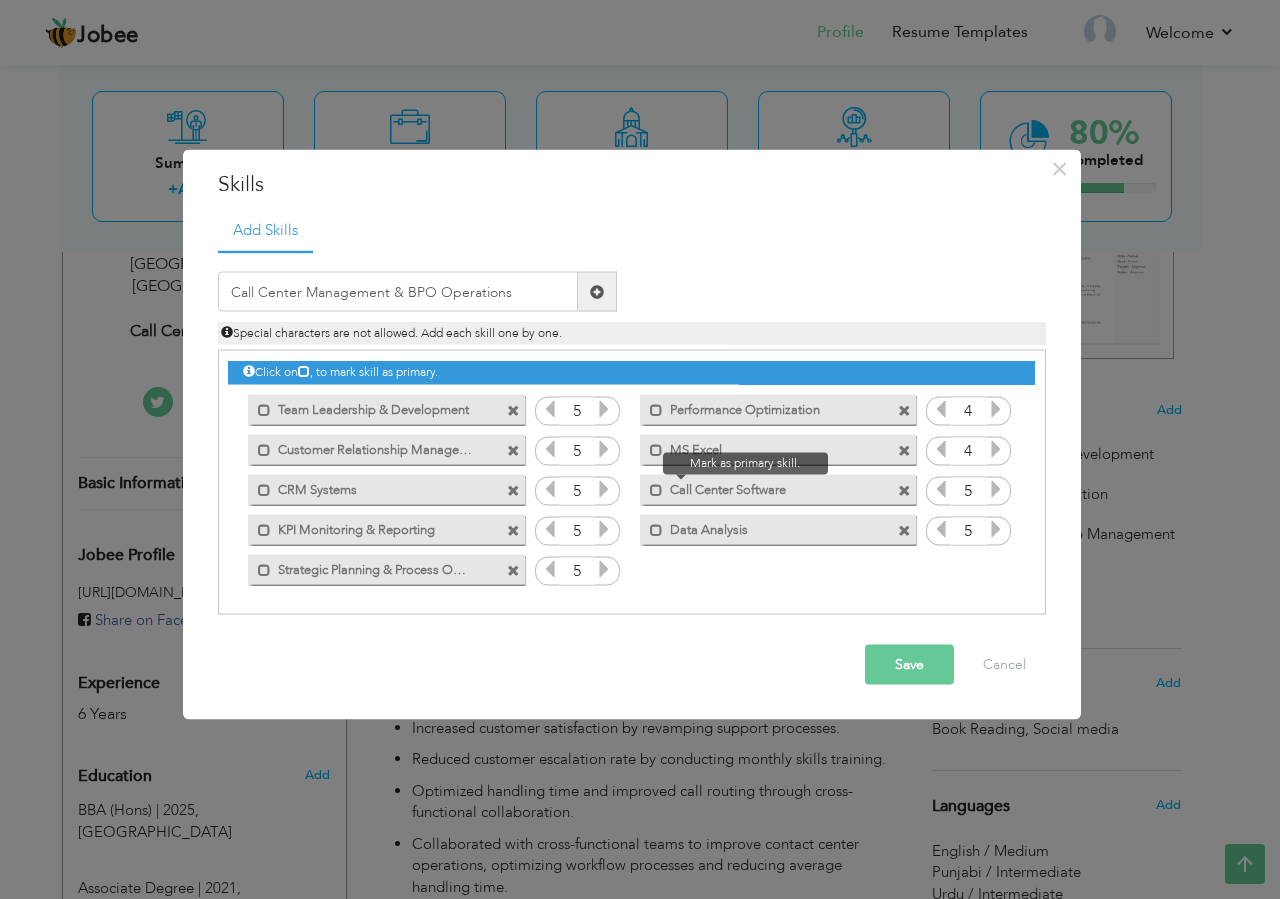 type 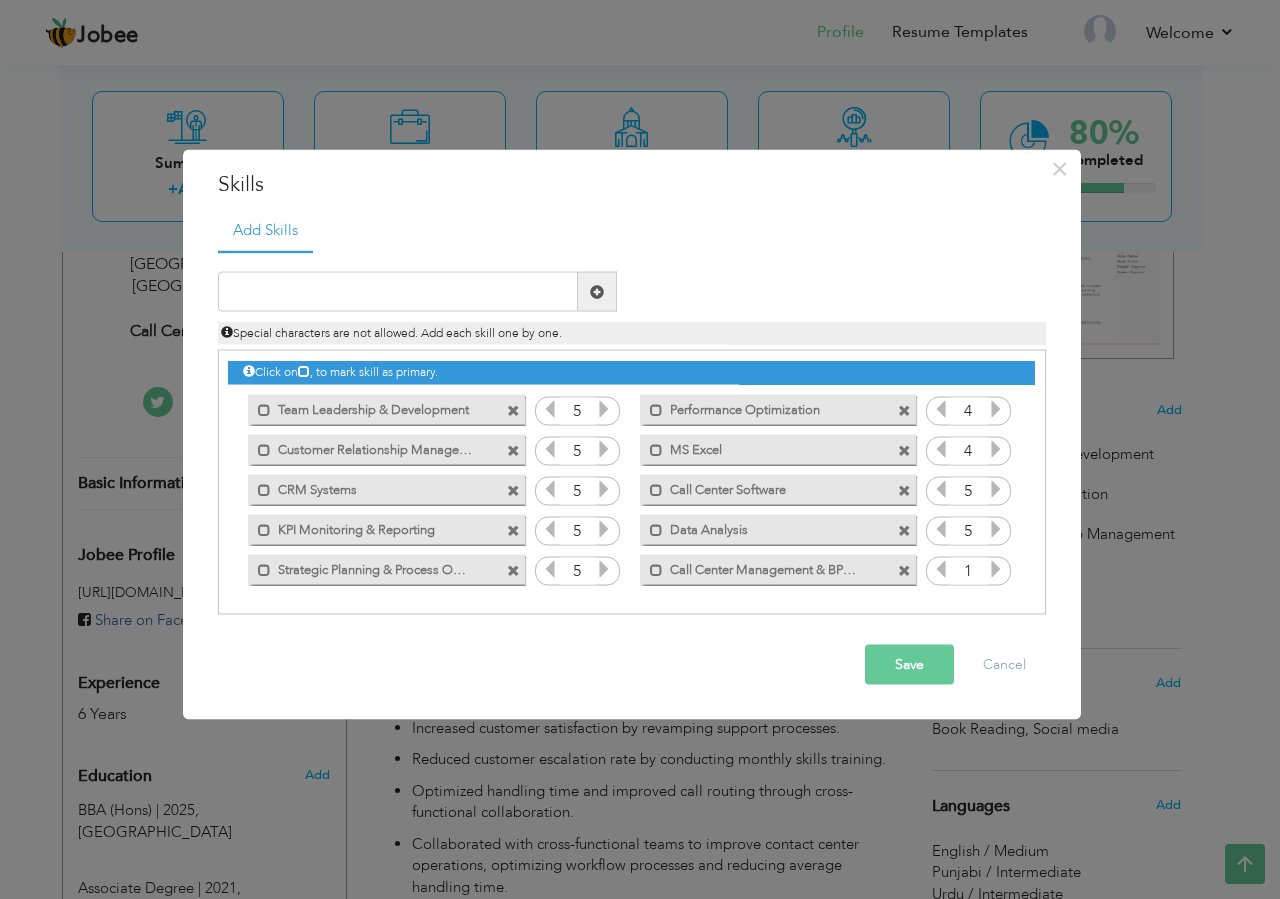 click at bounding box center (996, 569) 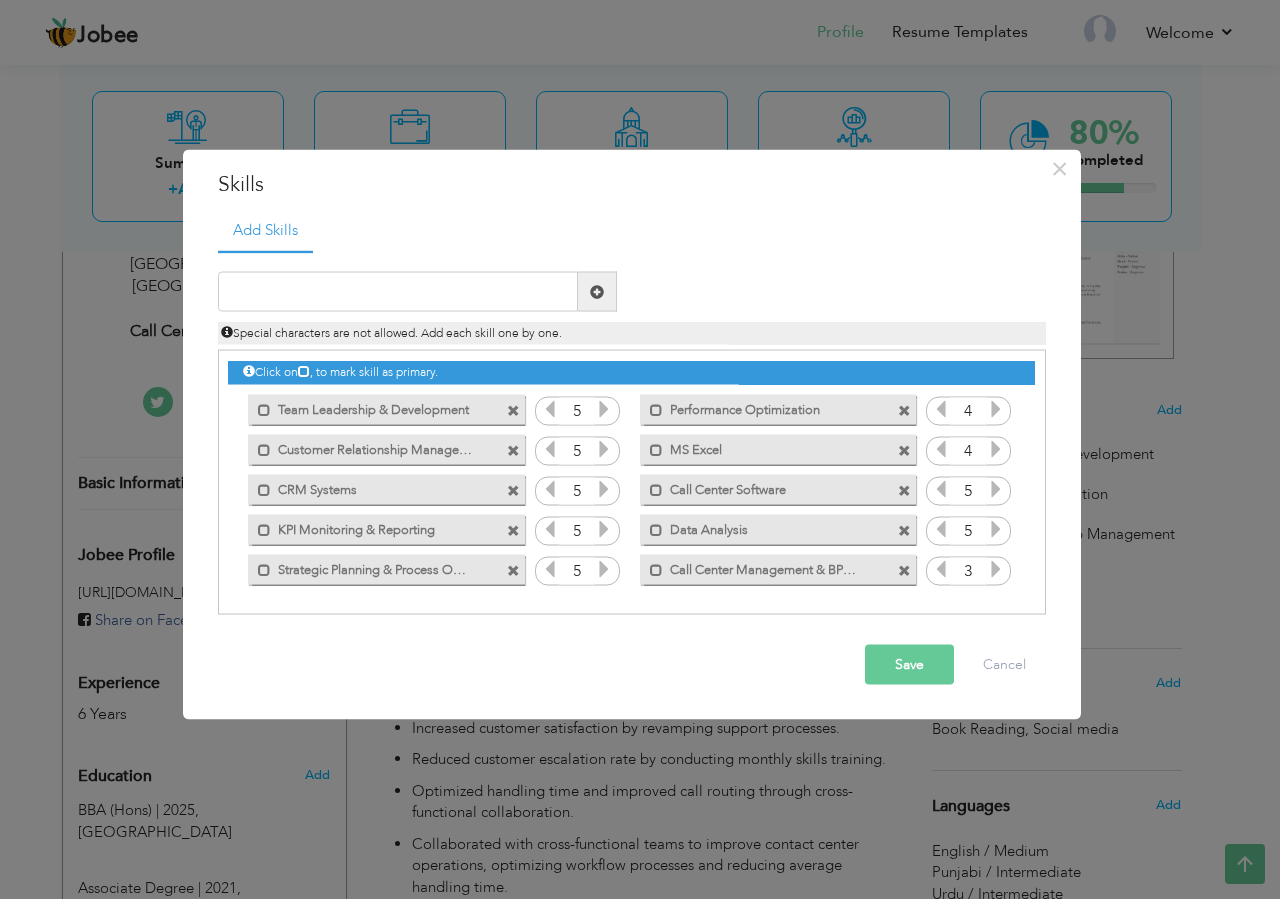 click at bounding box center (996, 569) 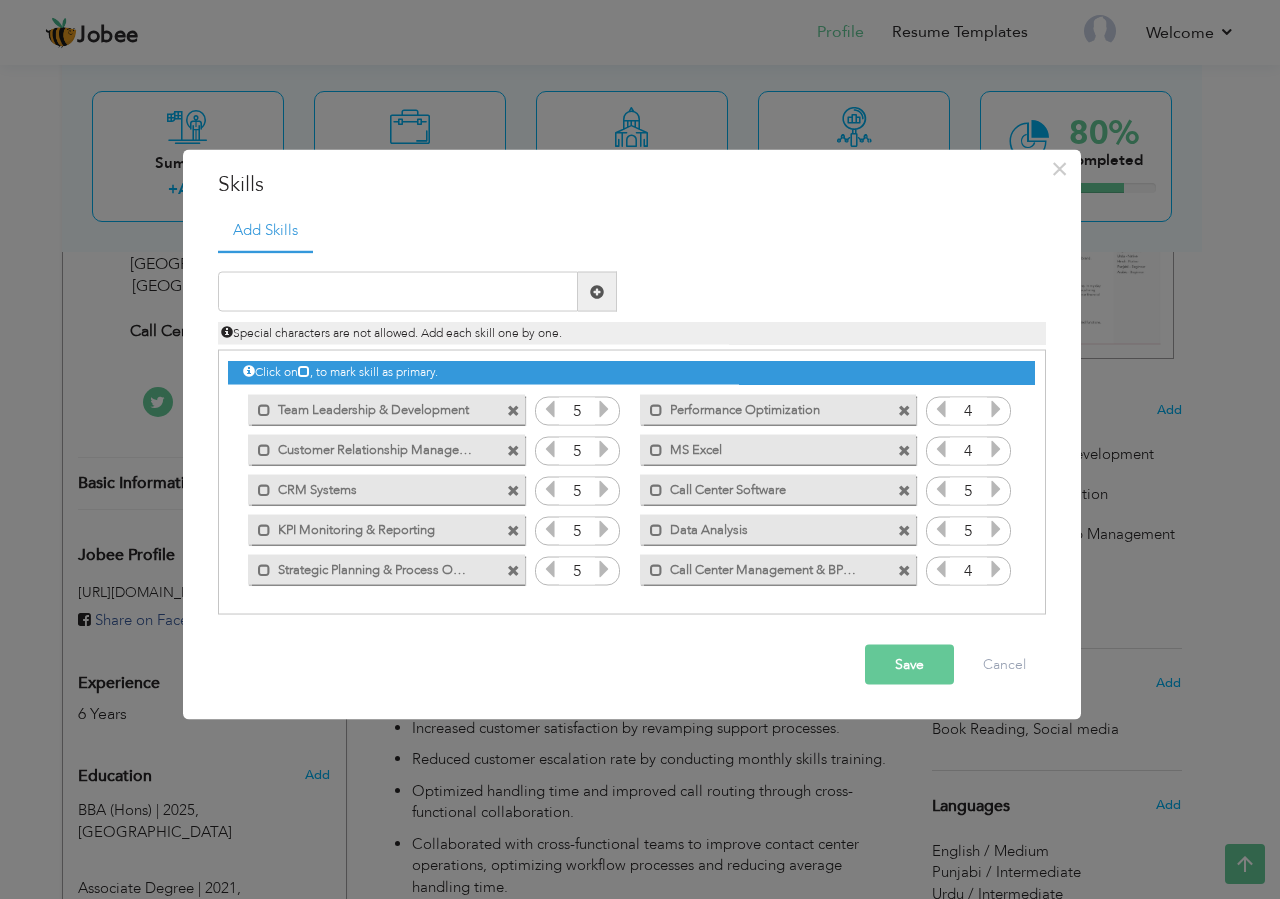 click at bounding box center [996, 569] 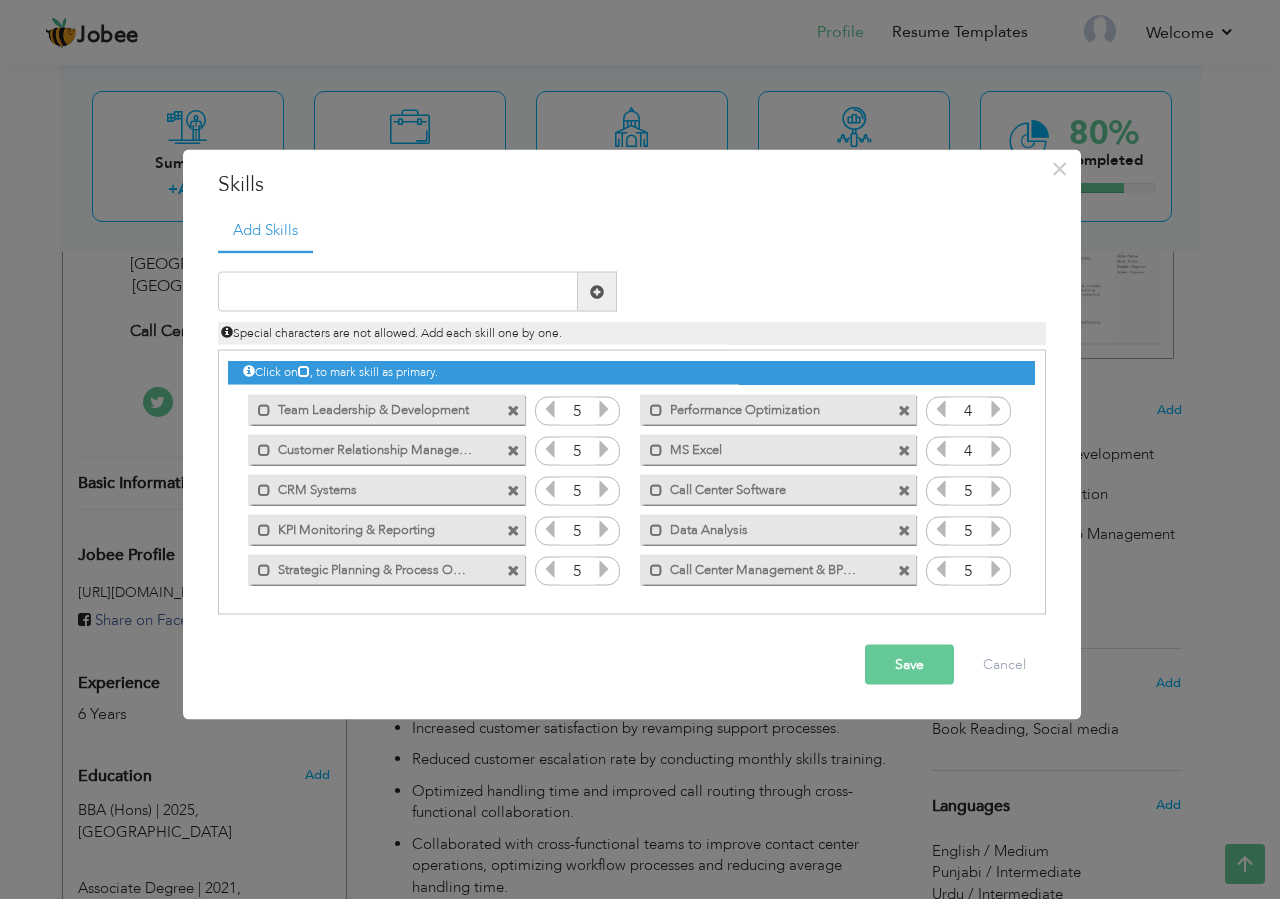 click on "Save" at bounding box center (909, 665) 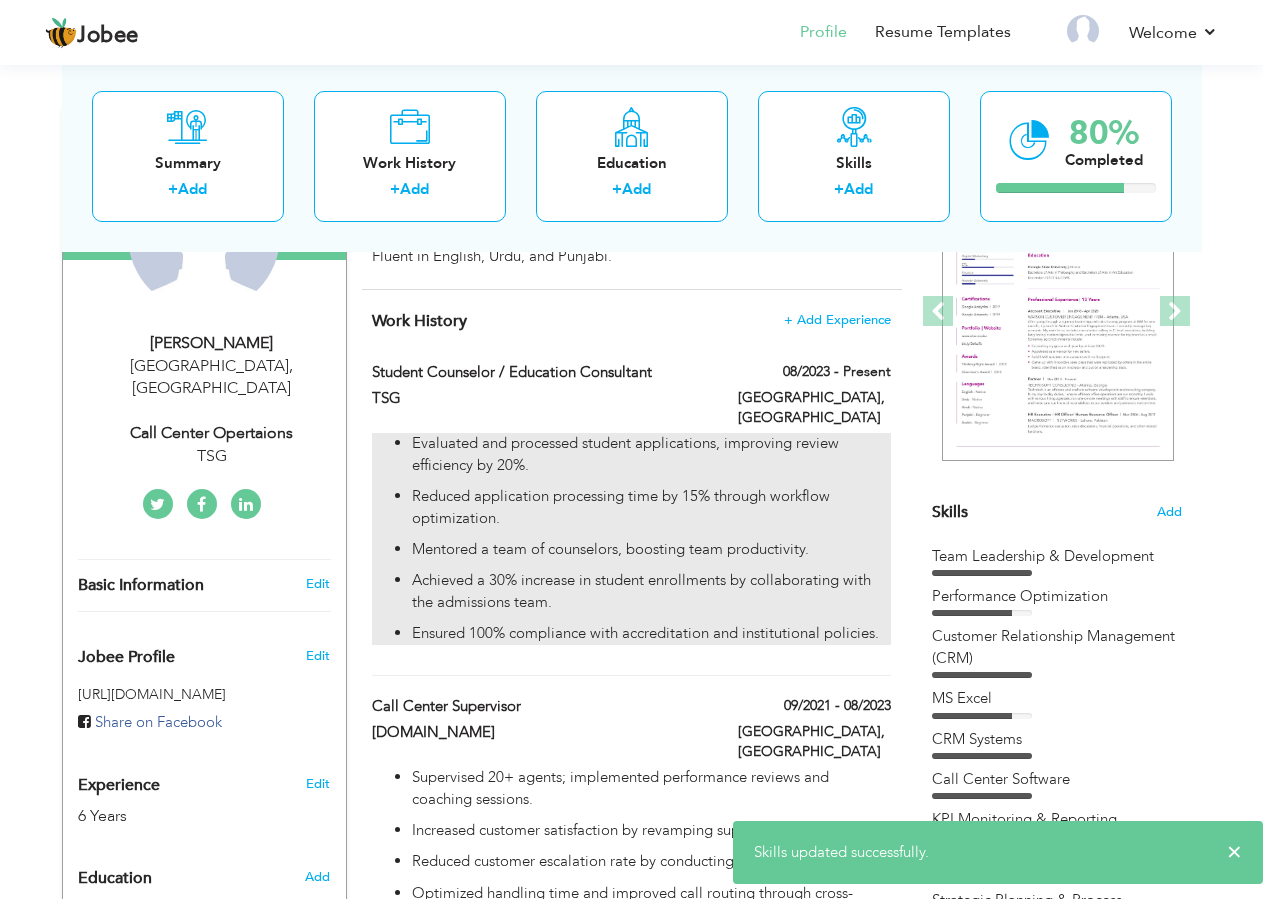 scroll, scrollTop: 0, scrollLeft: 0, axis: both 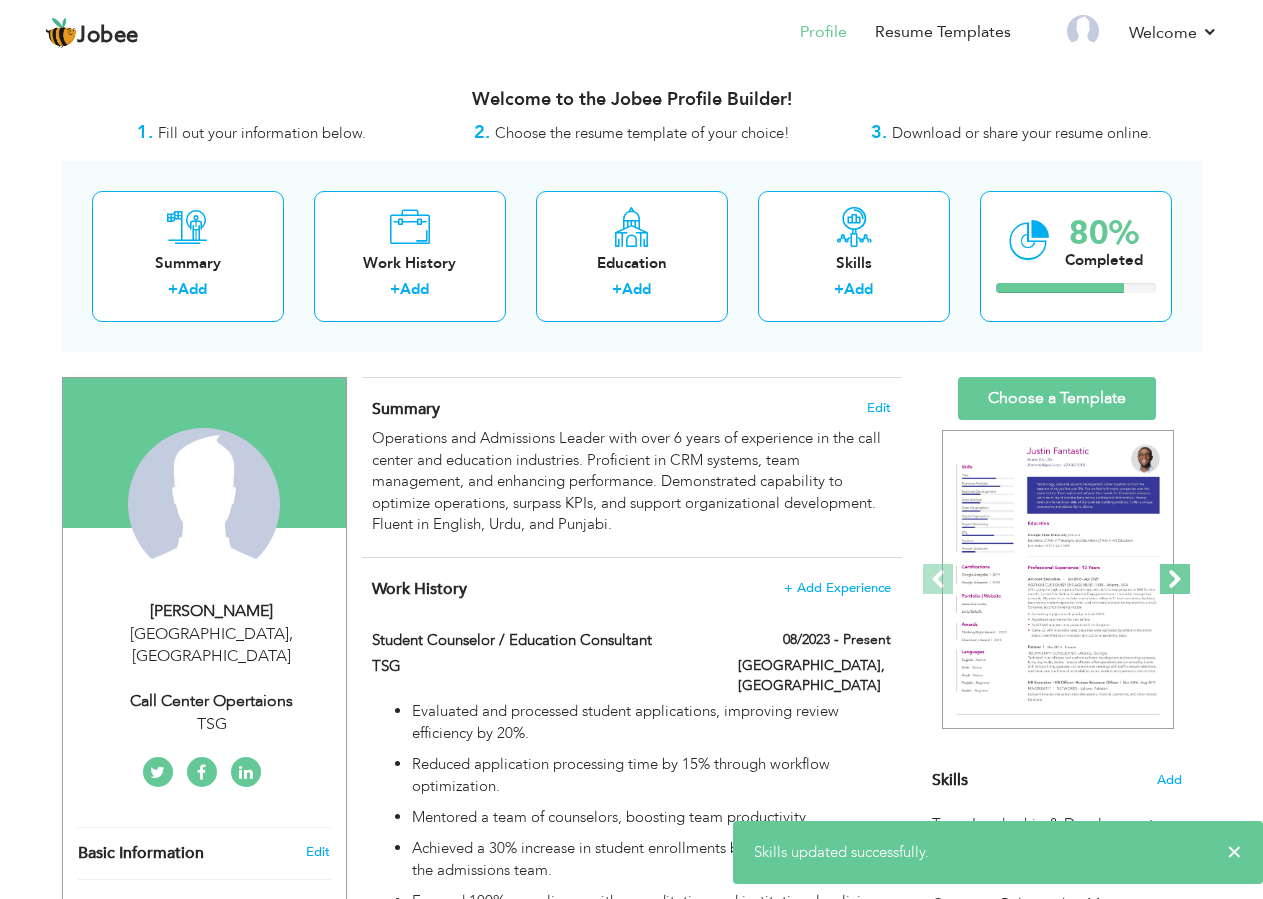 click at bounding box center (1175, 579) 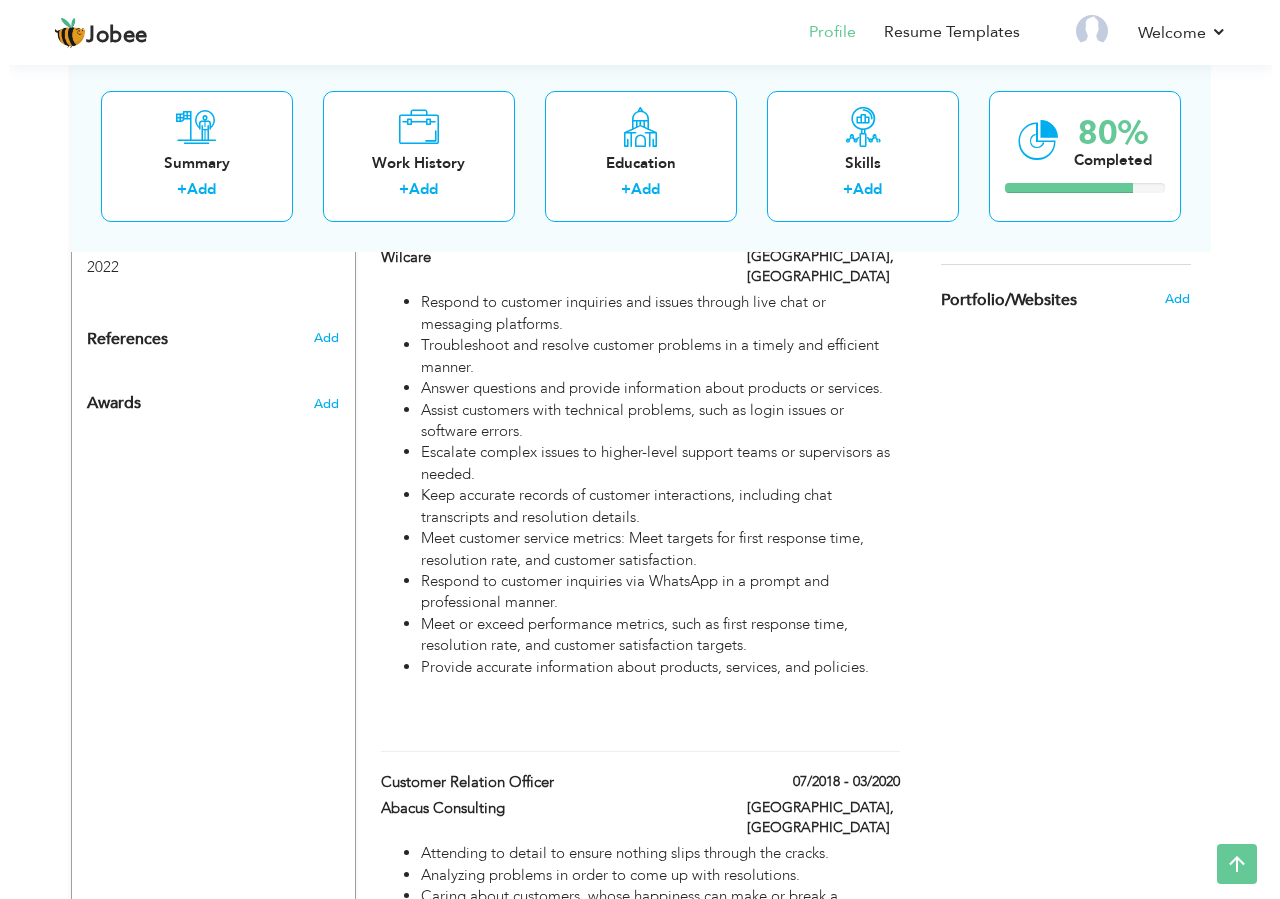 scroll, scrollTop: 1594, scrollLeft: 0, axis: vertical 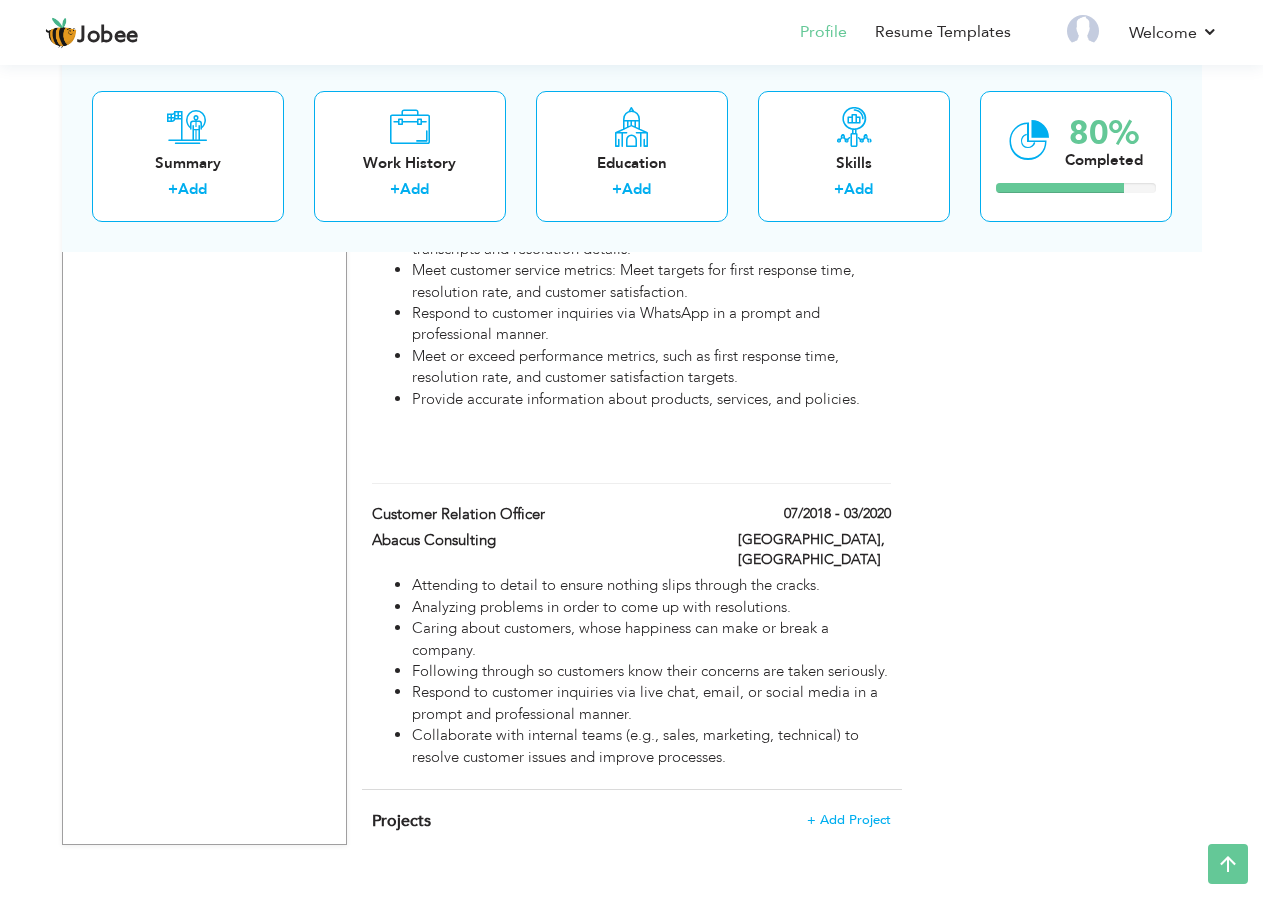 click on "Respond to customer inquiries and issues through live chat or messaging platforms.
Troubleshoot and resolve customer problems in a timely and efficient manner.
Answer questions and provide information about products or services.
Assist customers with technical problems, such as login issues or software errors.
Escalate complex issues to higher-level support teams or supervisors as needed.
Keep accurate records of customer interactions, including chat transcripts and resolution details.
Meet customer service metrics: Meet targets for first response time, resolution rate, and customer satisfaction.
Respond to customer inquiries via WhatsApp in a prompt and professional manner.
Meet or exceed performance metrics, such as first response time, resolution rate, and customer satisfaction targets.
Provide accurate information about products, services, and policies." at bounding box center (631, 243) 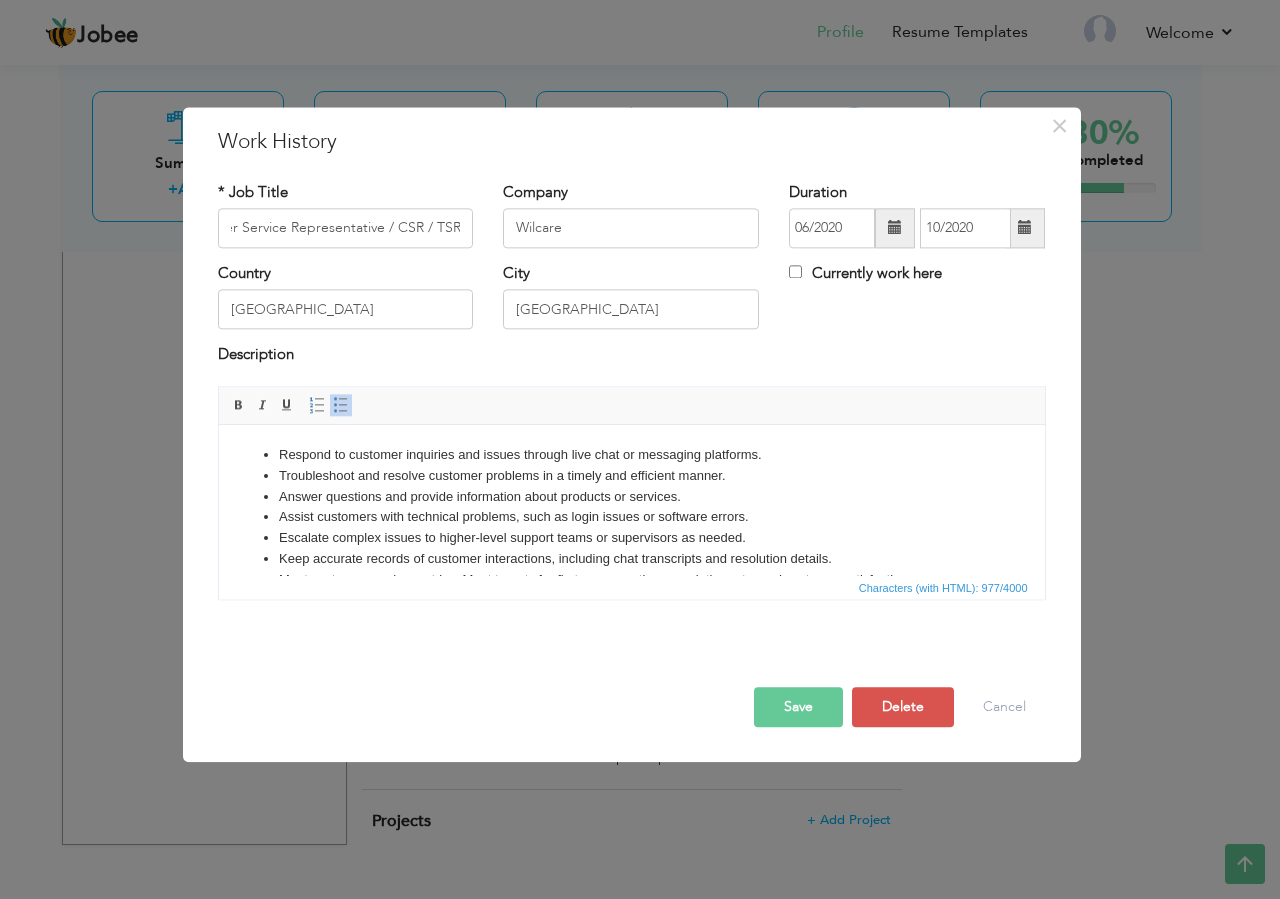 scroll, scrollTop: 0, scrollLeft: 0, axis: both 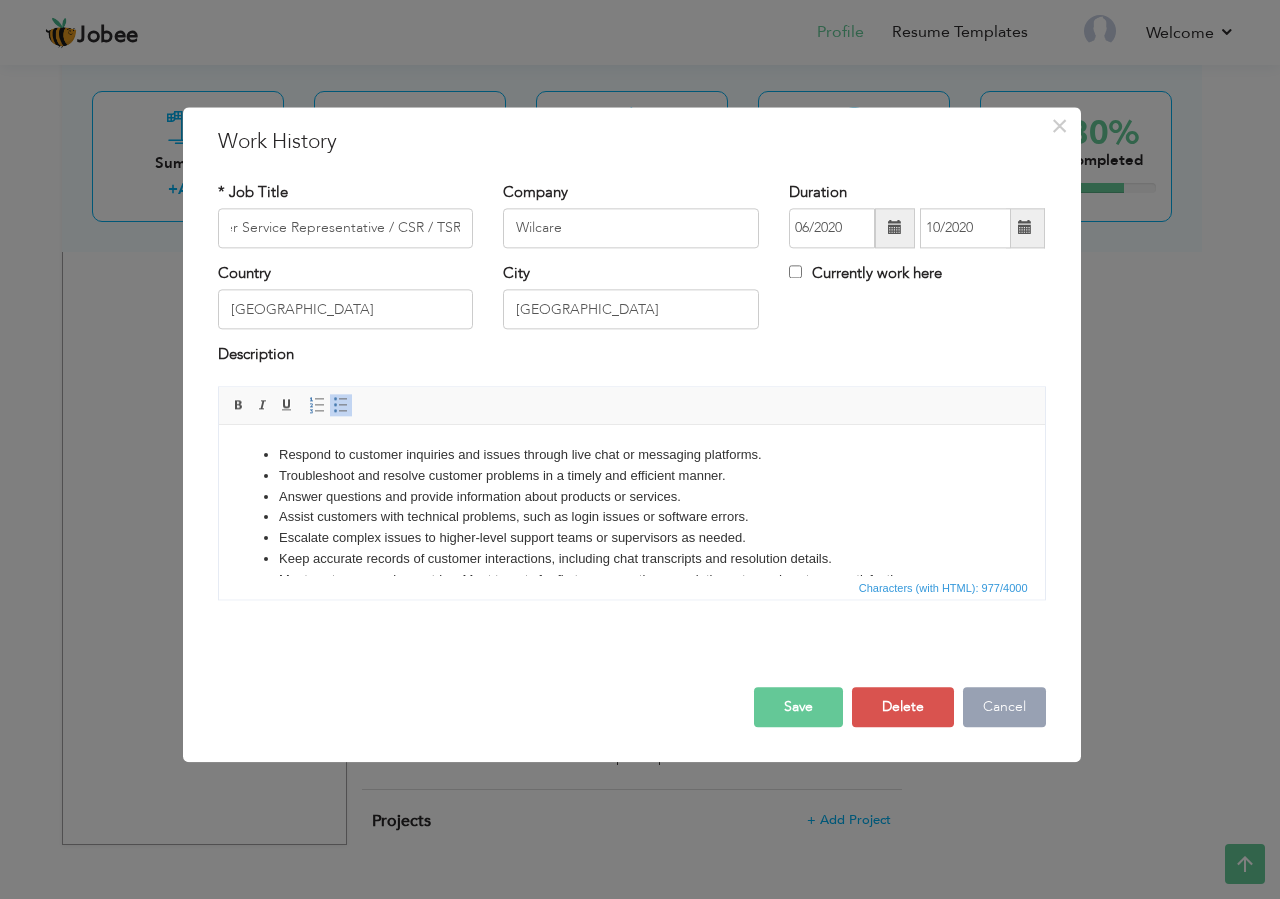 click on "Cancel" at bounding box center [1004, 707] 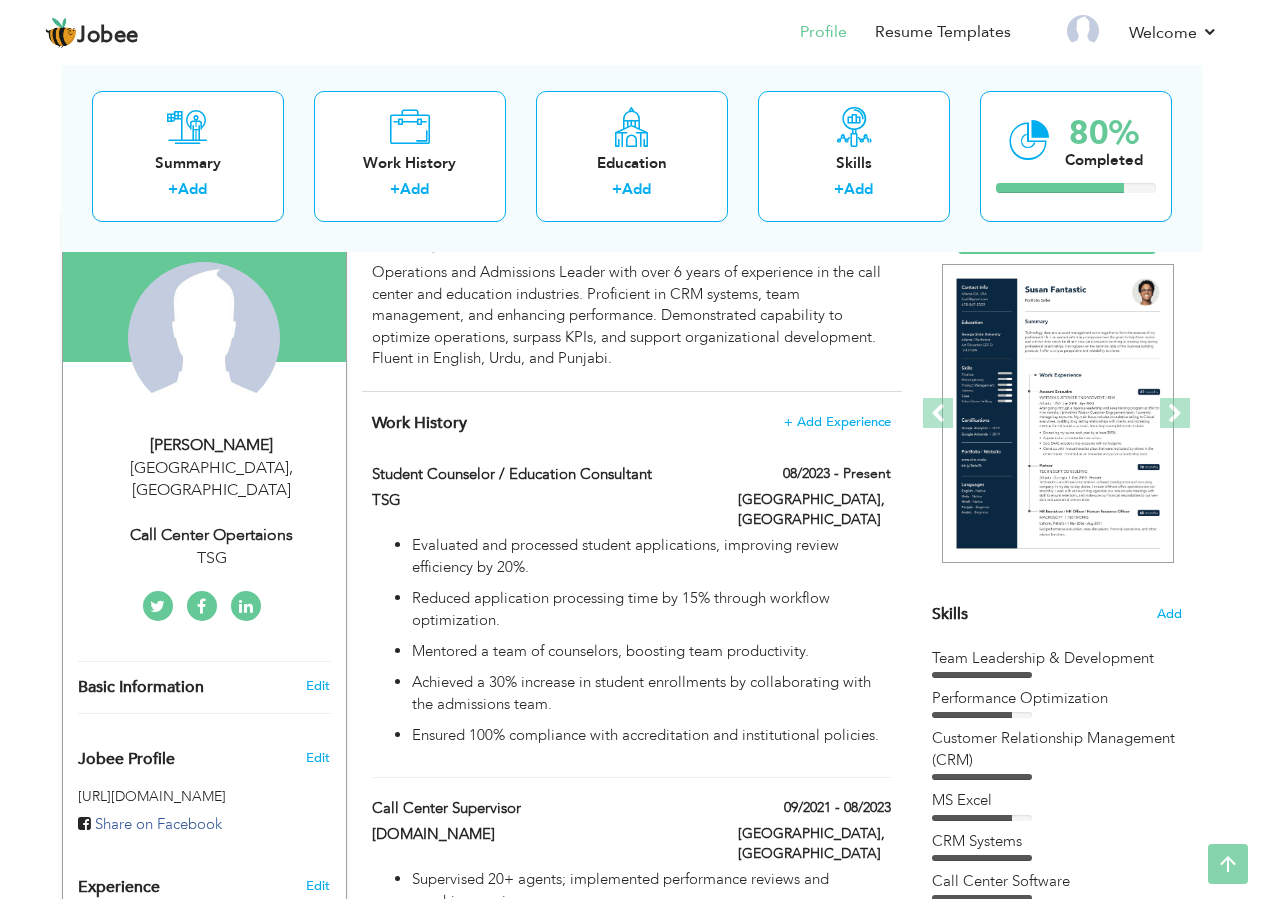 scroll, scrollTop: 64, scrollLeft: 0, axis: vertical 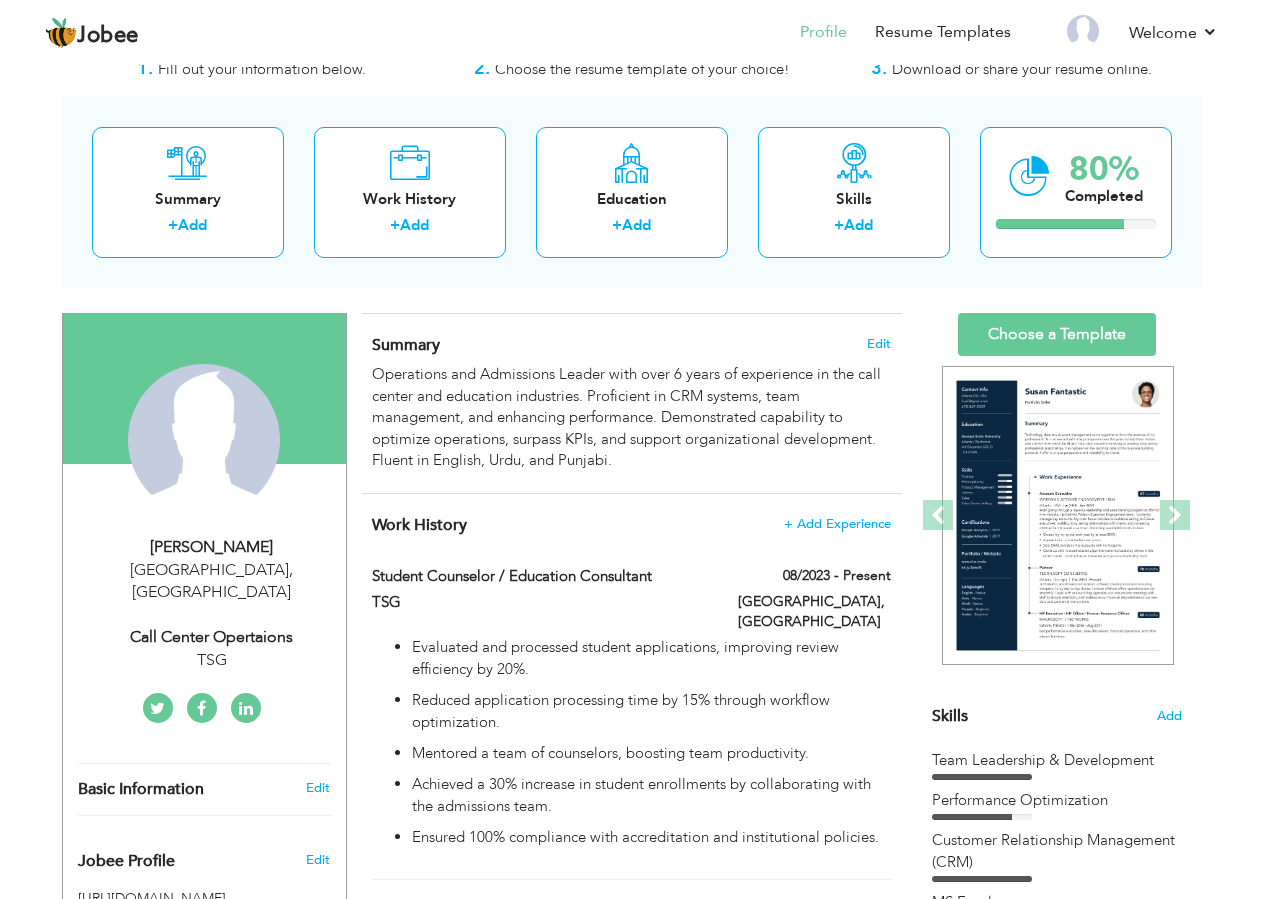 click at bounding box center [246, 709] 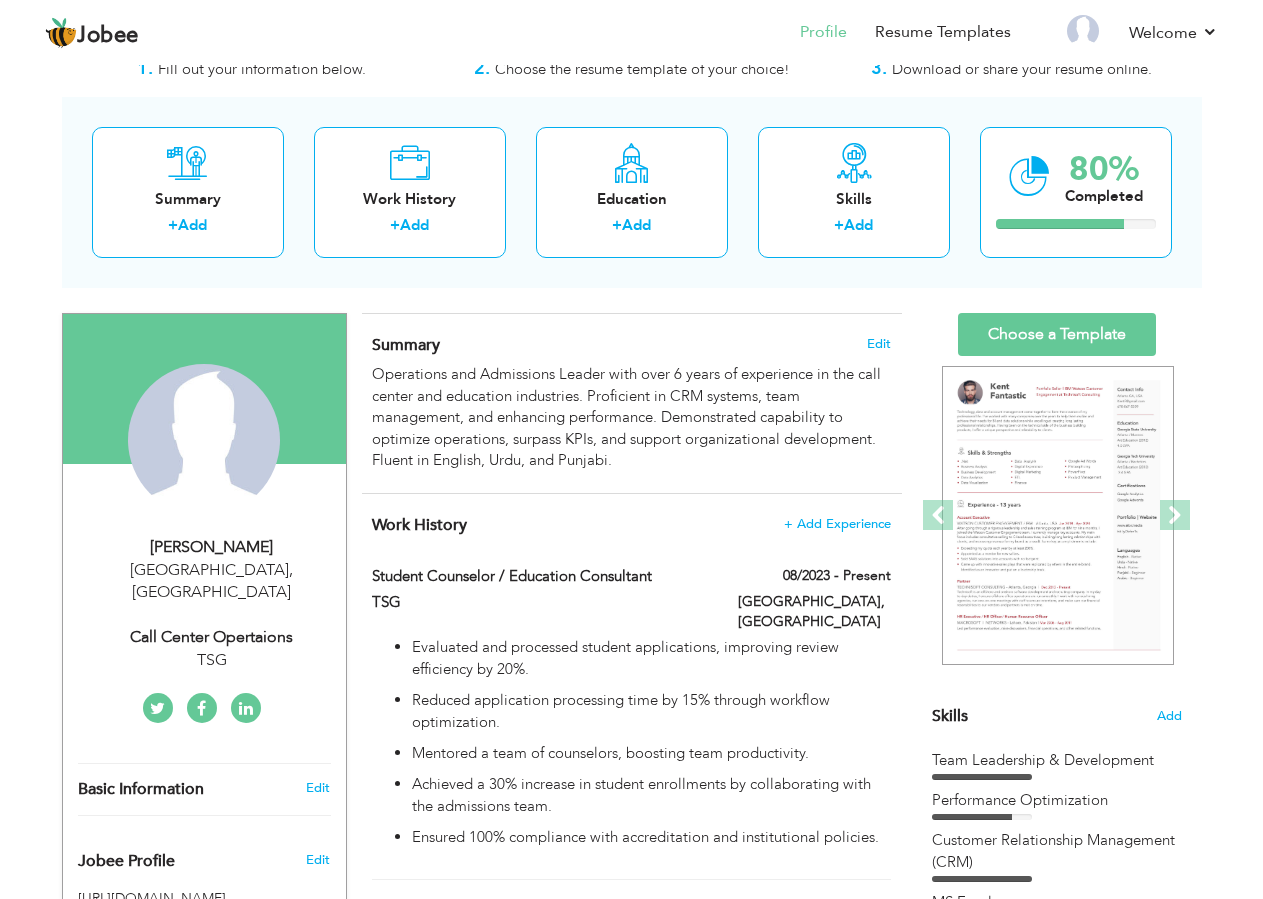 click at bounding box center [201, 709] 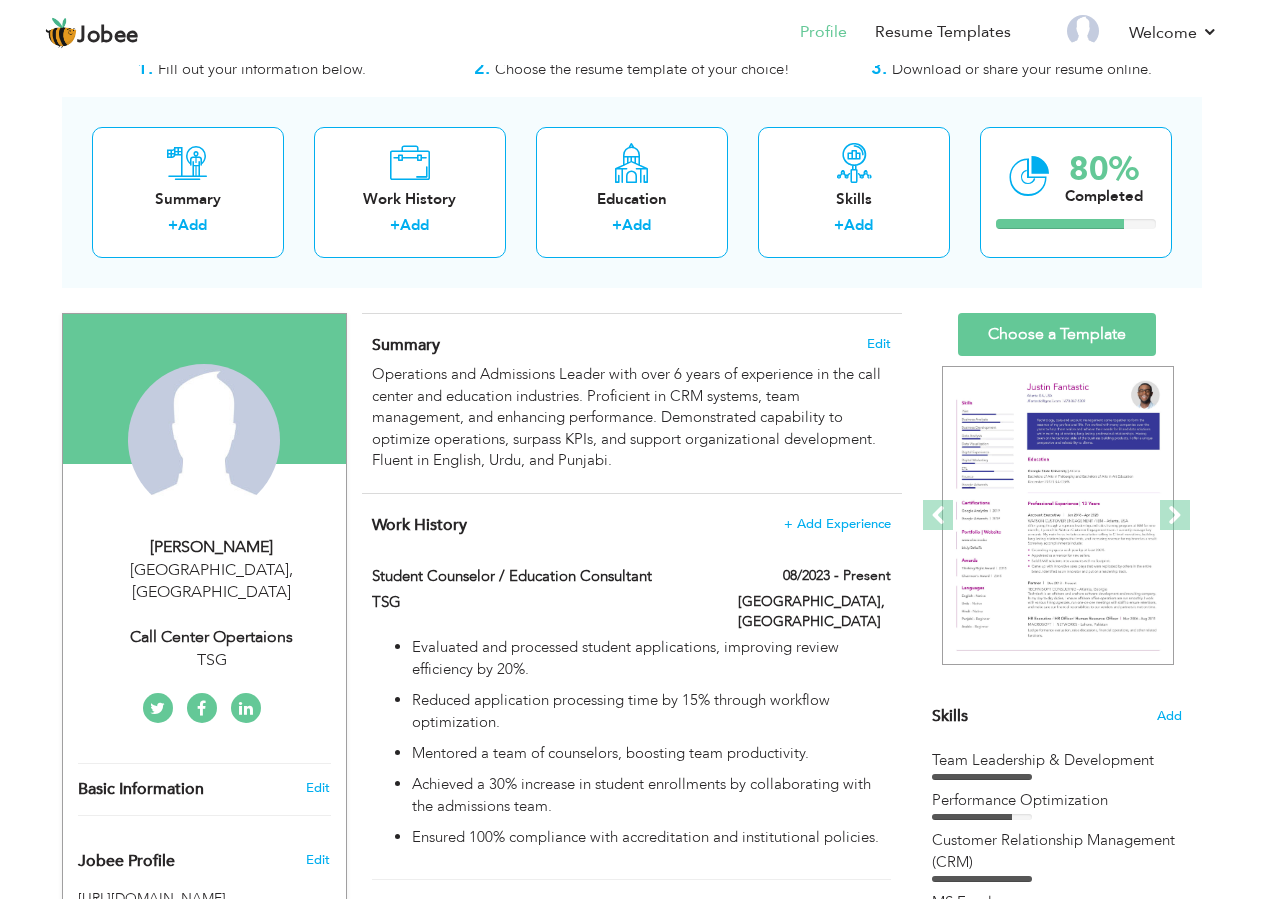 scroll, scrollTop: 0, scrollLeft: 0, axis: both 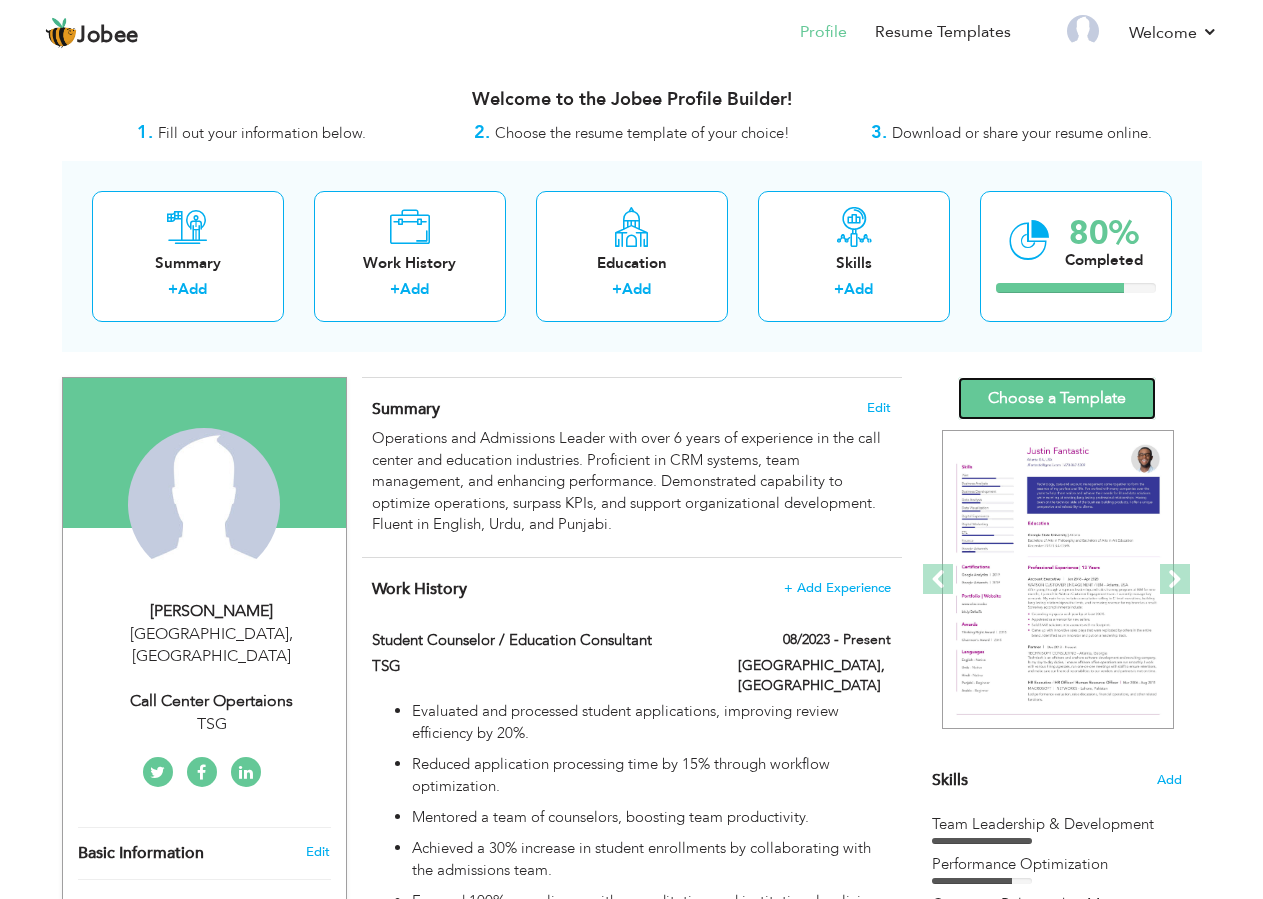 click on "Choose a Template" at bounding box center (1057, 398) 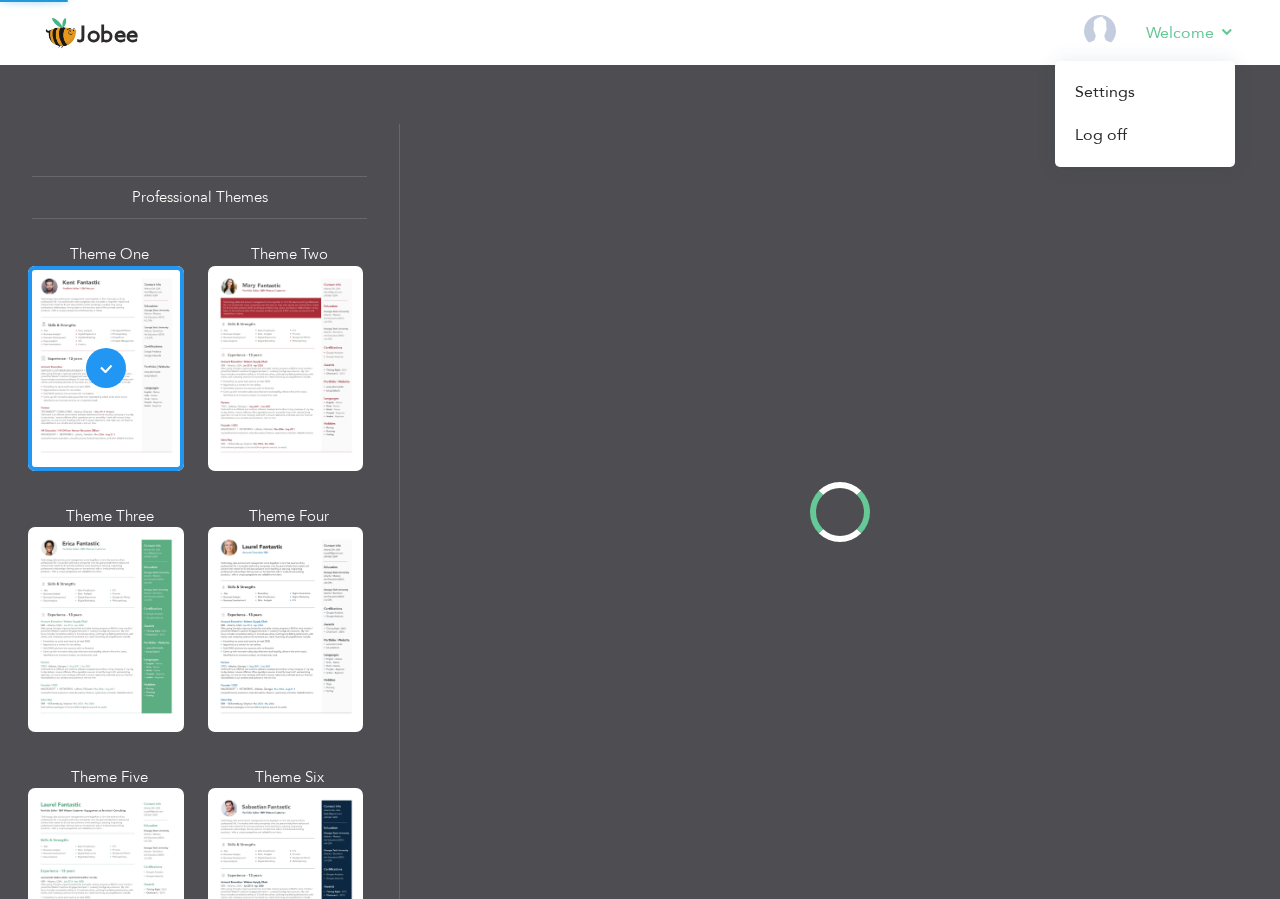 scroll, scrollTop: 0, scrollLeft: 0, axis: both 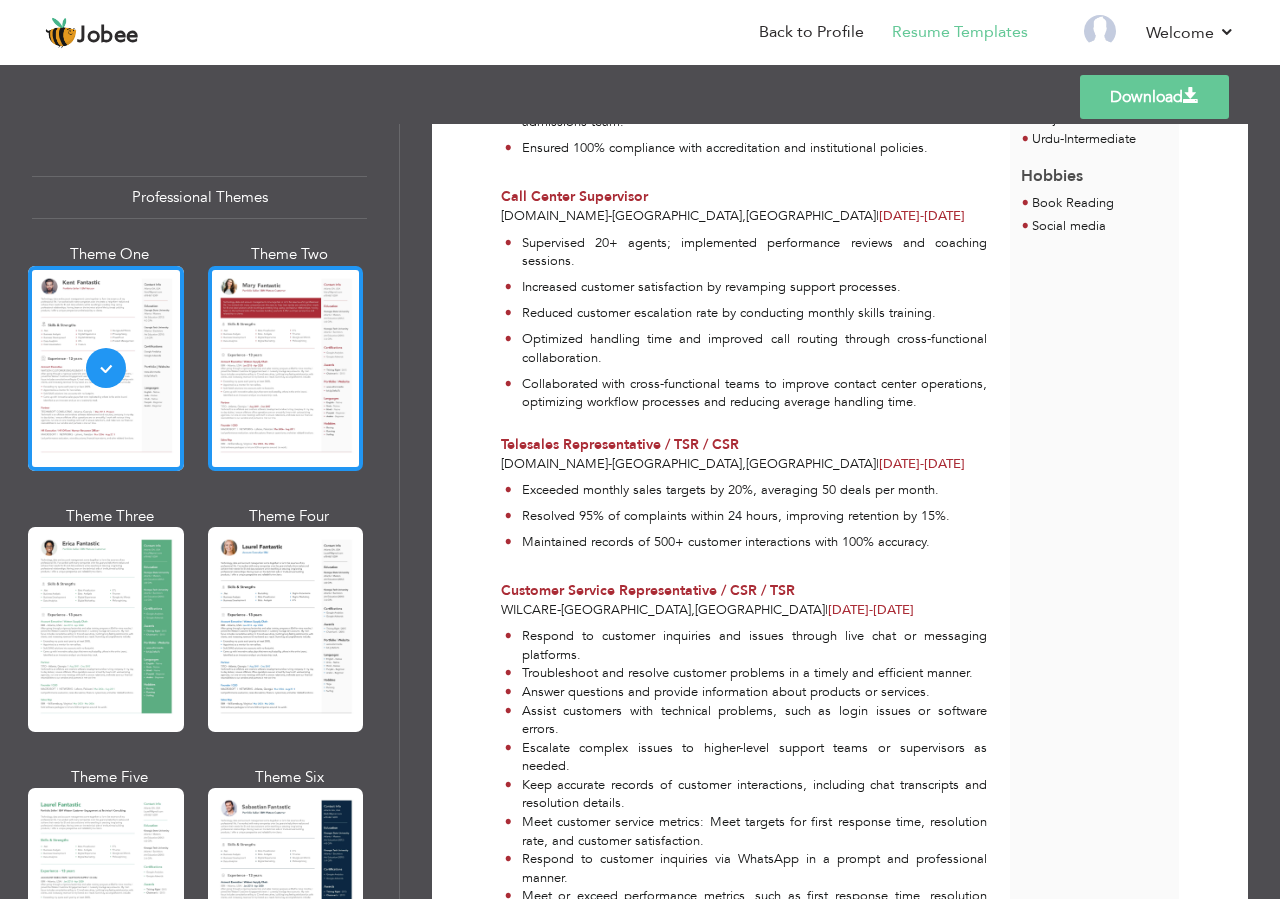 click at bounding box center (286, 368) 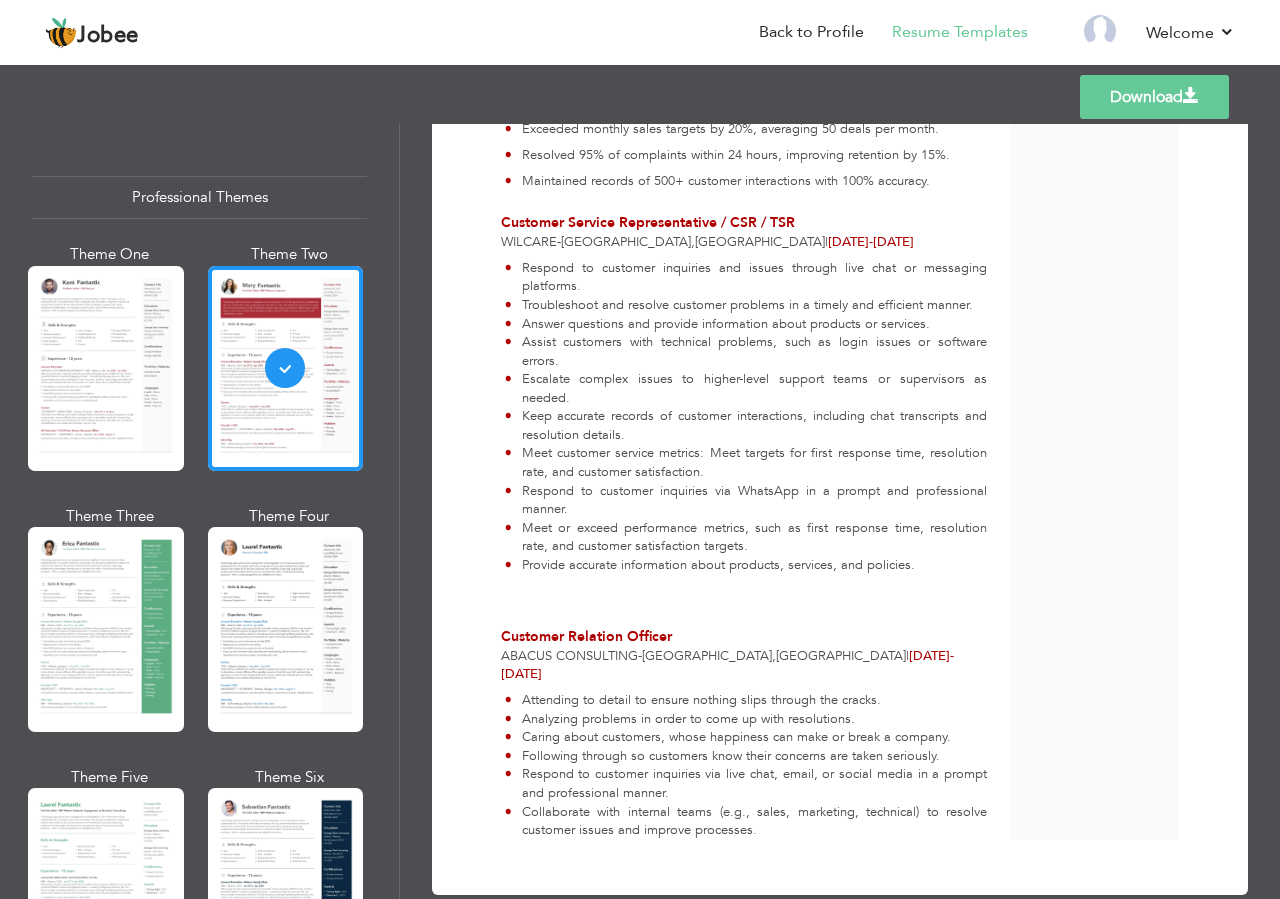 scroll, scrollTop: 1191, scrollLeft: 0, axis: vertical 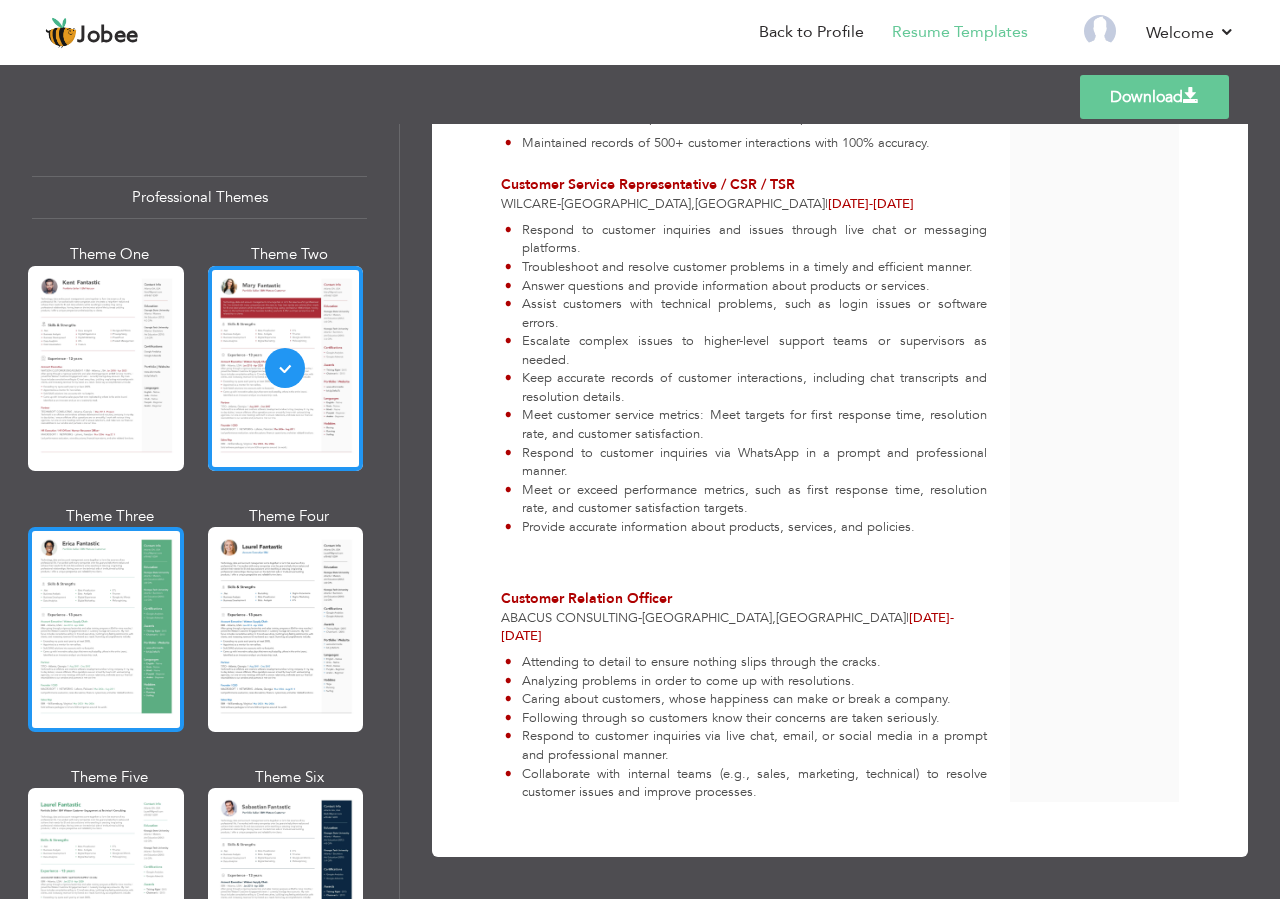 click at bounding box center [106, 629] 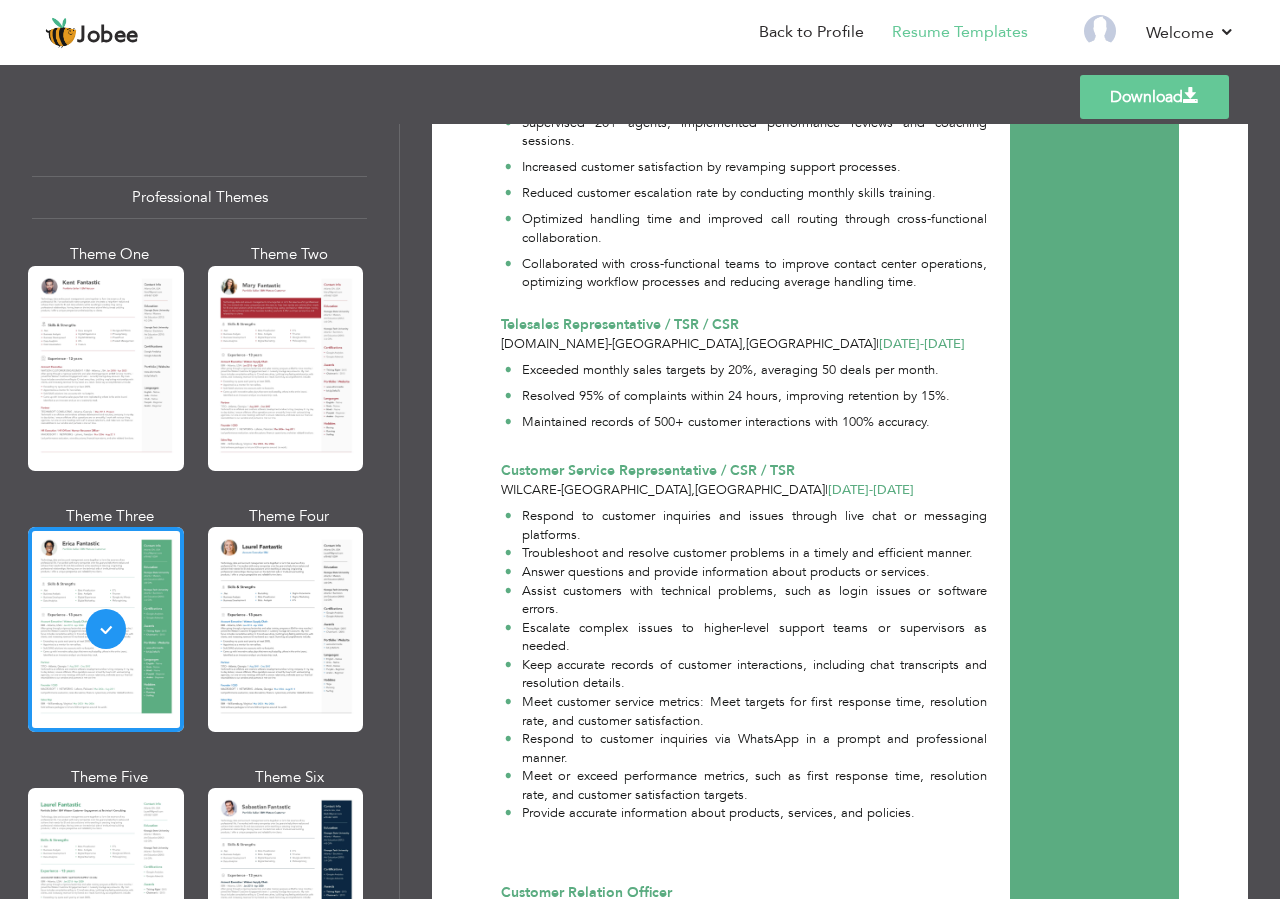 scroll, scrollTop: 1214, scrollLeft: 0, axis: vertical 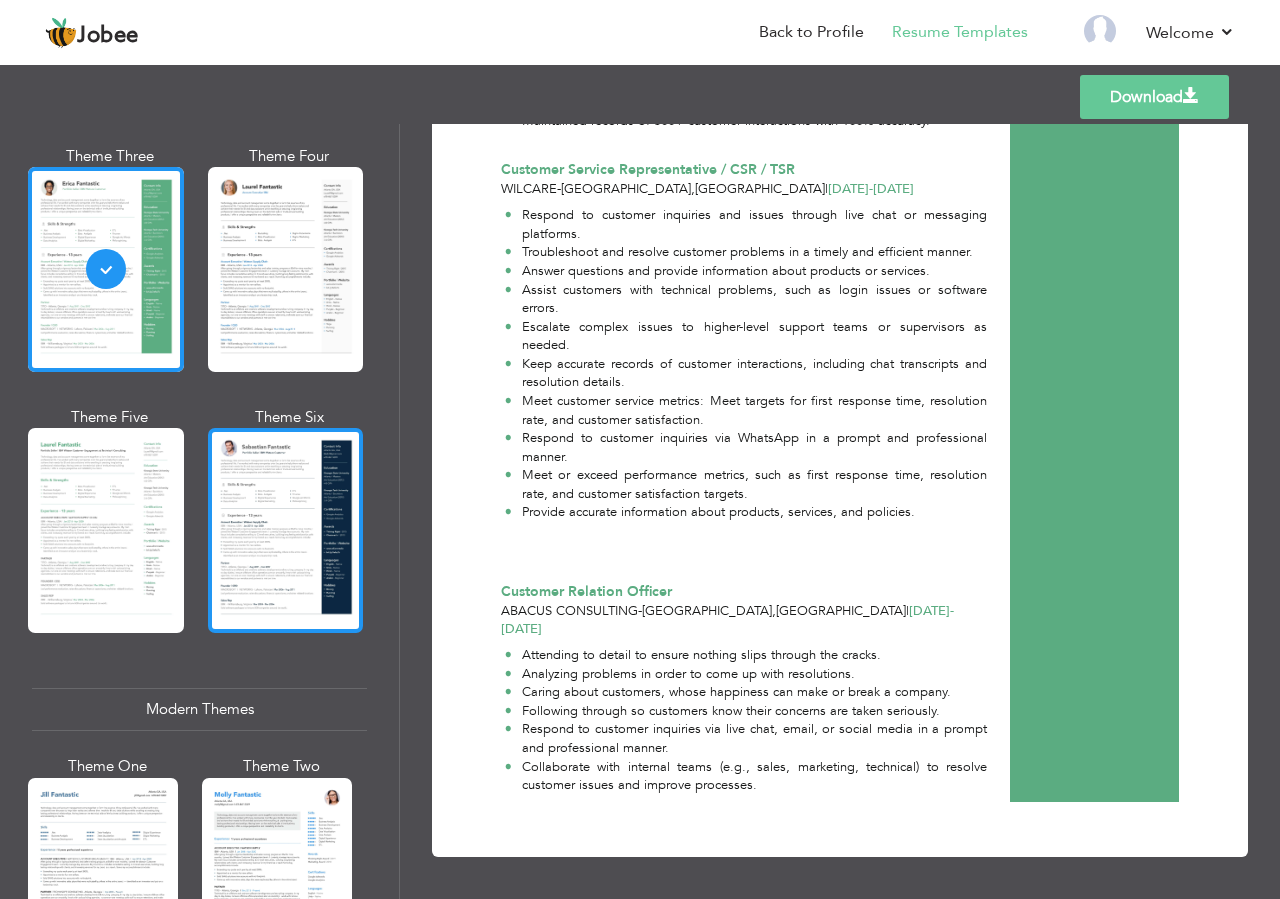 click at bounding box center [286, 530] 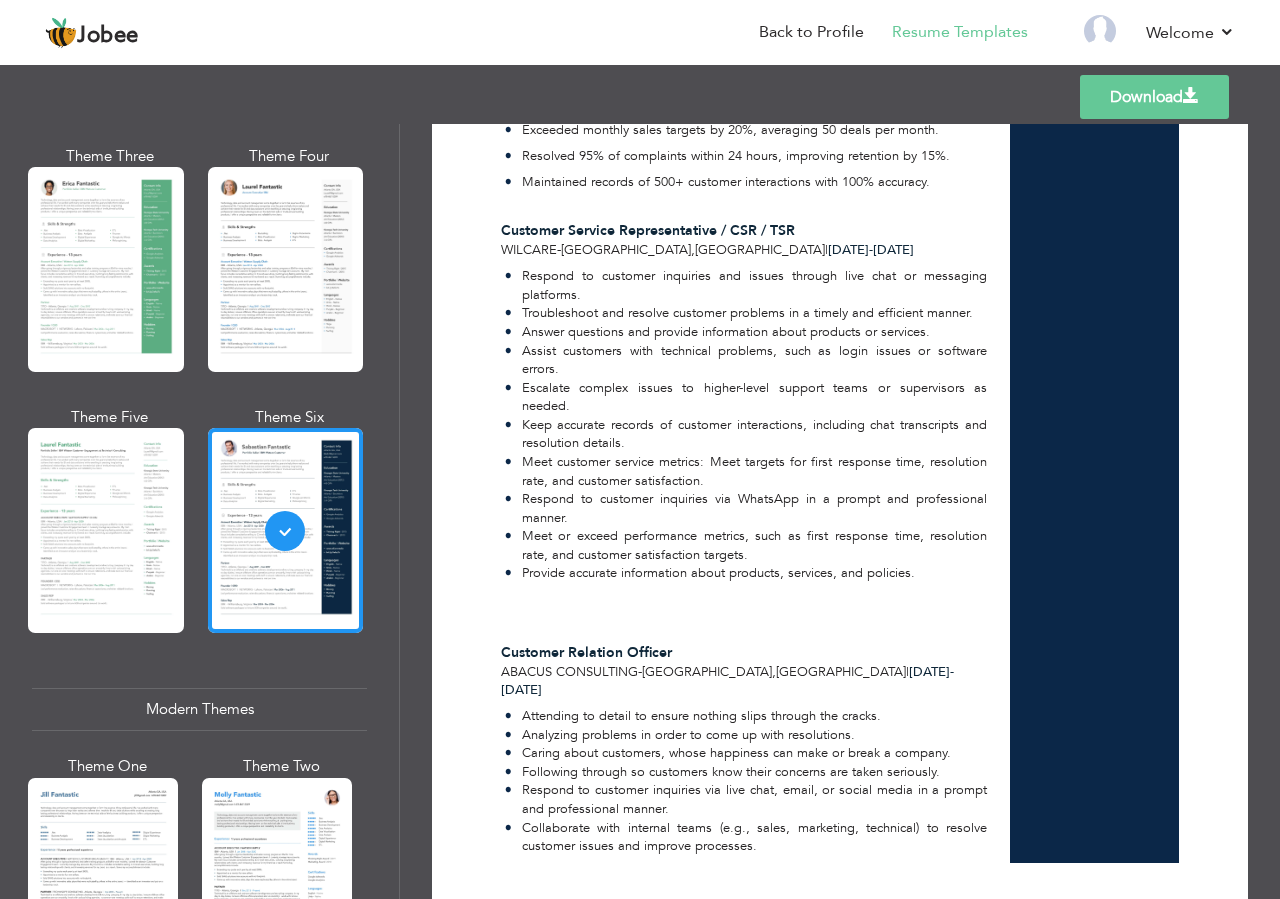 scroll, scrollTop: 1200, scrollLeft: 0, axis: vertical 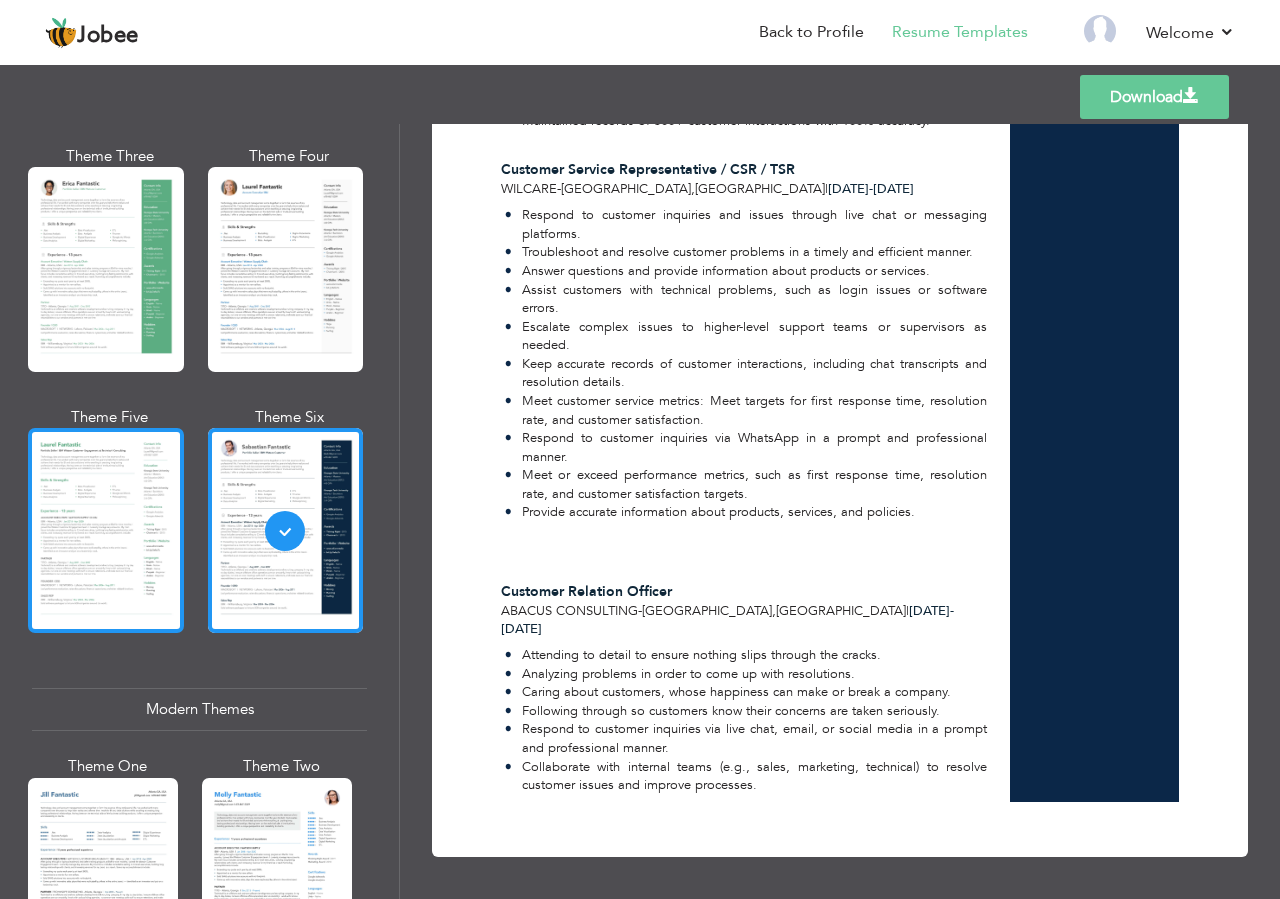 click at bounding box center (106, 530) 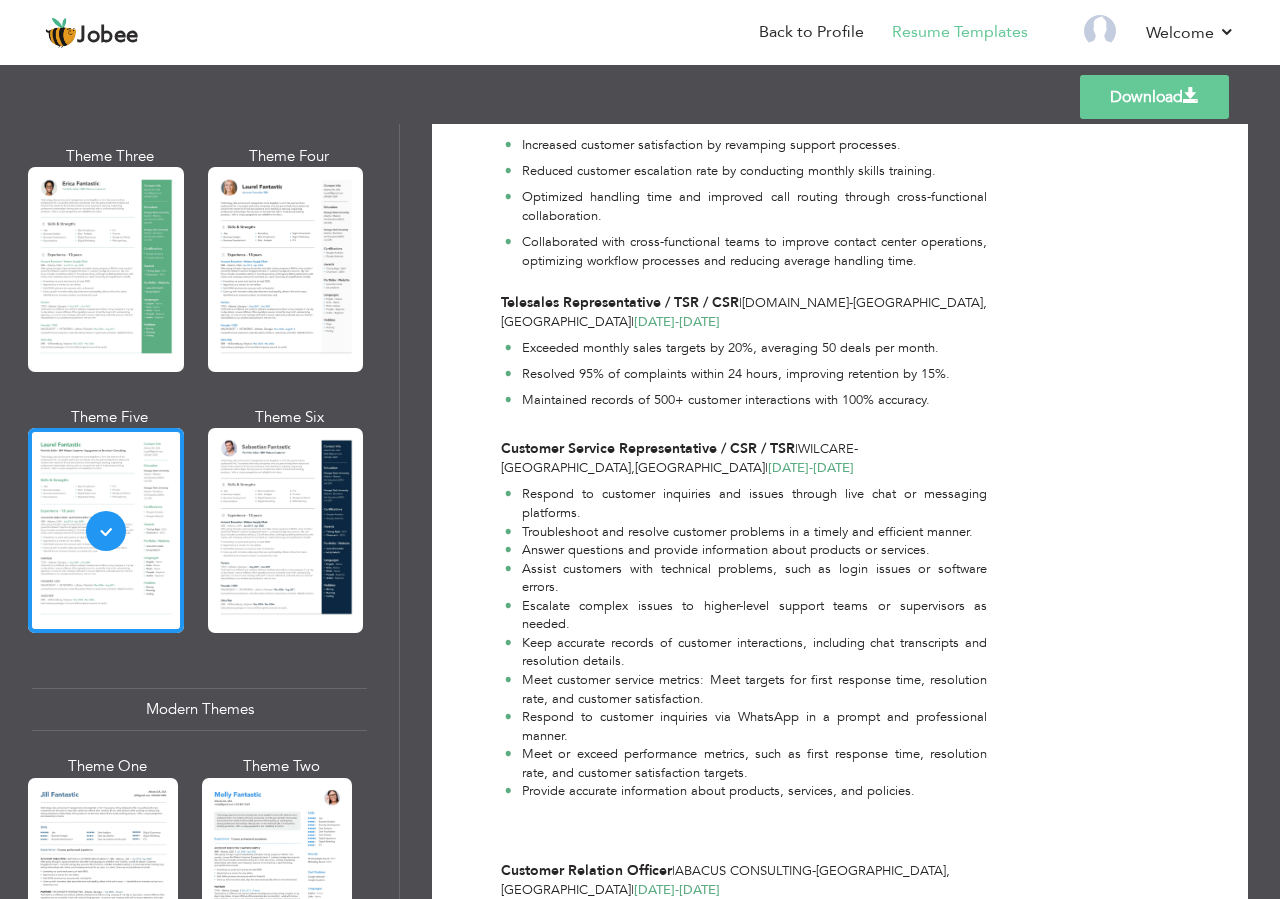 scroll, scrollTop: 1194, scrollLeft: 0, axis: vertical 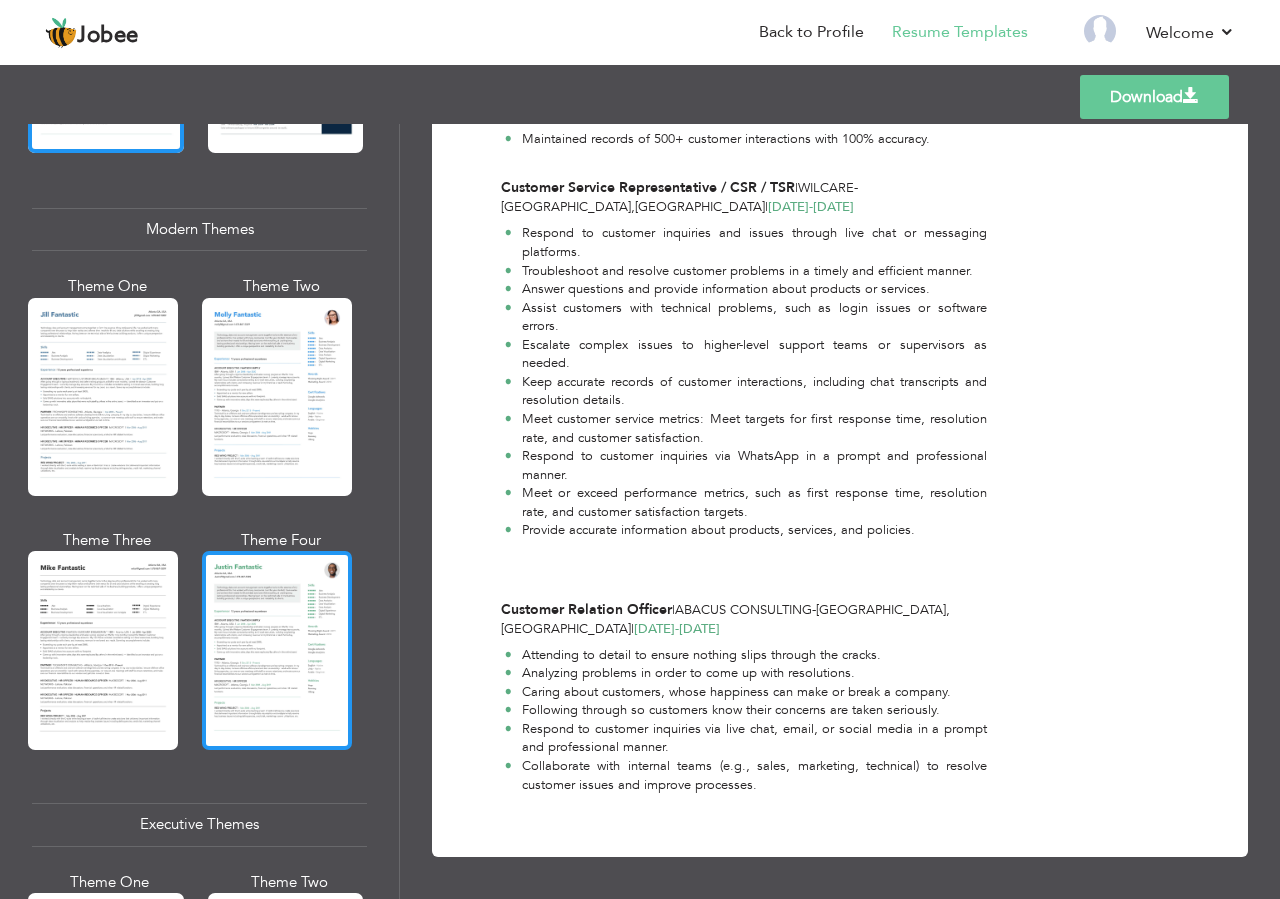 click at bounding box center (277, 650) 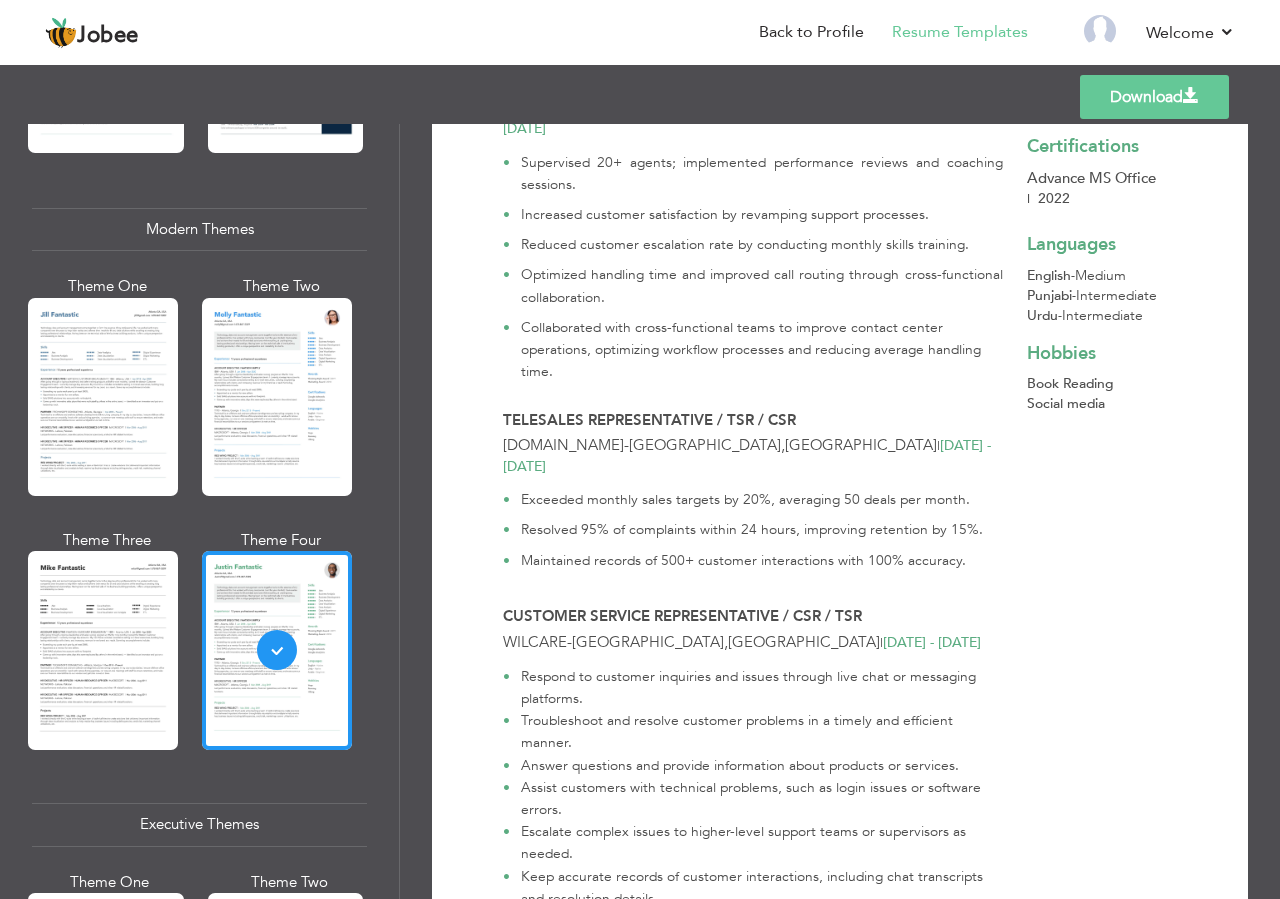 scroll, scrollTop: 960, scrollLeft: 0, axis: vertical 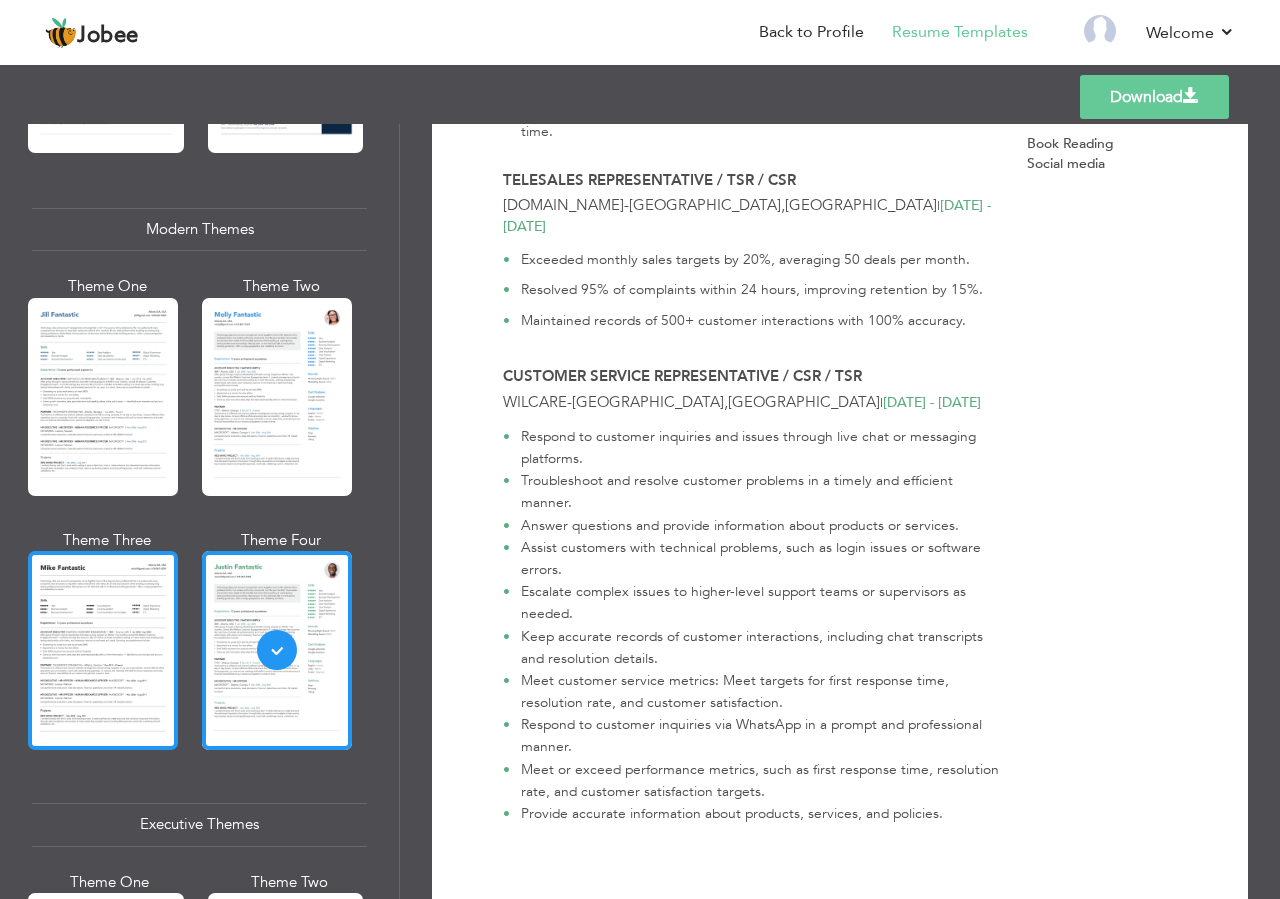 click at bounding box center (103, 650) 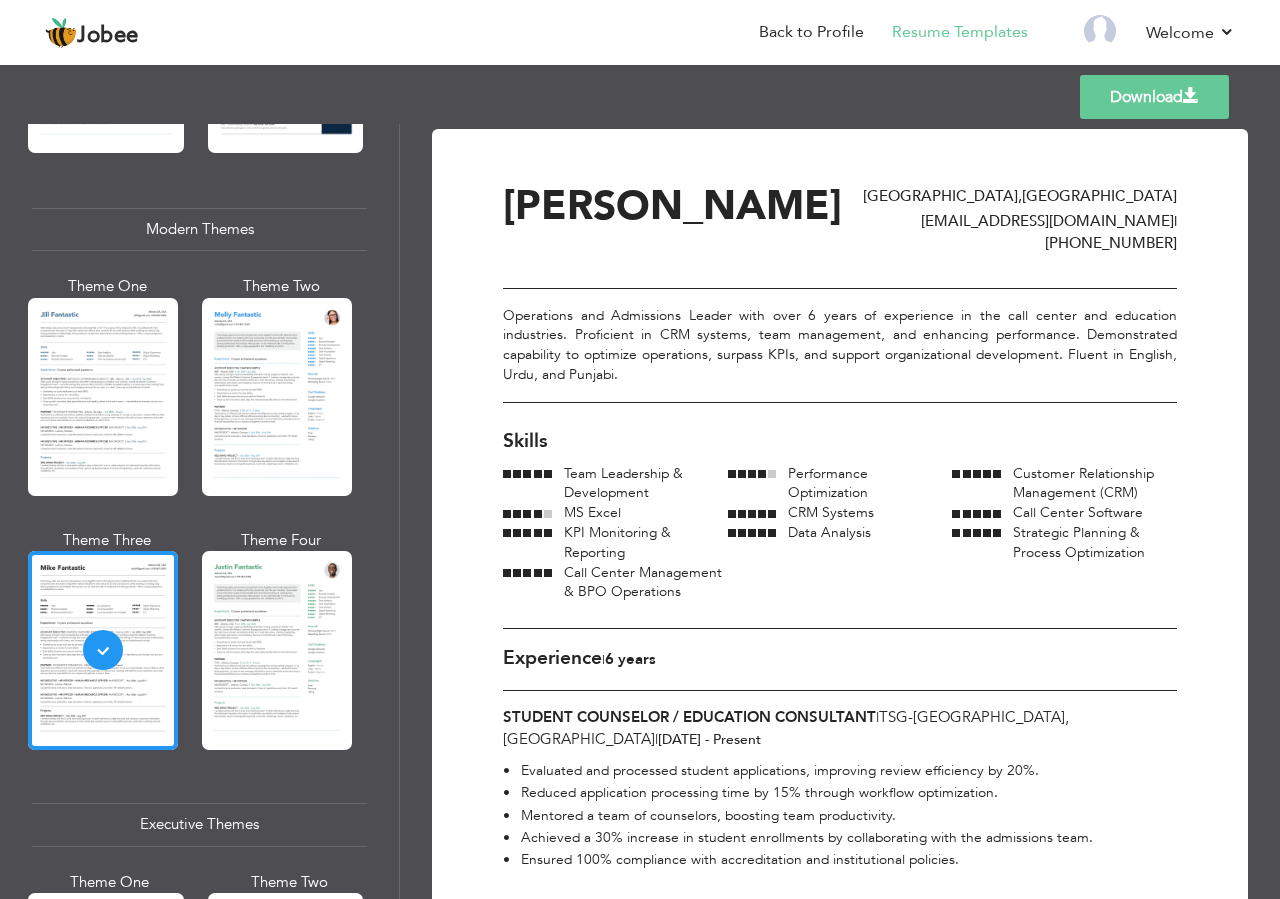 scroll, scrollTop: 240, scrollLeft: 0, axis: vertical 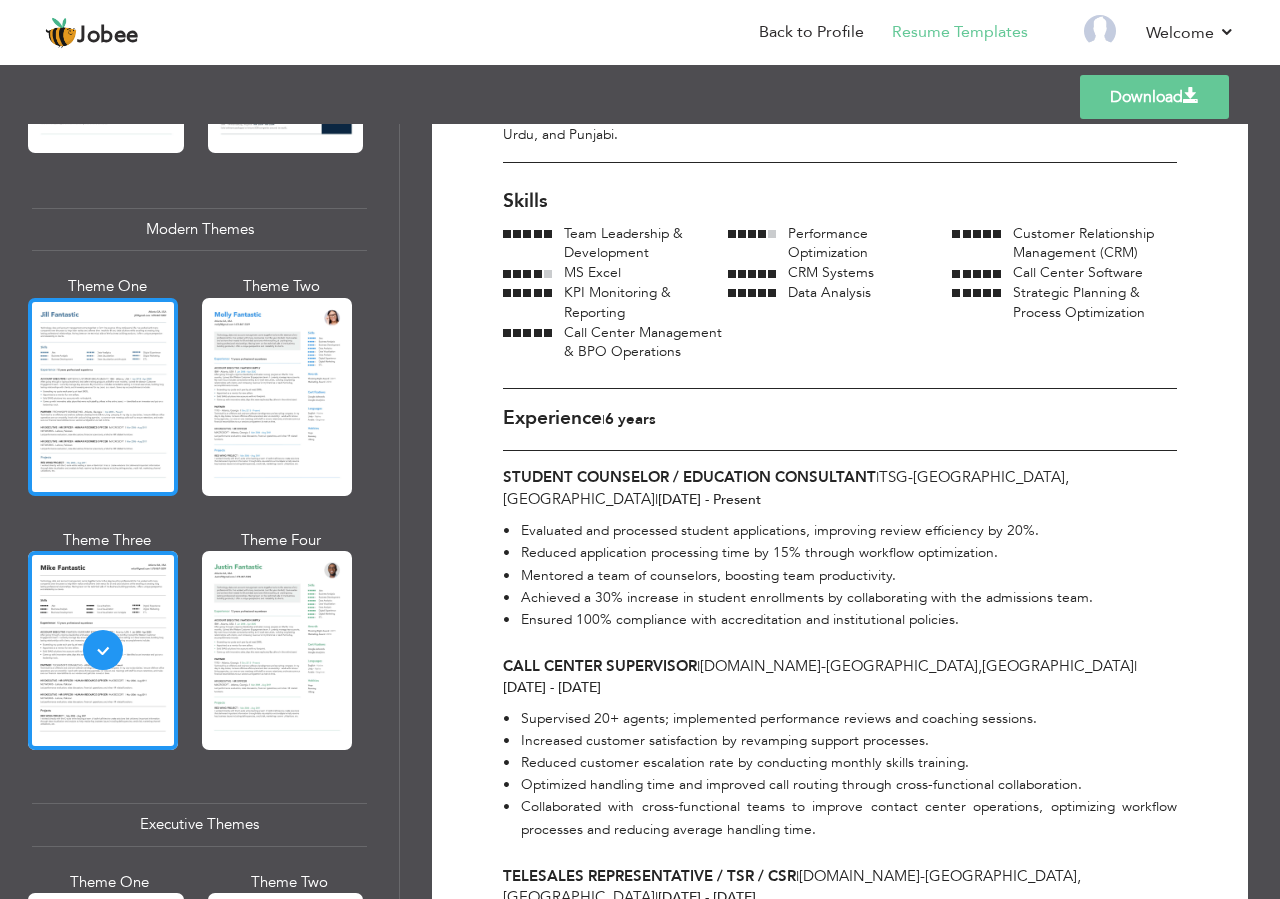 click at bounding box center (103, 397) 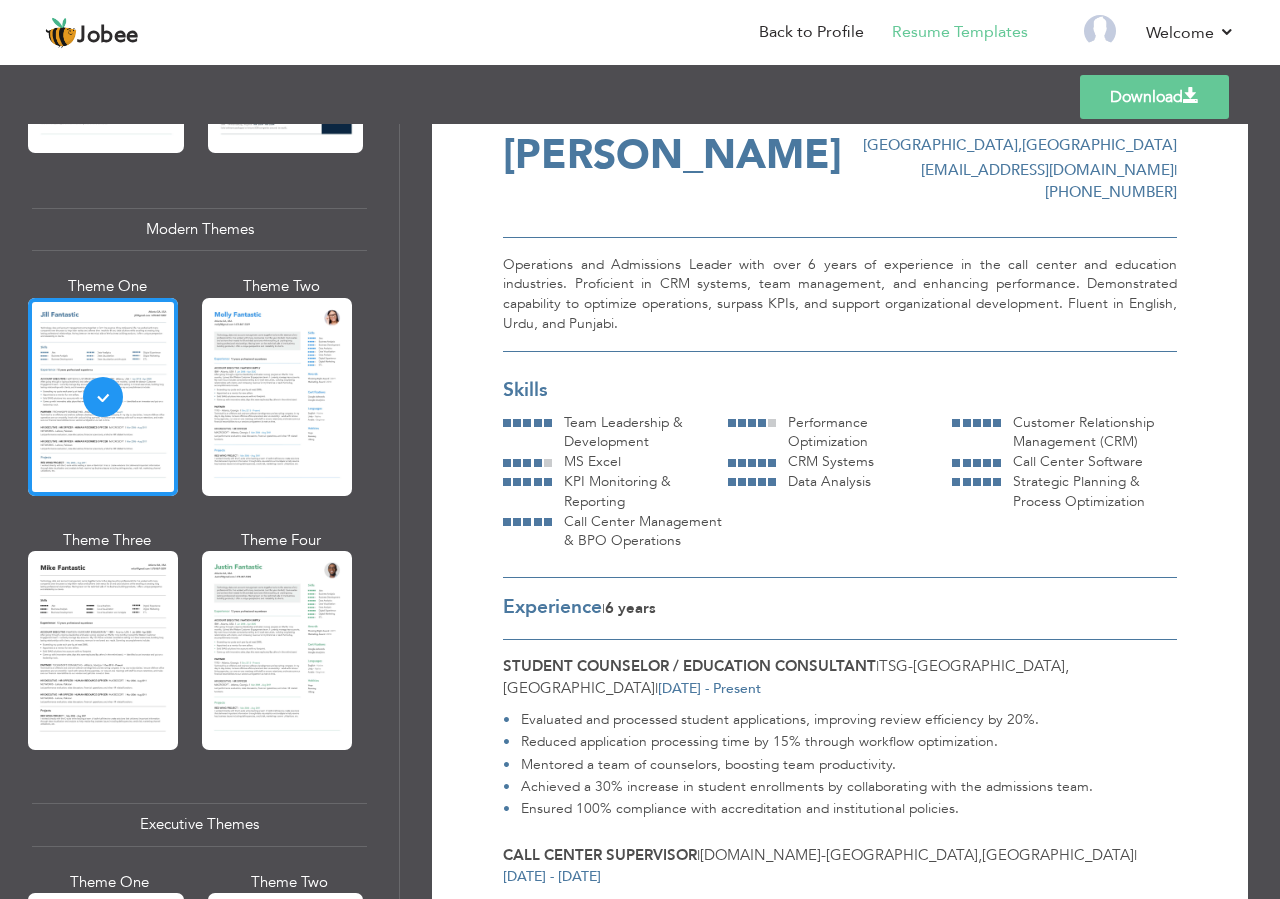 scroll, scrollTop: 0, scrollLeft: 0, axis: both 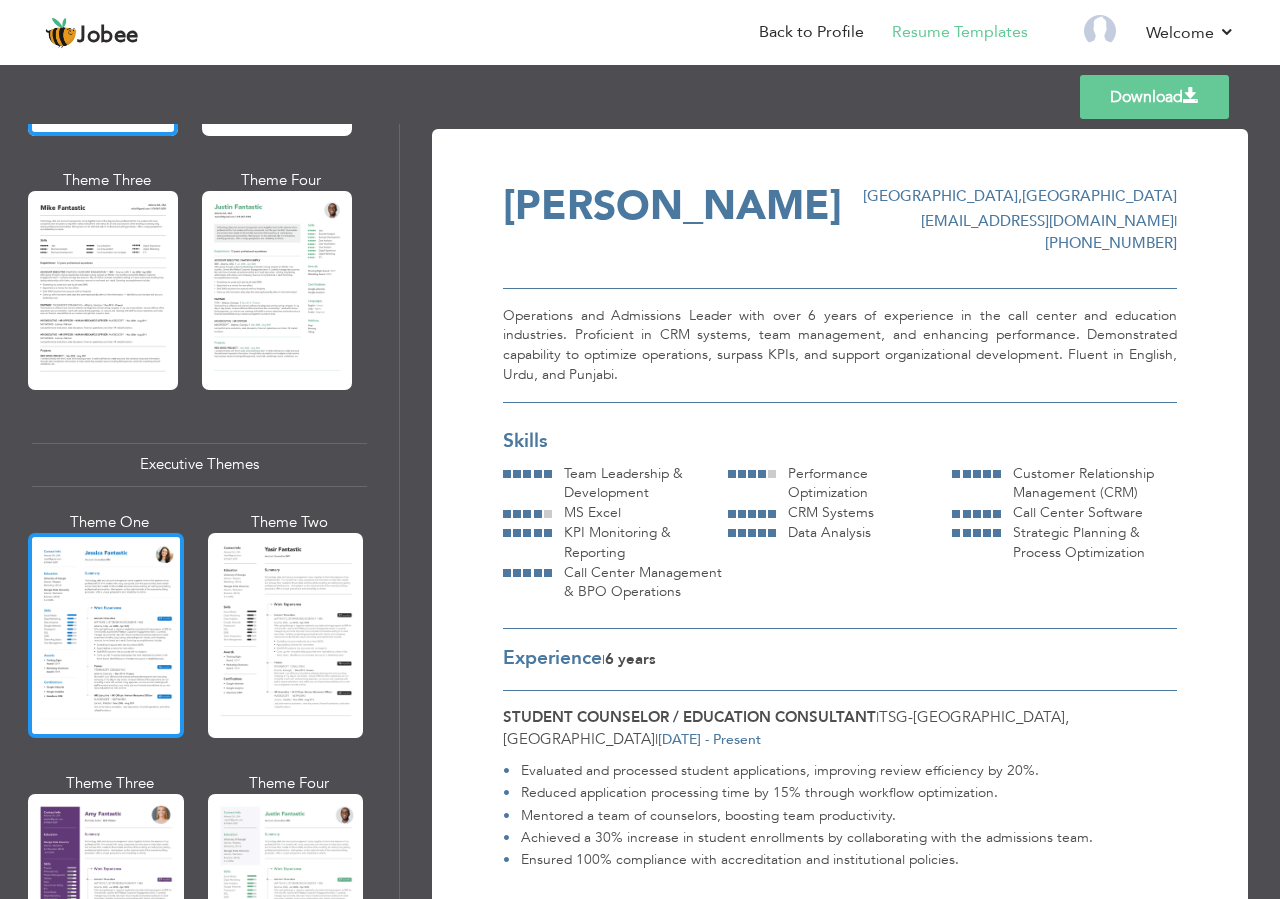 click at bounding box center [106, 635] 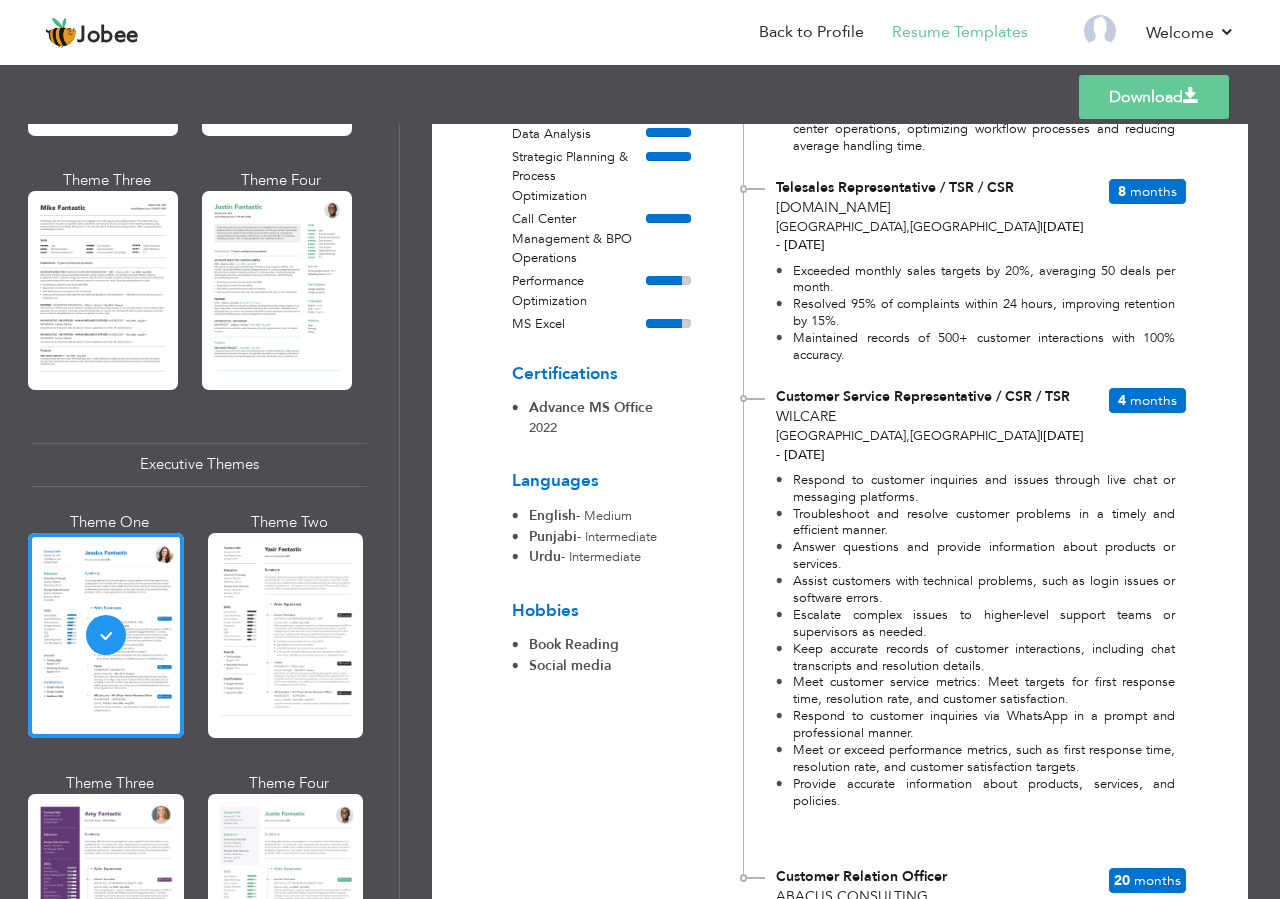 scroll, scrollTop: 1126, scrollLeft: 0, axis: vertical 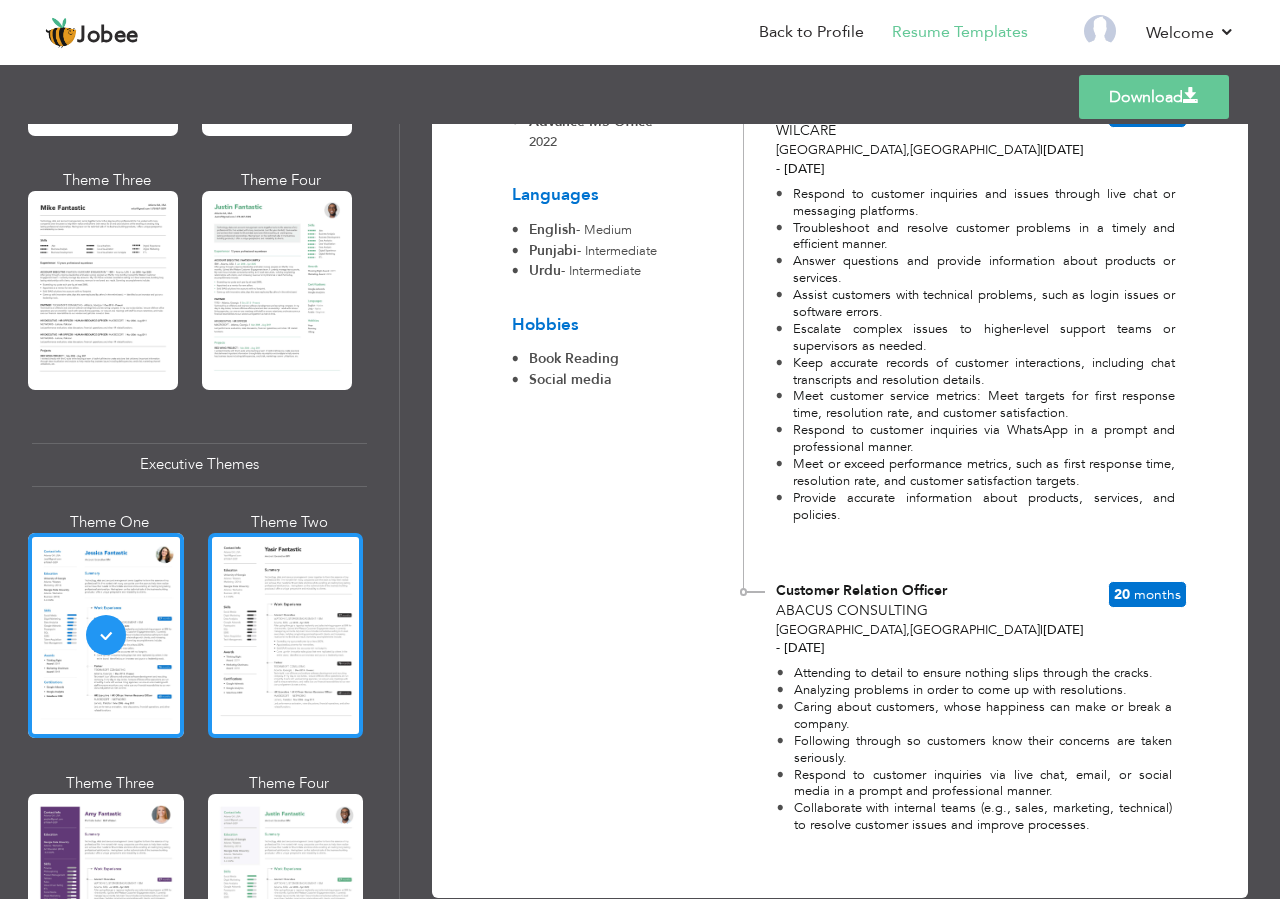 click at bounding box center [286, 635] 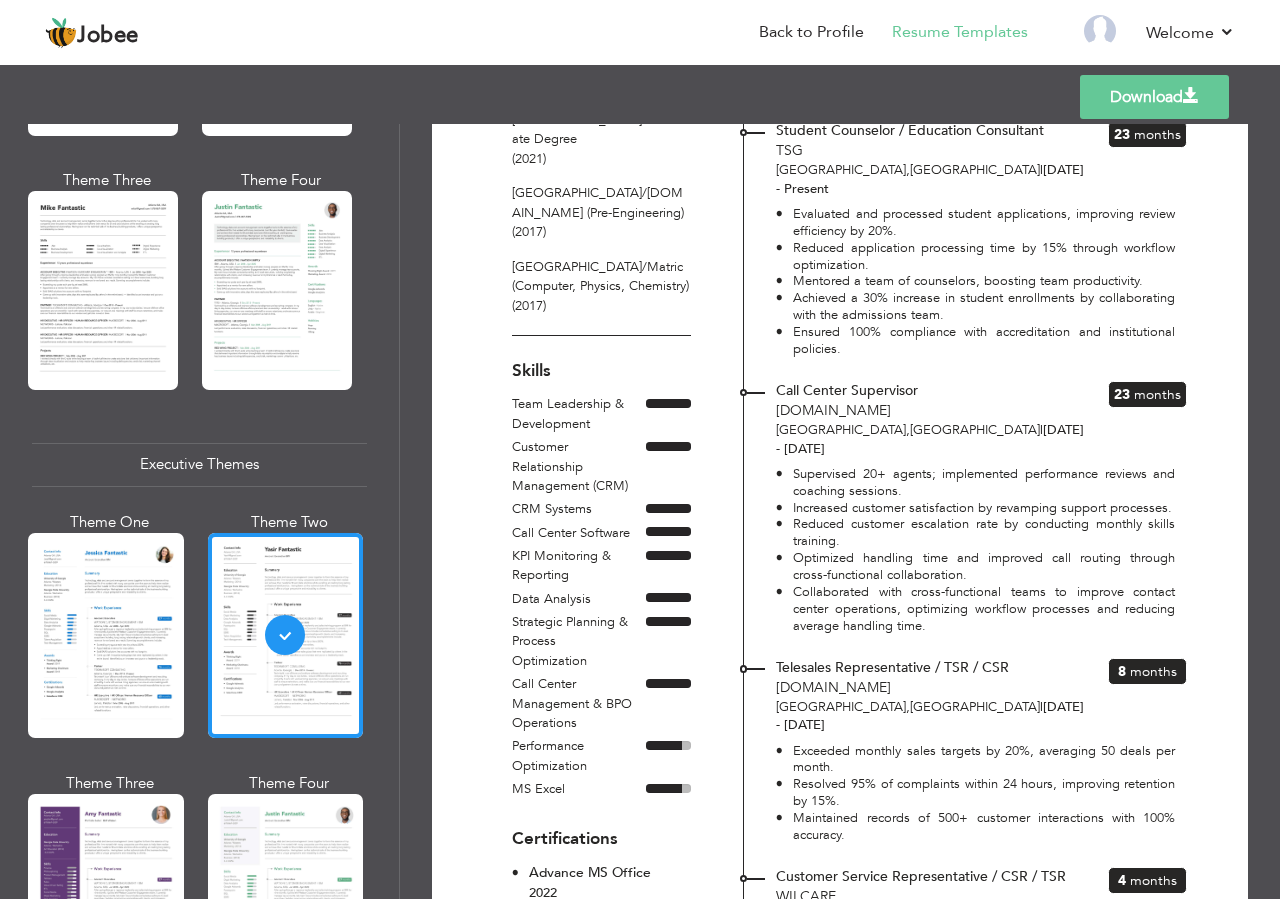 scroll, scrollTop: 480, scrollLeft: 0, axis: vertical 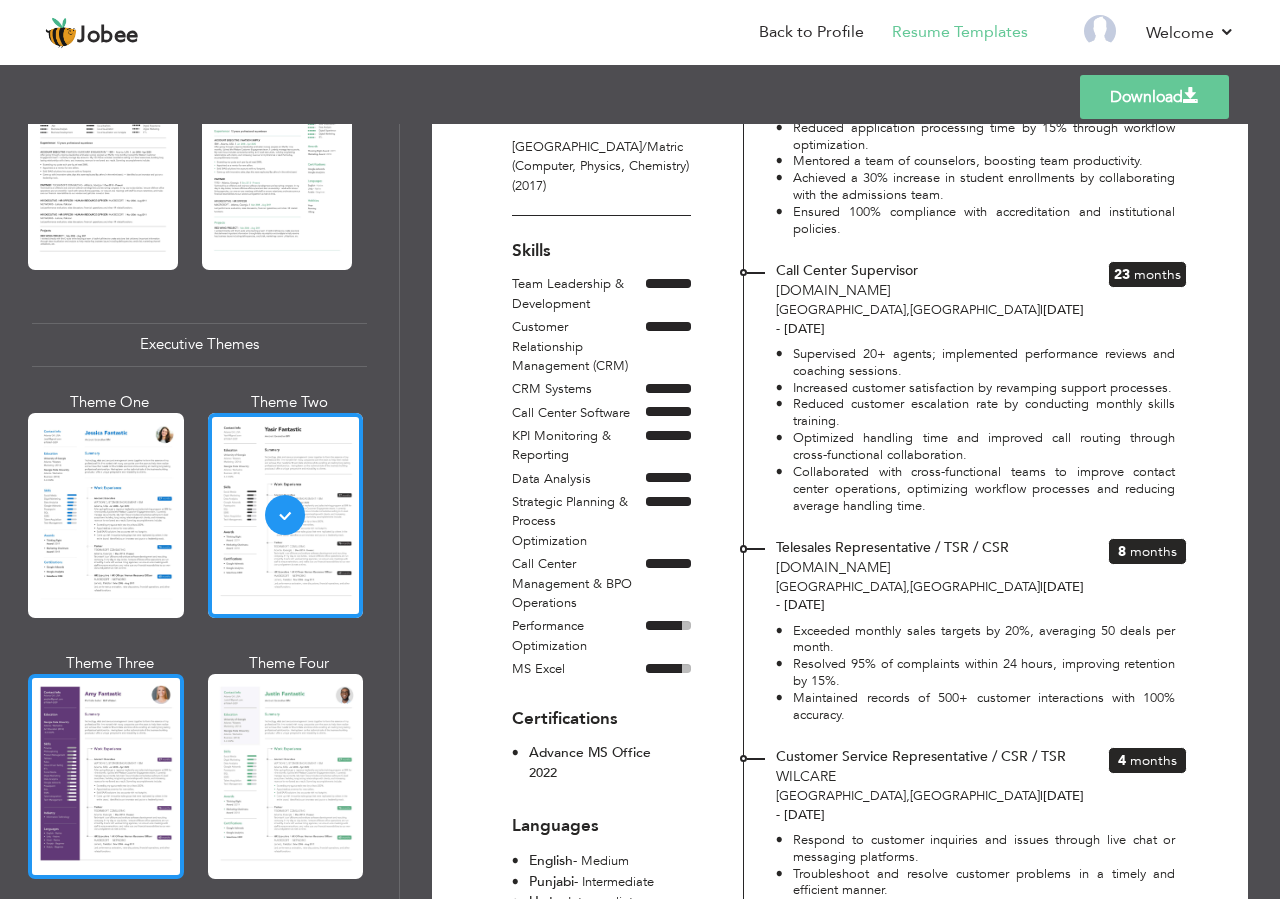 click at bounding box center (106, 776) 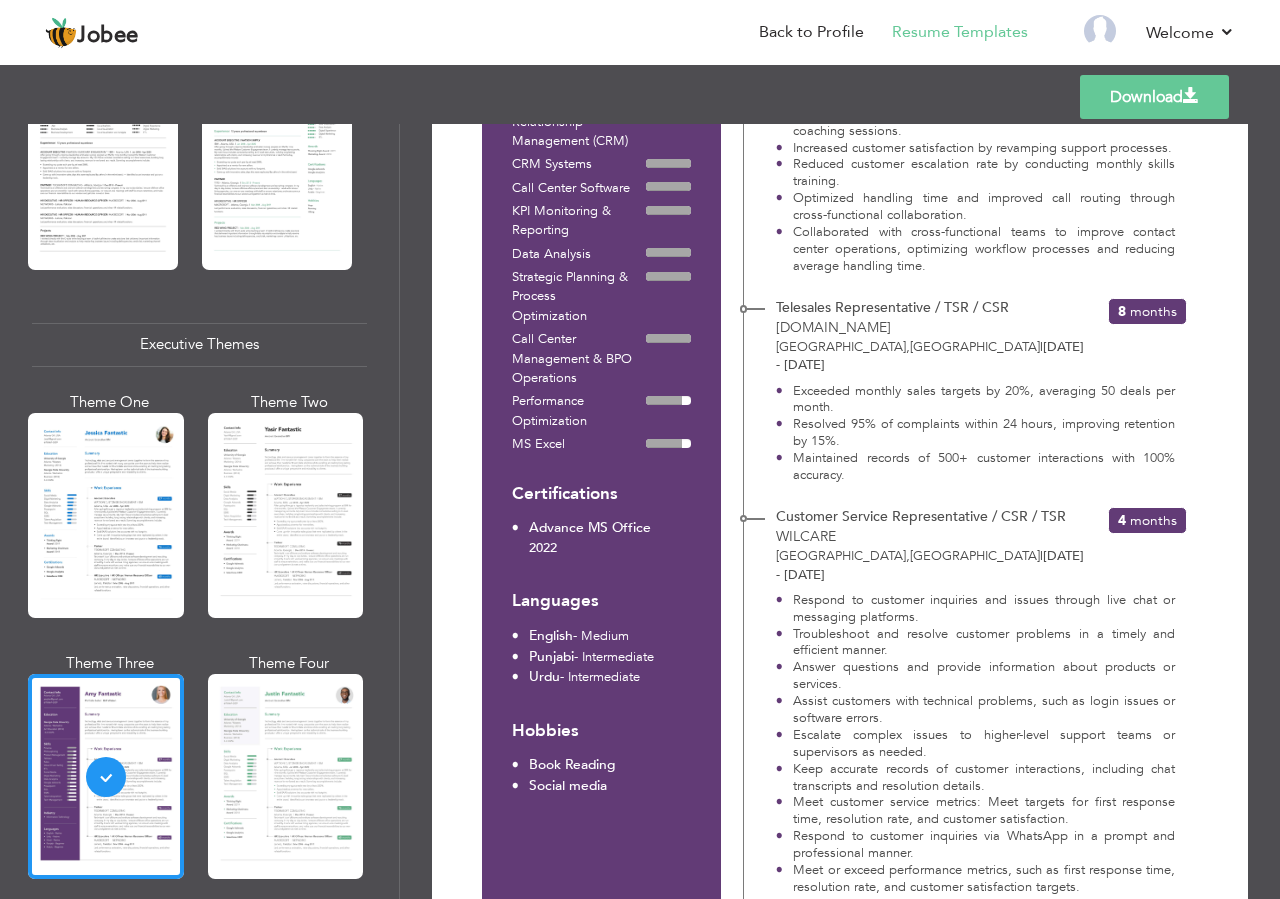 scroll, scrollTop: 960, scrollLeft: 0, axis: vertical 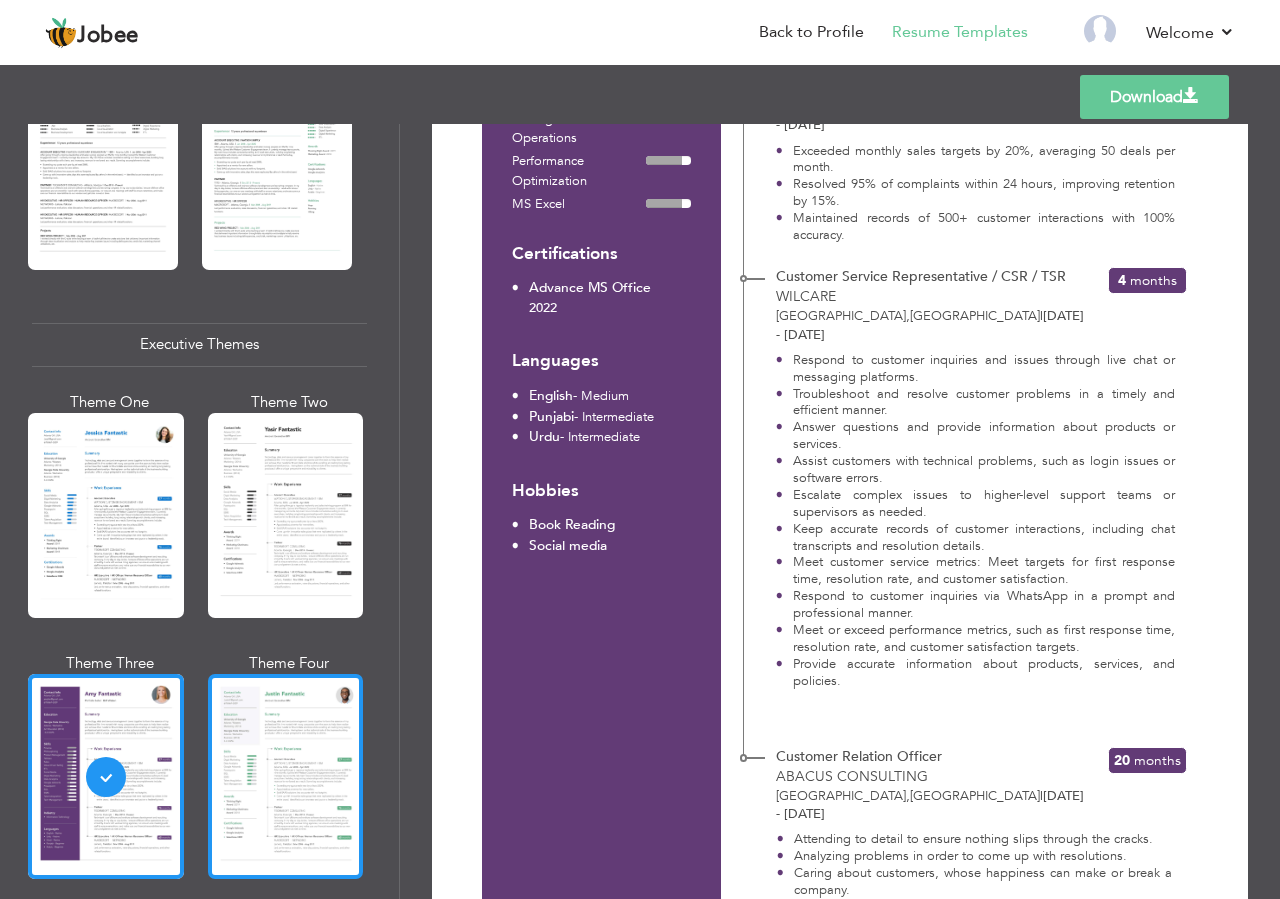 click at bounding box center (286, 776) 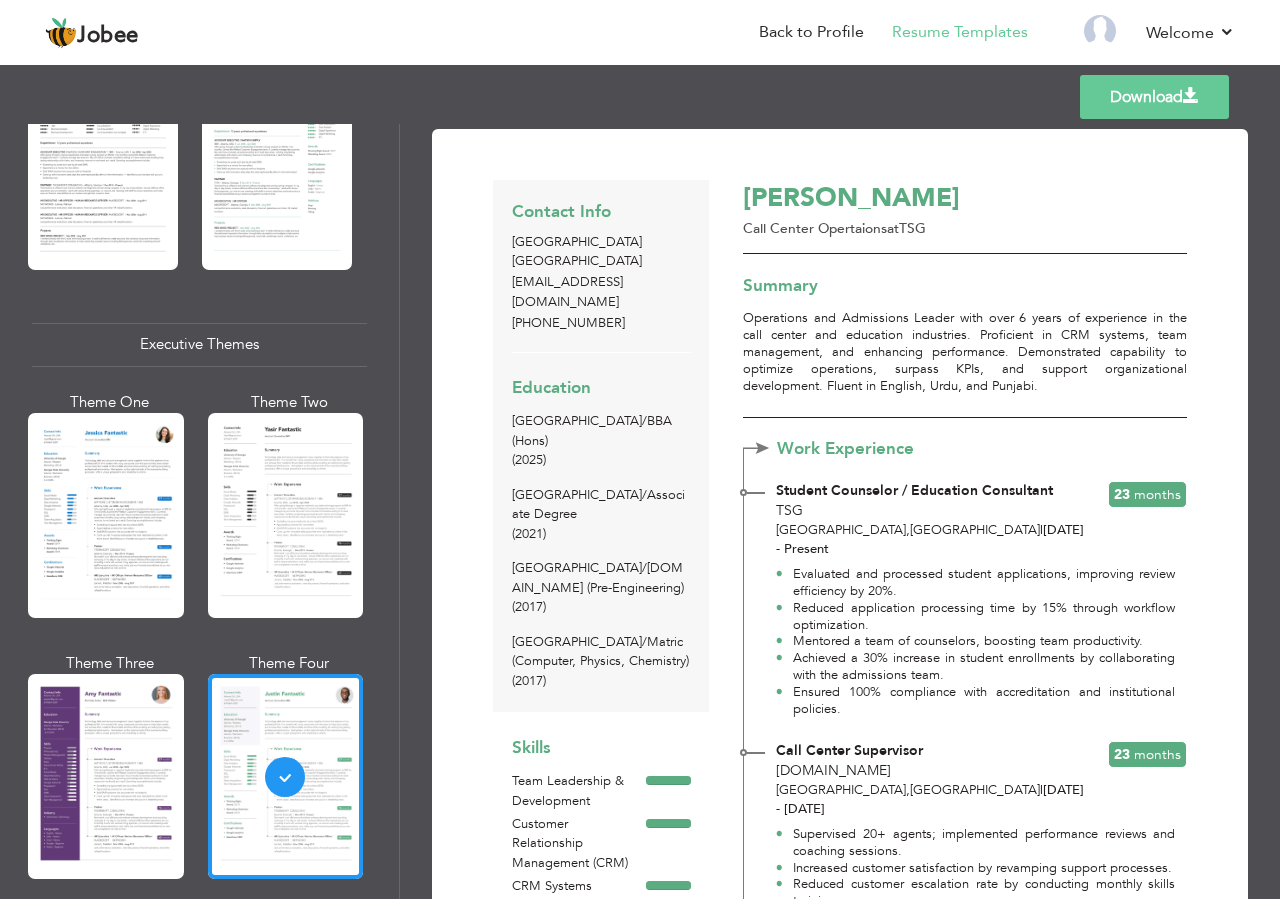 scroll, scrollTop: 600, scrollLeft: 0, axis: vertical 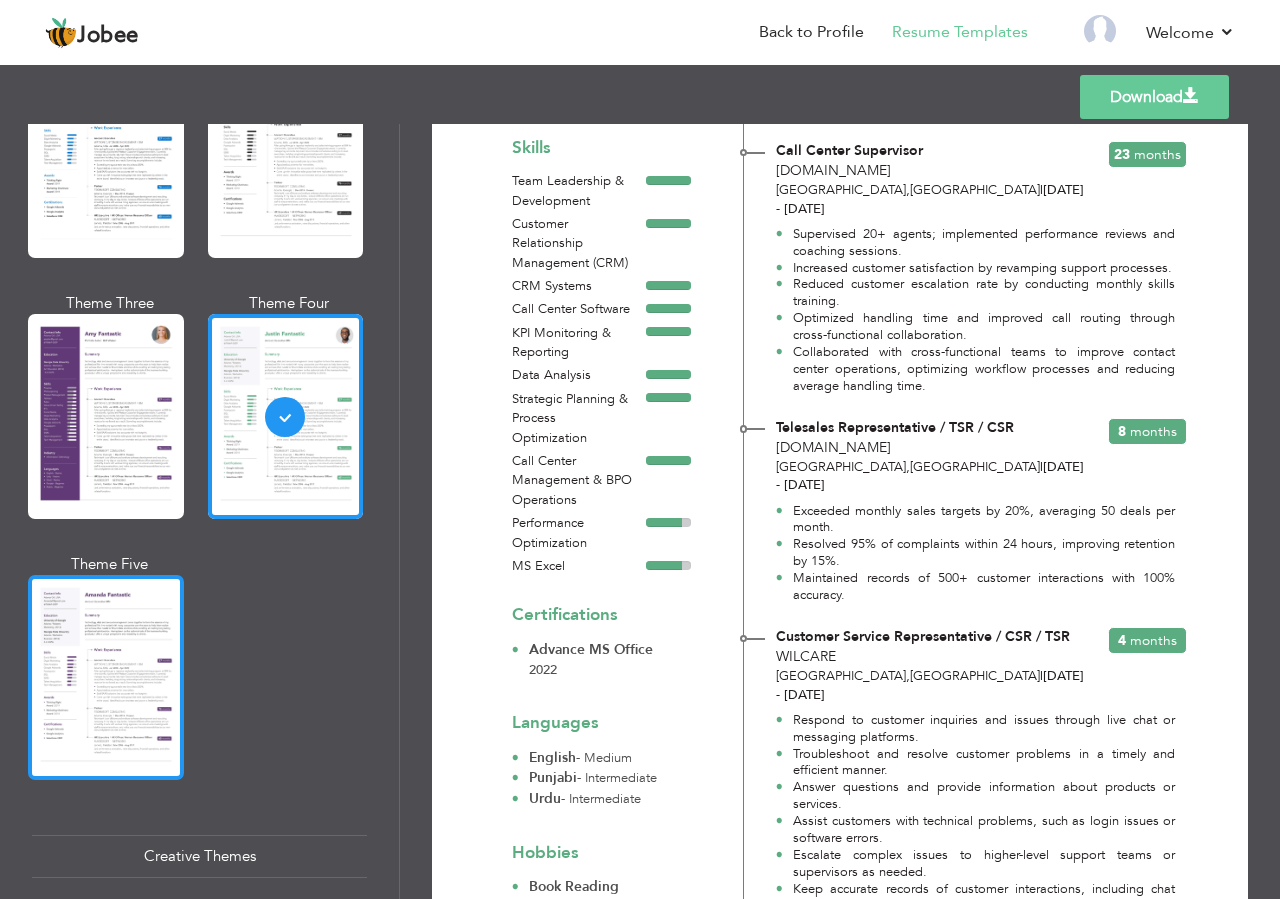 click at bounding box center (106, 677) 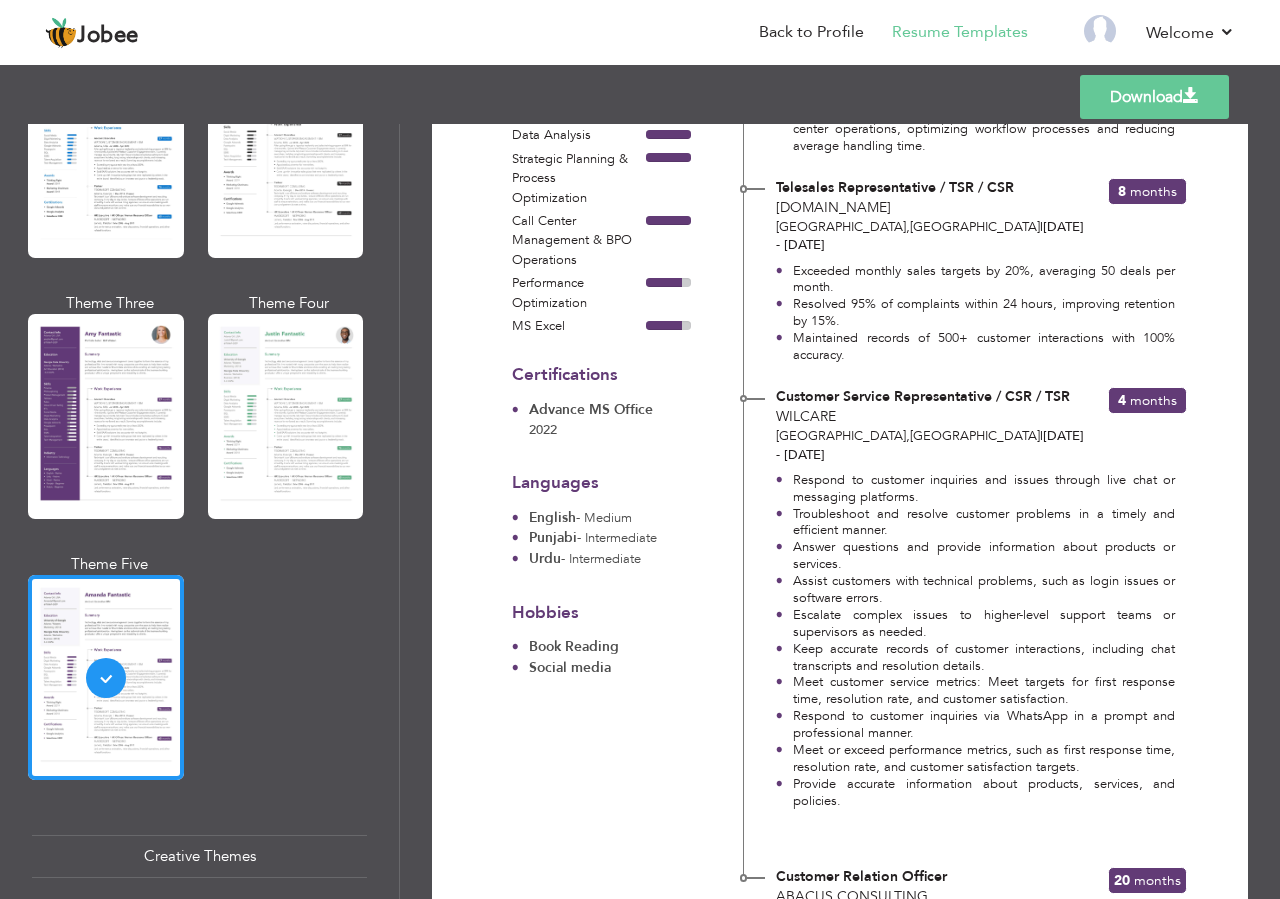 scroll, scrollTop: 1126, scrollLeft: 0, axis: vertical 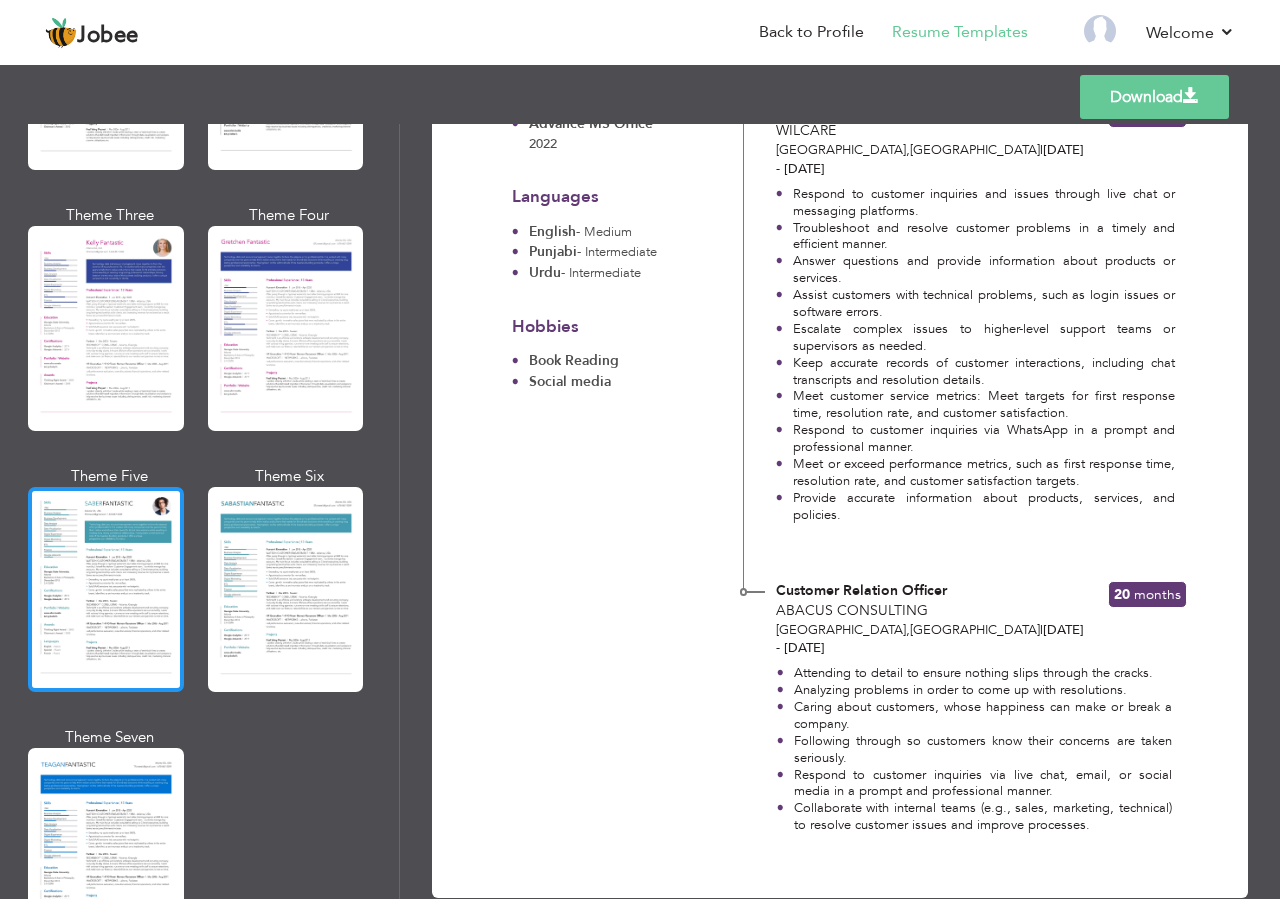 click at bounding box center [106, 589] 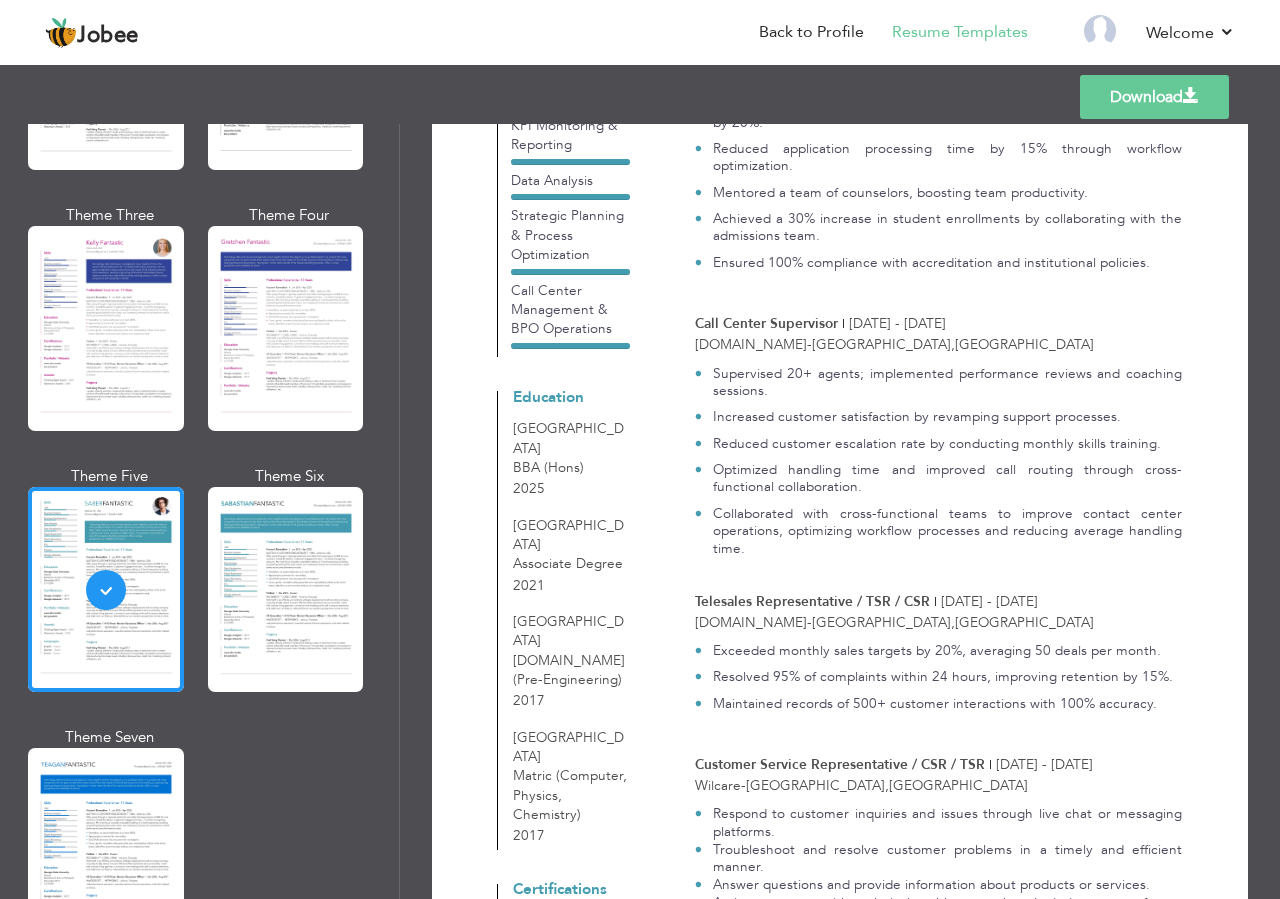 scroll, scrollTop: 0, scrollLeft: 0, axis: both 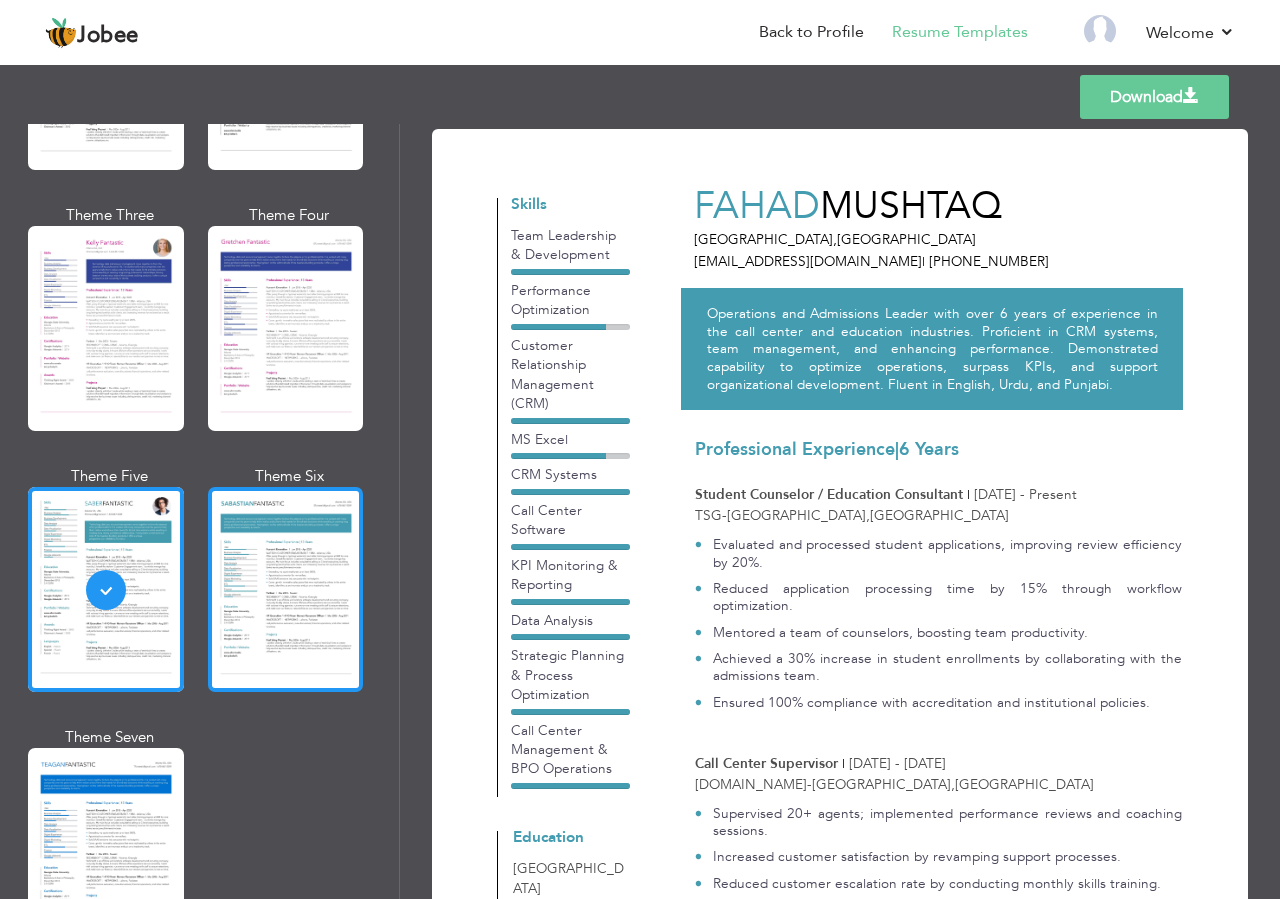 click at bounding box center (286, 589) 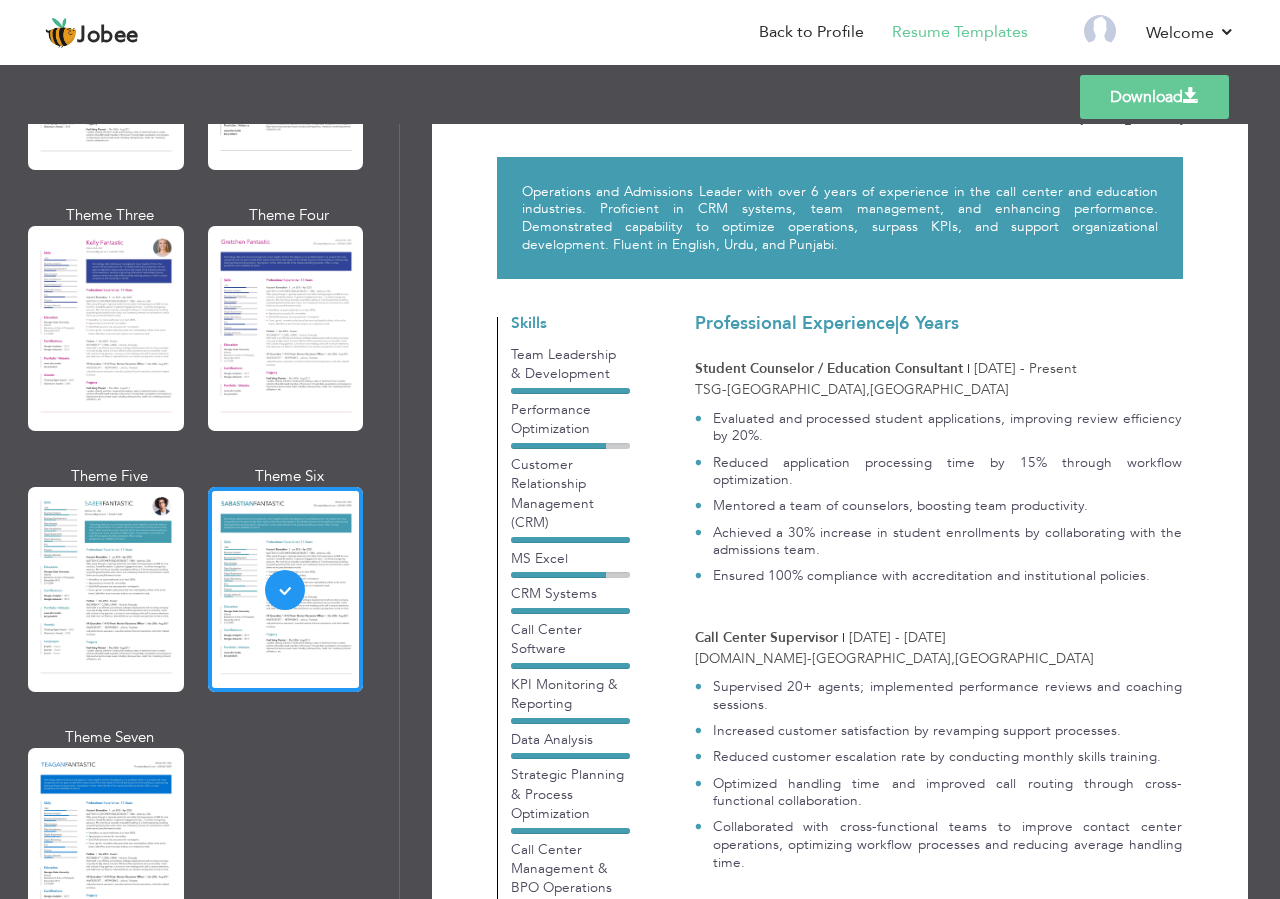 scroll, scrollTop: 0, scrollLeft: 0, axis: both 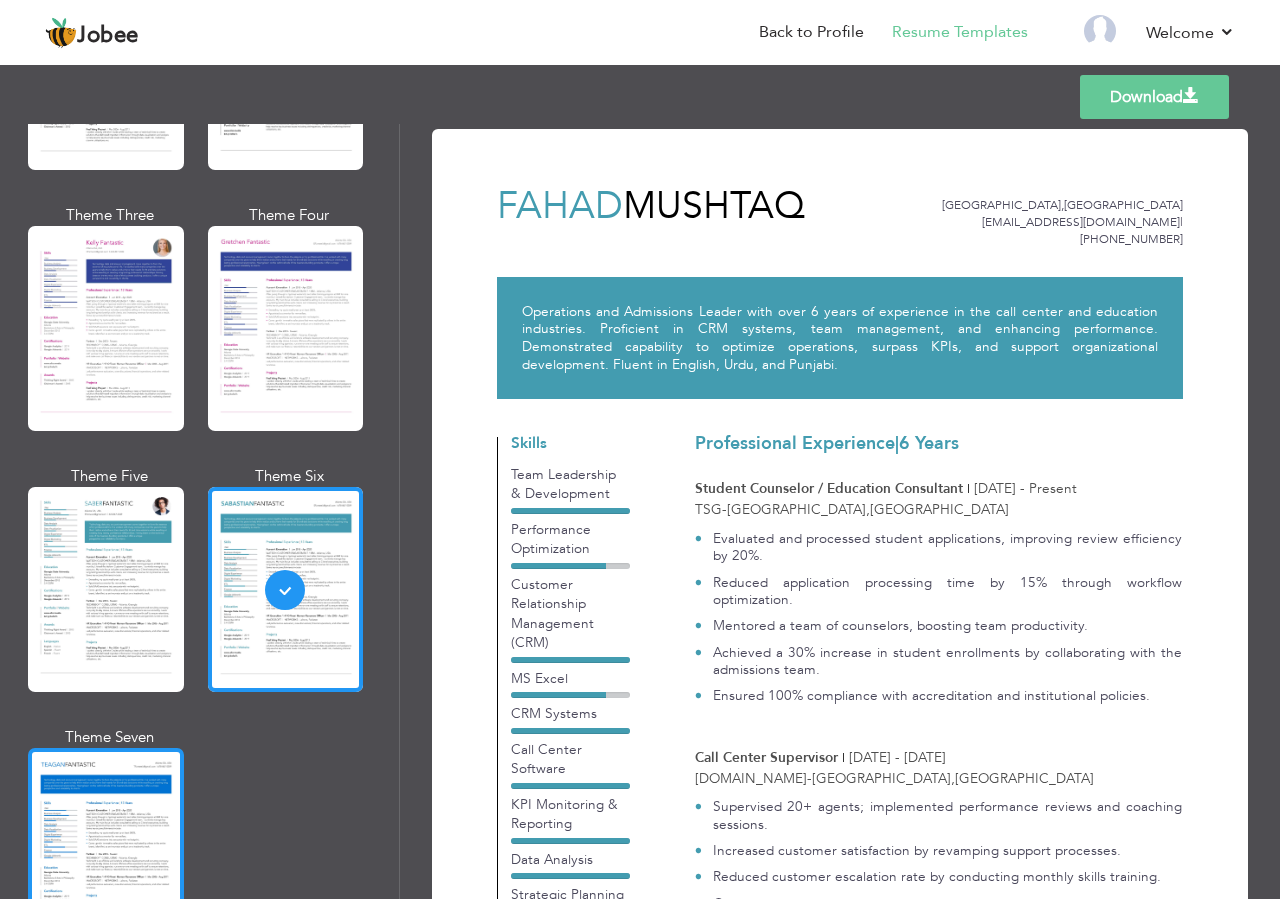 click at bounding box center (106, 850) 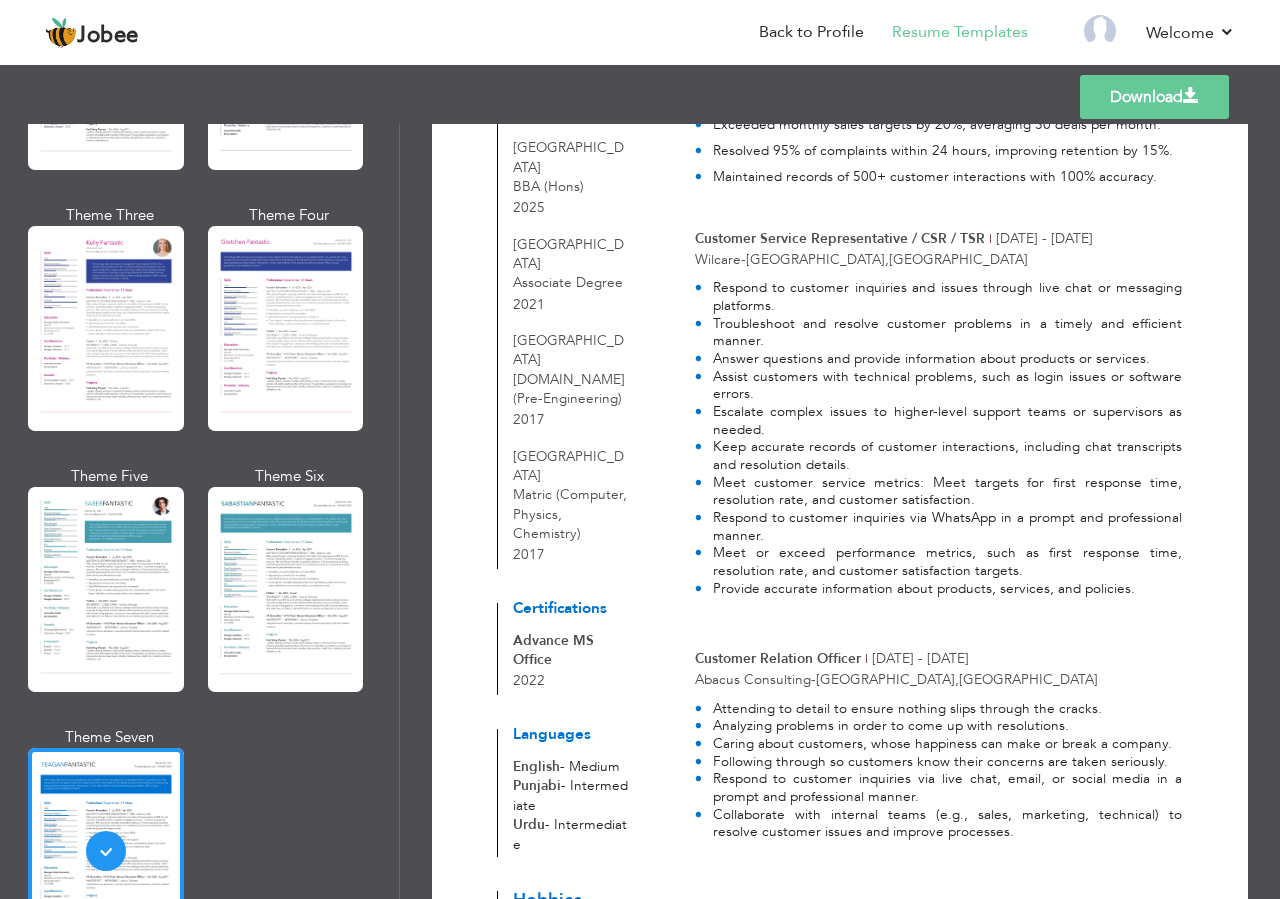 scroll, scrollTop: 1119, scrollLeft: 0, axis: vertical 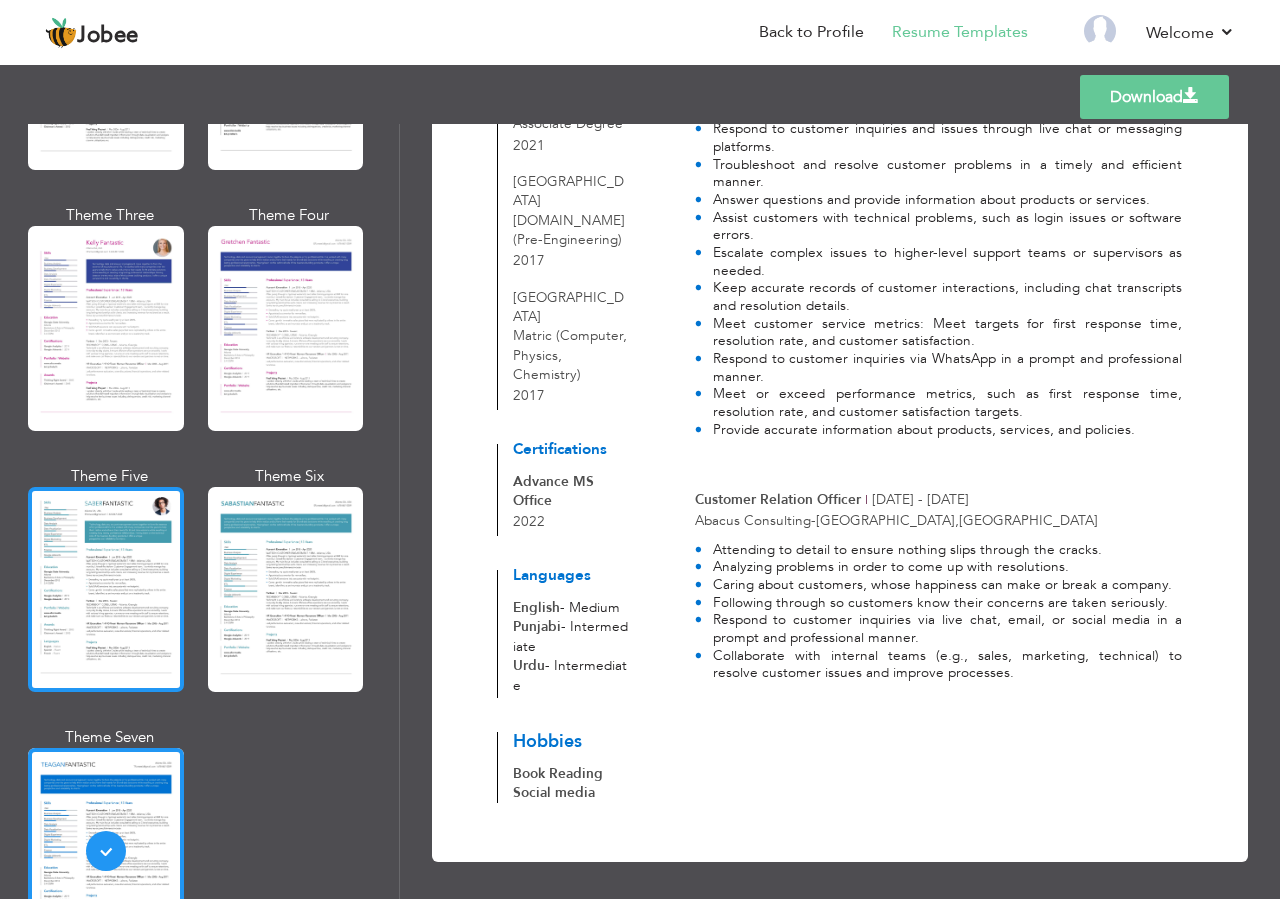 click at bounding box center (106, 589) 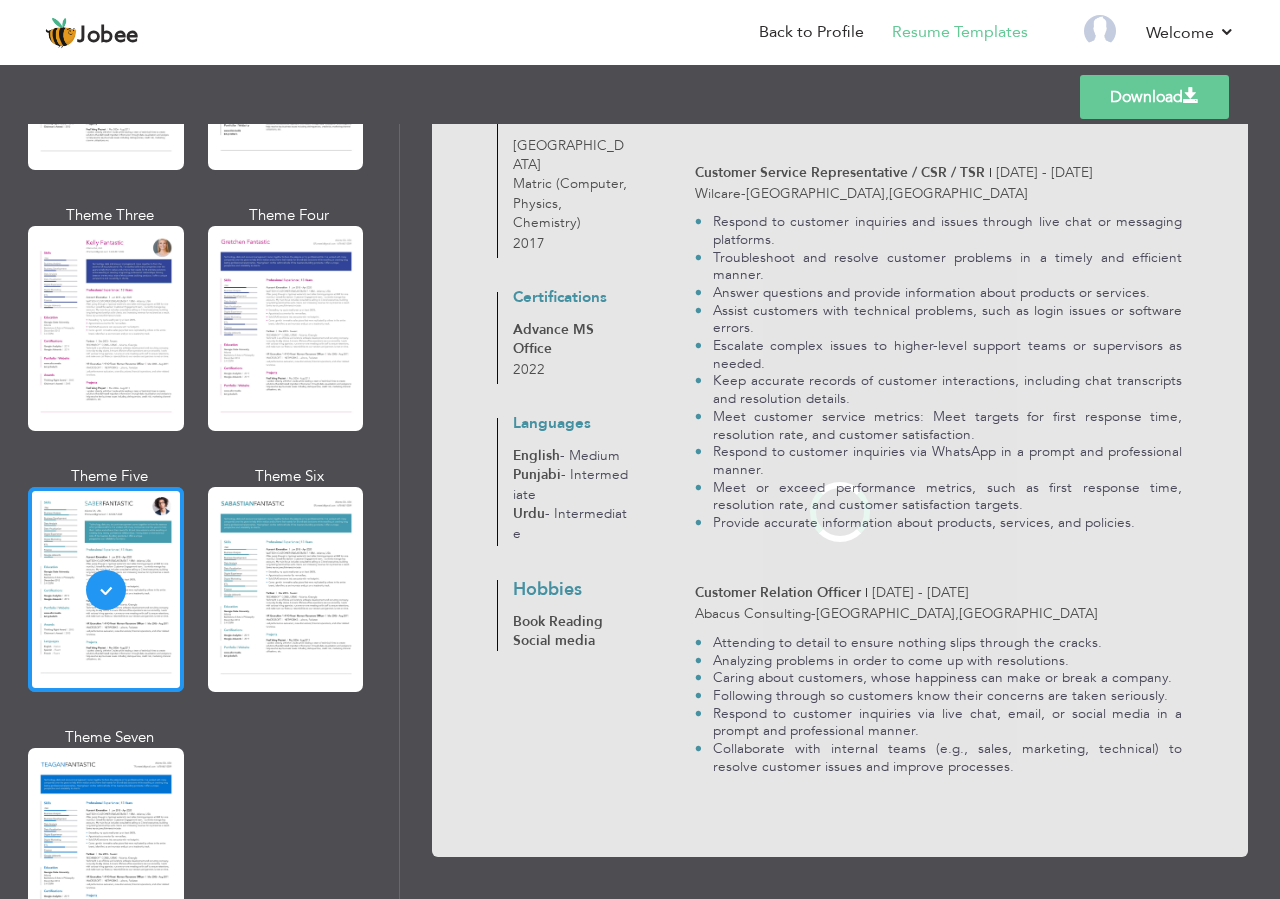 scroll, scrollTop: 0, scrollLeft: 0, axis: both 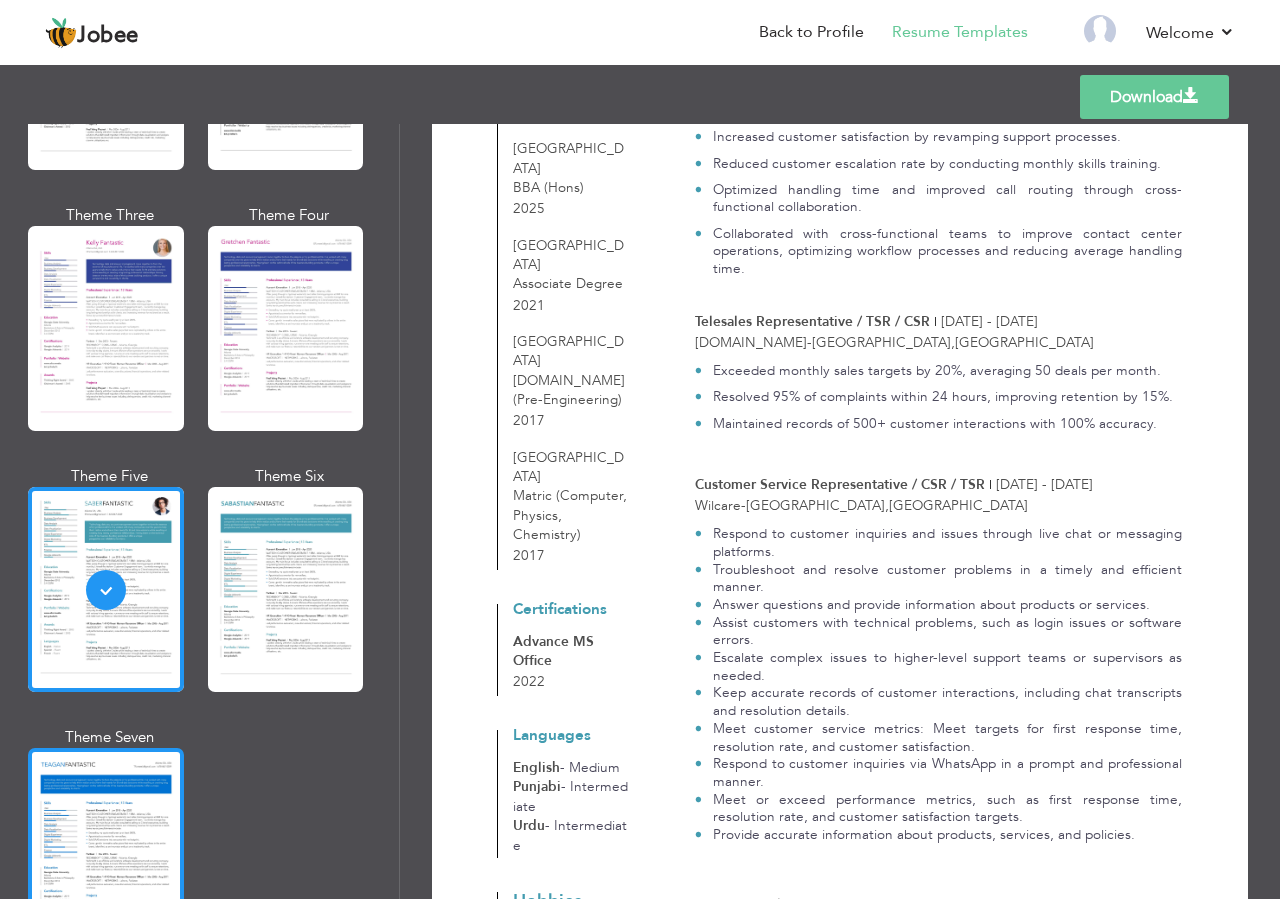 click at bounding box center (106, 850) 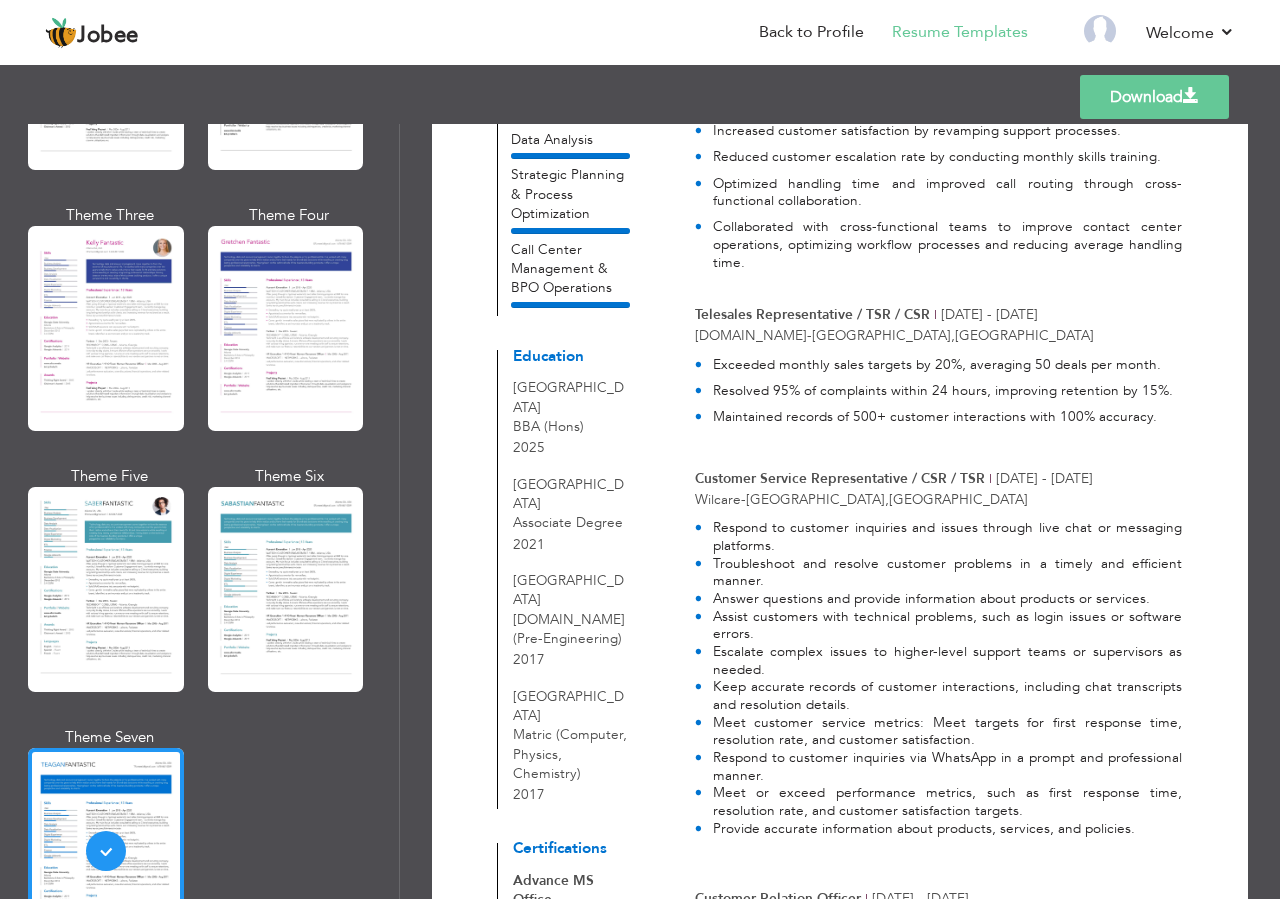 scroll, scrollTop: 1119, scrollLeft: 0, axis: vertical 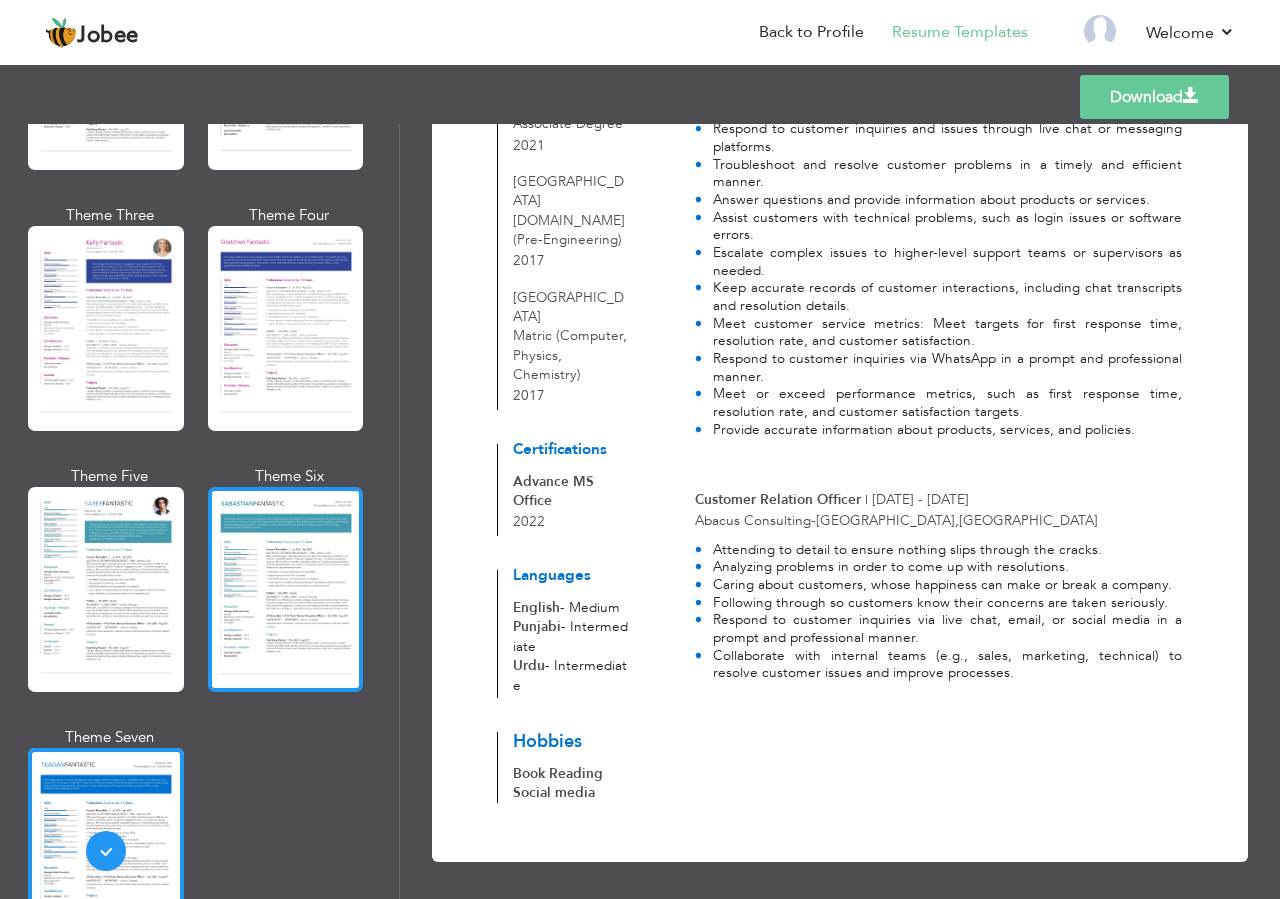 click at bounding box center [286, 589] 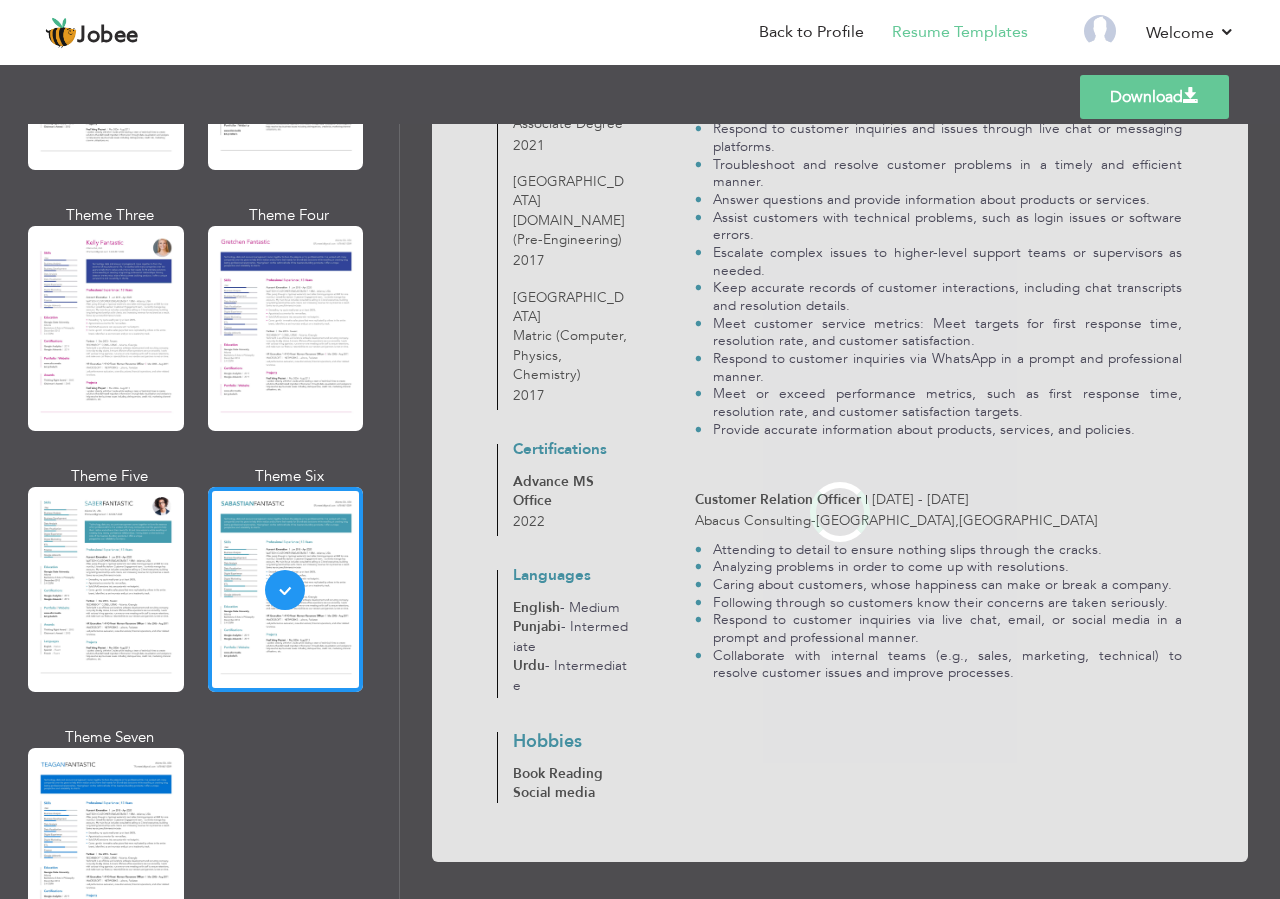scroll, scrollTop: 0, scrollLeft: 0, axis: both 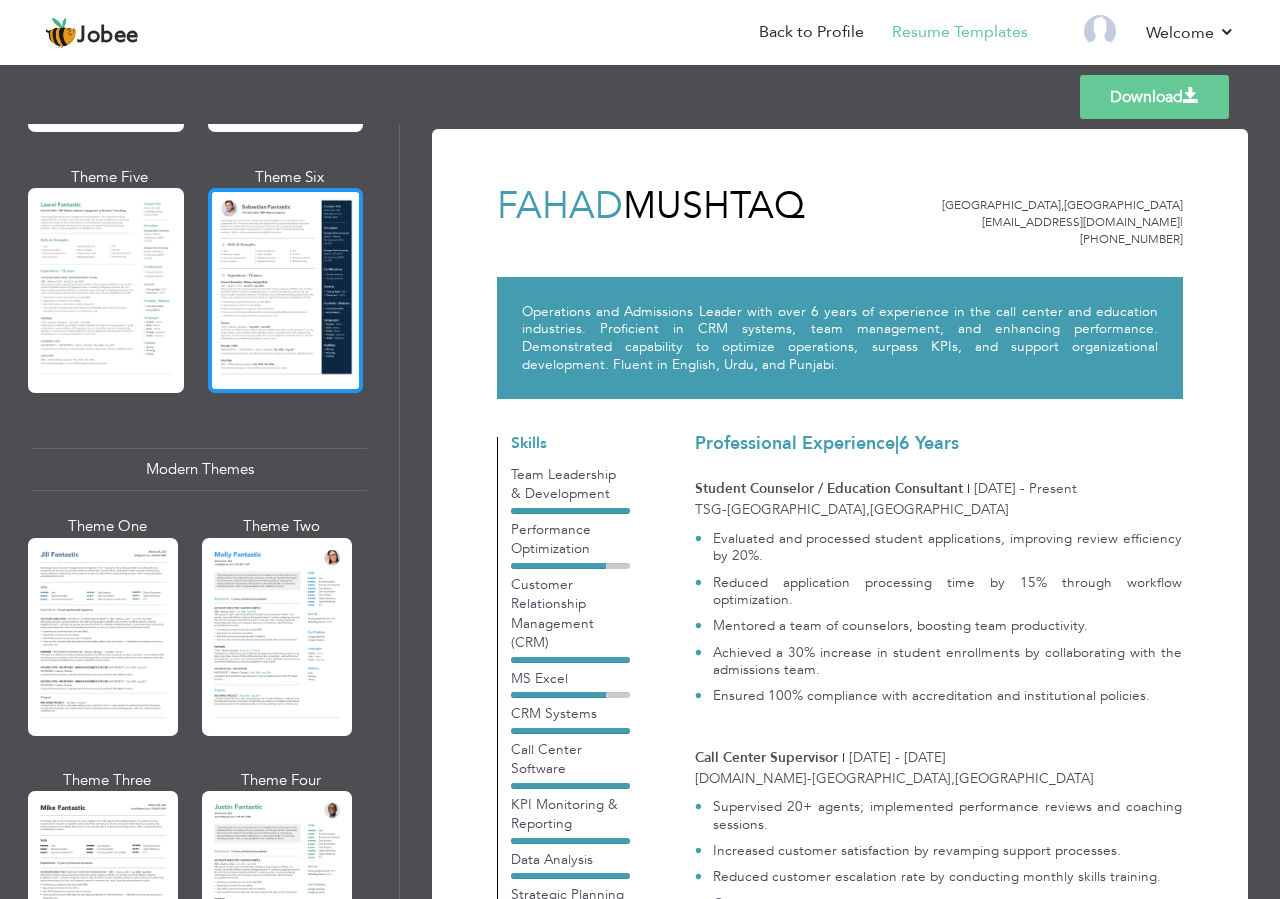 click at bounding box center [286, 290] 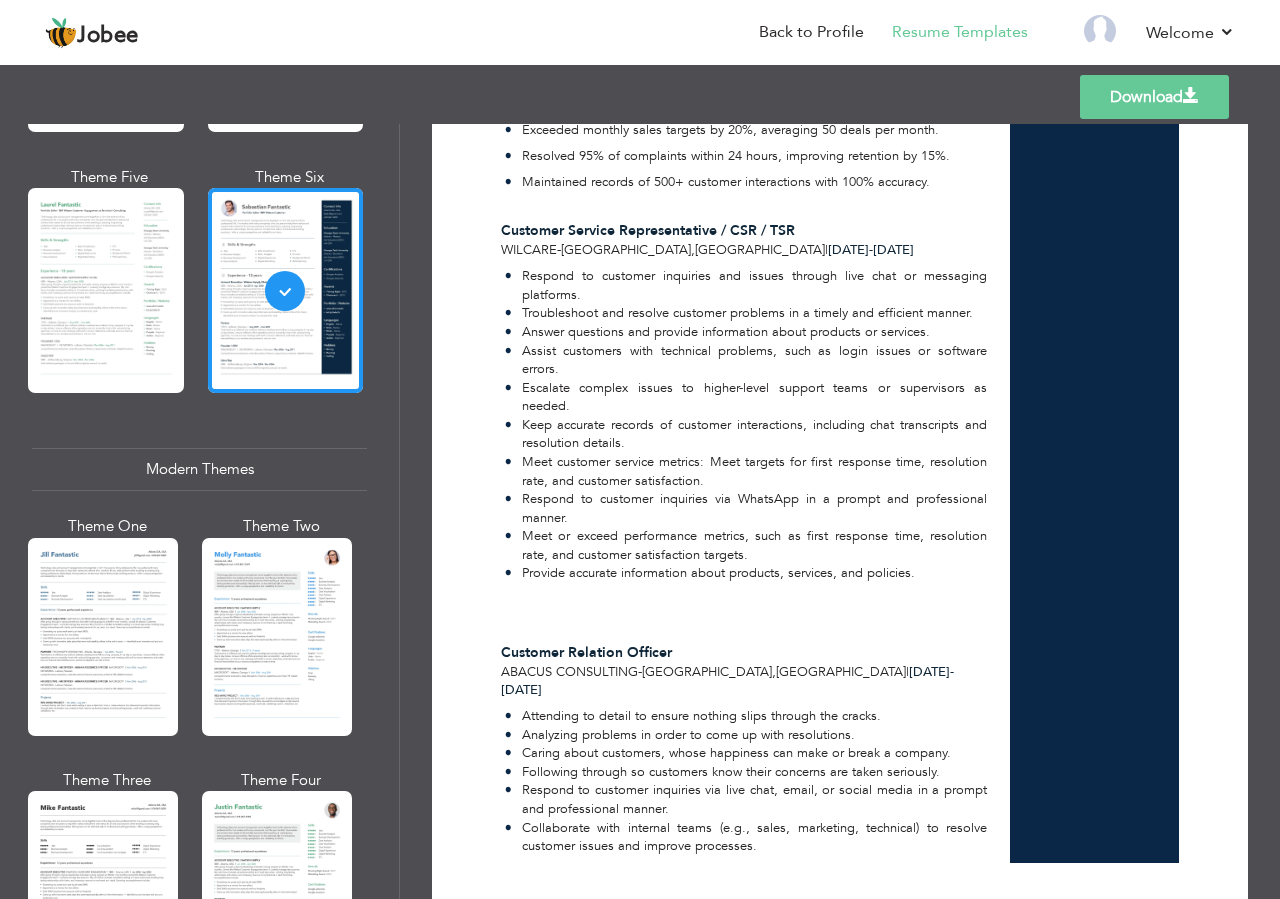 scroll, scrollTop: 1200, scrollLeft: 0, axis: vertical 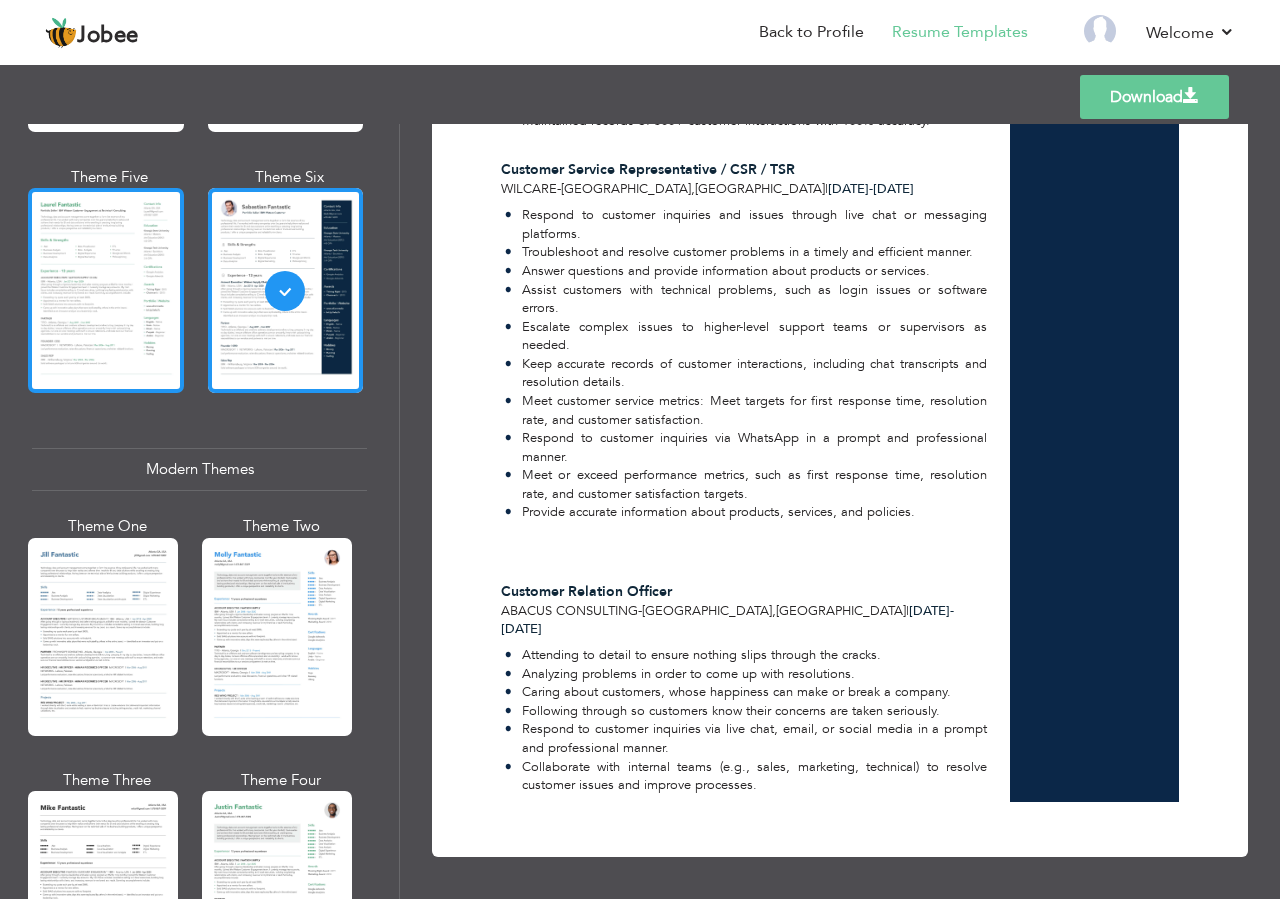 click at bounding box center [106, 290] 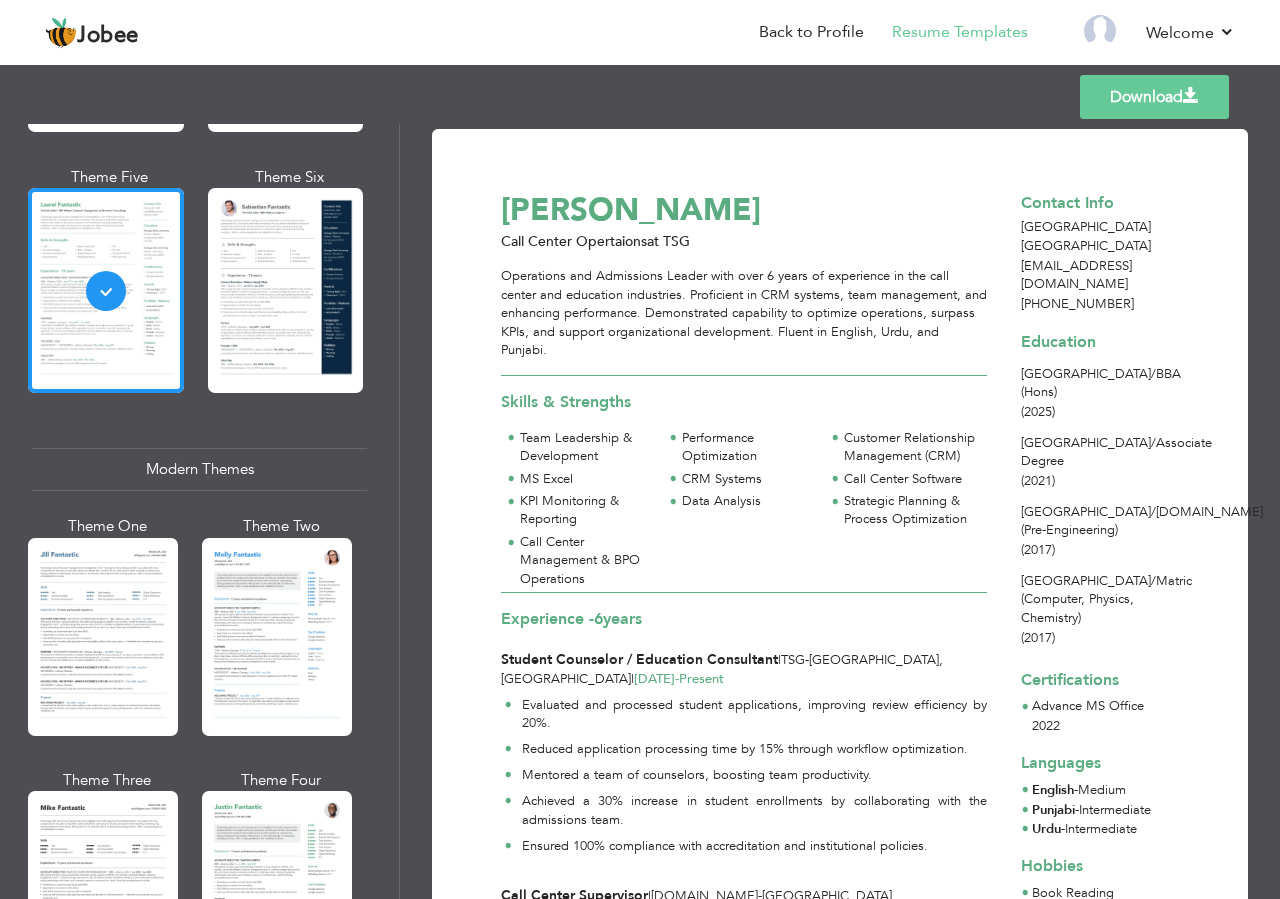 scroll, scrollTop: 840, scrollLeft: 0, axis: vertical 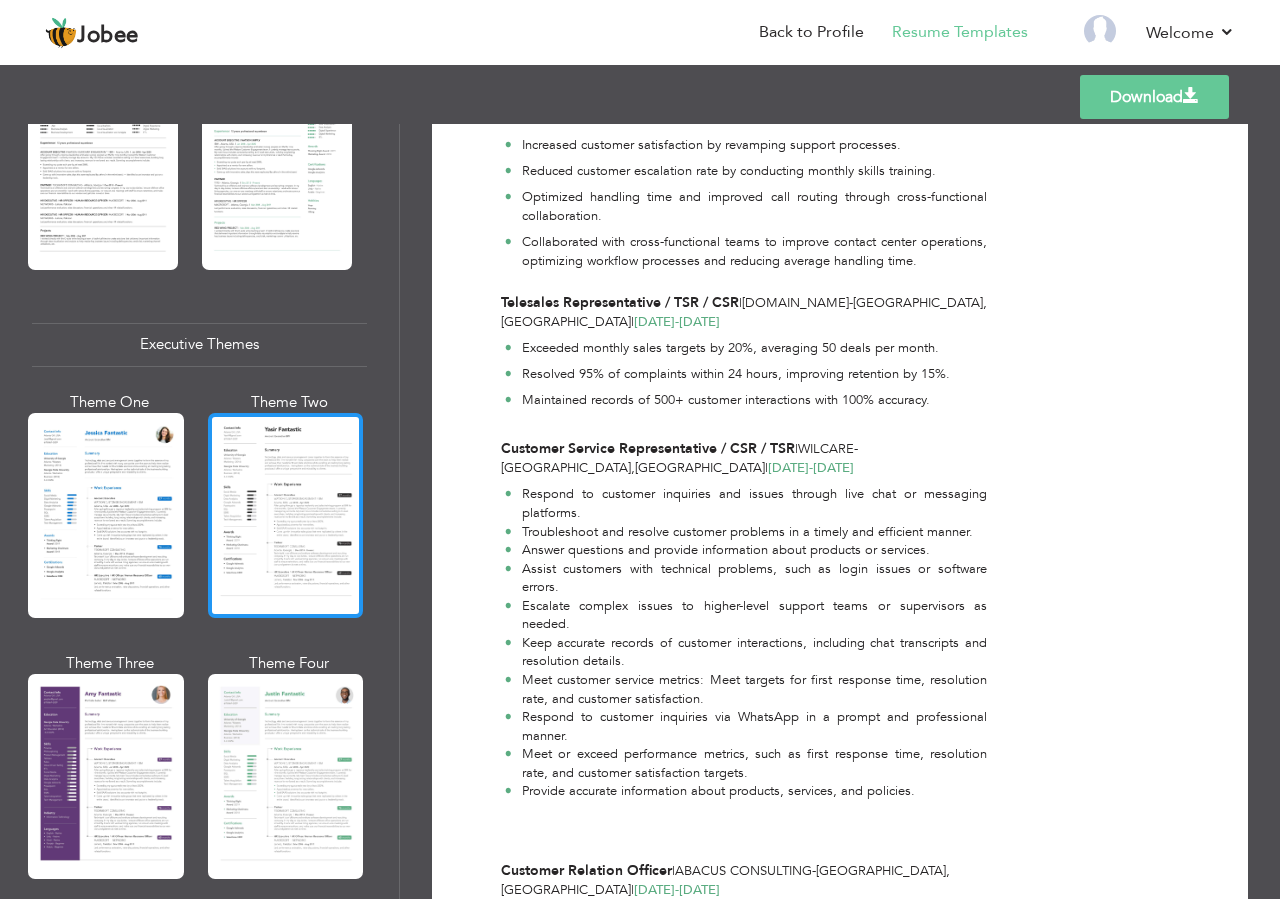 click at bounding box center (286, 515) 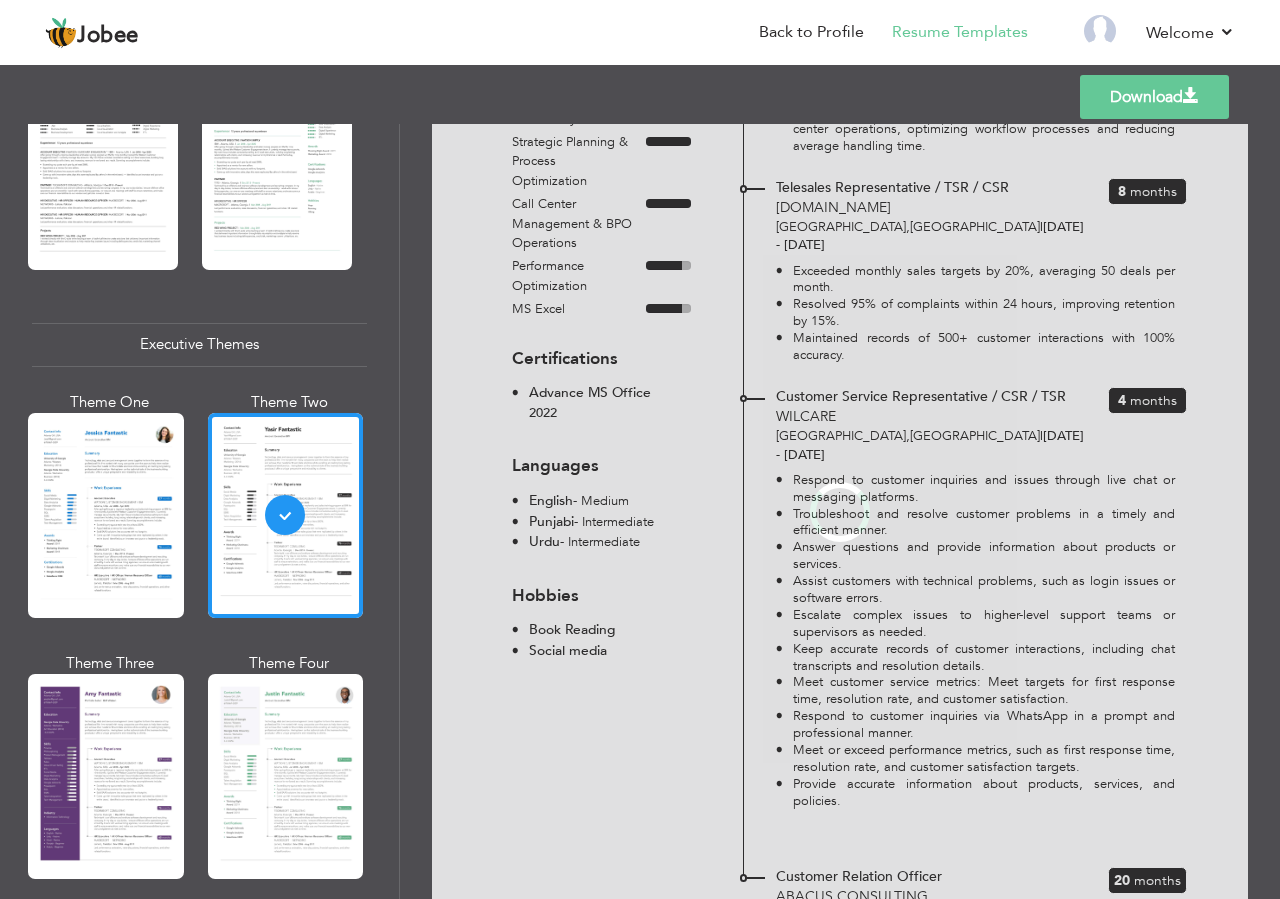 scroll, scrollTop: 0, scrollLeft: 0, axis: both 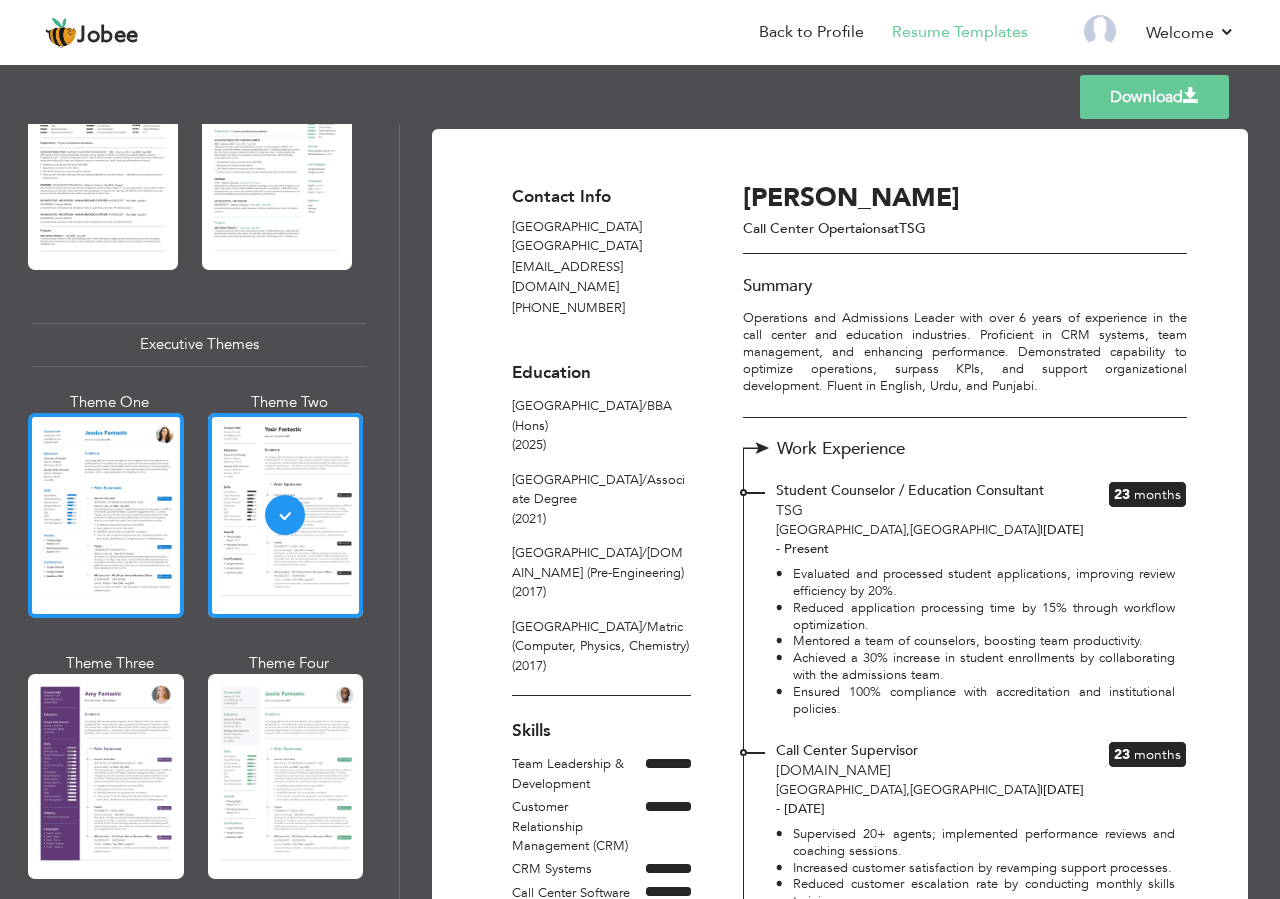 click at bounding box center (106, 515) 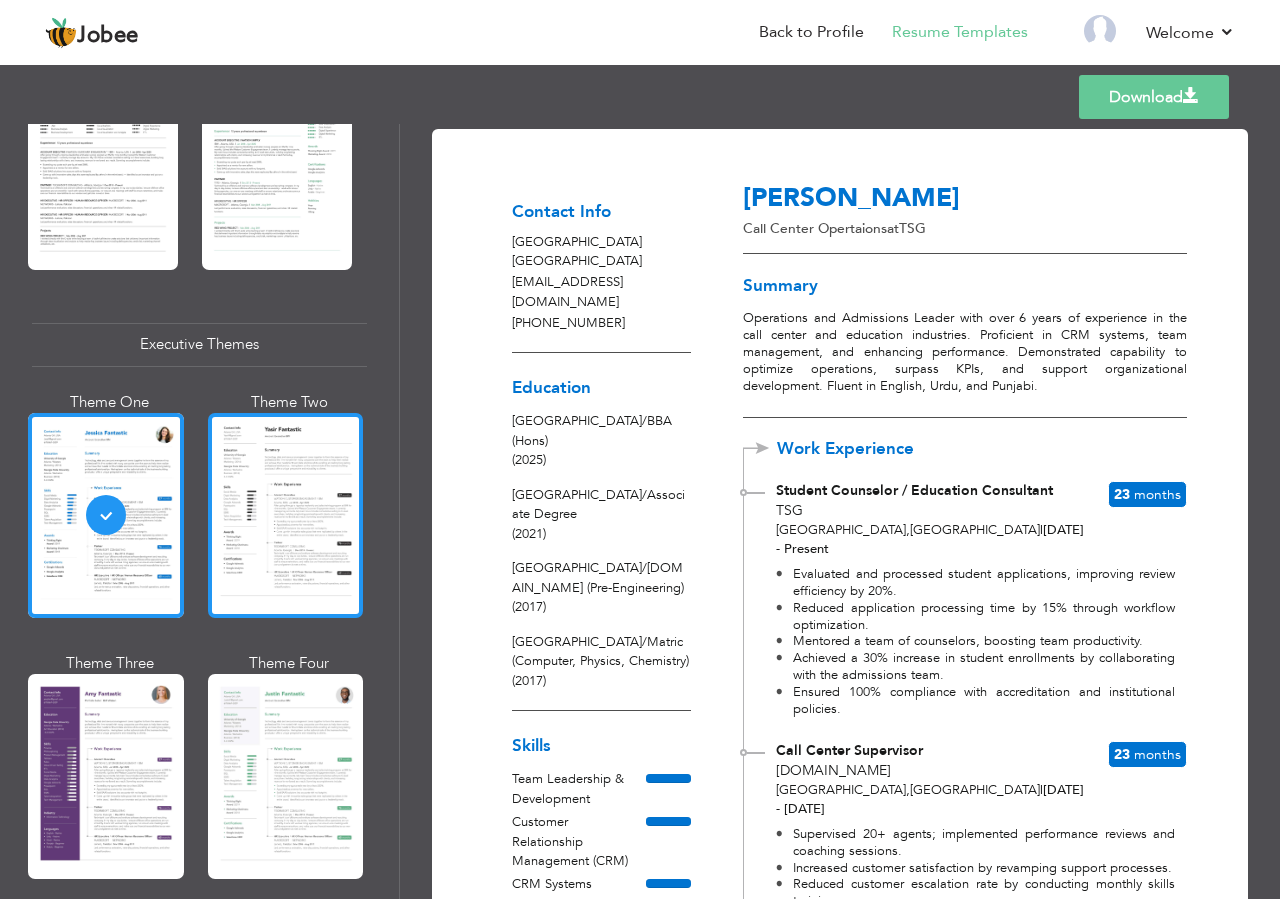 click at bounding box center [286, 515] 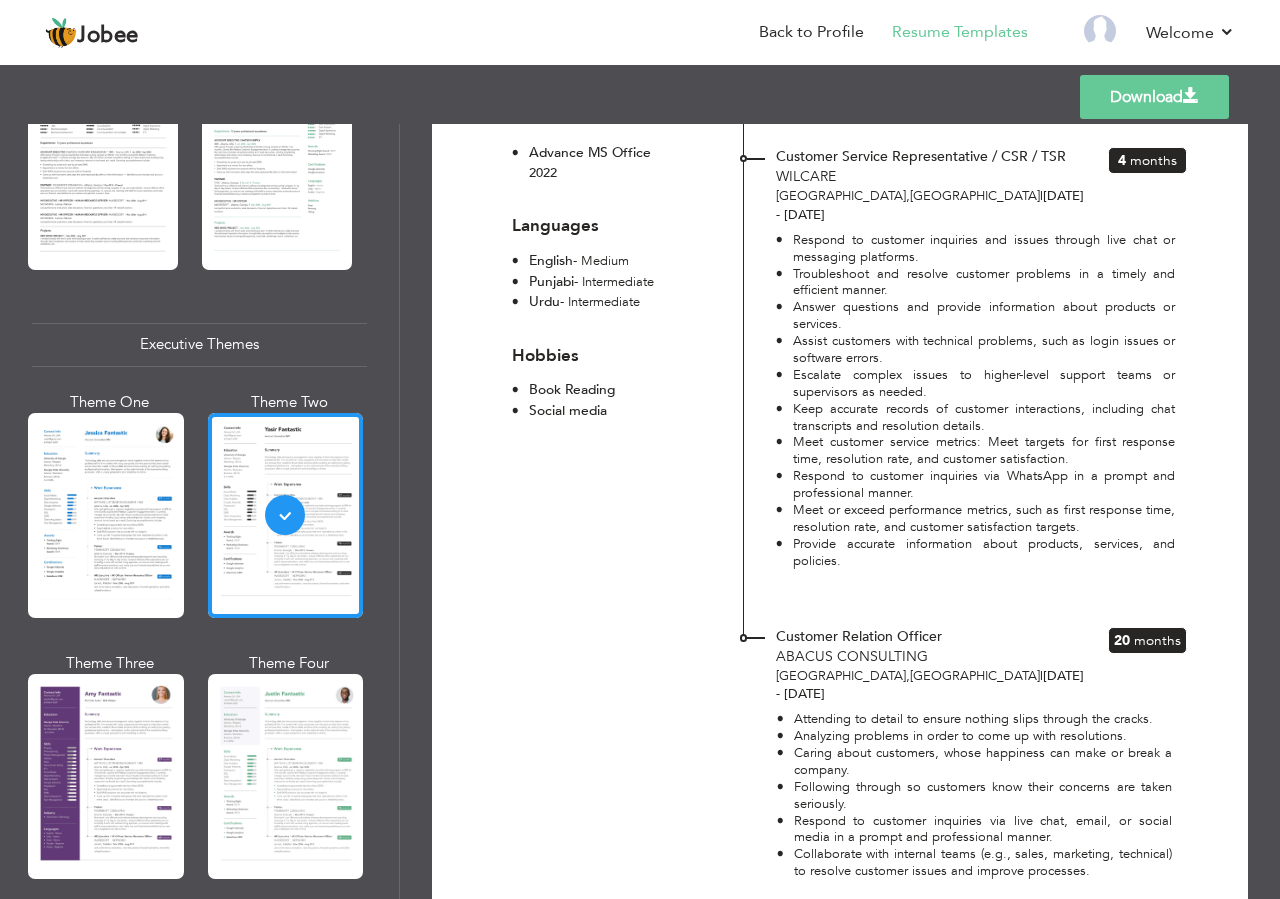 scroll, scrollTop: 1126, scrollLeft: 0, axis: vertical 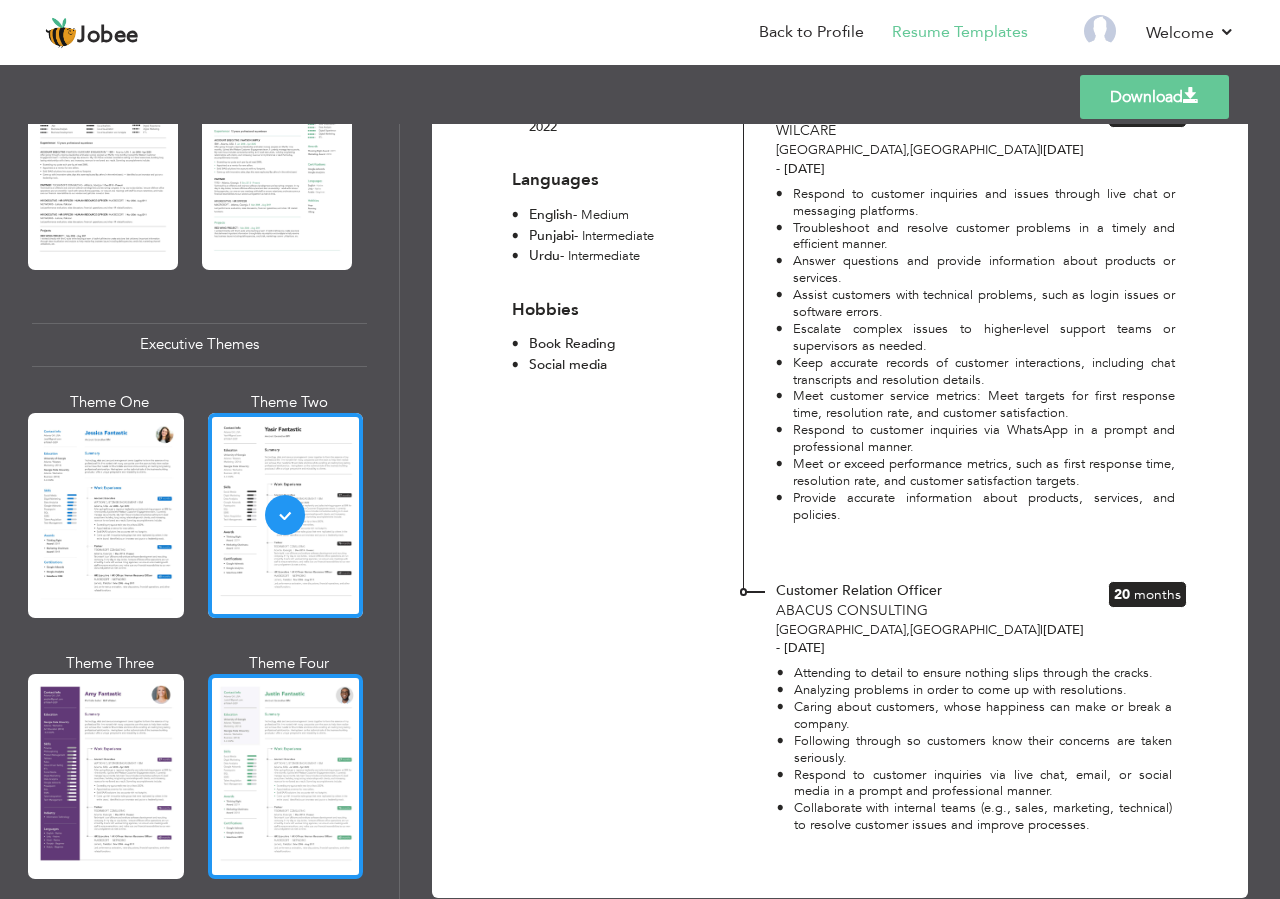 click at bounding box center [286, 776] 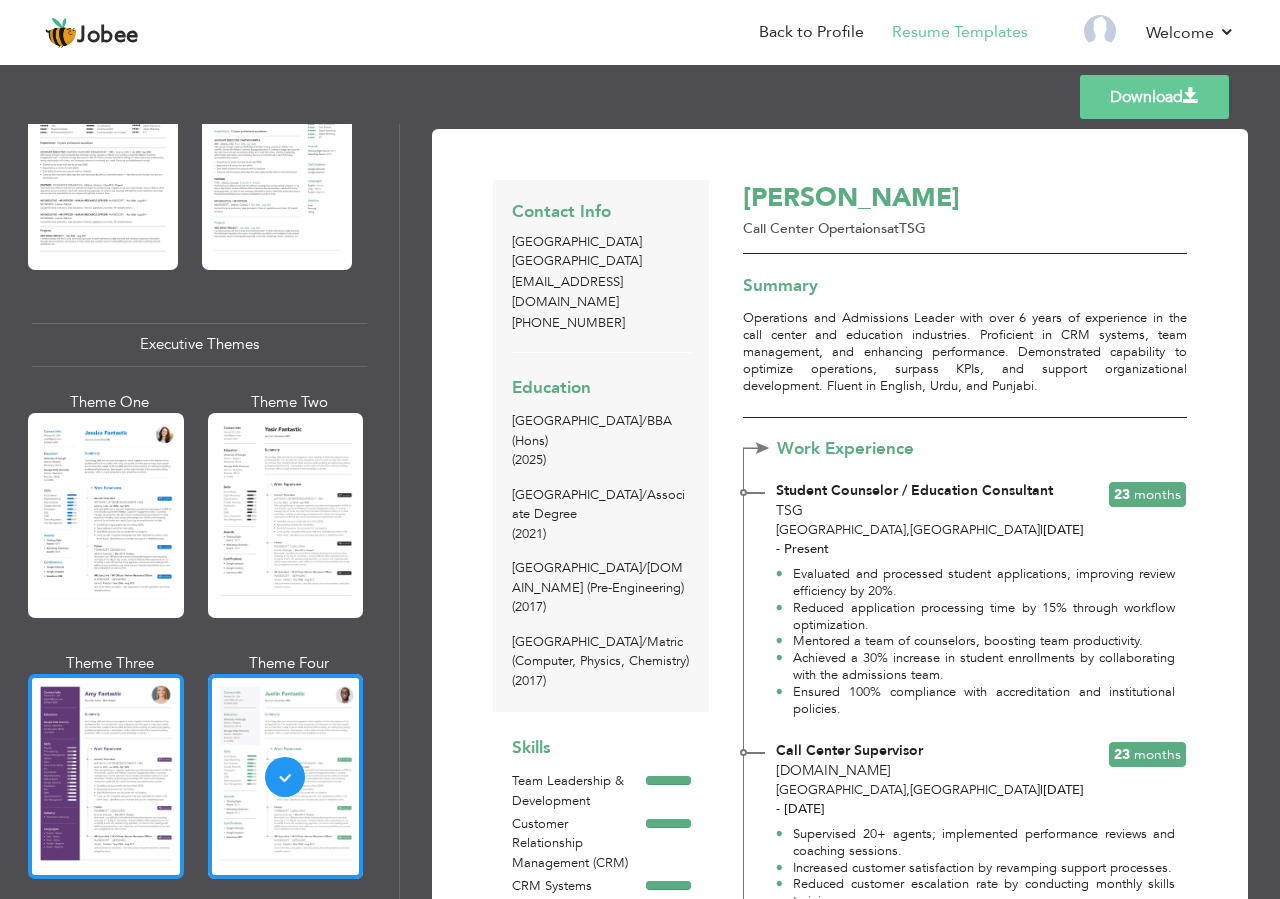 click at bounding box center (106, 776) 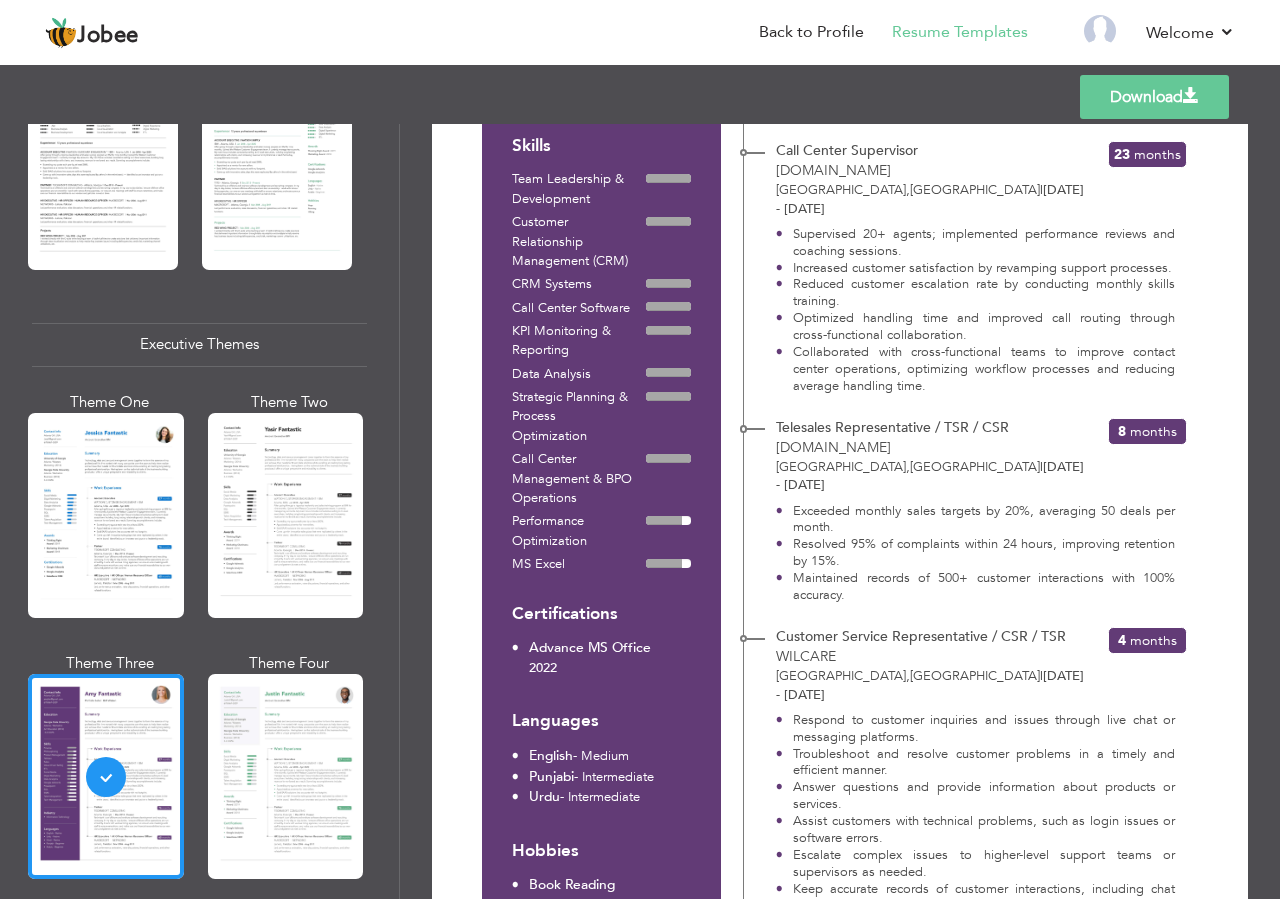 scroll, scrollTop: 840, scrollLeft: 0, axis: vertical 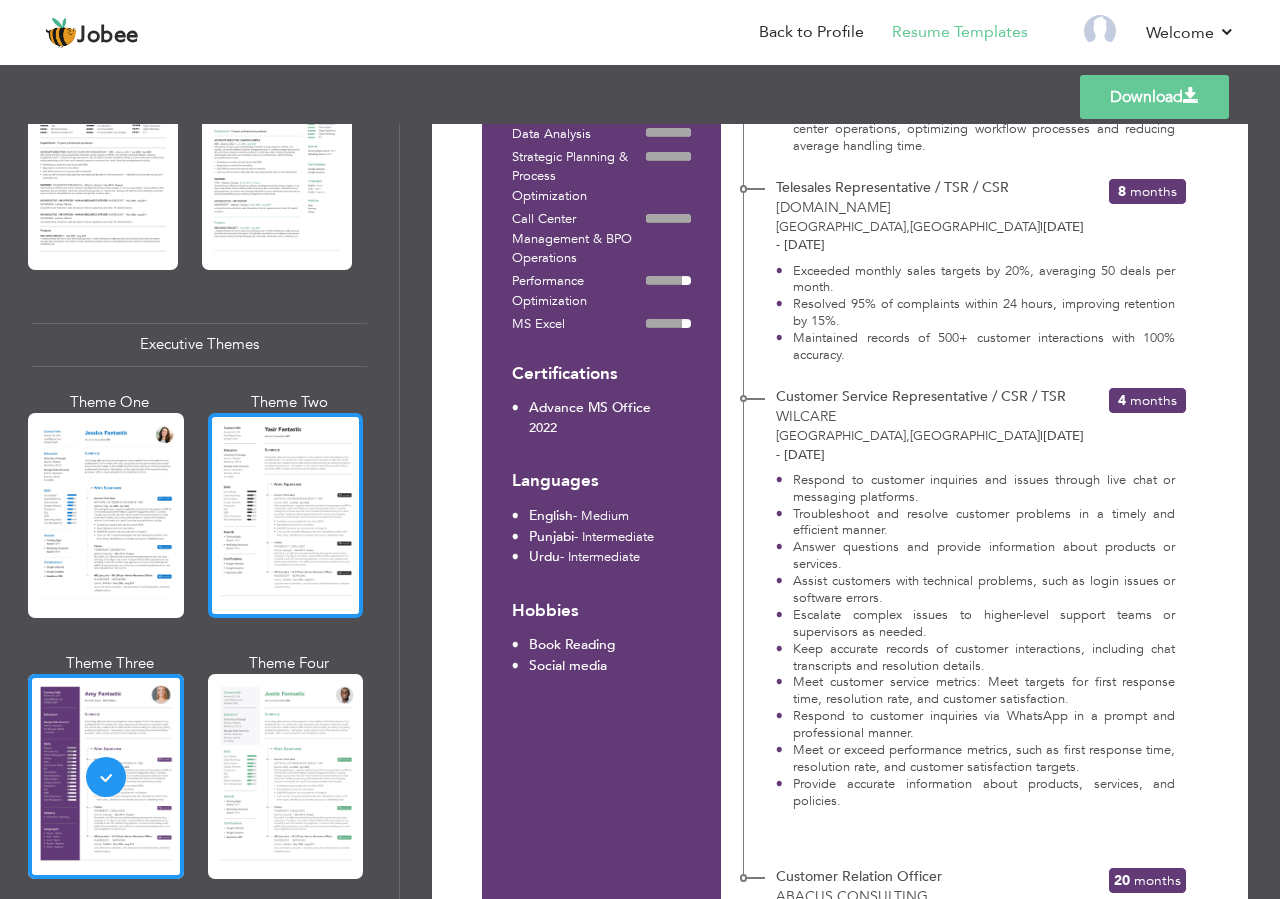 click at bounding box center (286, 515) 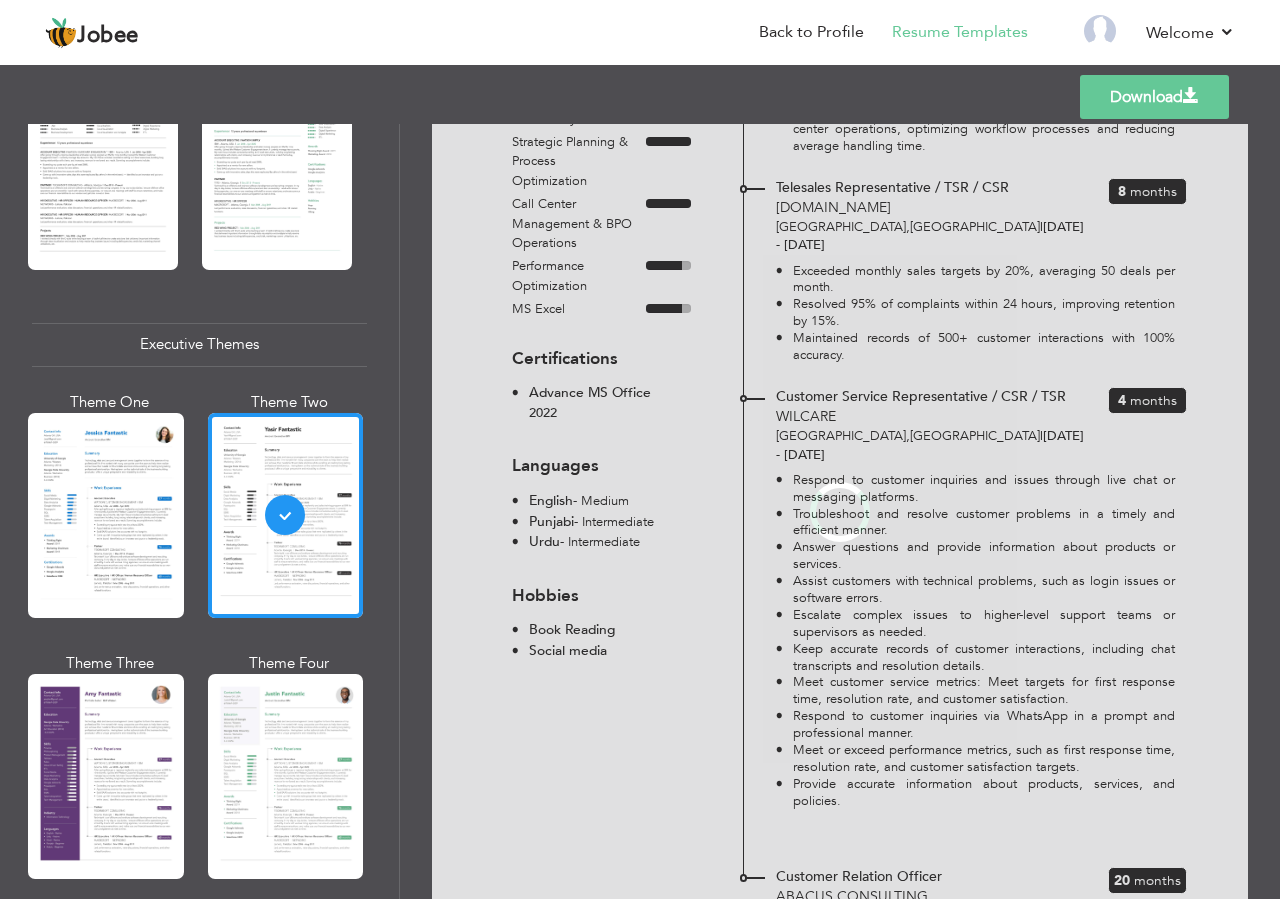 scroll, scrollTop: 0, scrollLeft: 0, axis: both 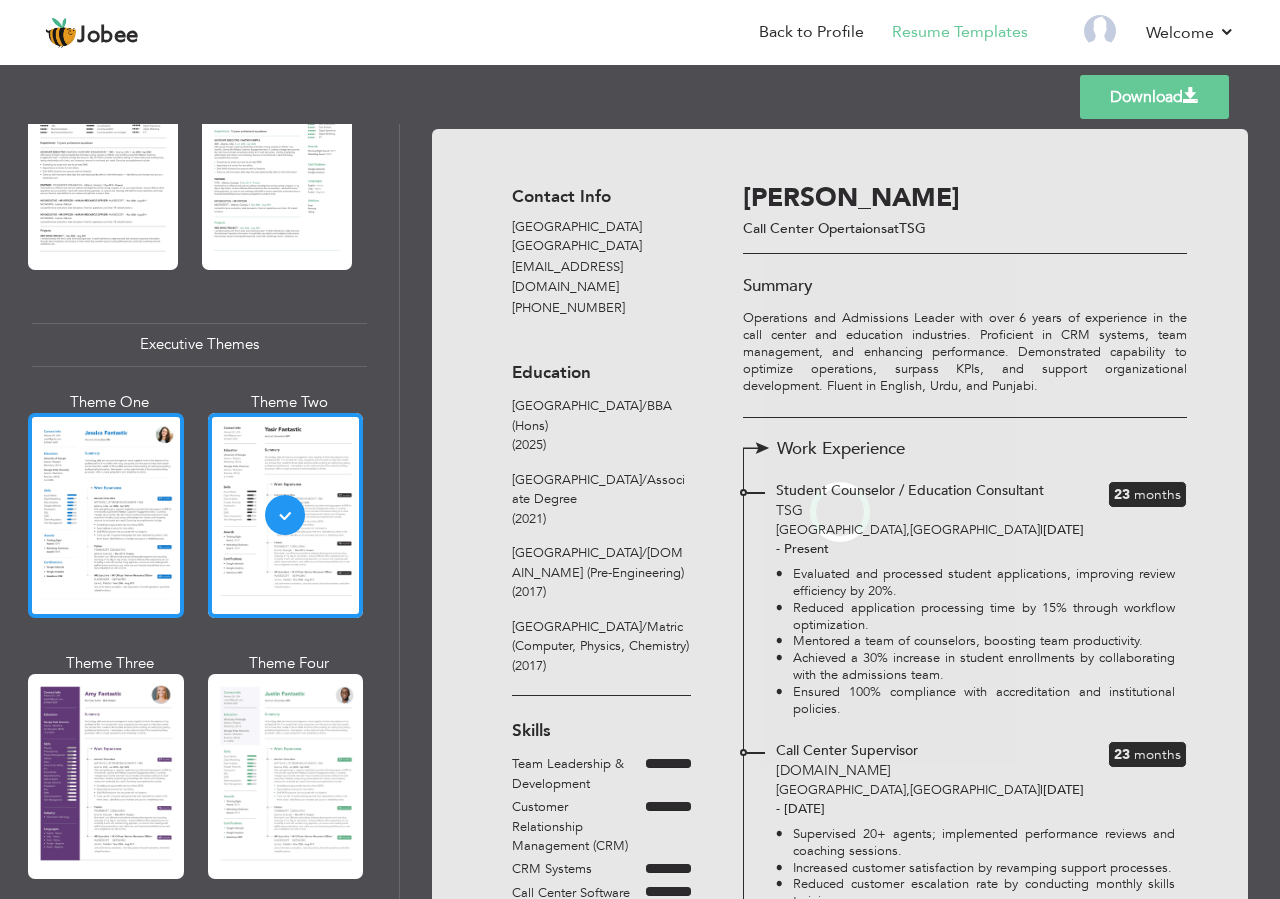 click at bounding box center (106, 515) 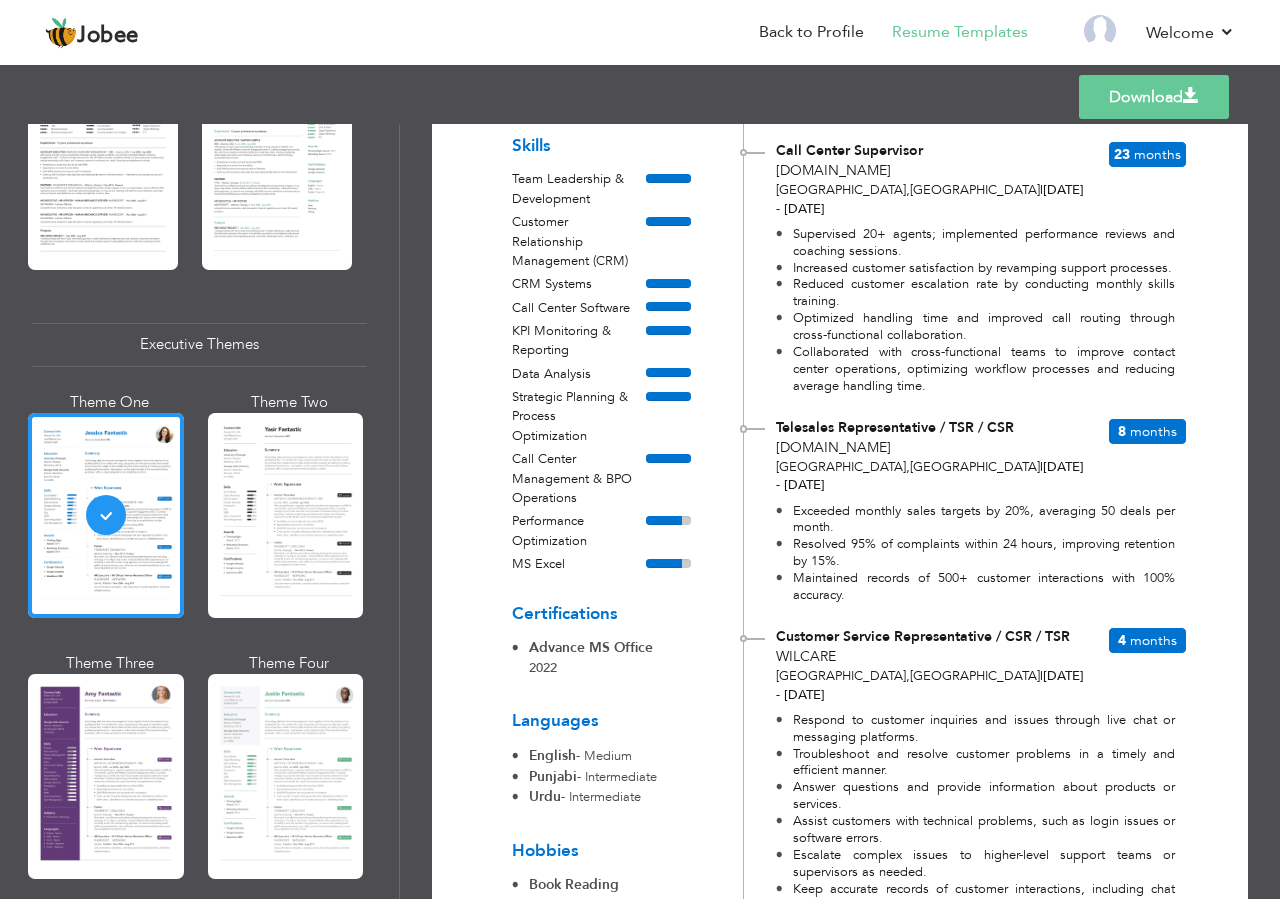 scroll, scrollTop: 960, scrollLeft: 0, axis: vertical 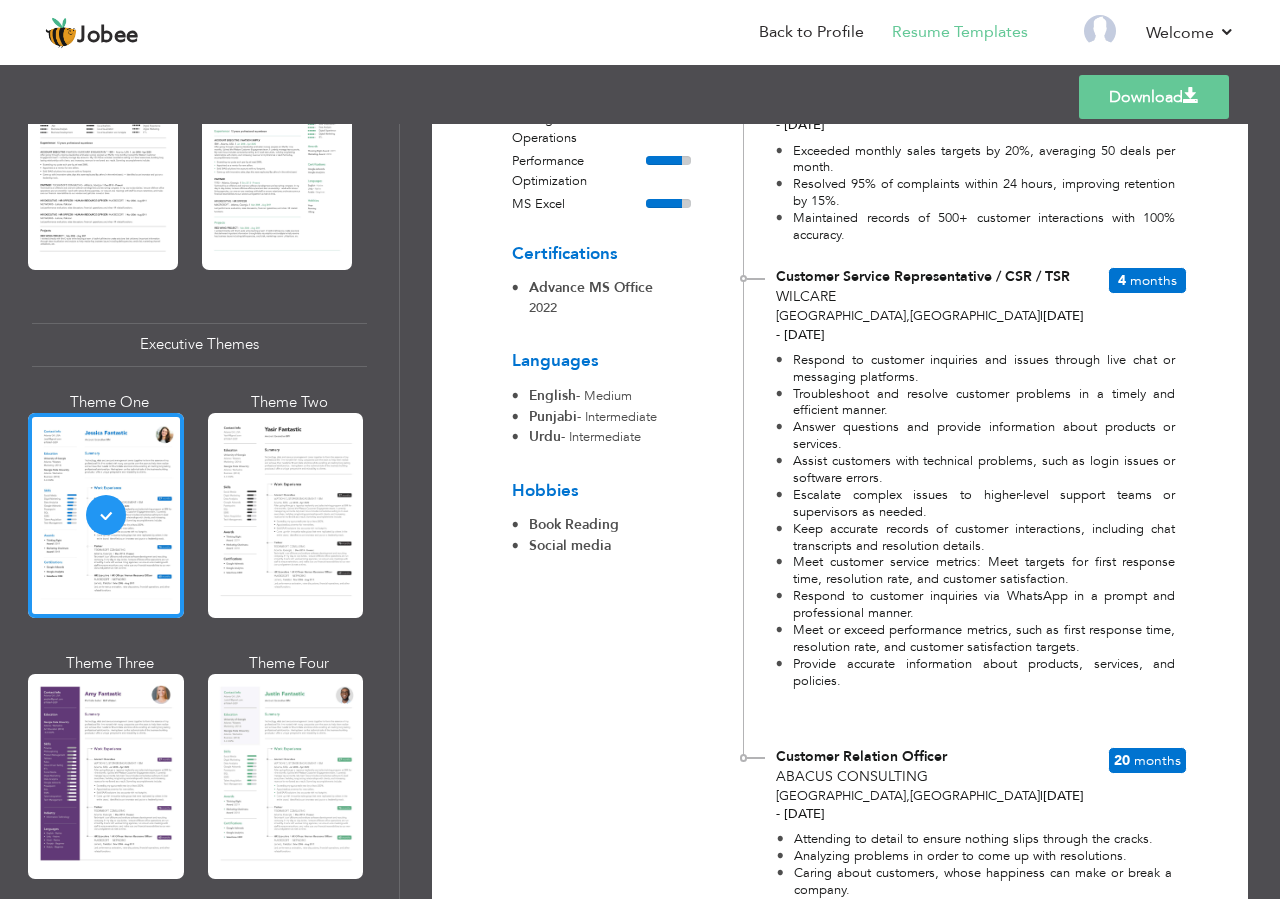 click on "Download" at bounding box center (1154, 97) 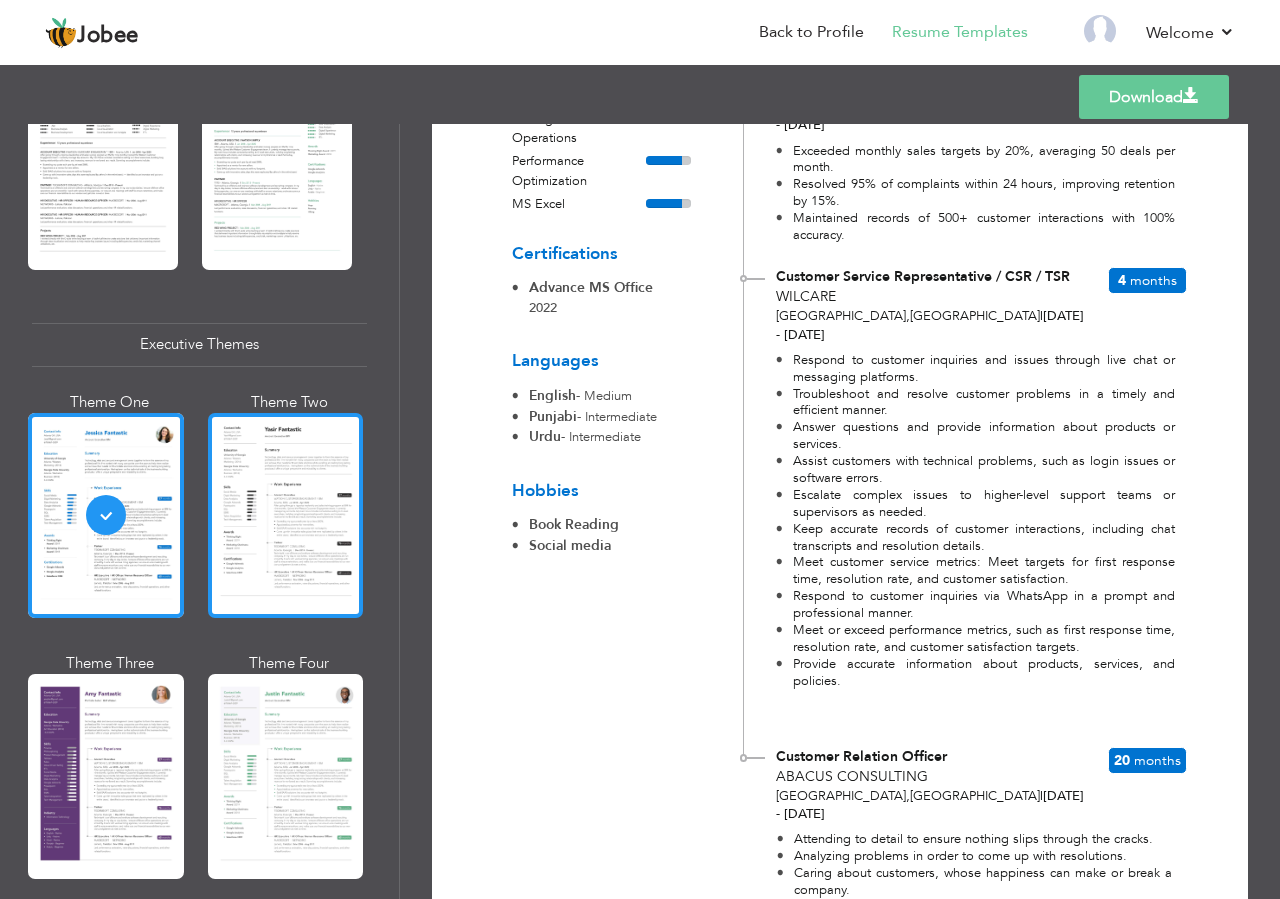 click at bounding box center [286, 515] 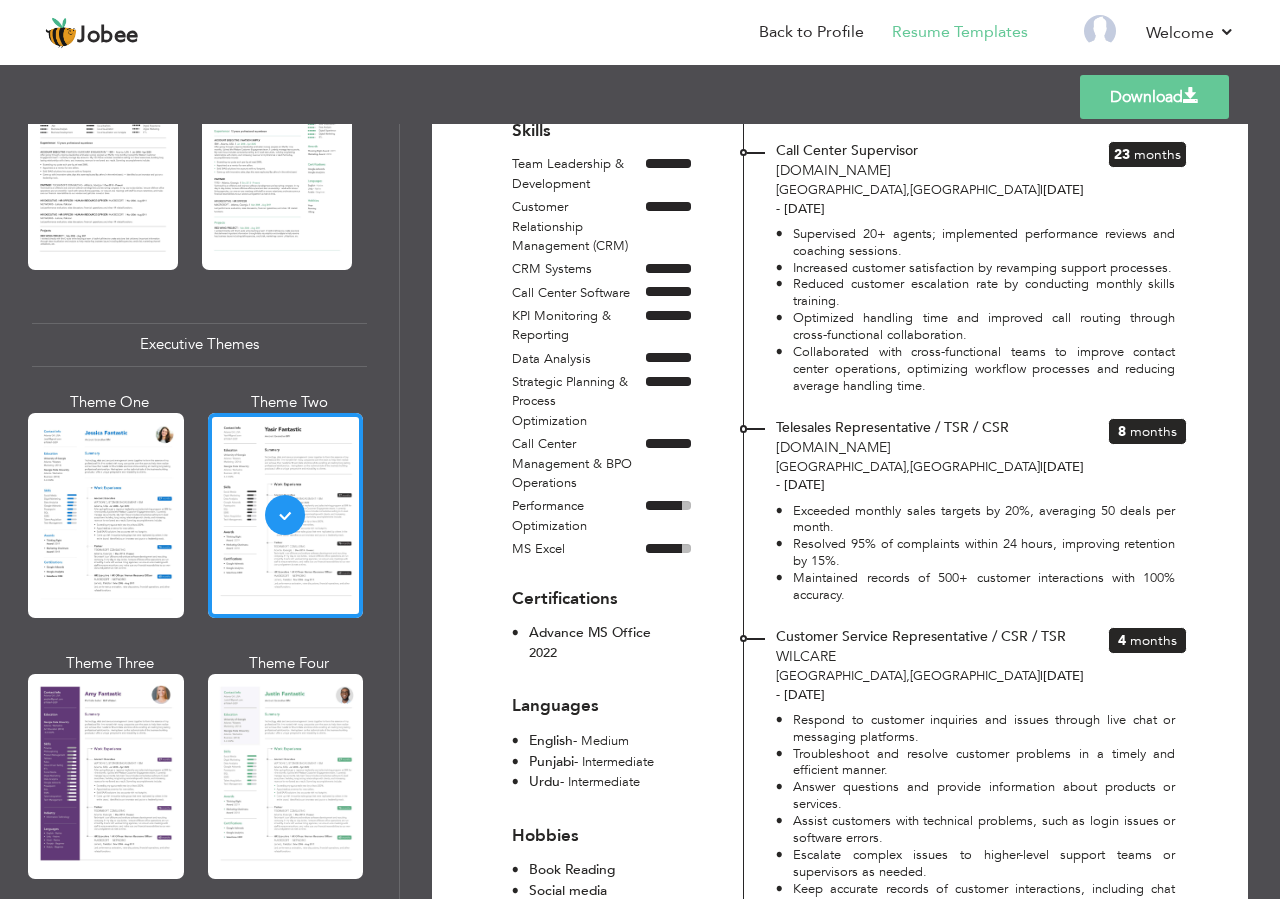 scroll, scrollTop: 0, scrollLeft: 0, axis: both 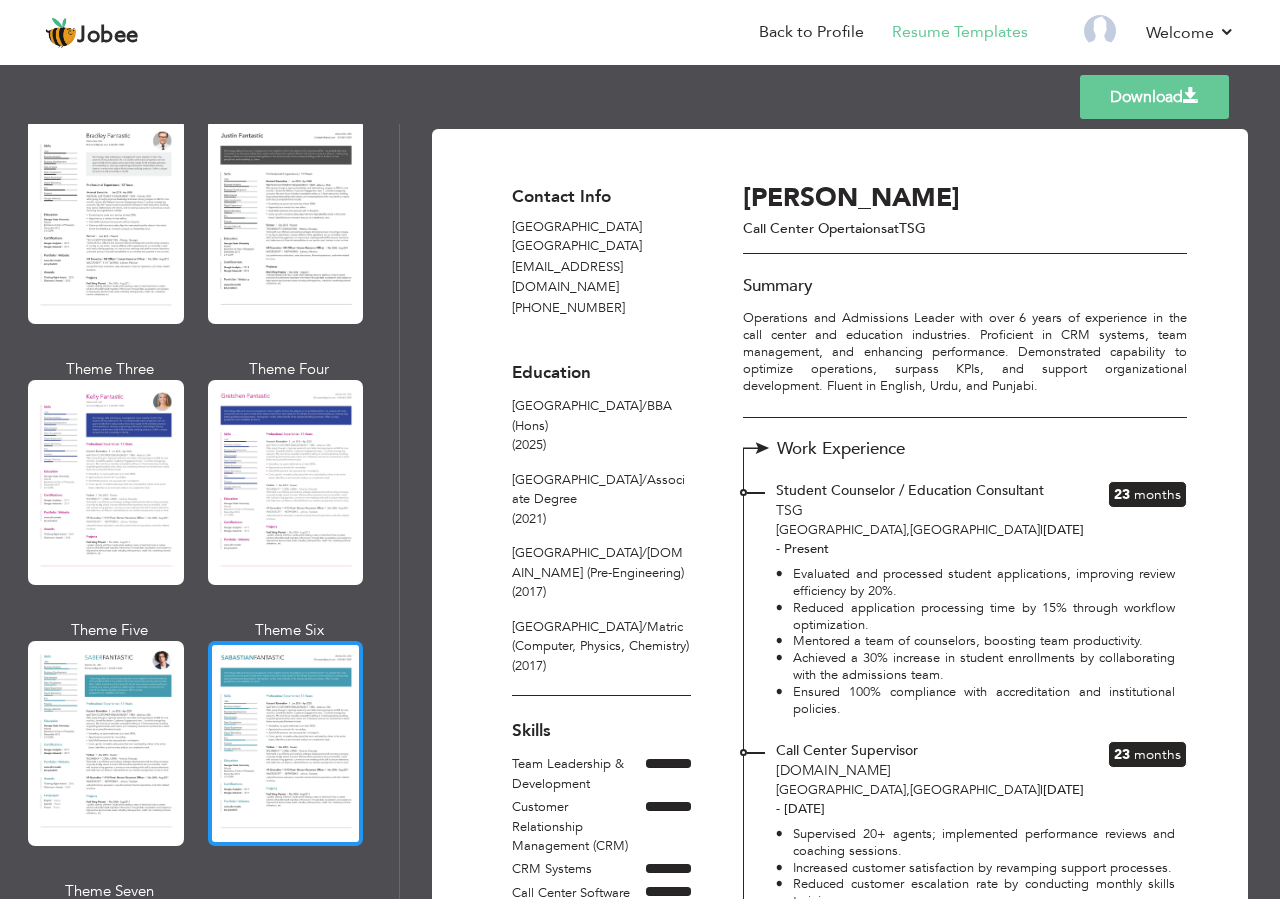 click at bounding box center [286, 743] 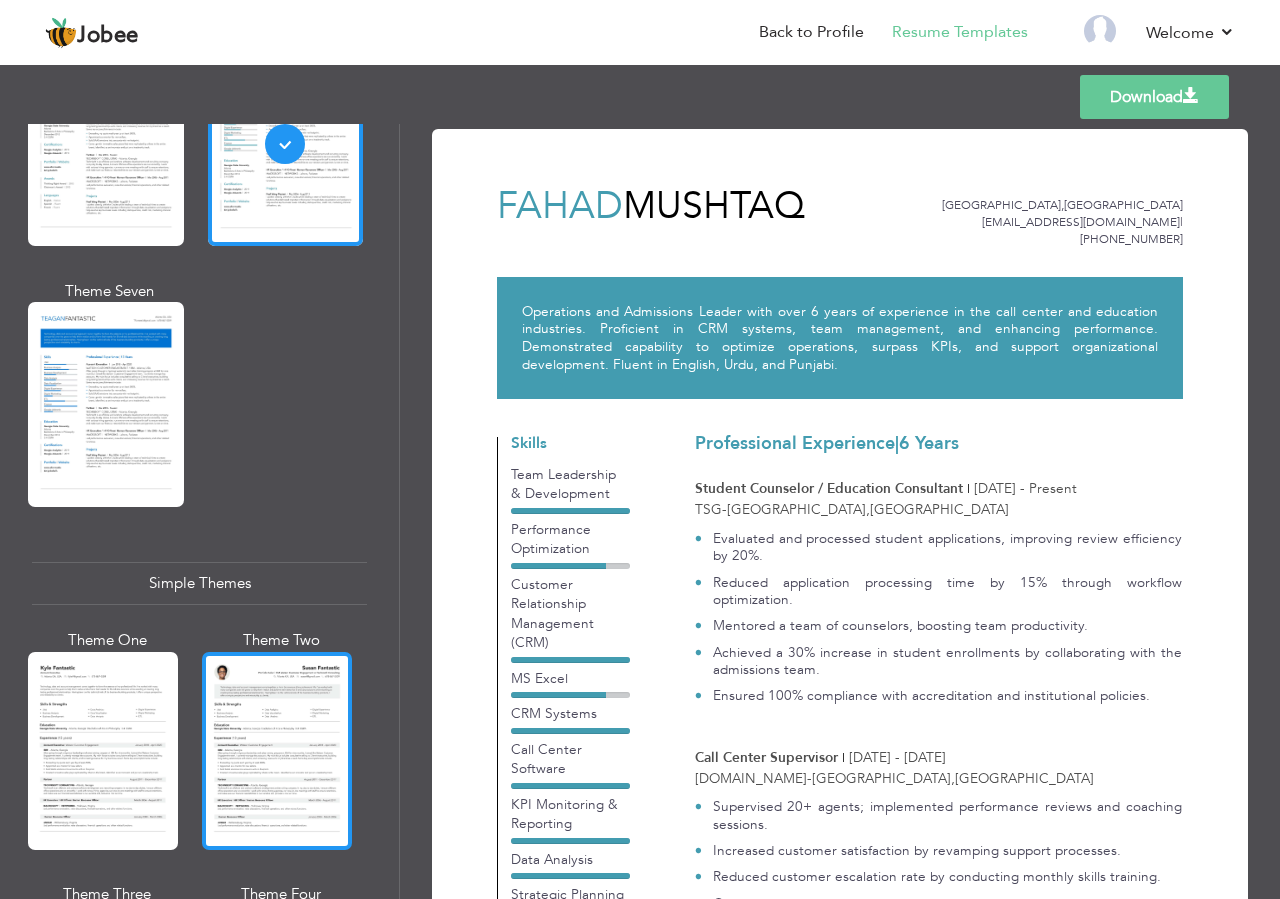 scroll, scrollTop: 3206, scrollLeft: 0, axis: vertical 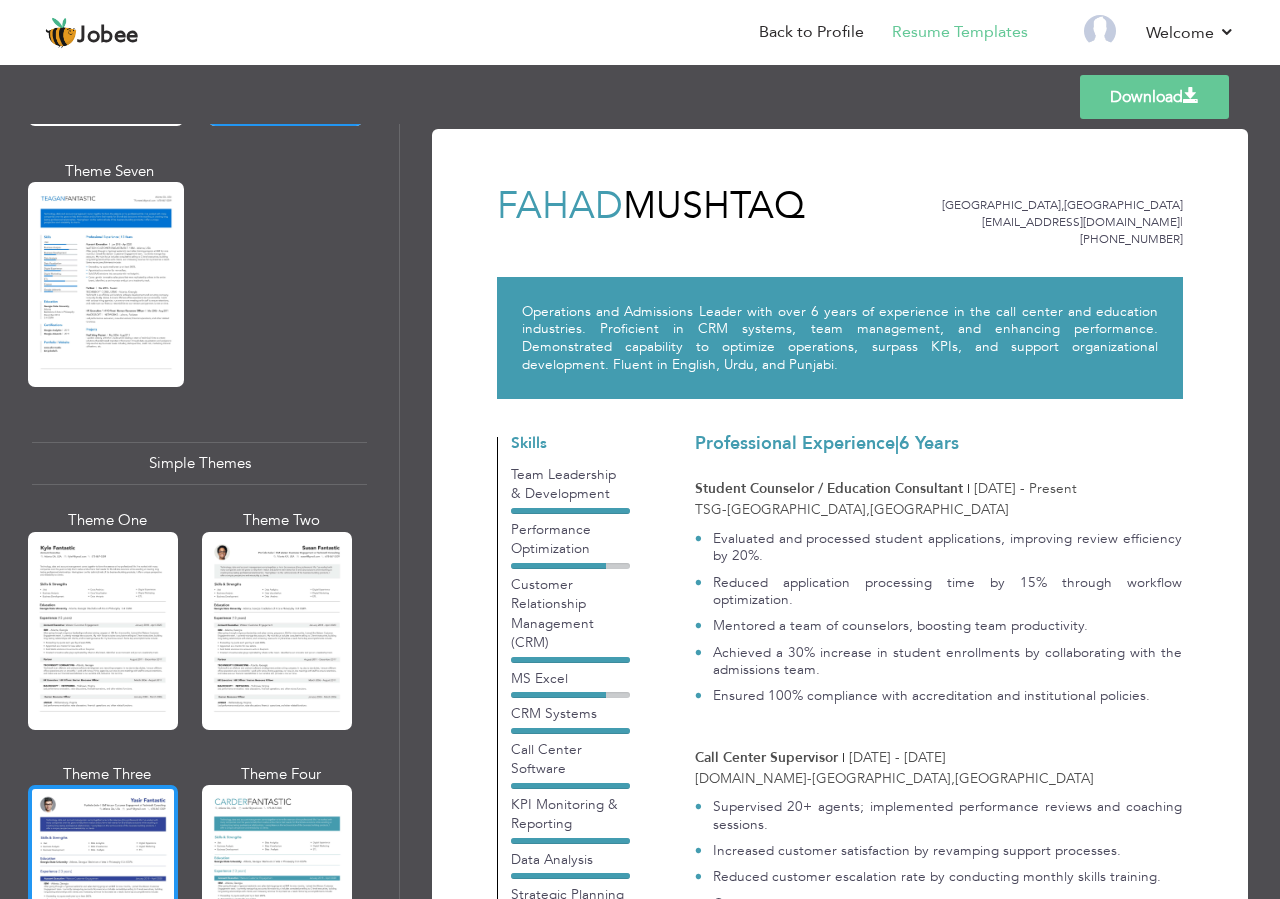 click at bounding box center (103, 884) 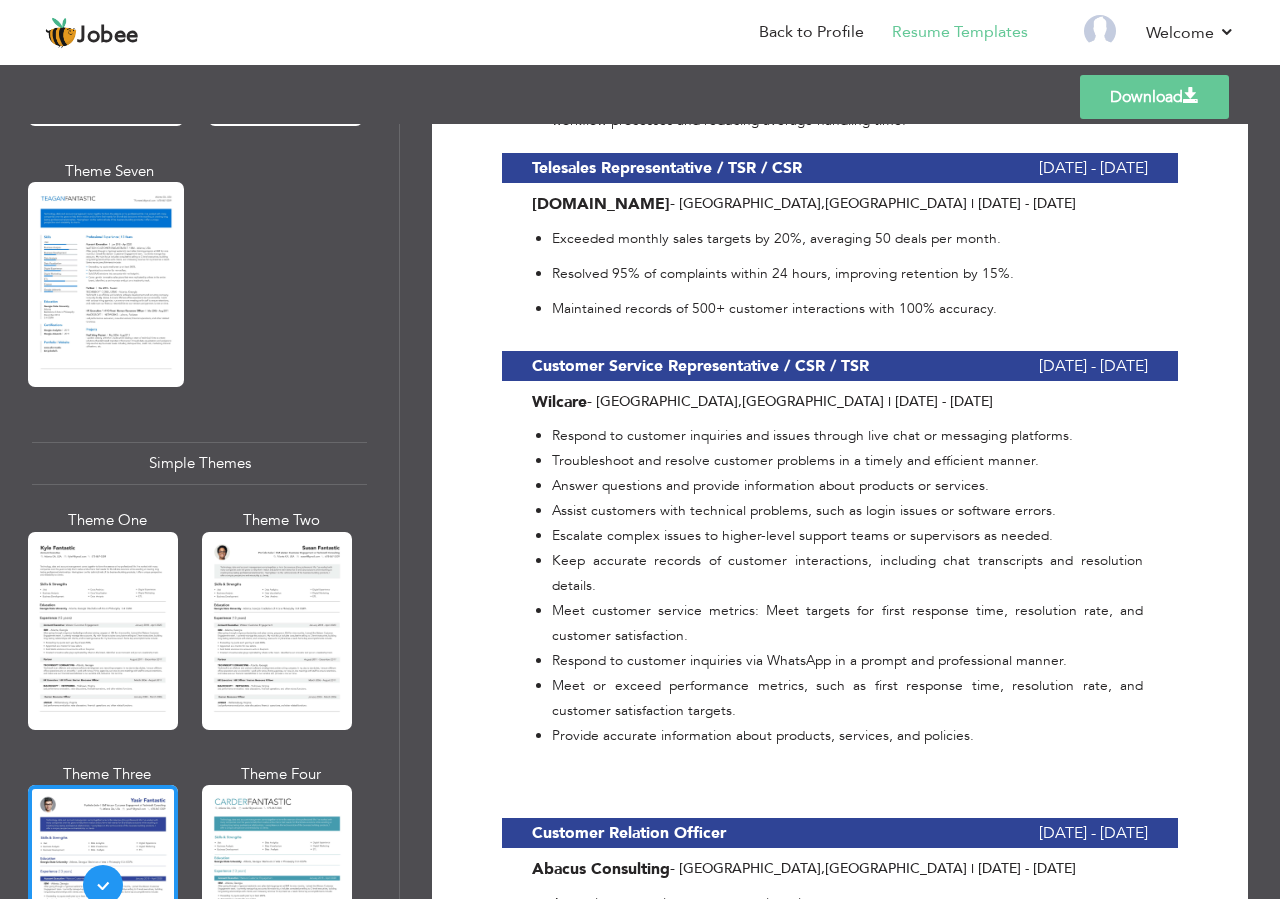 scroll, scrollTop: 1440, scrollLeft: 0, axis: vertical 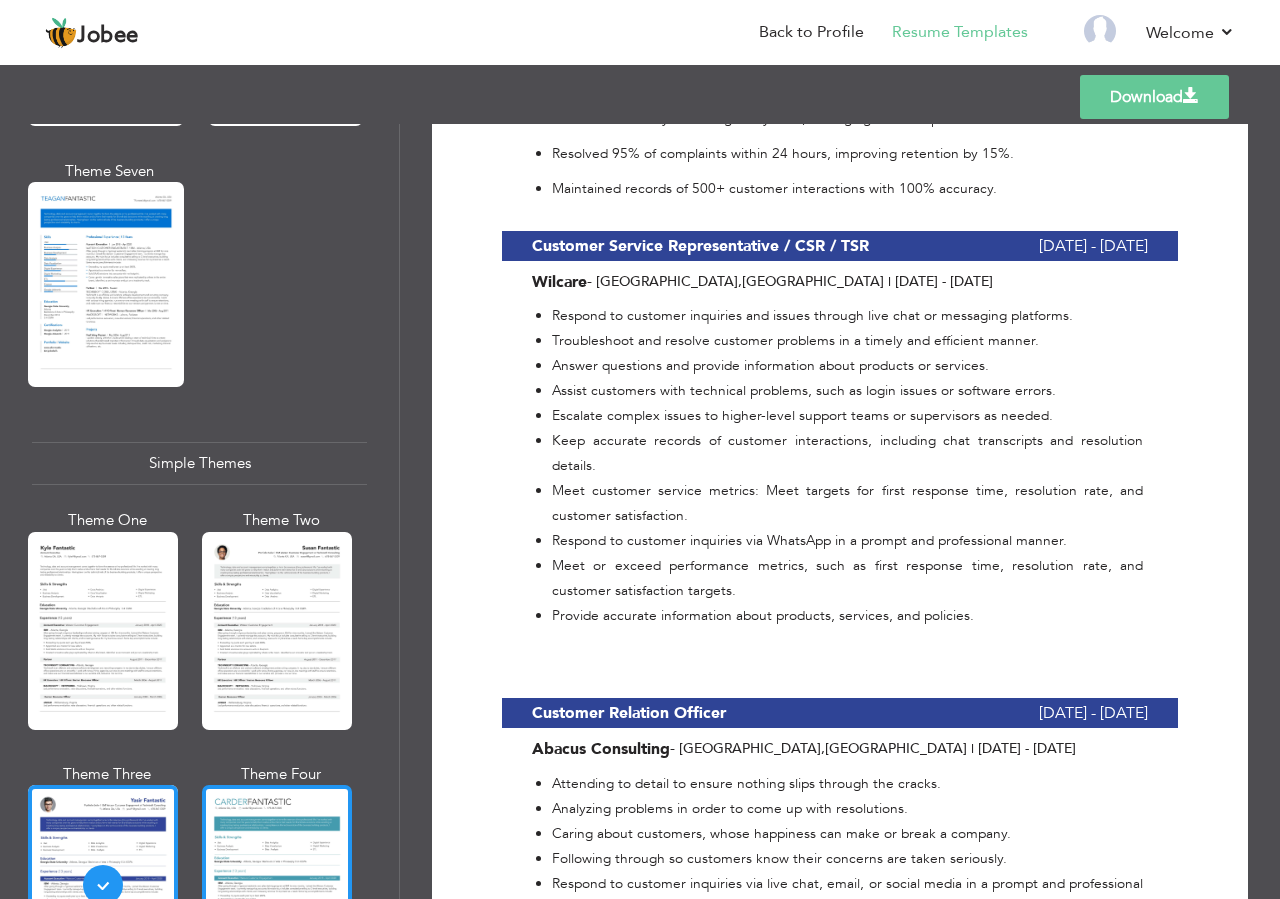click at bounding box center (277, 884) 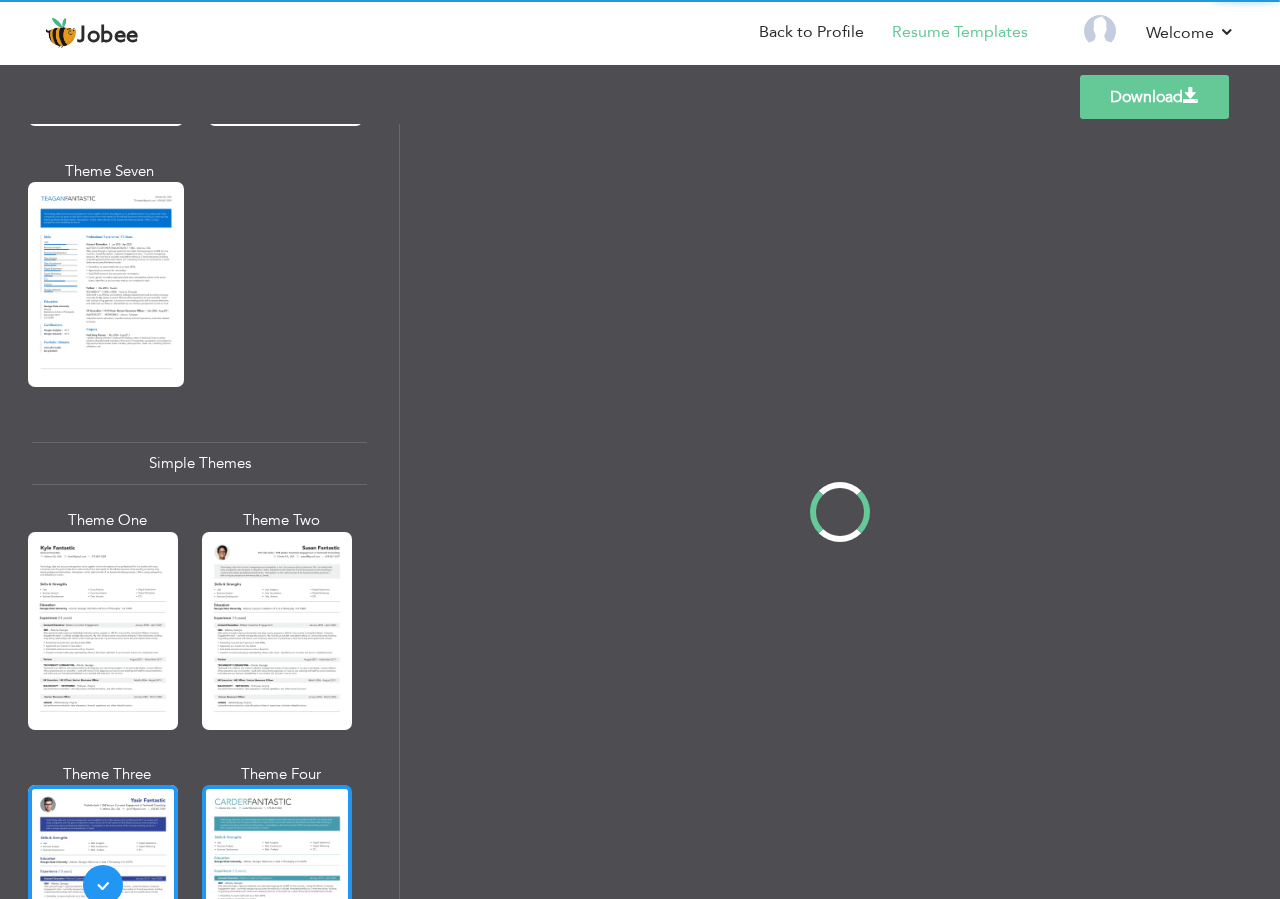 scroll, scrollTop: 0, scrollLeft: 0, axis: both 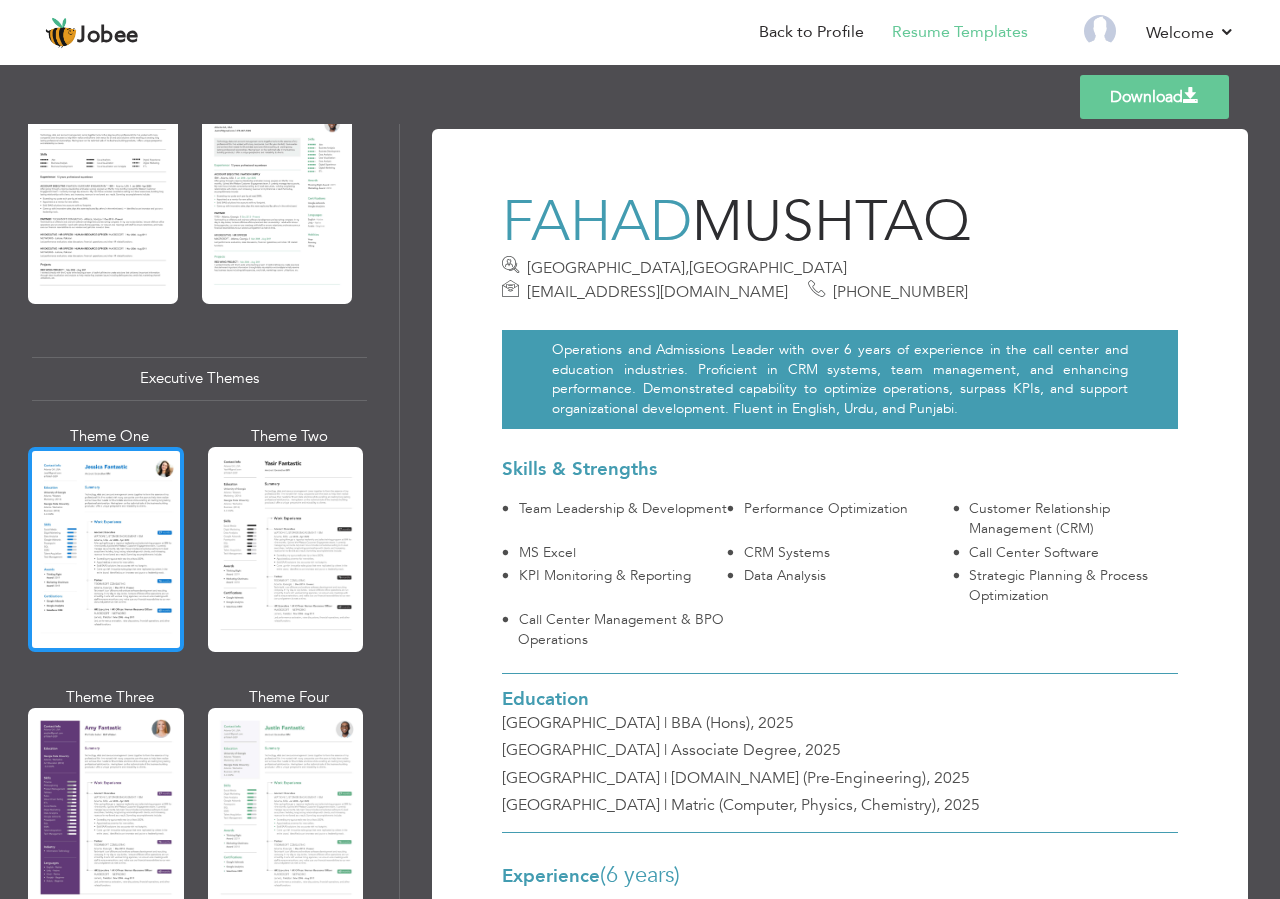 click at bounding box center [106, 549] 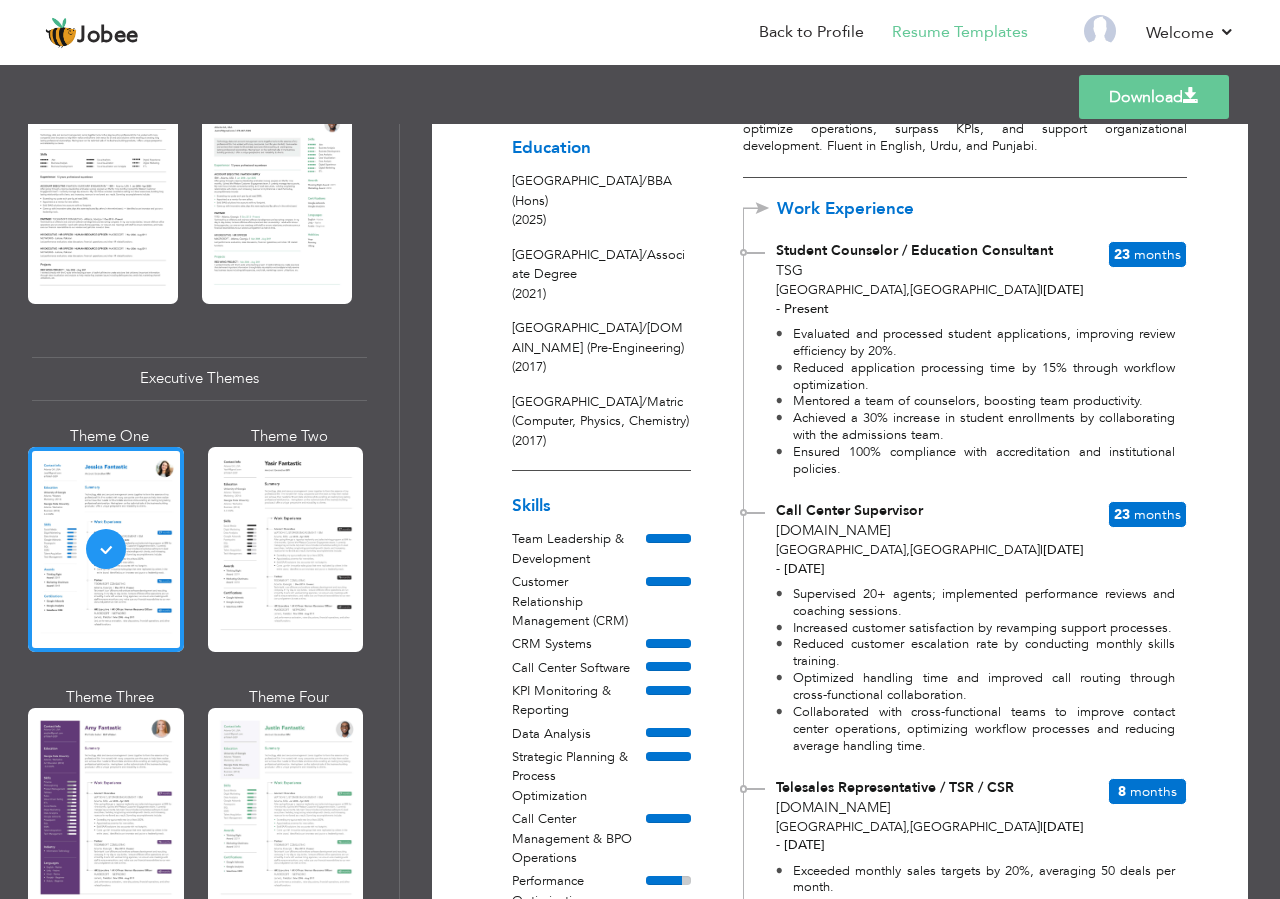 scroll, scrollTop: 120, scrollLeft: 0, axis: vertical 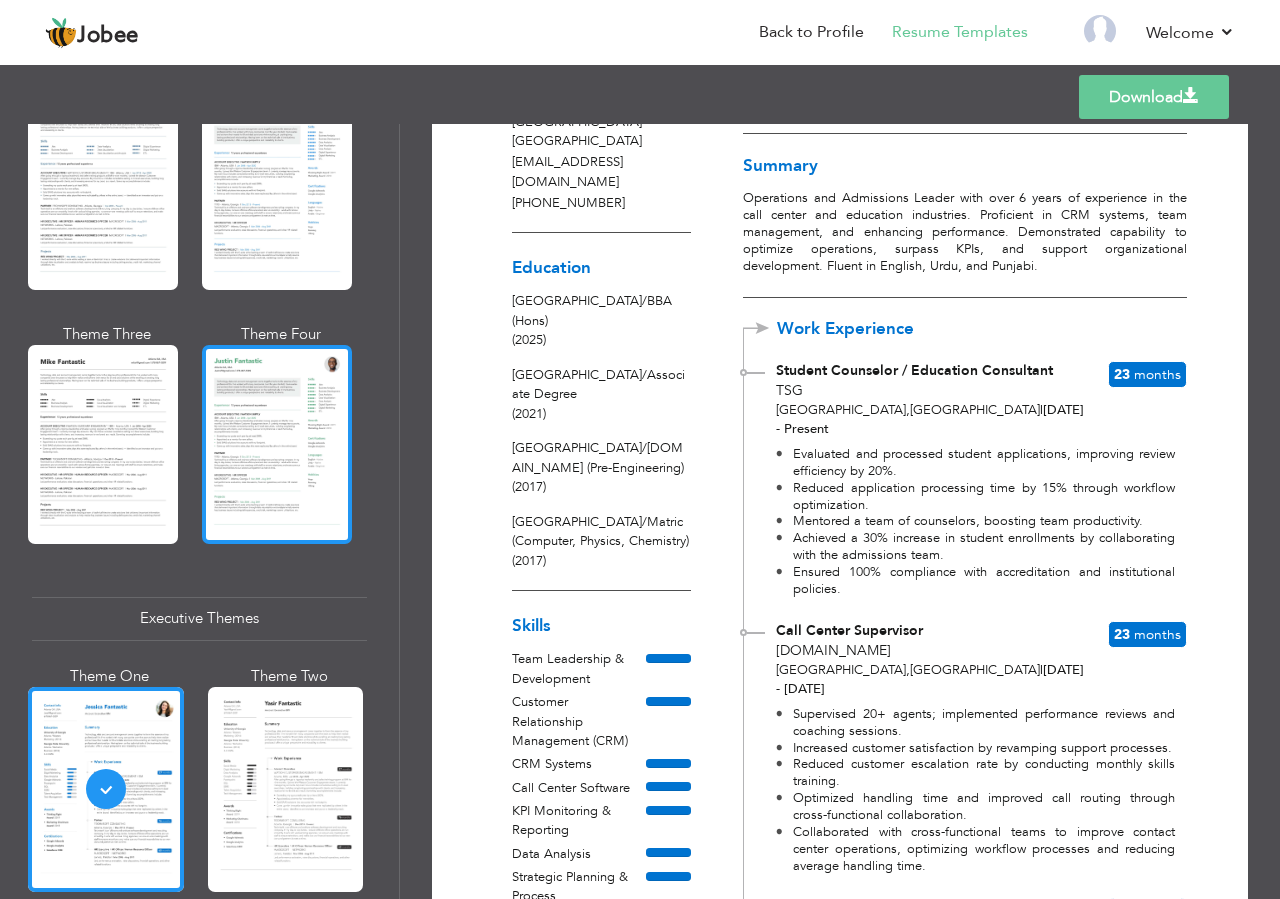 click at bounding box center (277, 444) 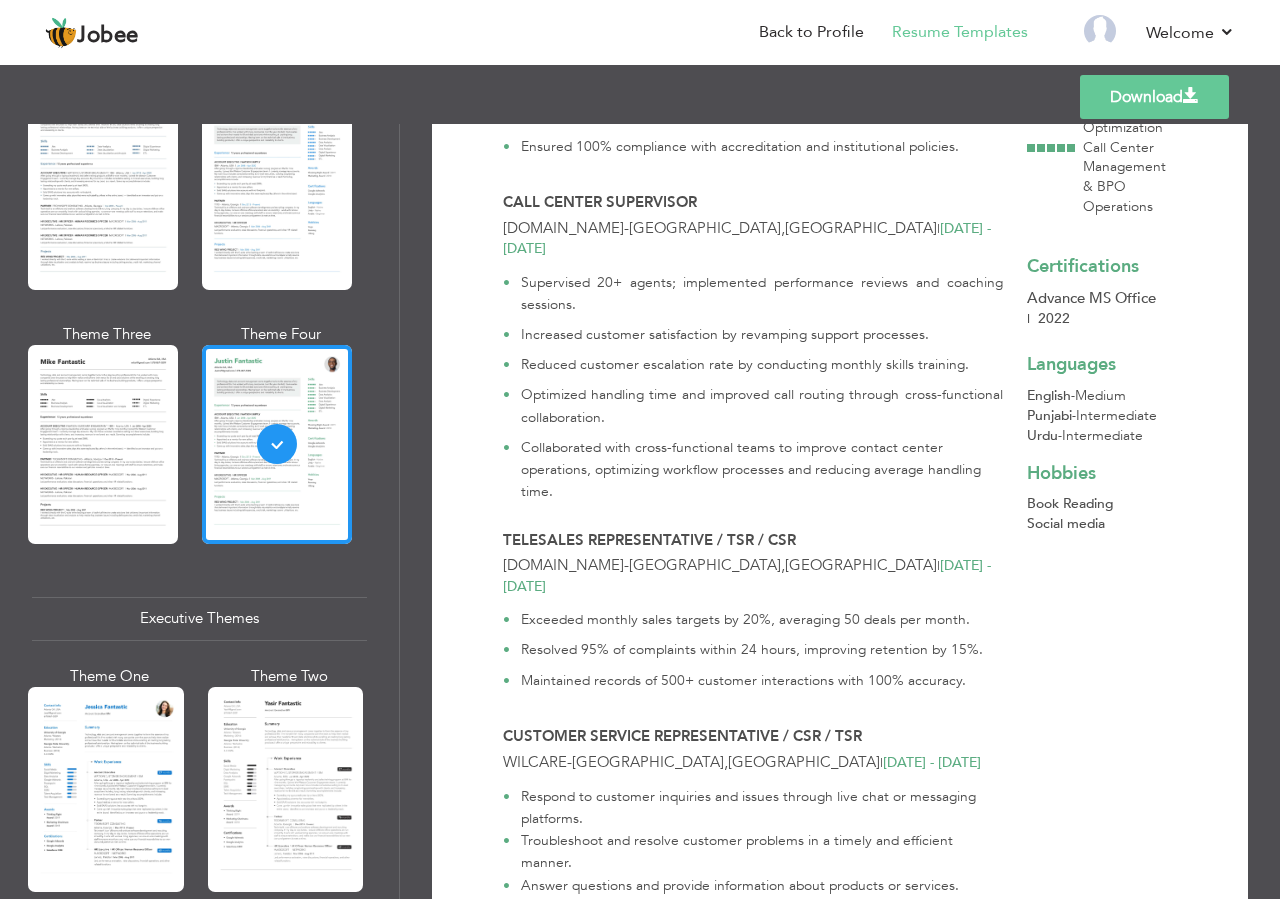 scroll, scrollTop: 120, scrollLeft: 0, axis: vertical 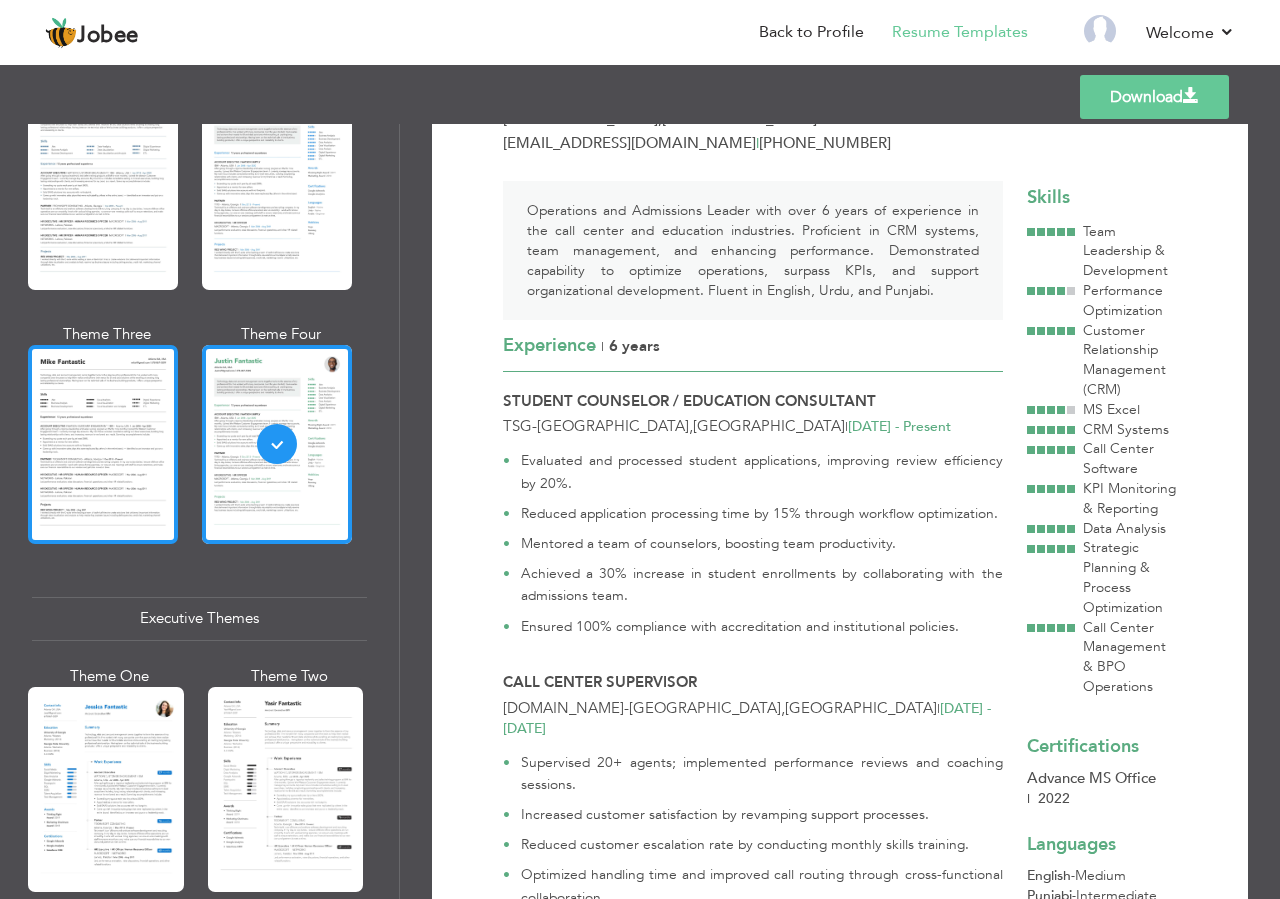 click at bounding box center [103, 444] 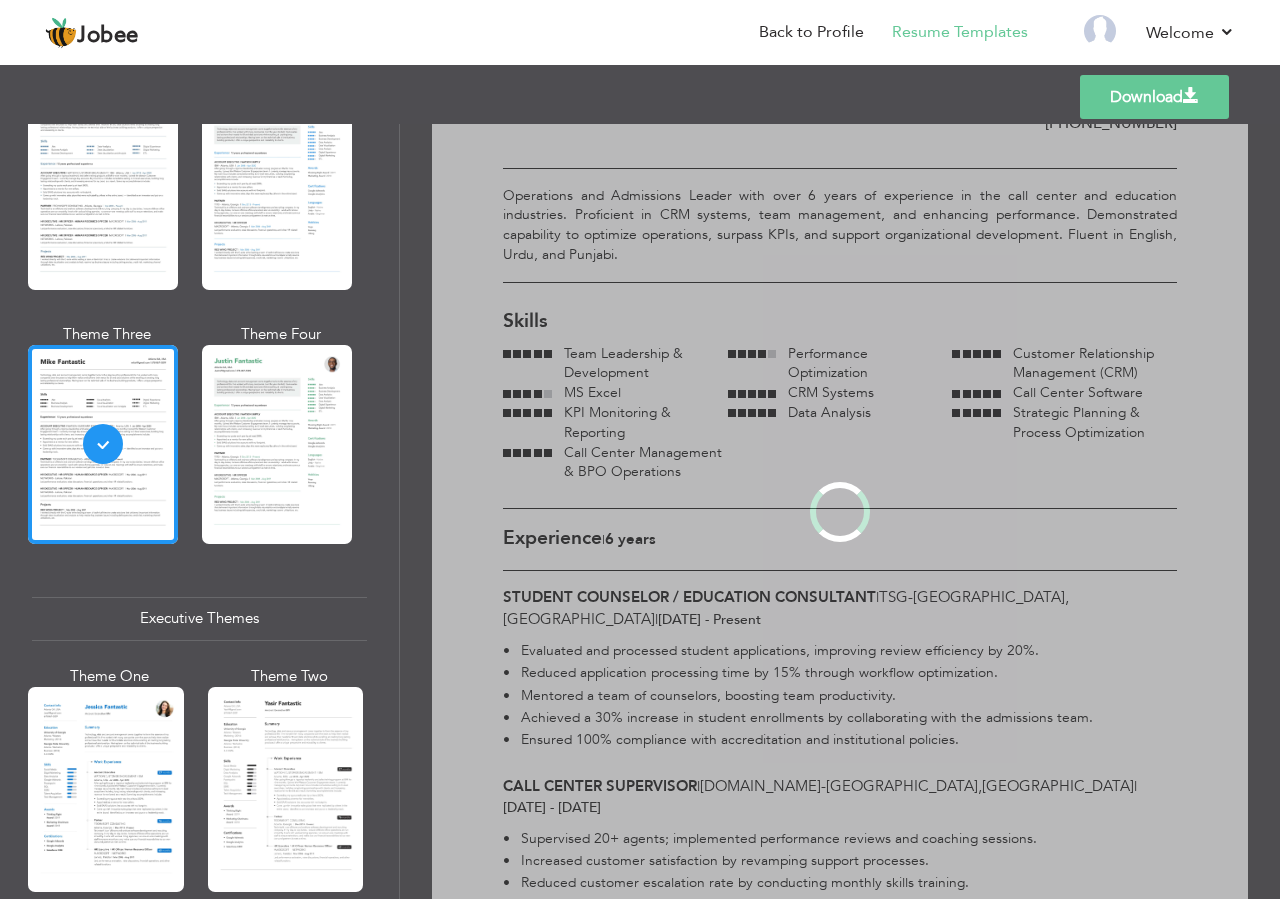 scroll, scrollTop: 0, scrollLeft: 0, axis: both 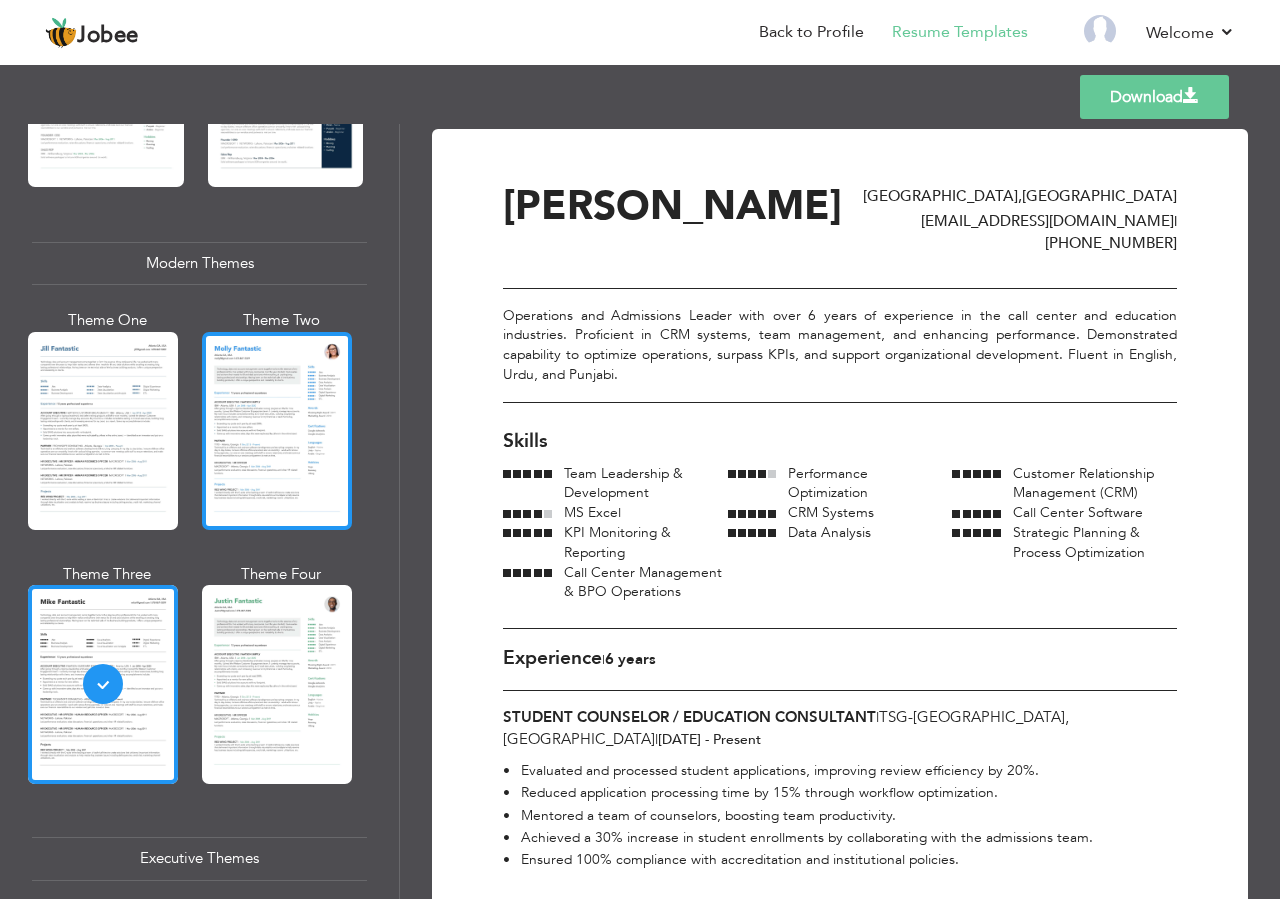 click at bounding box center [277, 431] 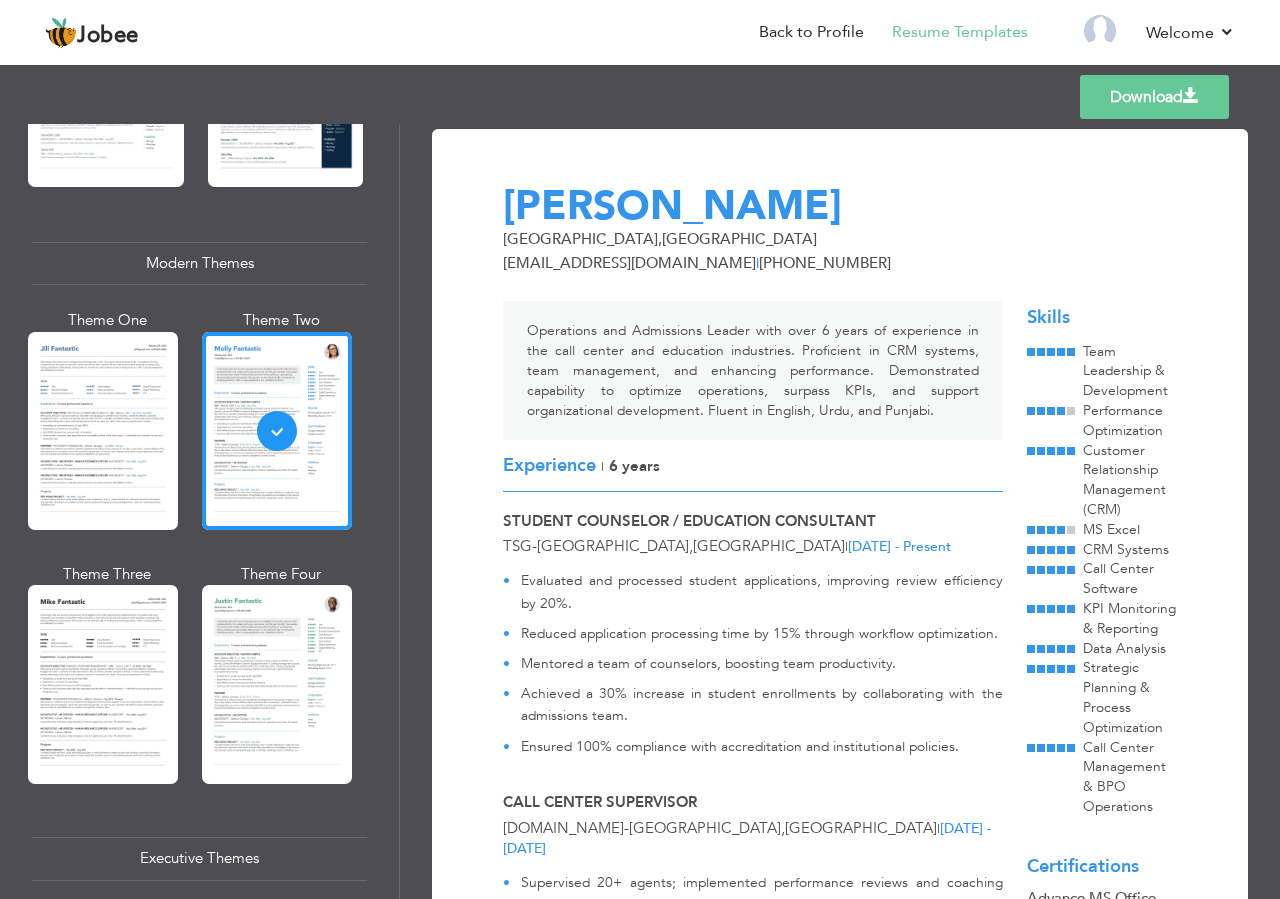 scroll, scrollTop: 240, scrollLeft: 0, axis: vertical 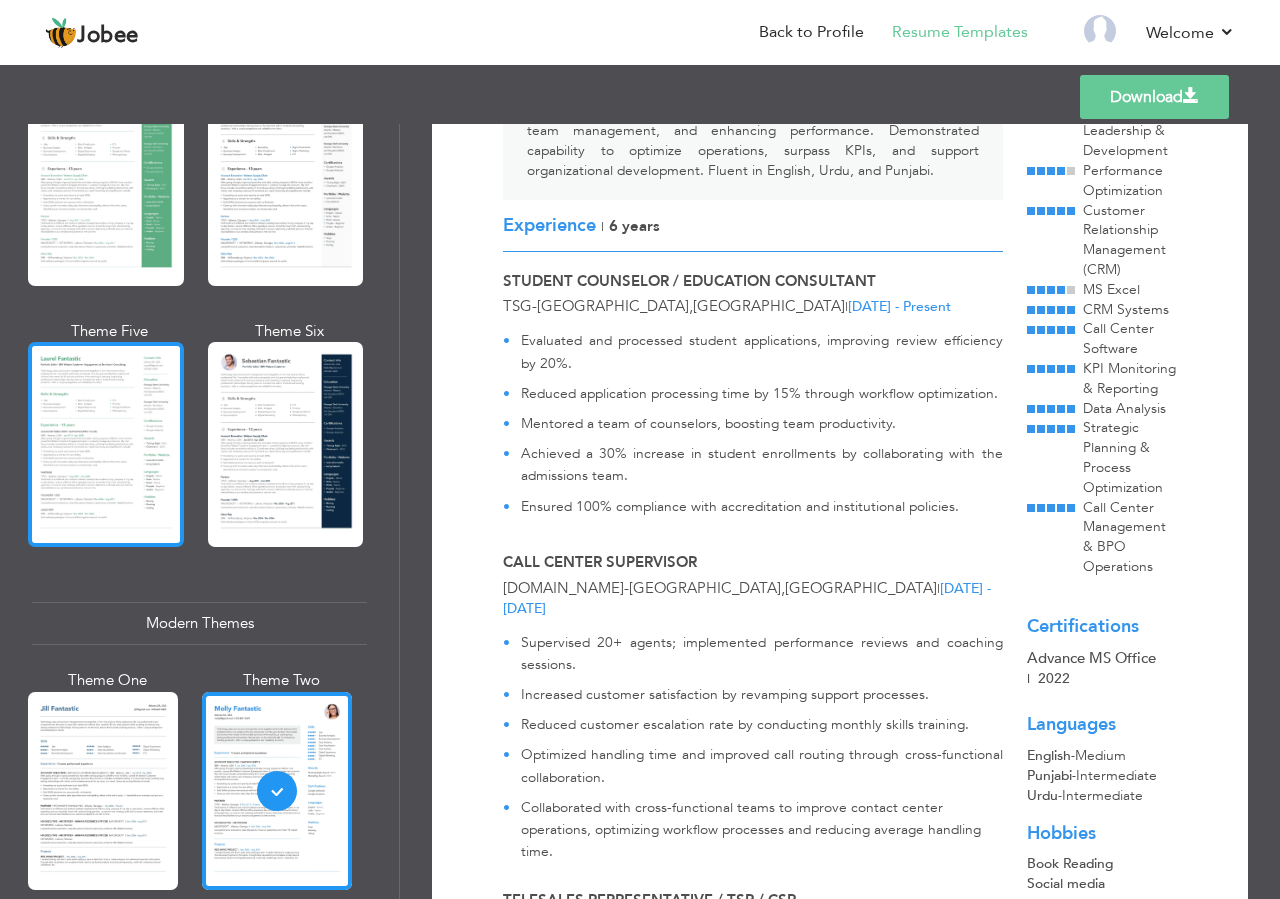 click at bounding box center [106, 444] 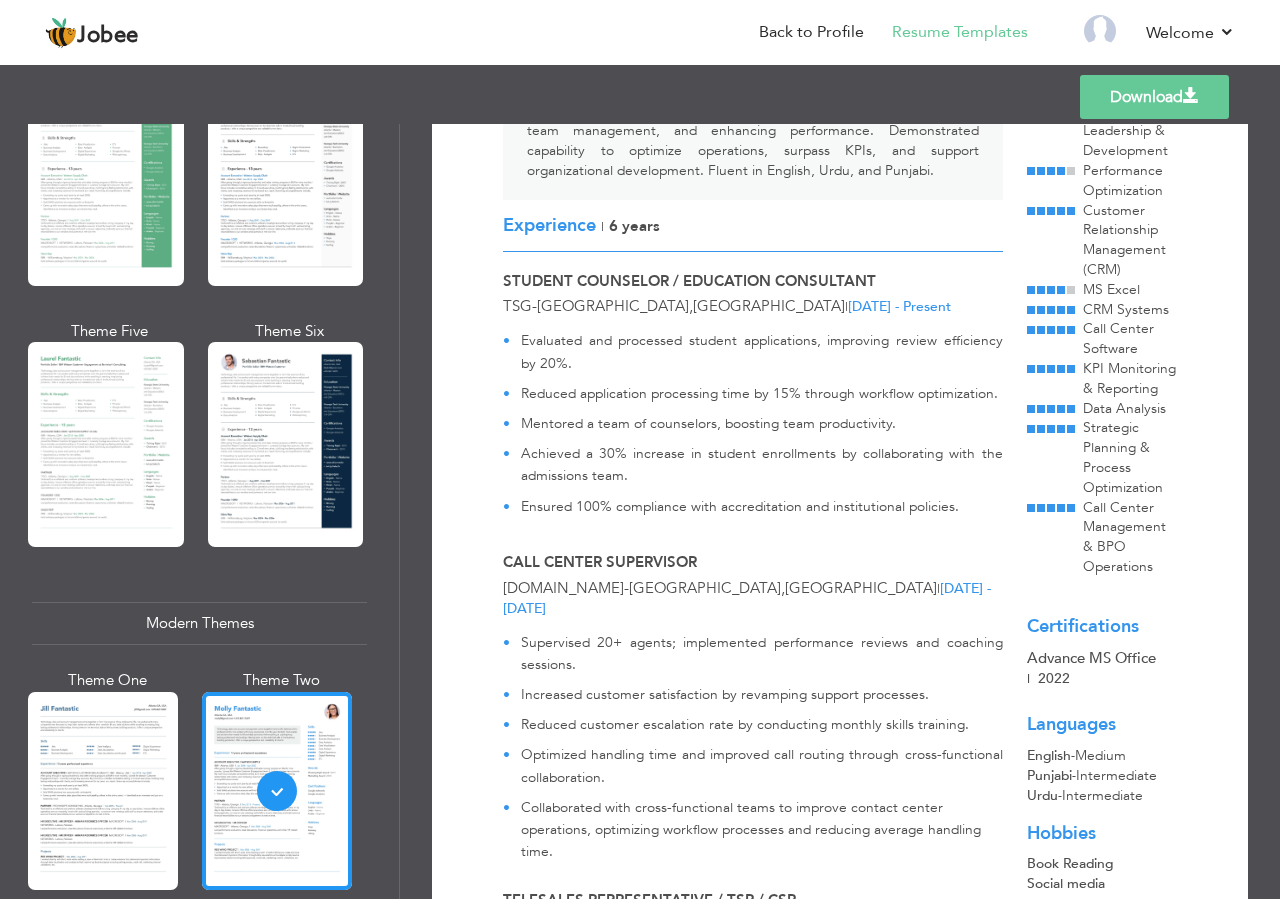 scroll, scrollTop: 0, scrollLeft: 0, axis: both 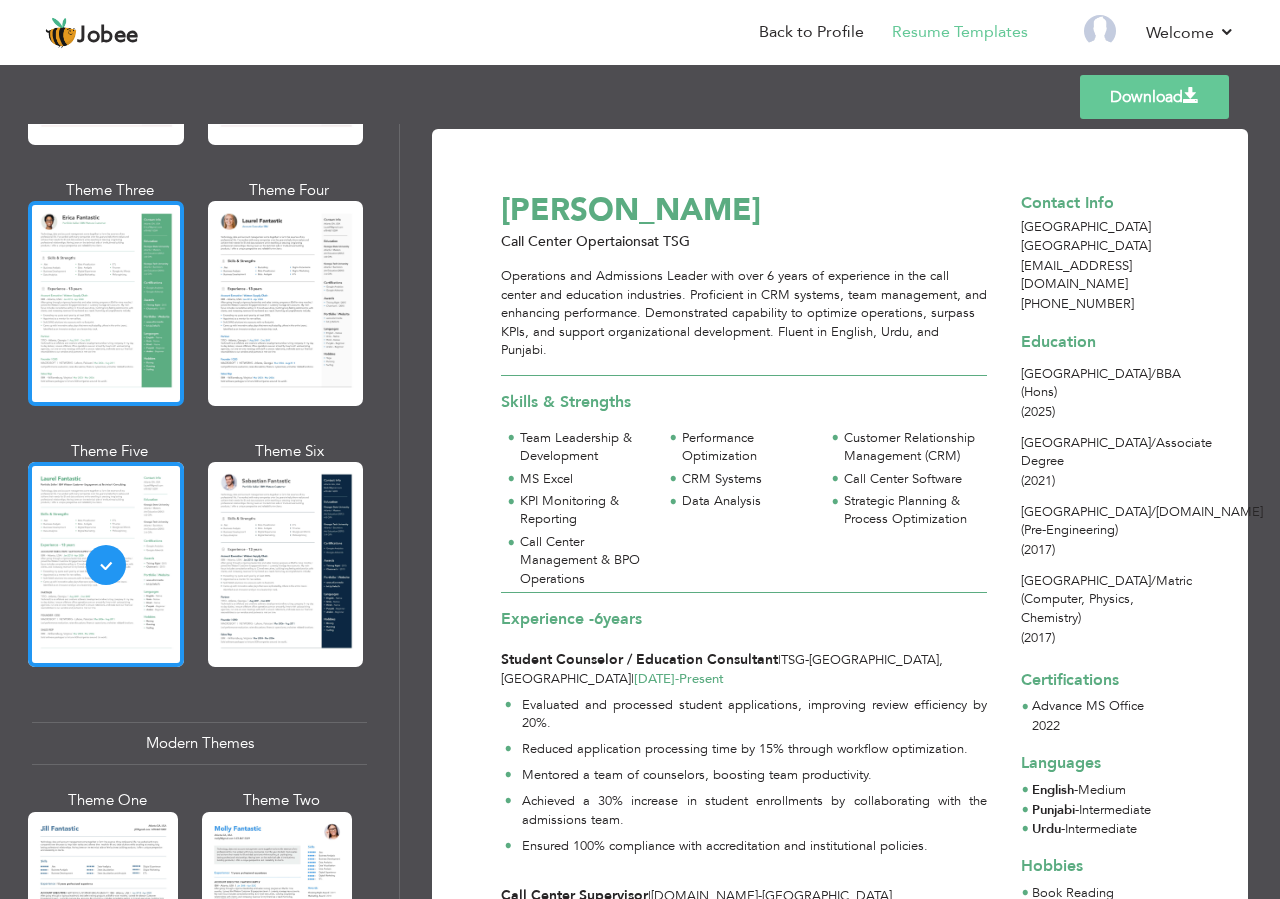 click at bounding box center [106, 303] 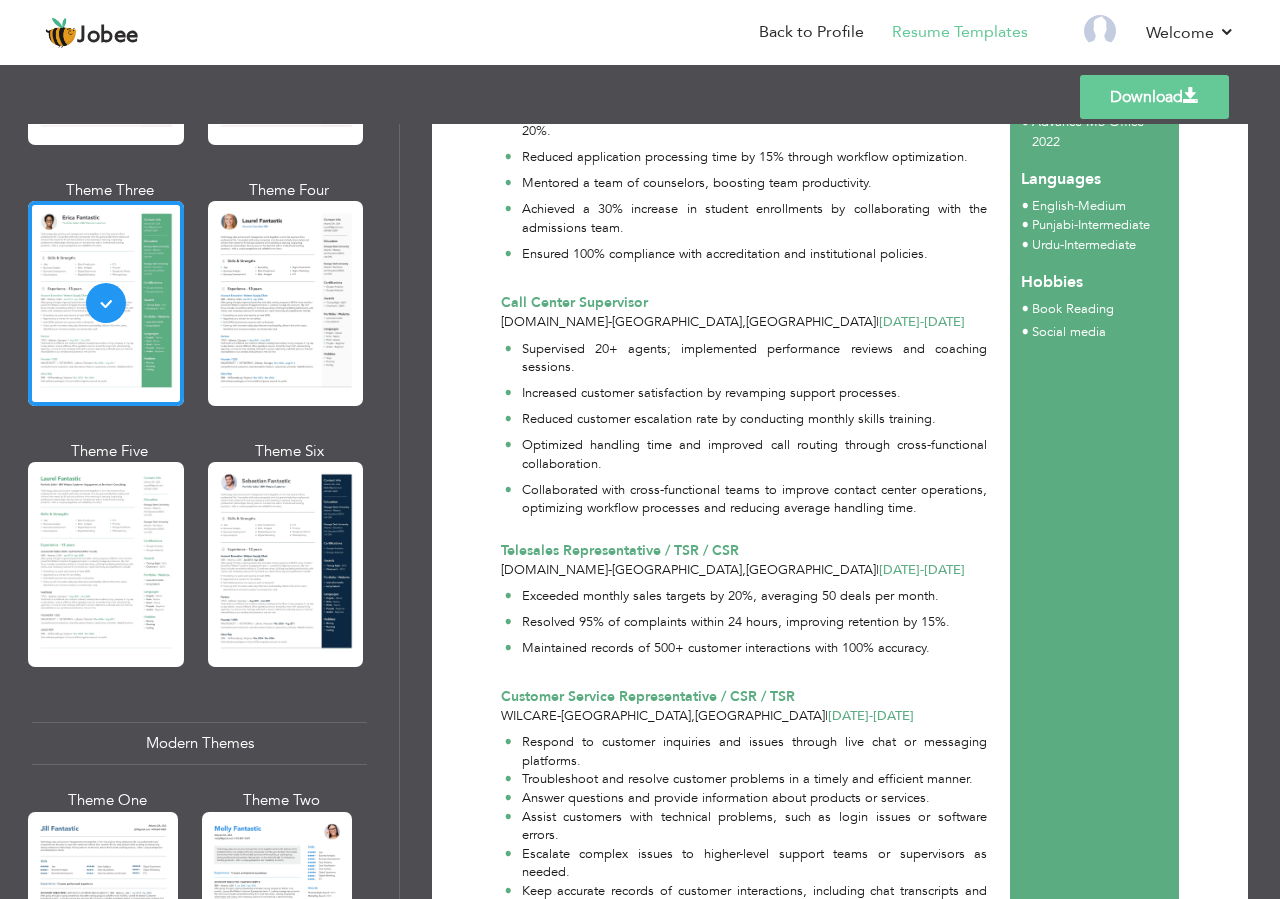 scroll, scrollTop: 14, scrollLeft: 0, axis: vertical 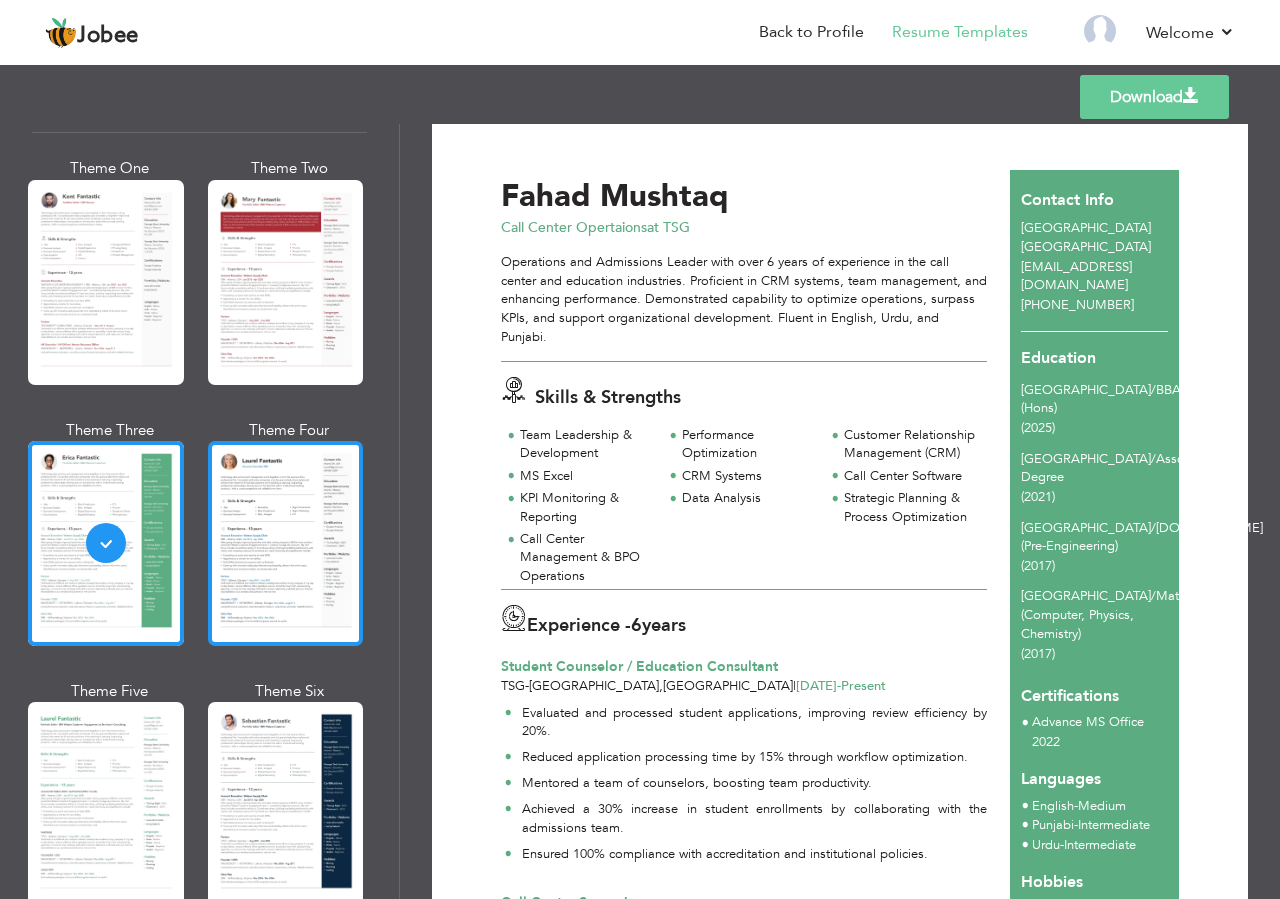 click at bounding box center (286, 543) 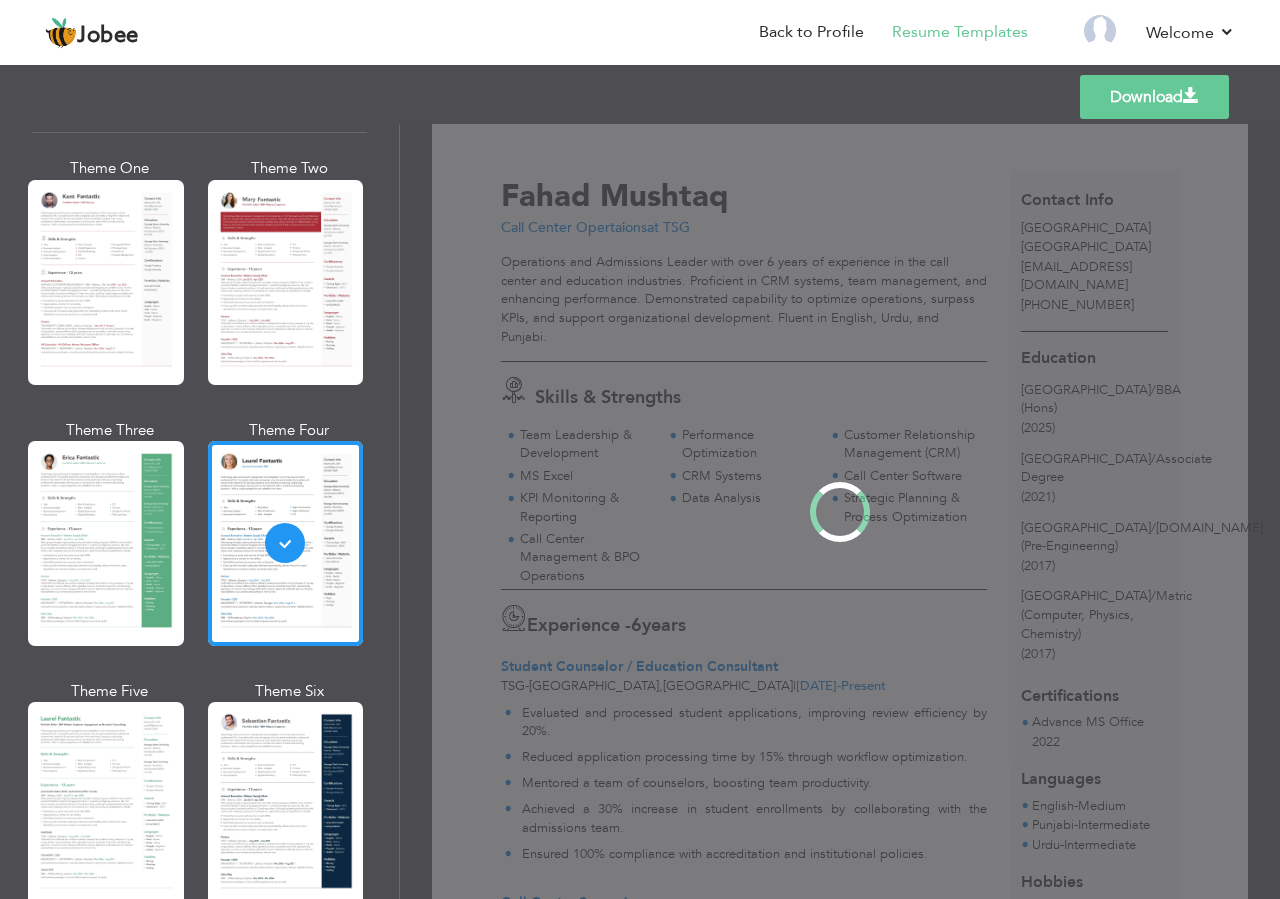 scroll, scrollTop: 0, scrollLeft: 0, axis: both 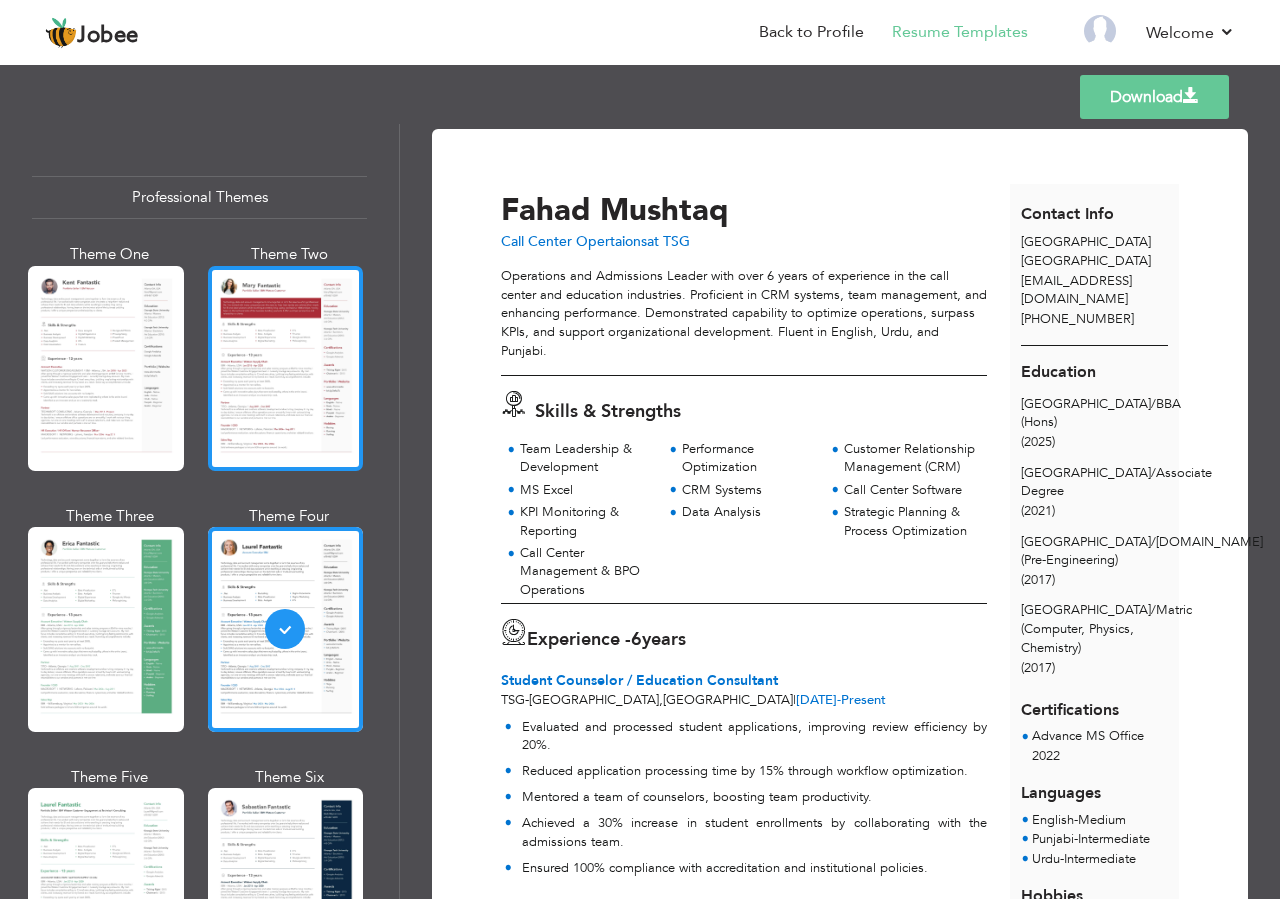 click at bounding box center [286, 368] 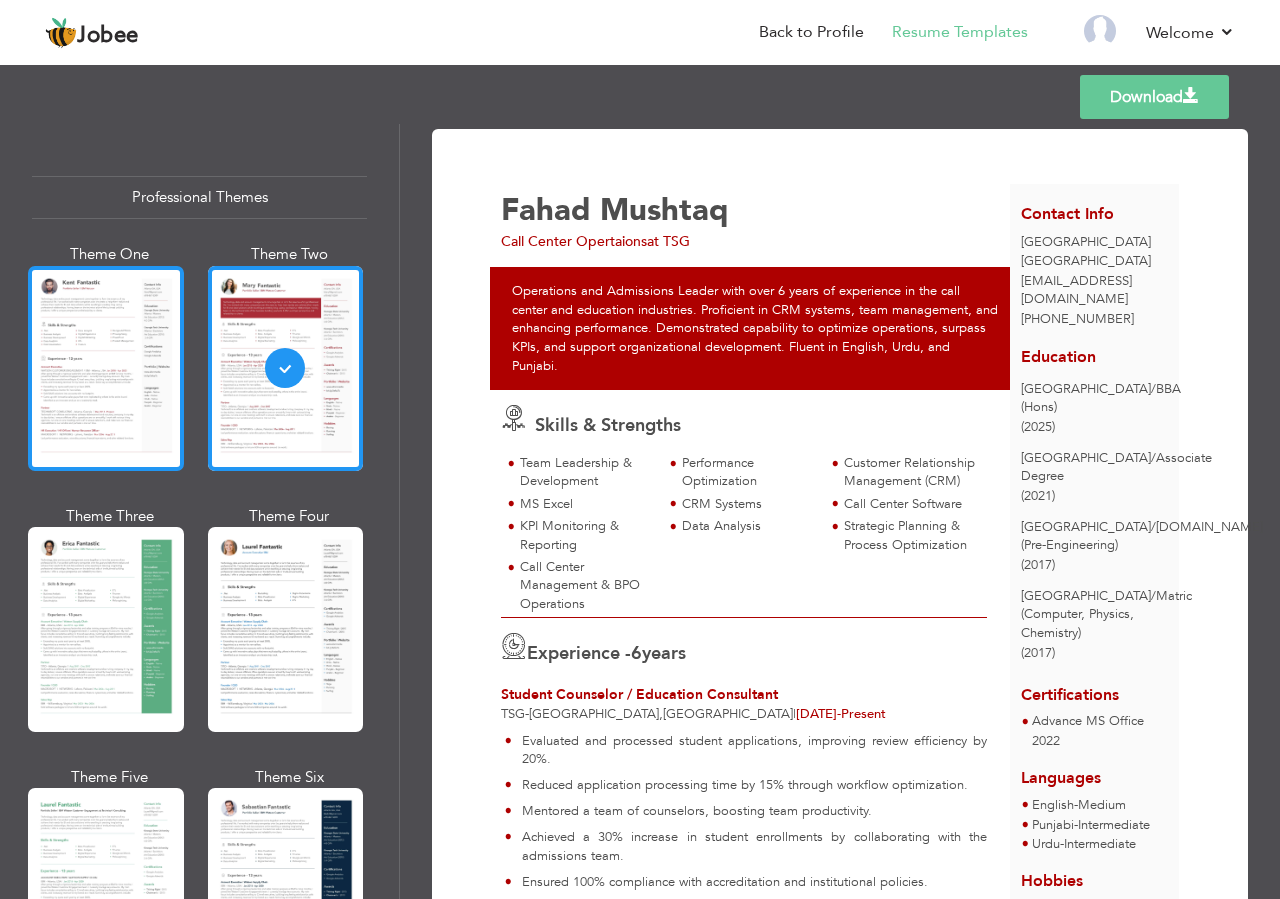 click at bounding box center (106, 368) 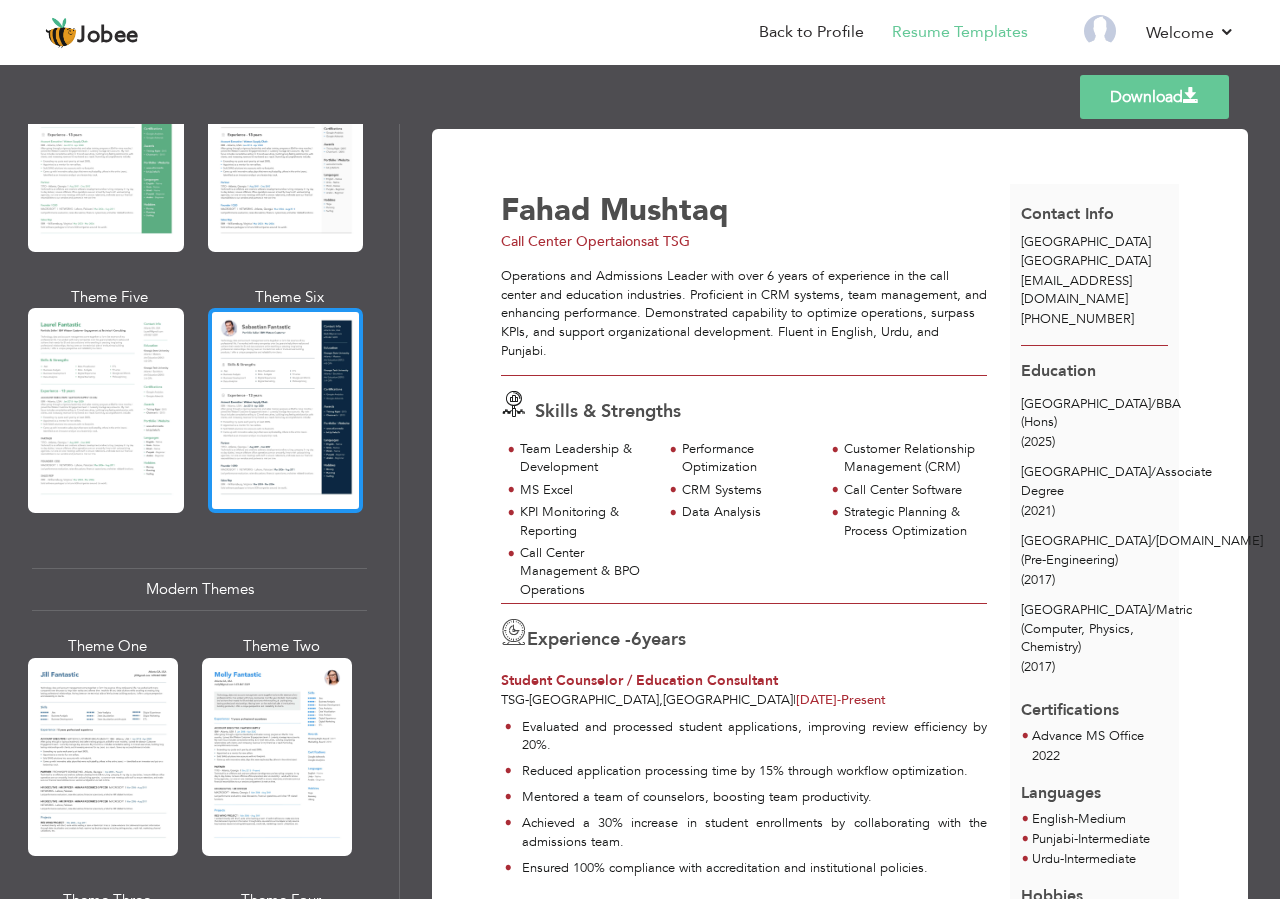 scroll, scrollTop: 240, scrollLeft: 0, axis: vertical 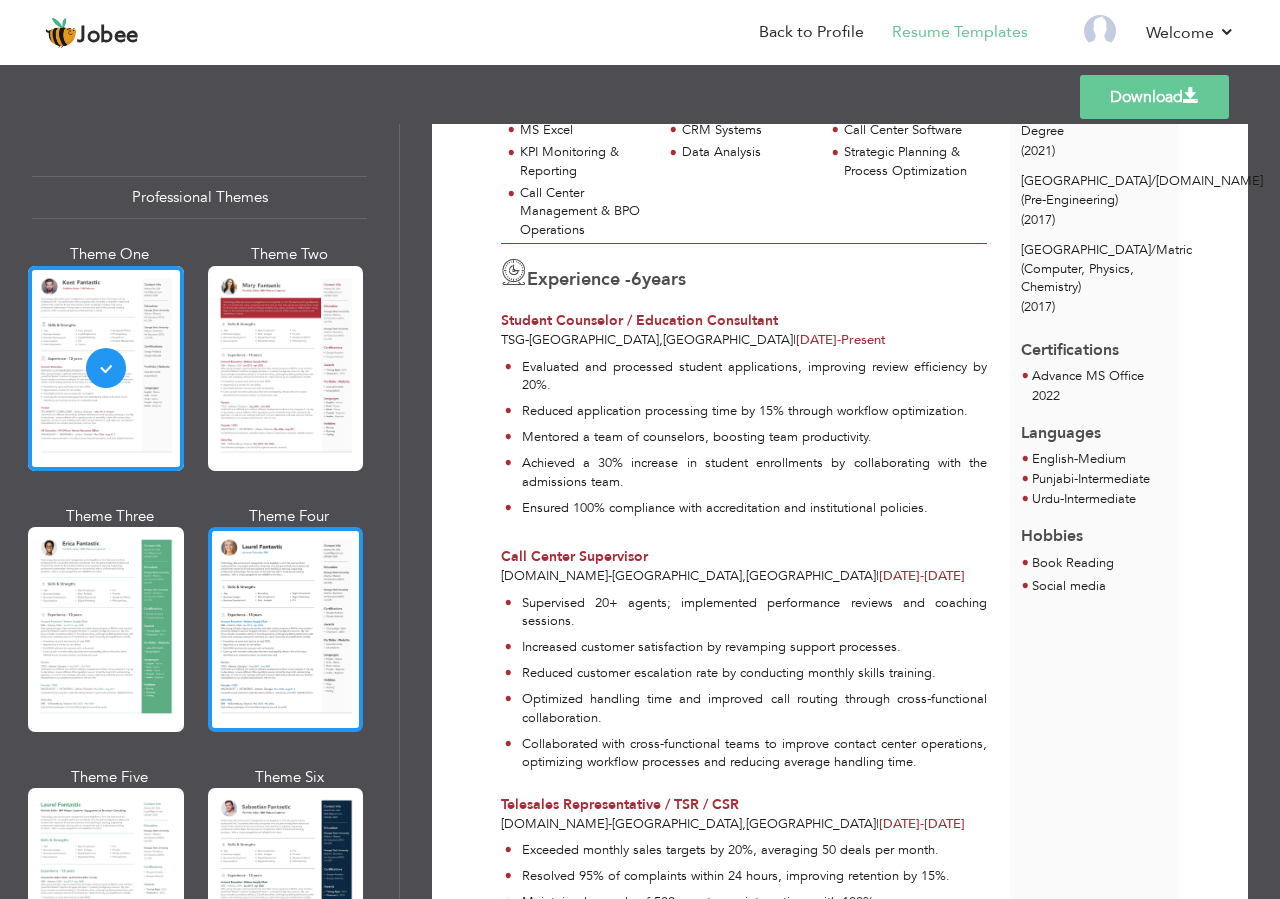 click at bounding box center [286, 629] 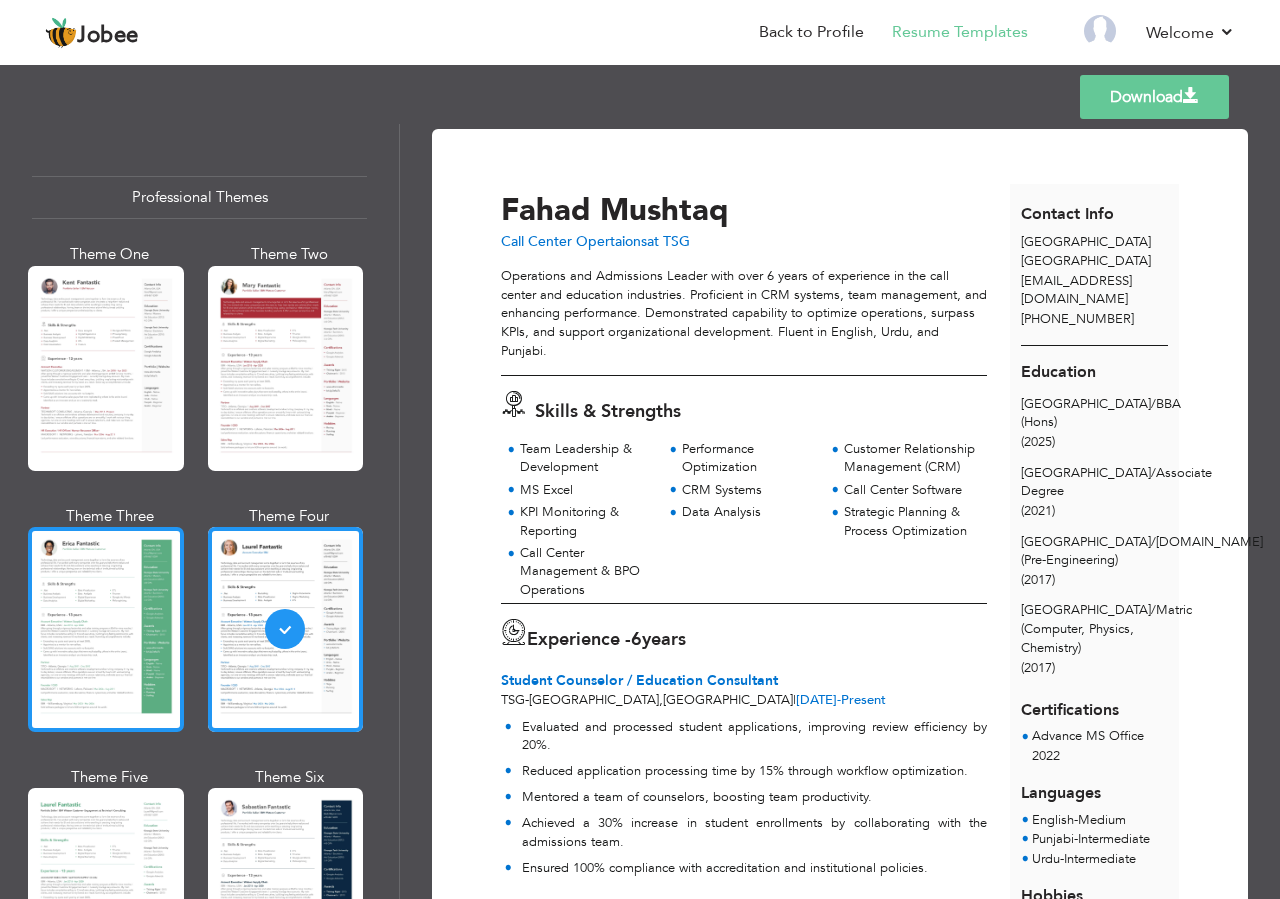 click at bounding box center [106, 629] 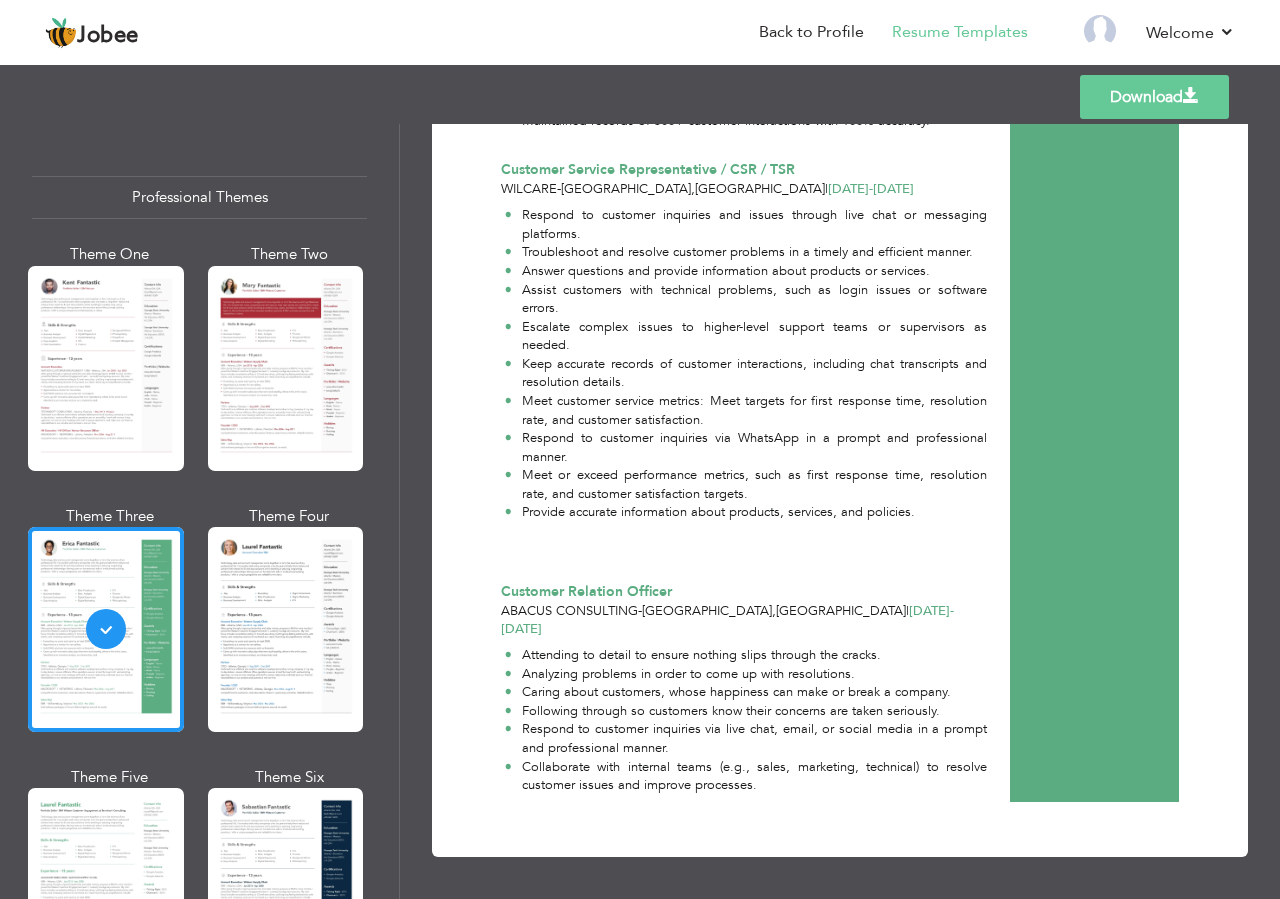 scroll, scrollTop: 1214, scrollLeft: 0, axis: vertical 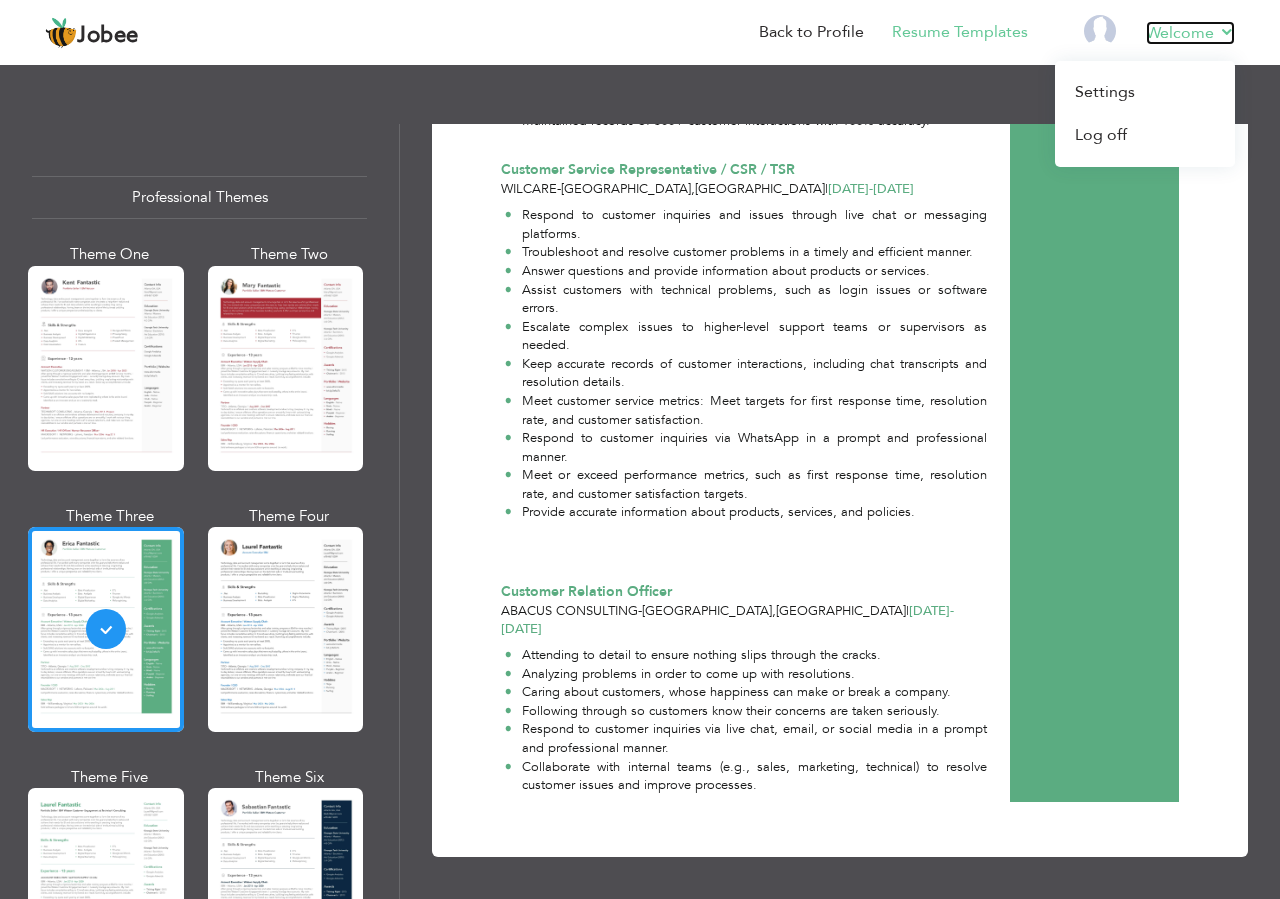click on "Welcome" at bounding box center (1190, 33) 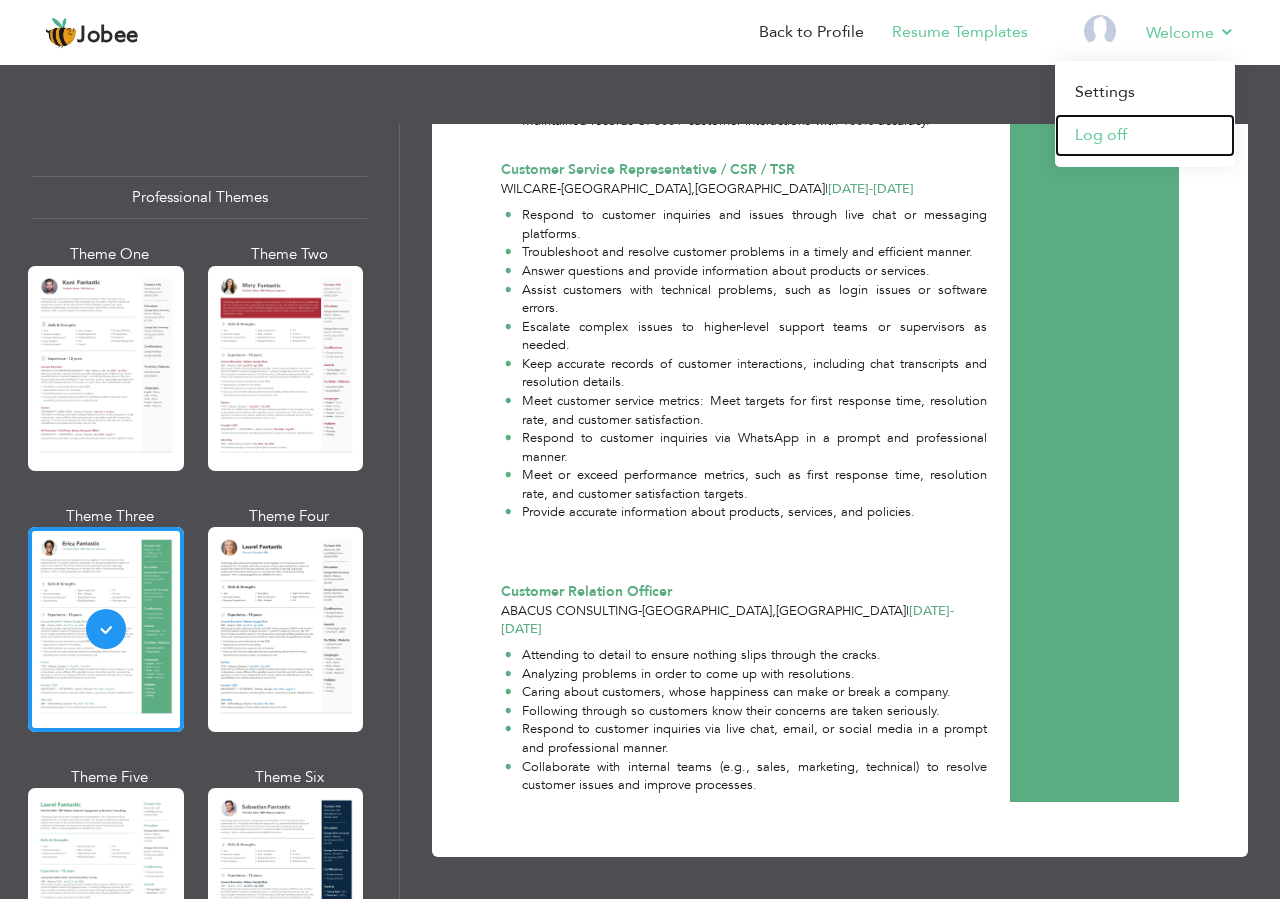 drag, startPoint x: 1116, startPoint y: 143, endPoint x: 1101, endPoint y: 155, distance: 19.209373 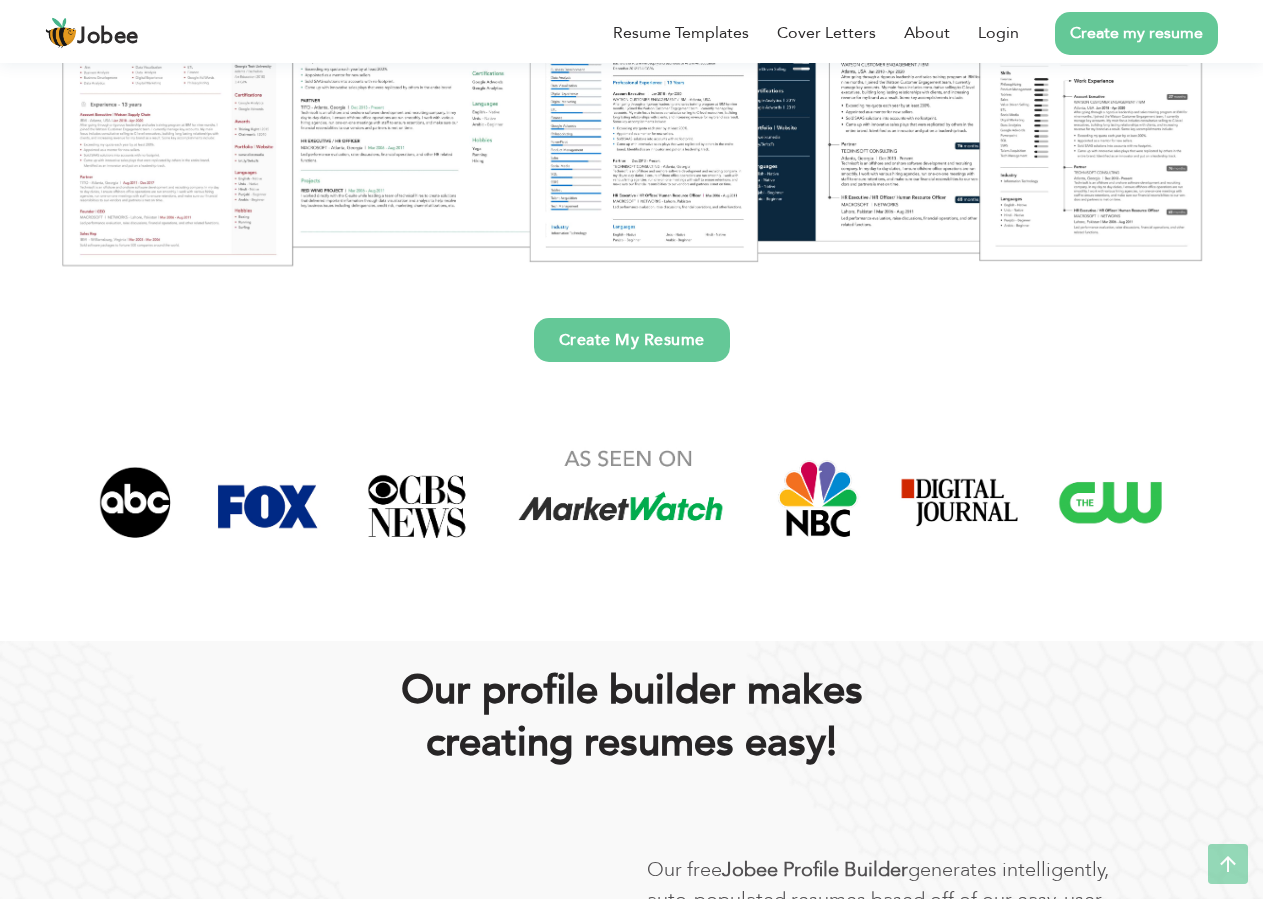 scroll, scrollTop: 510, scrollLeft: 0, axis: vertical 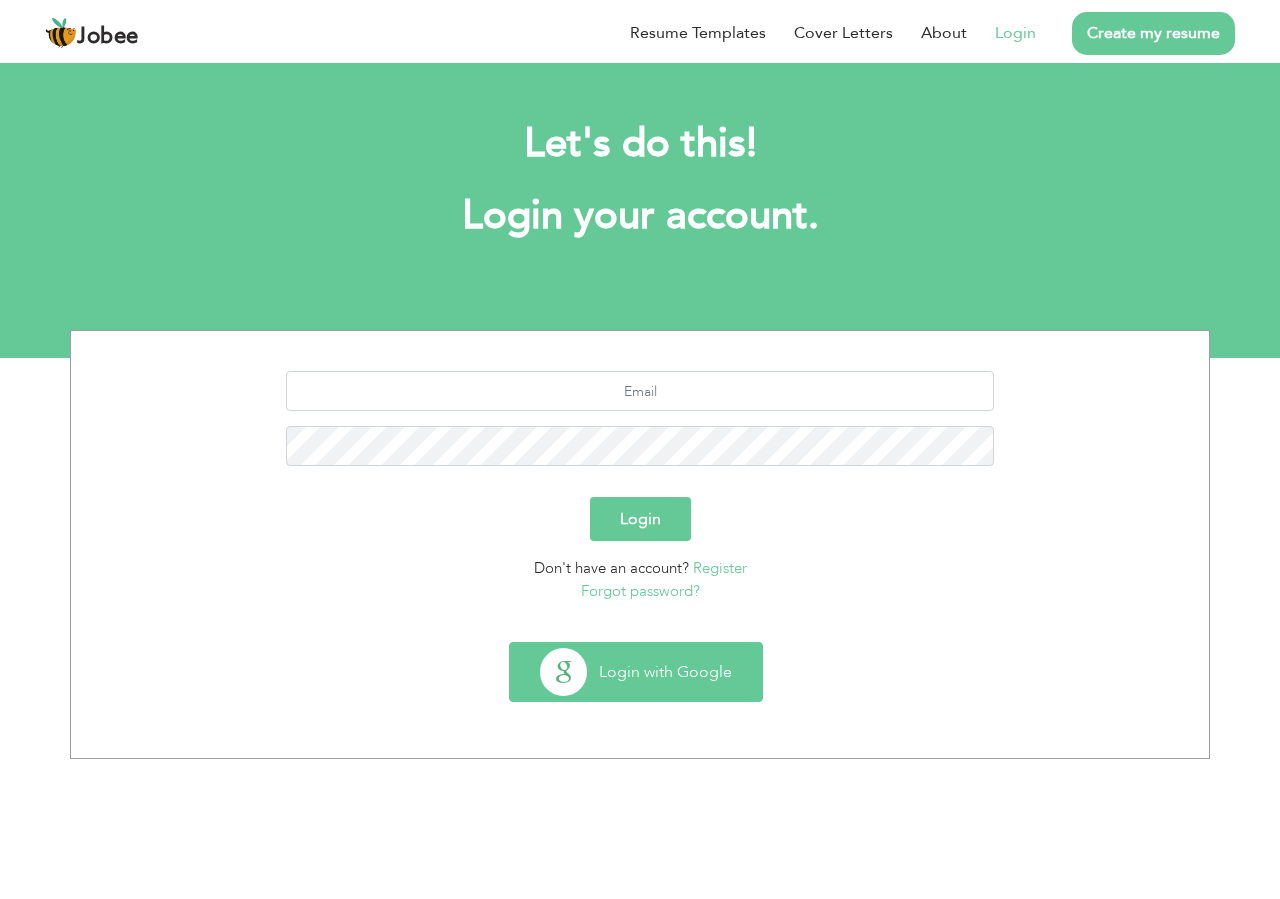 click on "Login with Google" at bounding box center (636, 672) 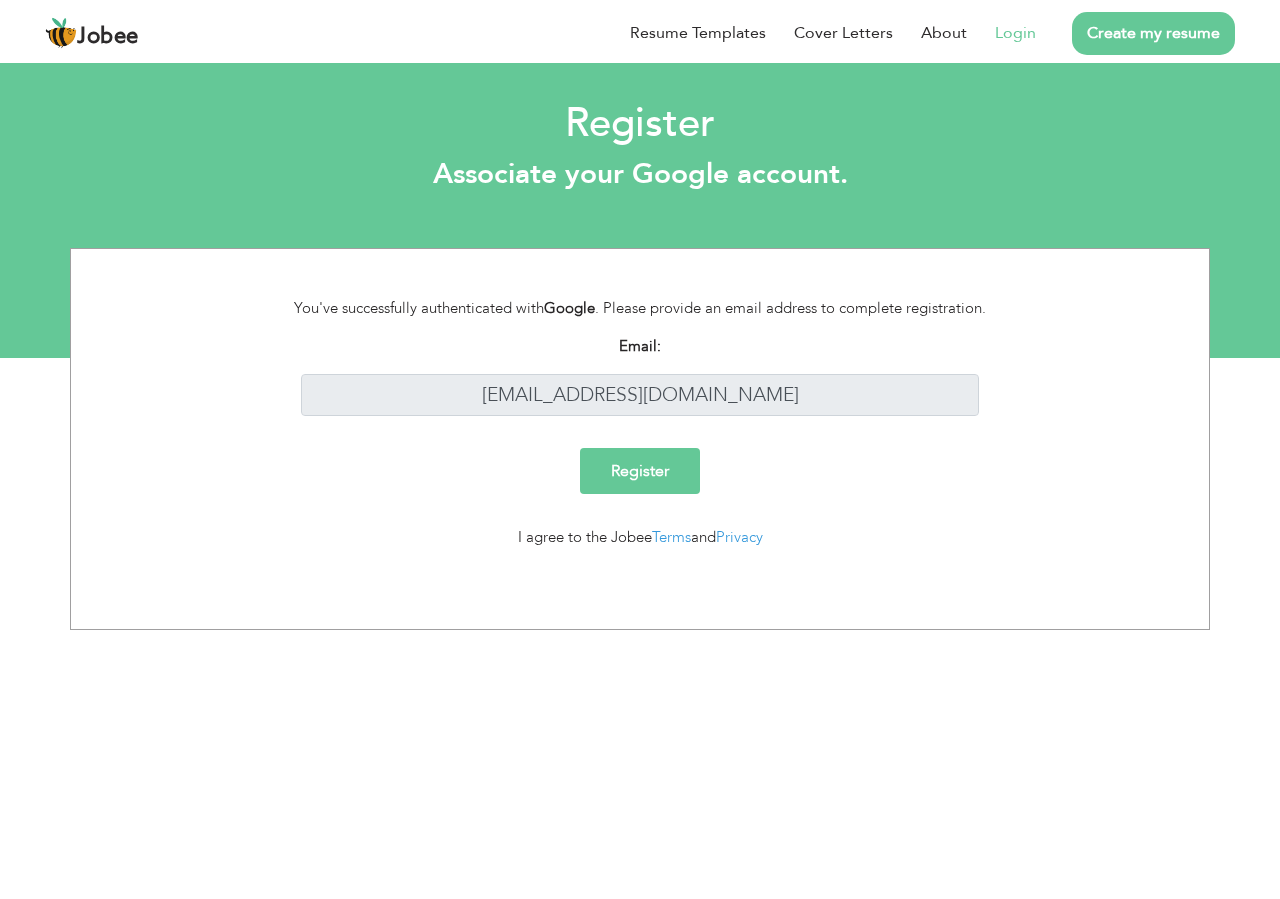 scroll, scrollTop: 0, scrollLeft: 0, axis: both 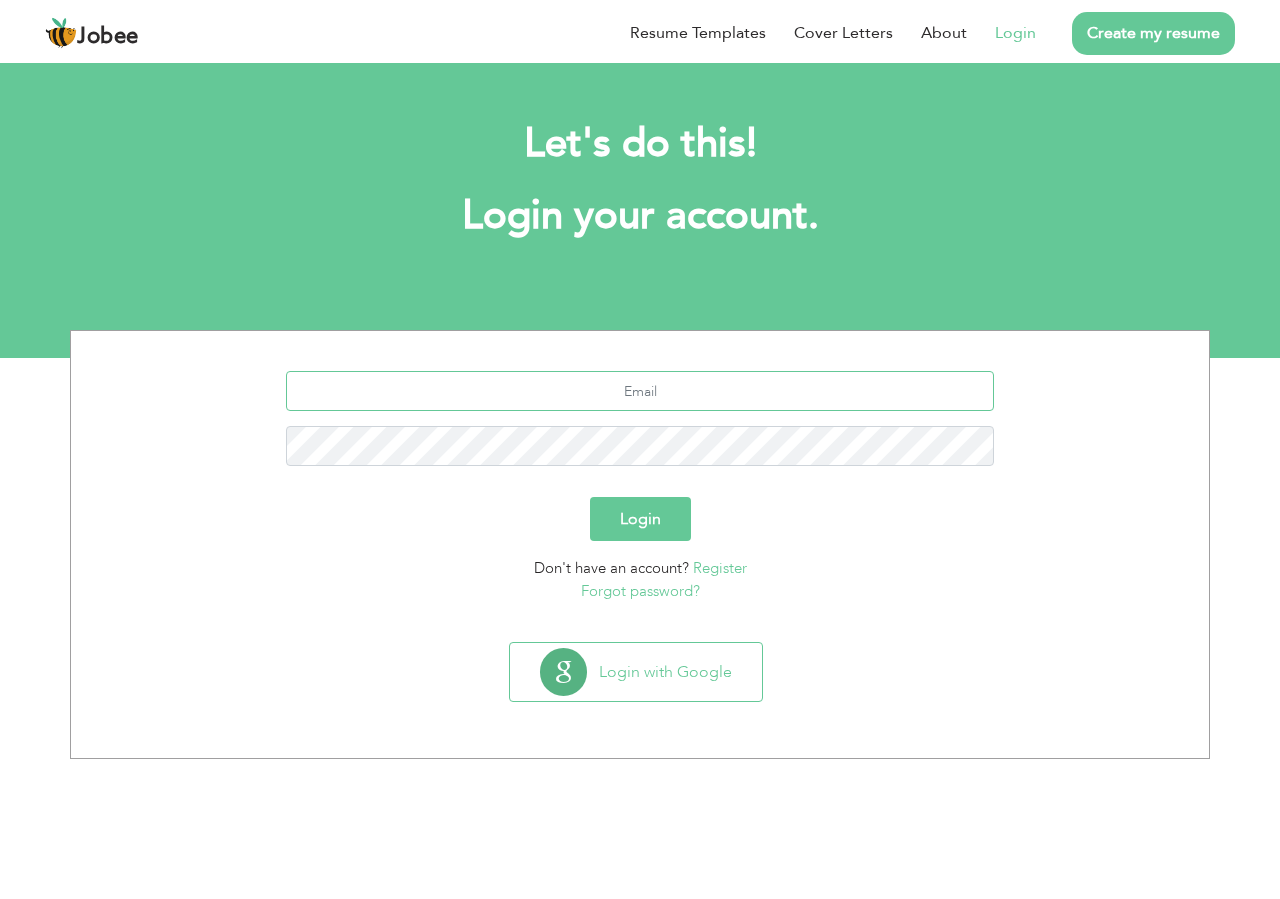 click at bounding box center (640, 391) 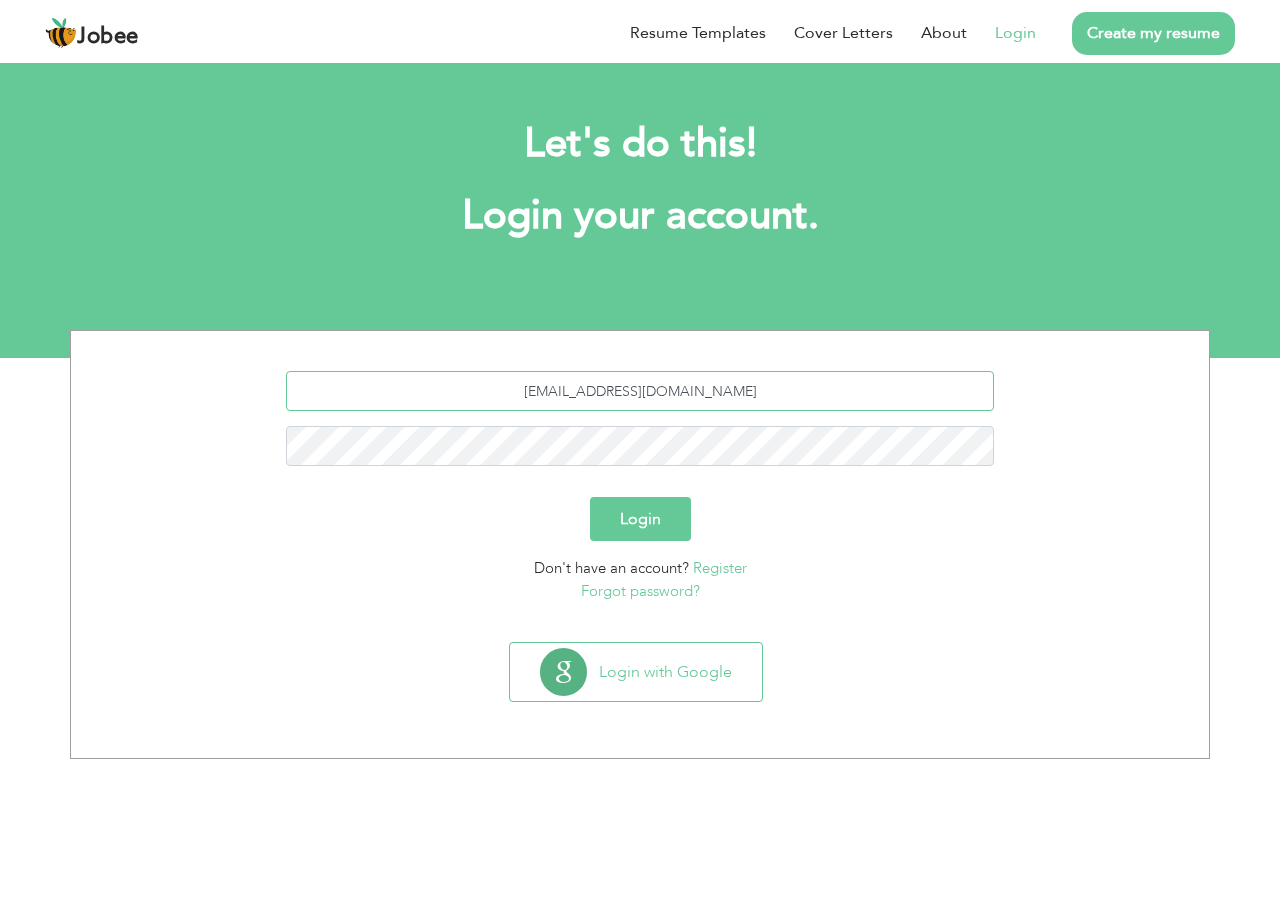 type on "[EMAIL_ADDRESS][DOMAIN_NAME]" 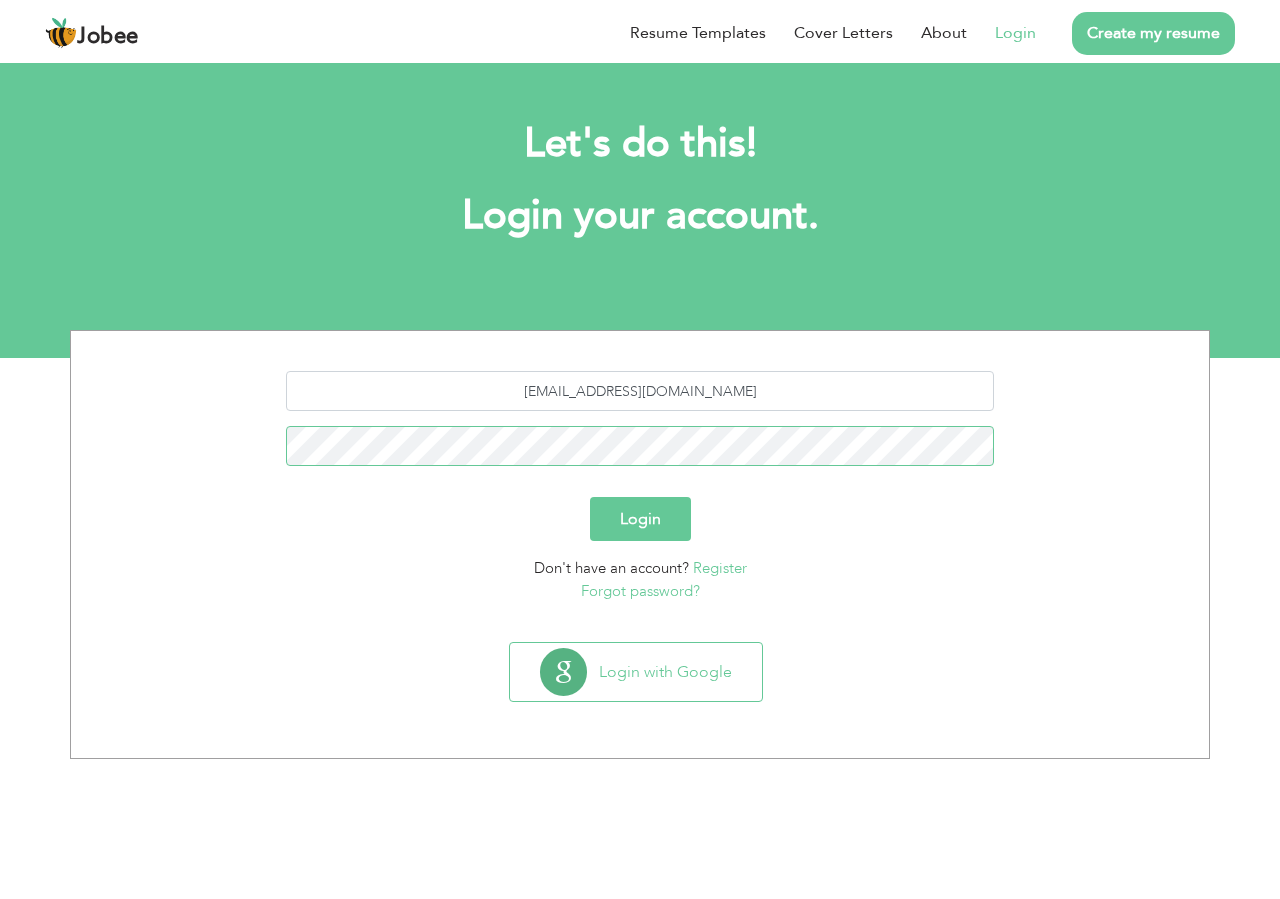 click on "Login" at bounding box center (640, 519) 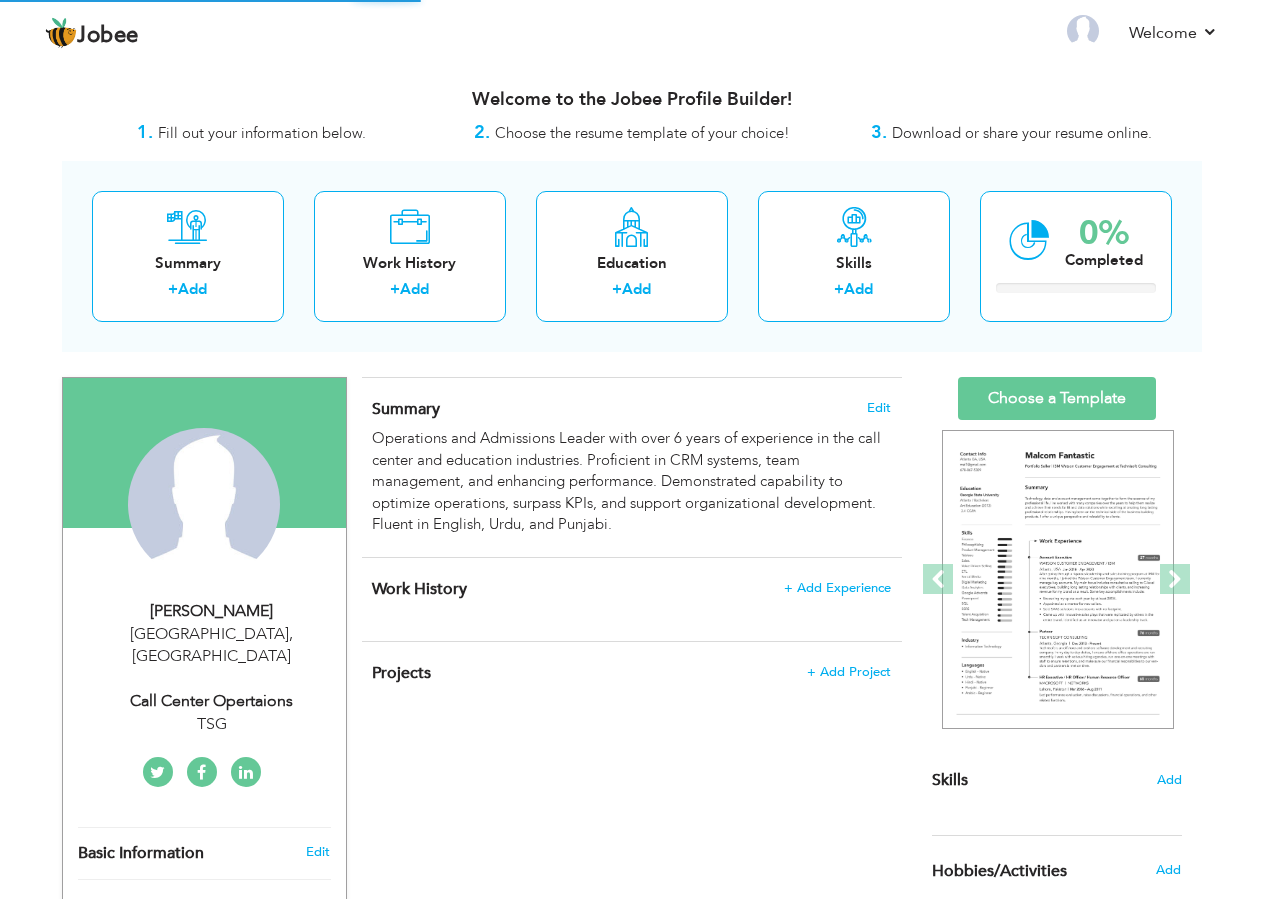 scroll, scrollTop: 0, scrollLeft: 0, axis: both 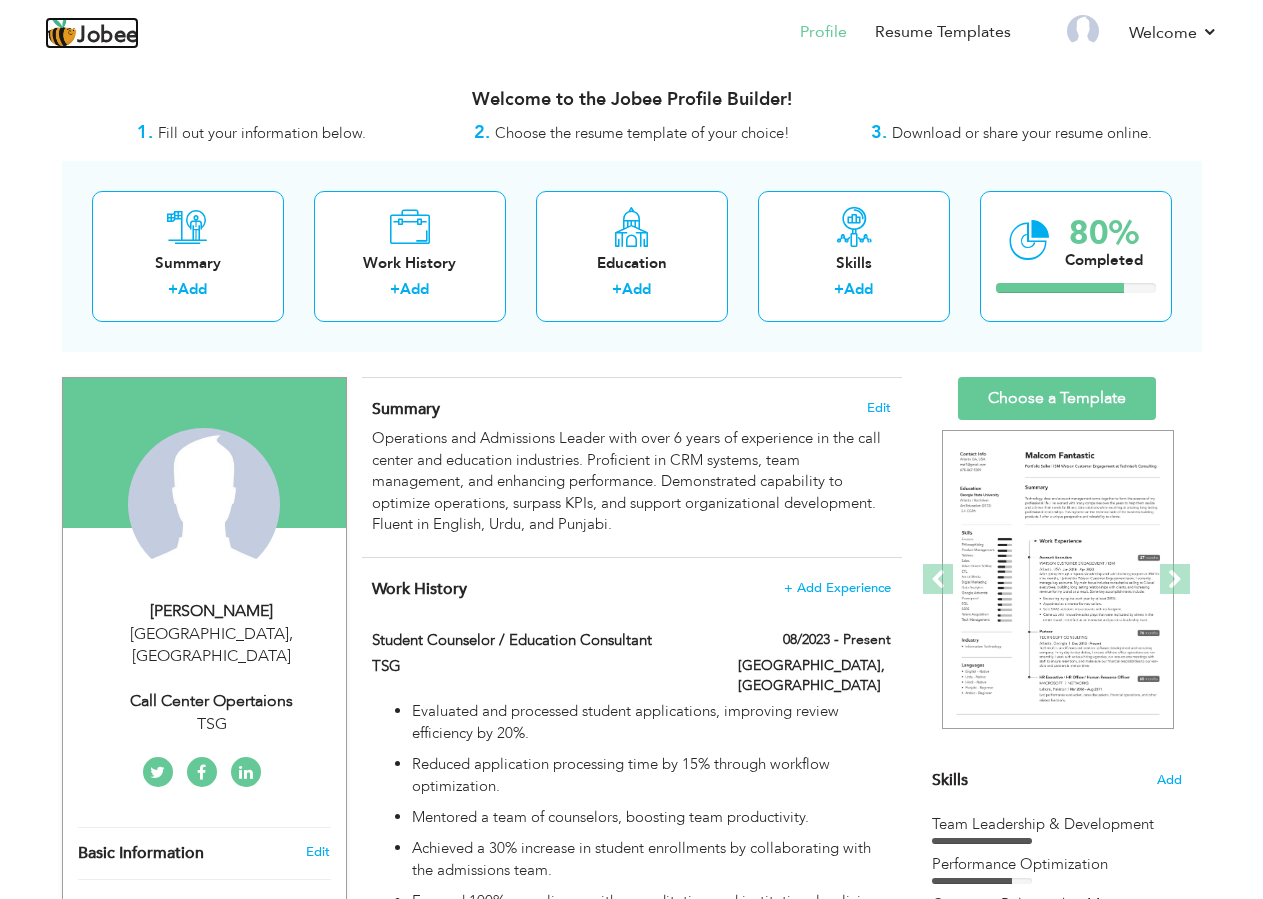 click on "Jobee" at bounding box center [108, 36] 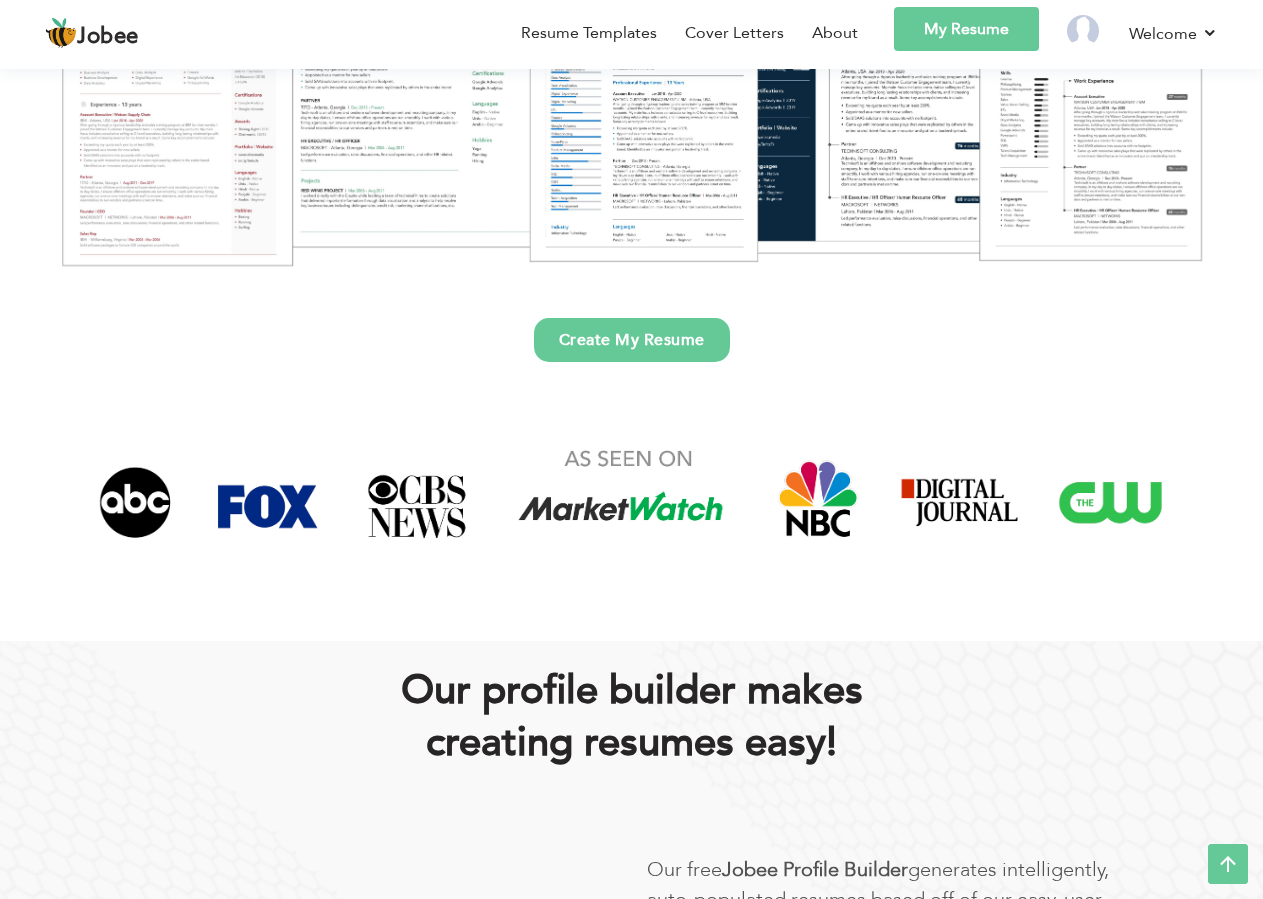 scroll, scrollTop: 714, scrollLeft: 0, axis: vertical 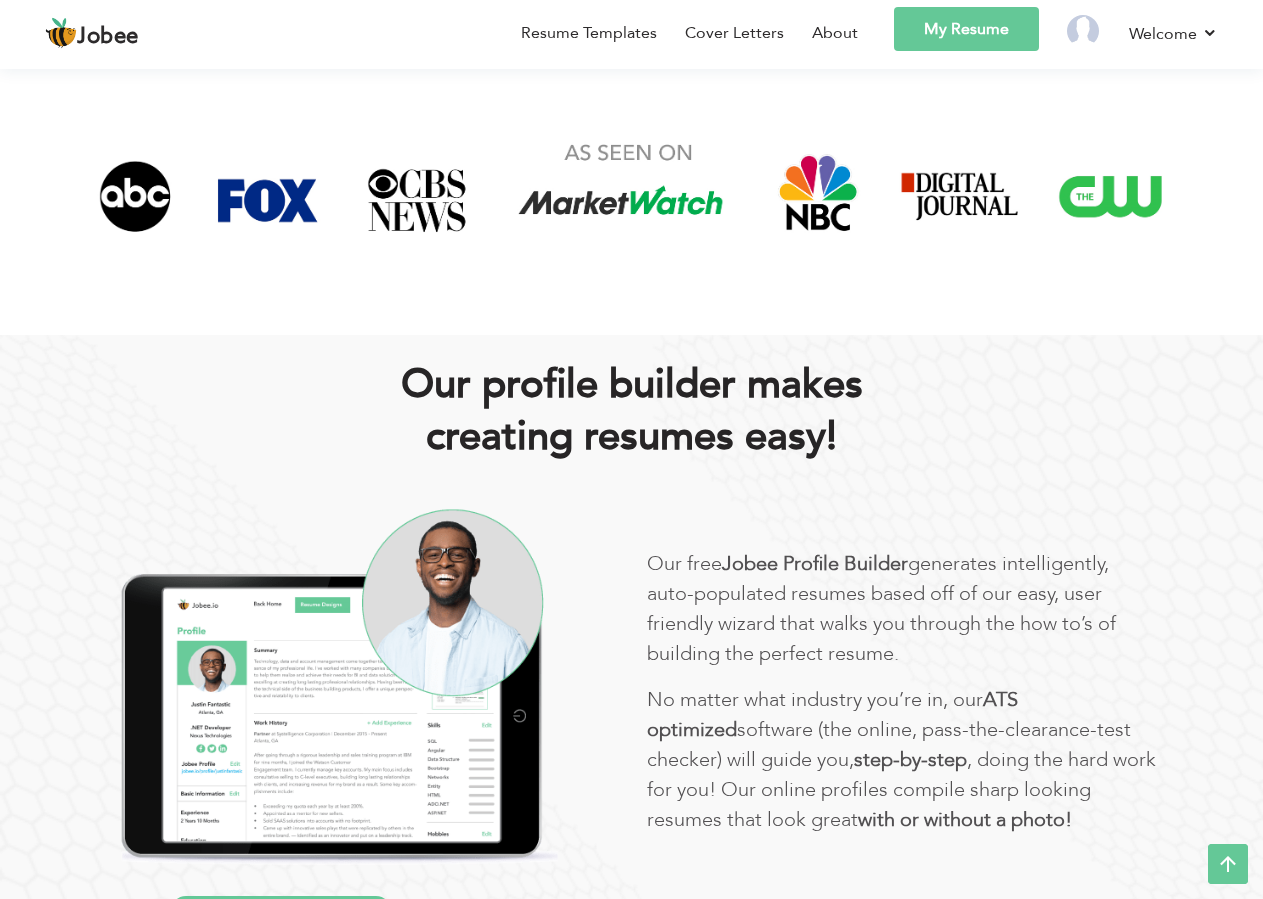 drag, startPoint x: 106, startPoint y: 33, endPoint x: 123, endPoint y: 37, distance: 17.464249 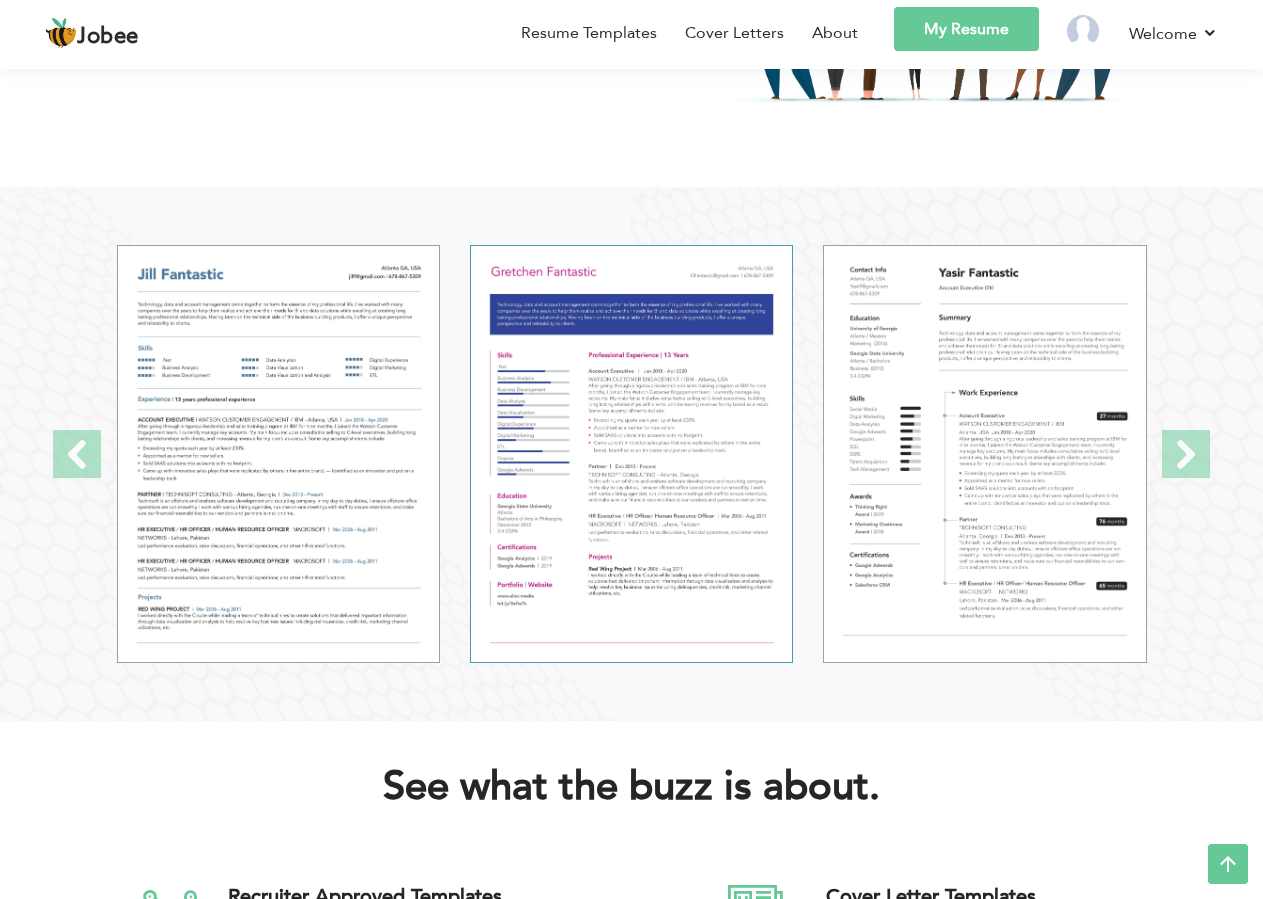 scroll, scrollTop: 2448, scrollLeft: 0, axis: vertical 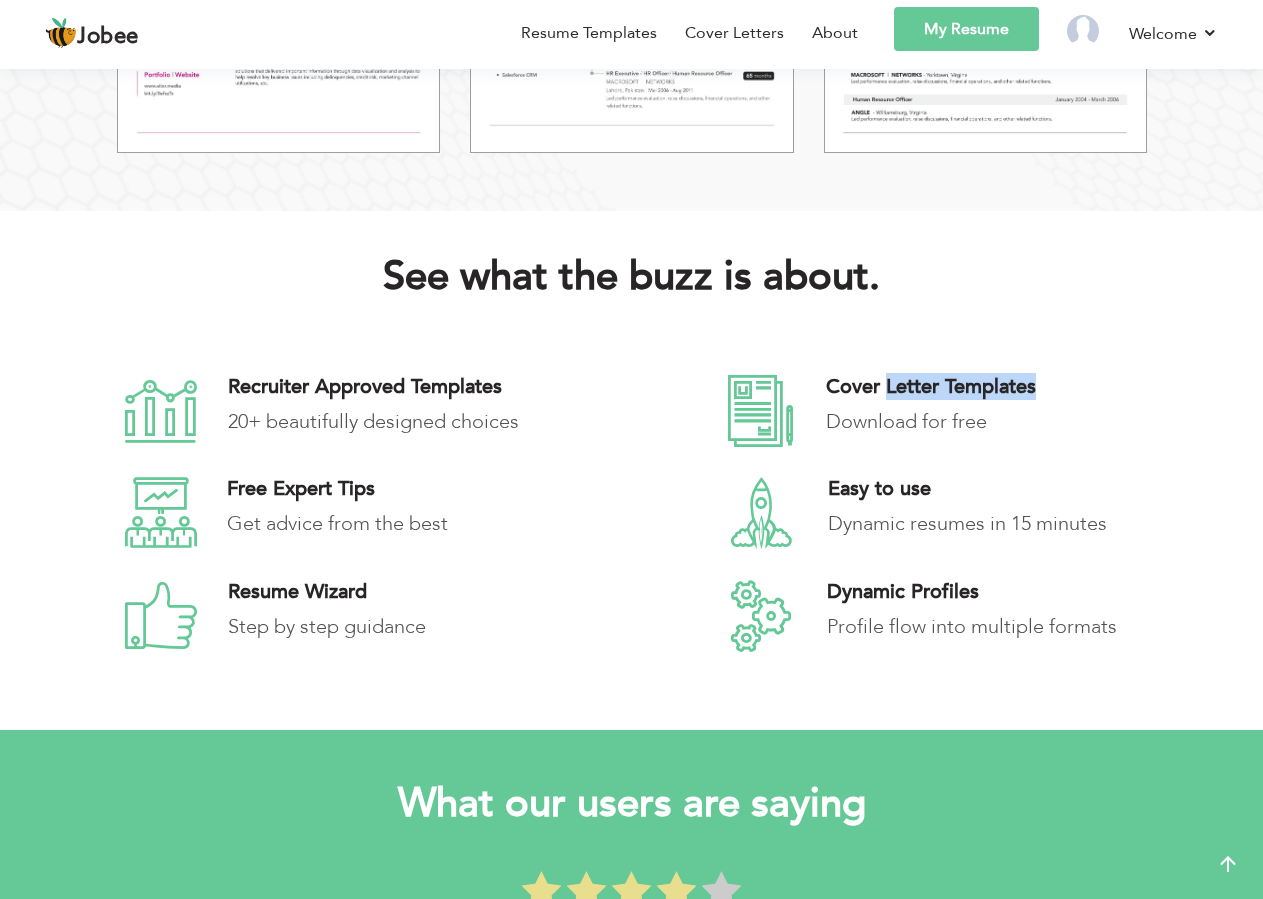 drag, startPoint x: 895, startPoint y: 386, endPoint x: 1057, endPoint y: 397, distance: 162.37303 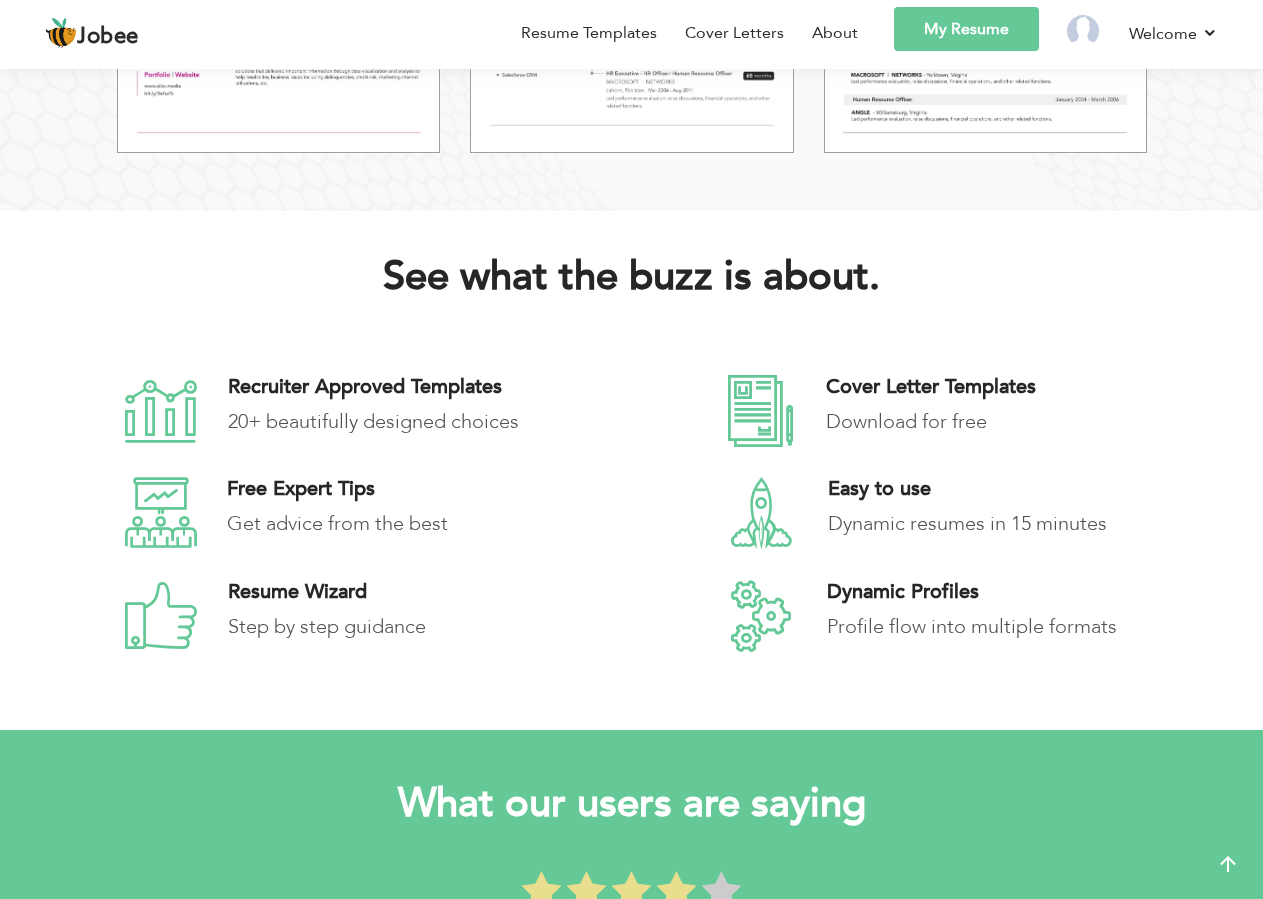click on "Download for free" at bounding box center [1033, 422] 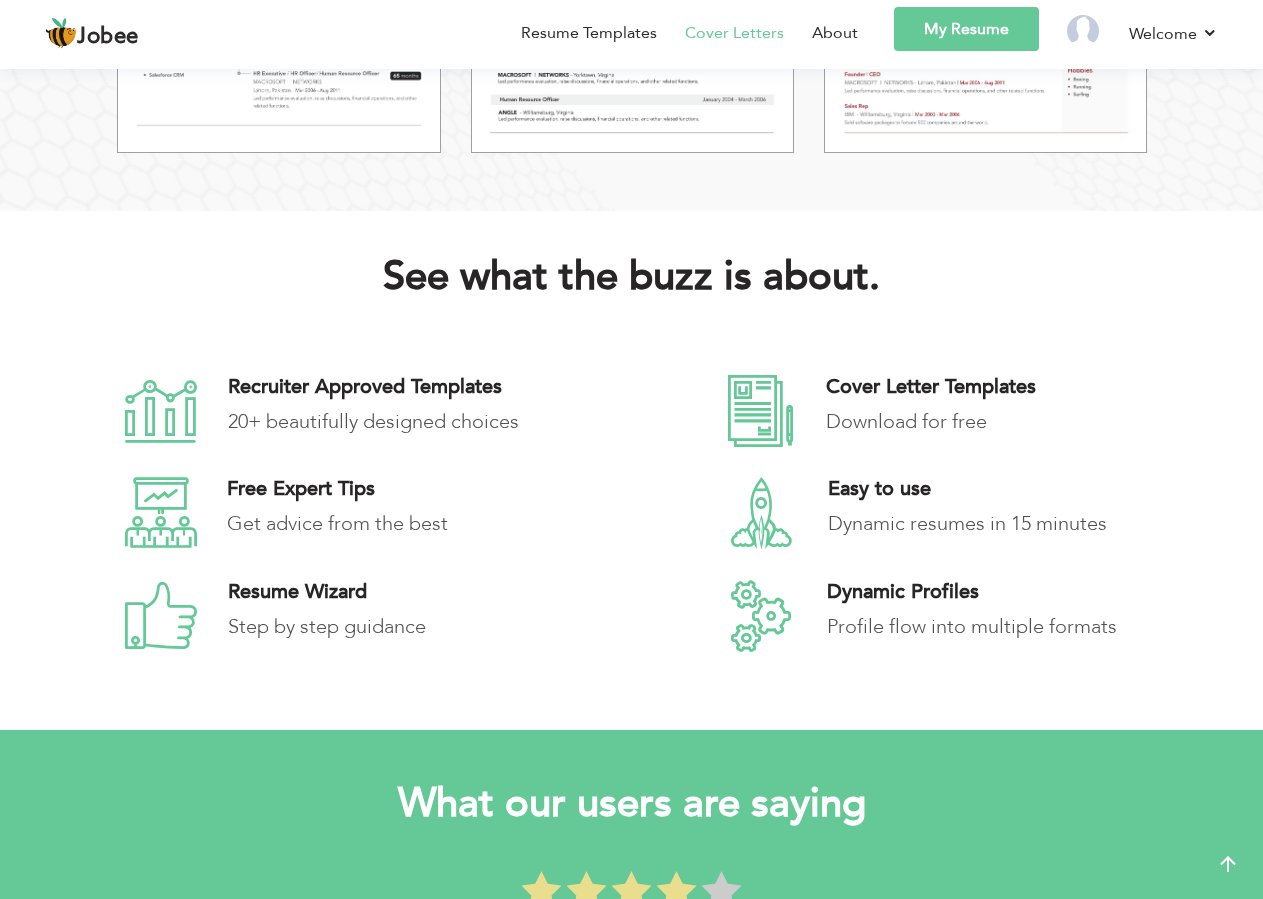 click on "Cover Letters" at bounding box center (734, 33) 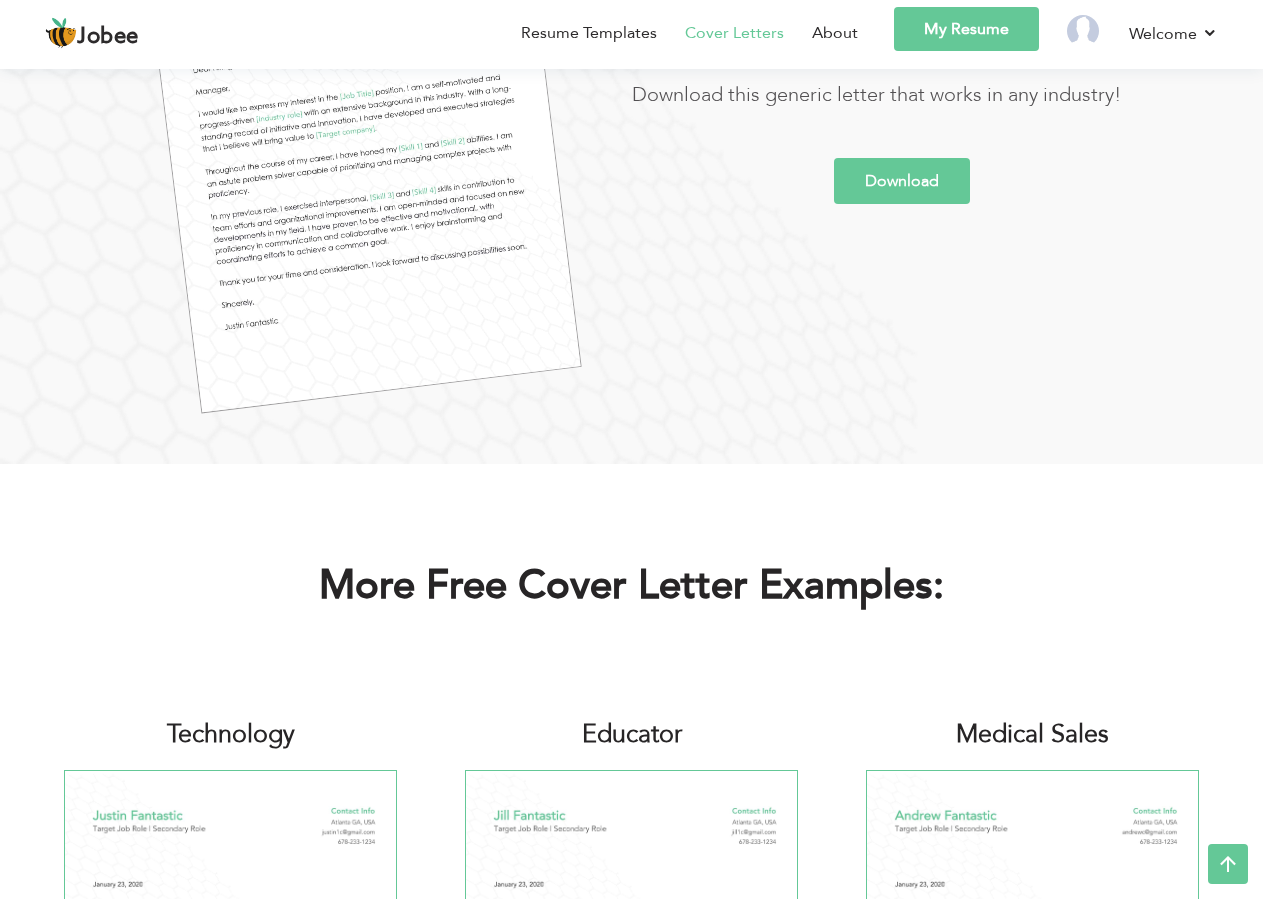 scroll, scrollTop: 204, scrollLeft: 0, axis: vertical 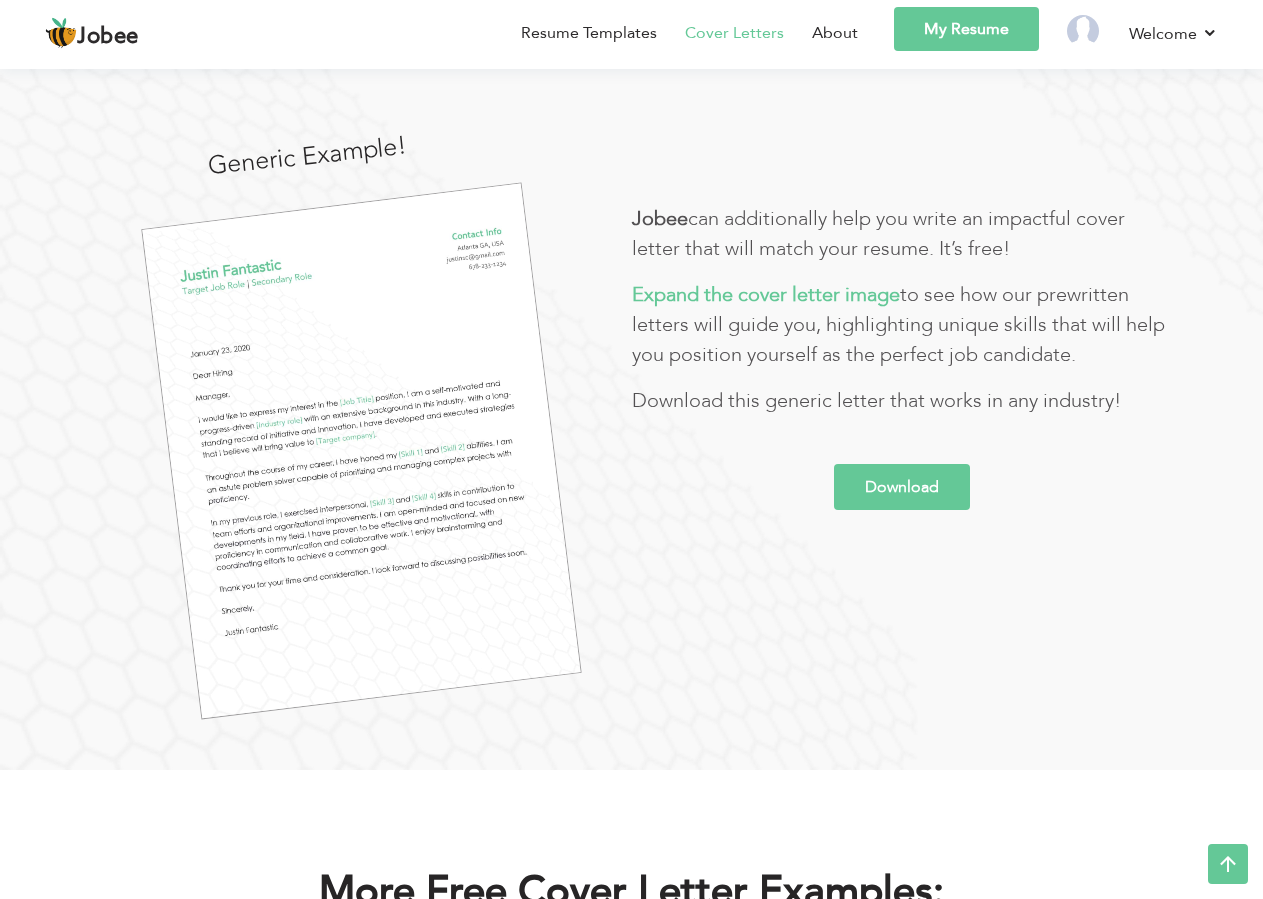 click at bounding box center (362, 451) 